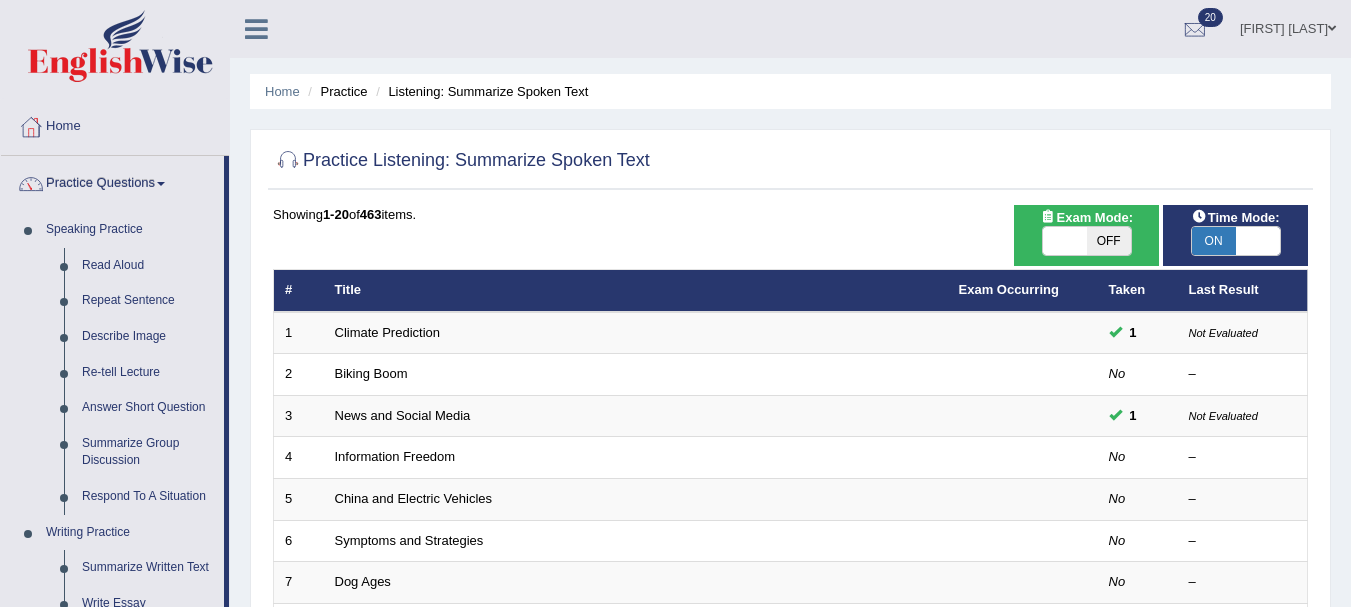 scroll, scrollTop: 3, scrollLeft: 0, axis: vertical 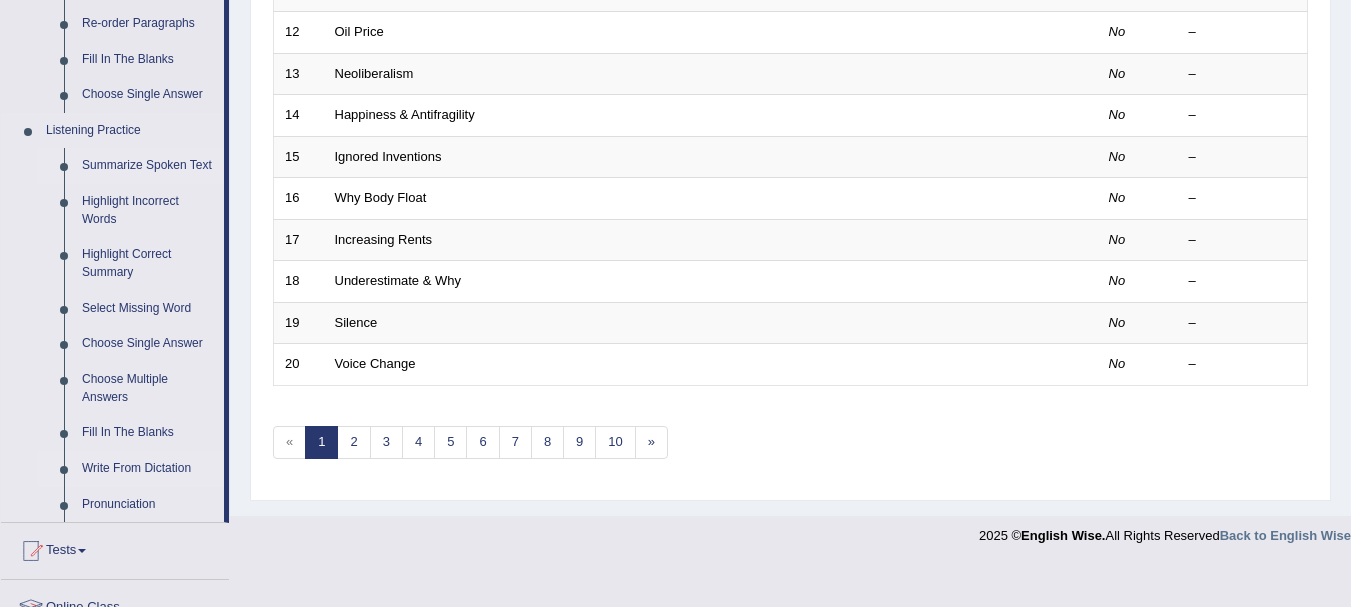 click on "Write From Dictation" at bounding box center [148, 469] 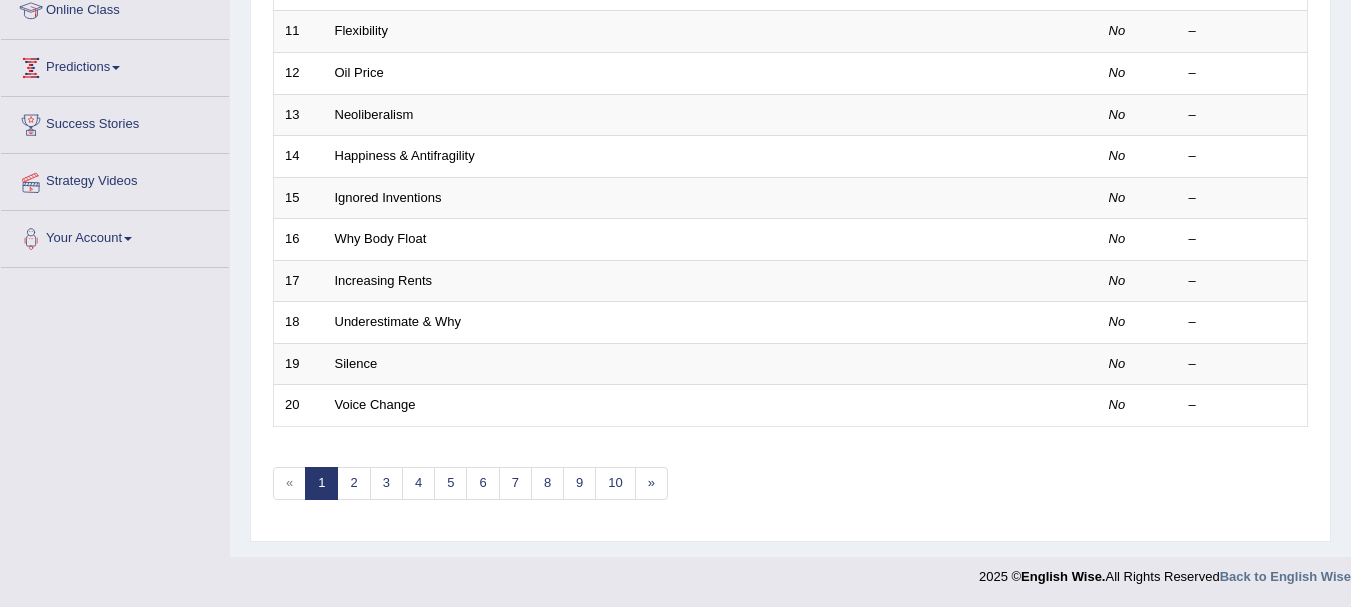 scroll, scrollTop: 418, scrollLeft: 0, axis: vertical 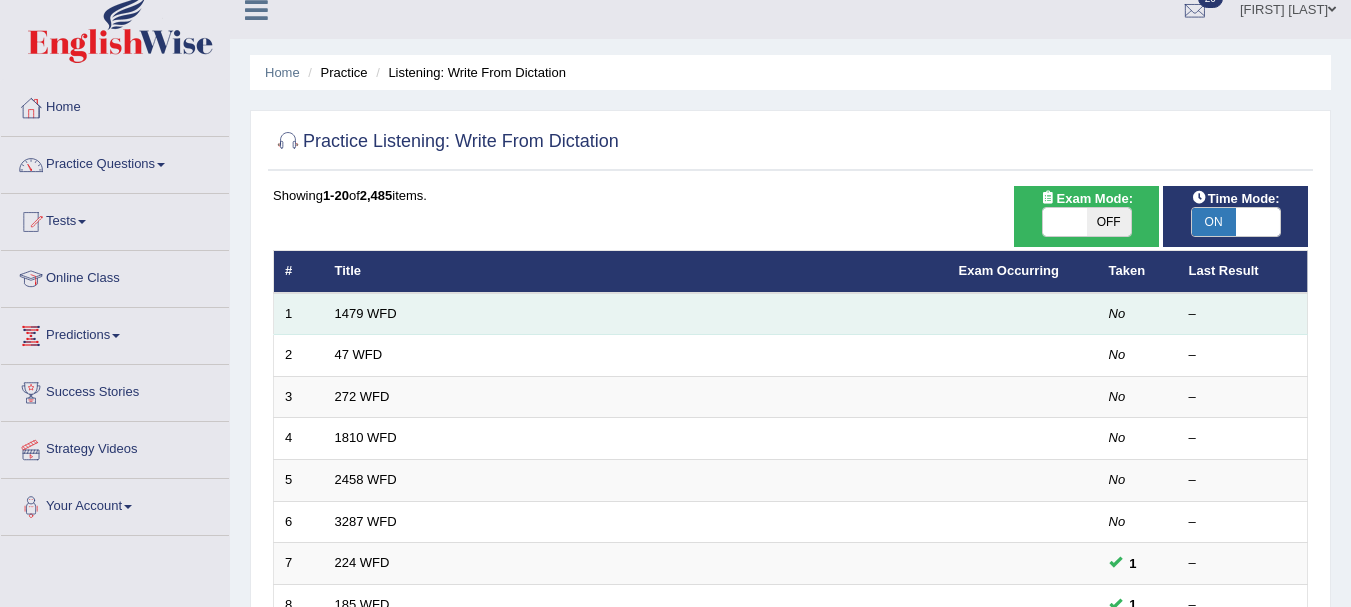 click on "No" at bounding box center [1138, 314] 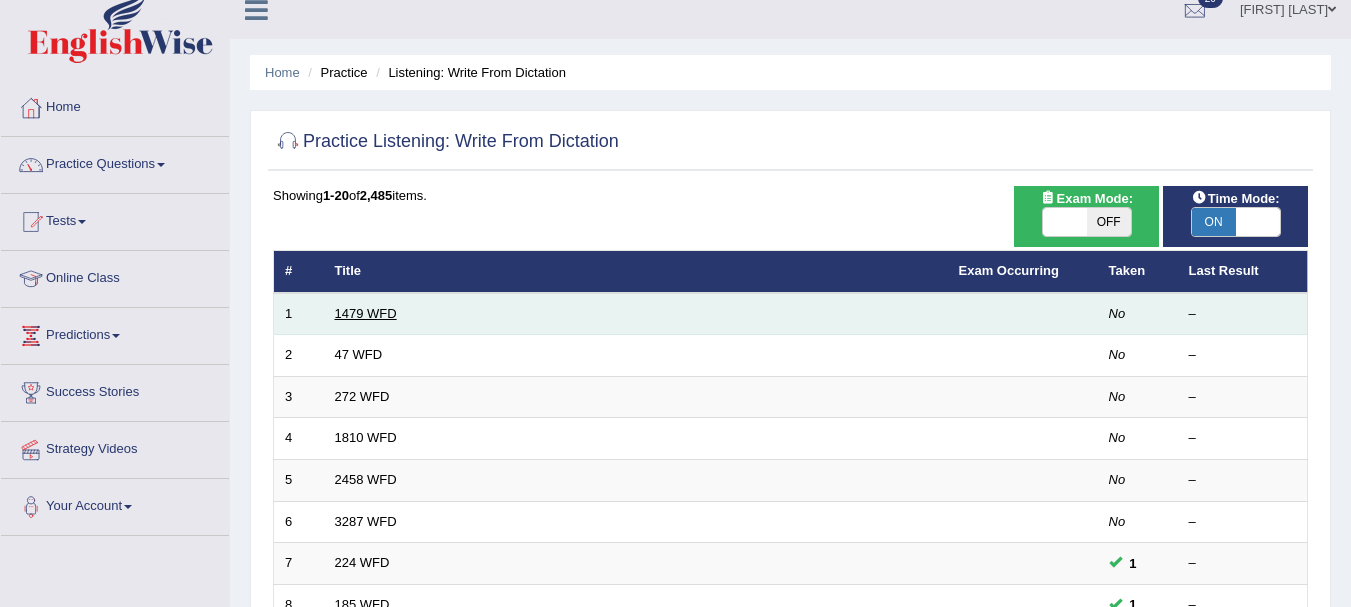 click on "1479 WFD" at bounding box center [366, 313] 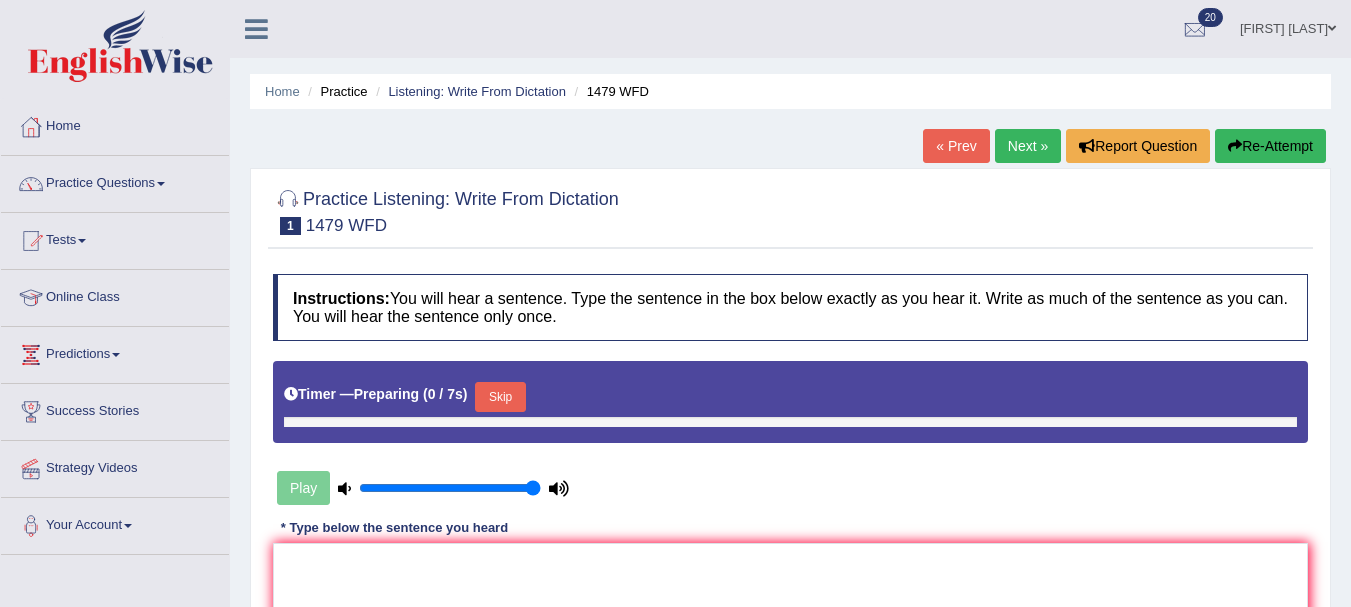 scroll, scrollTop: 0, scrollLeft: 0, axis: both 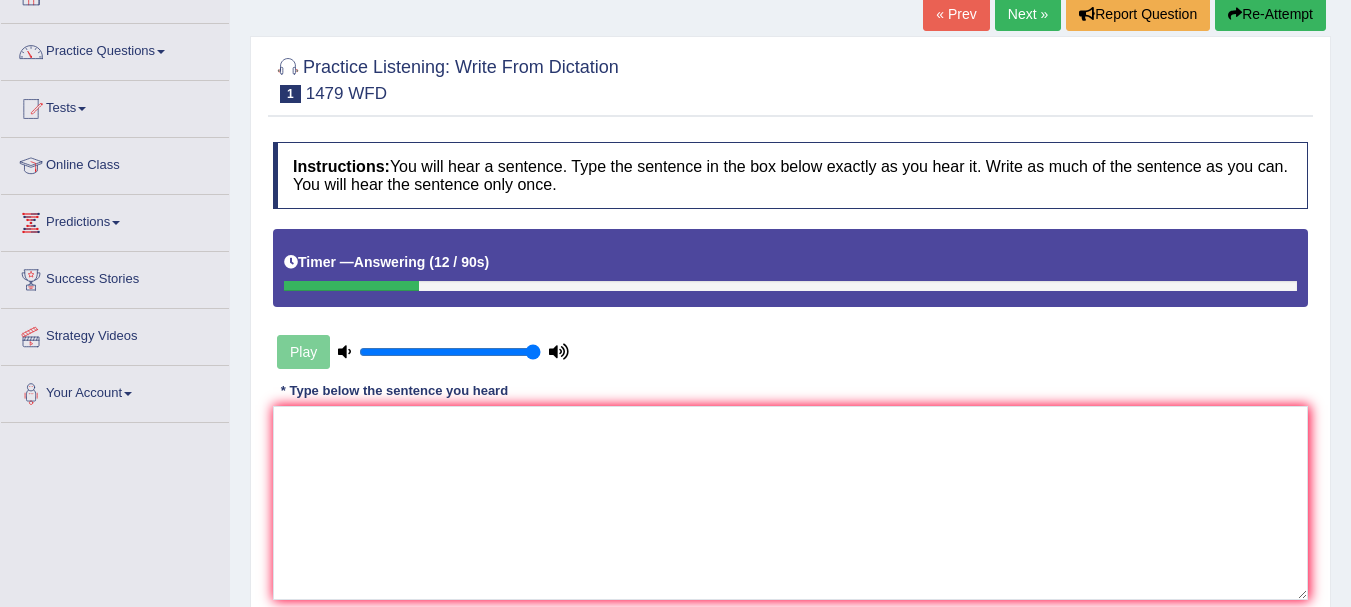 click on "Re-Attempt" at bounding box center (1270, 14) 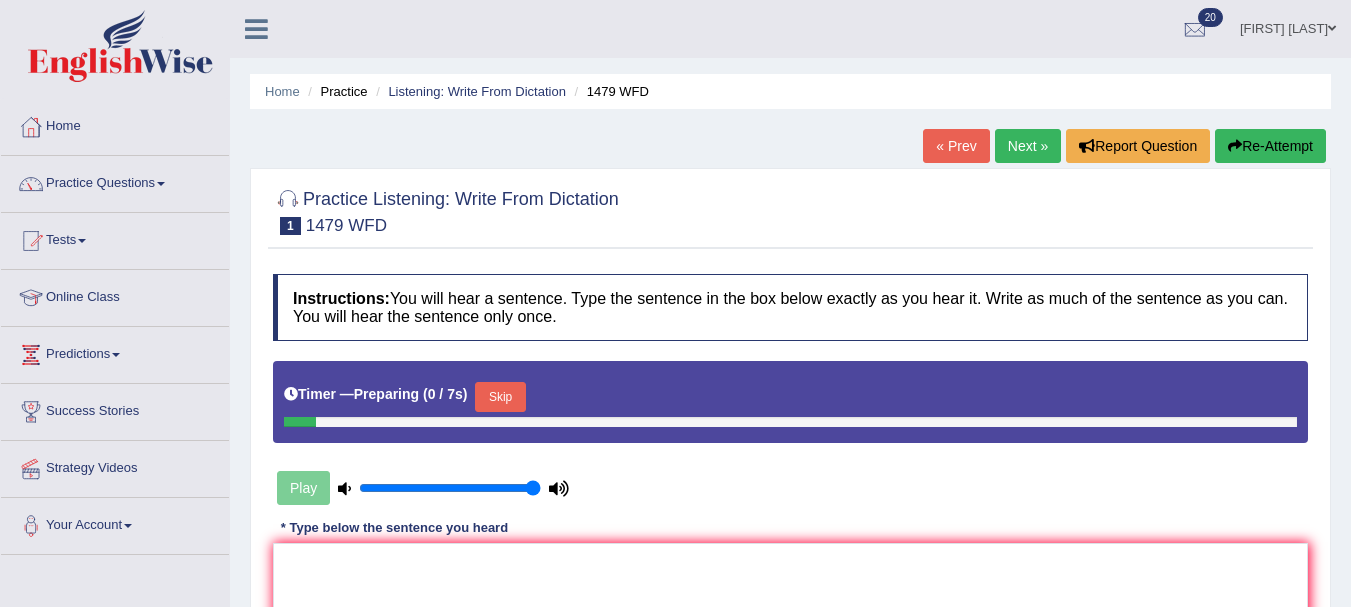 scroll, scrollTop: 132, scrollLeft: 0, axis: vertical 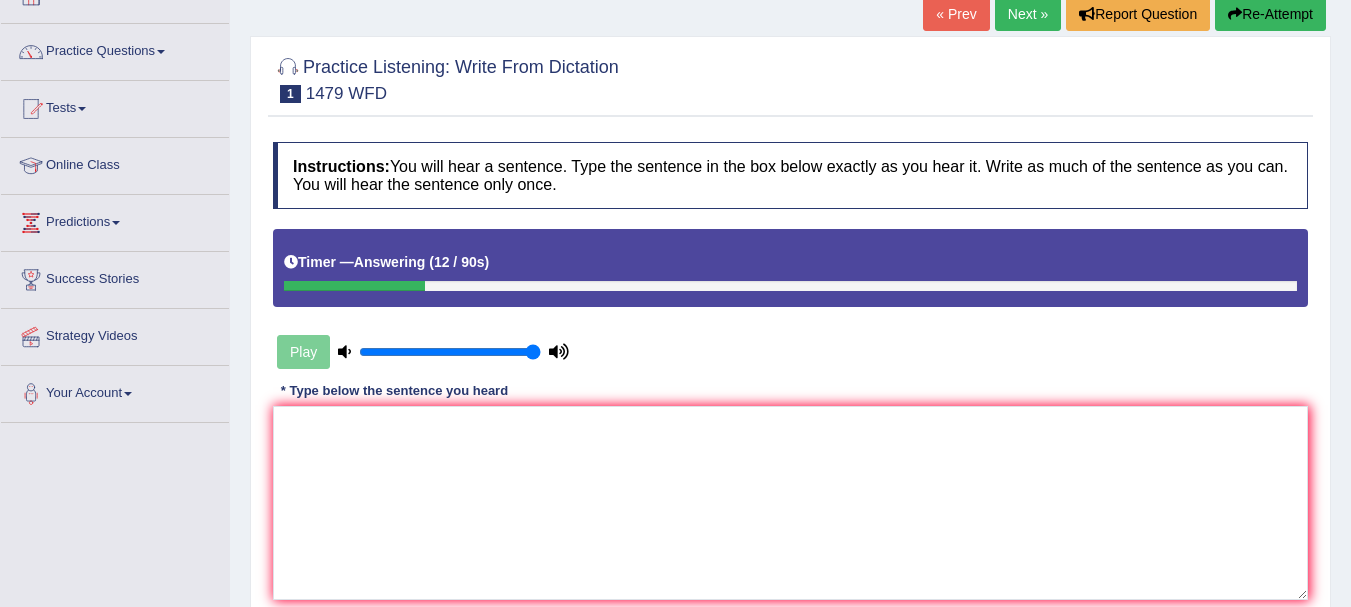 click on "Re-Attempt" at bounding box center (1270, 14) 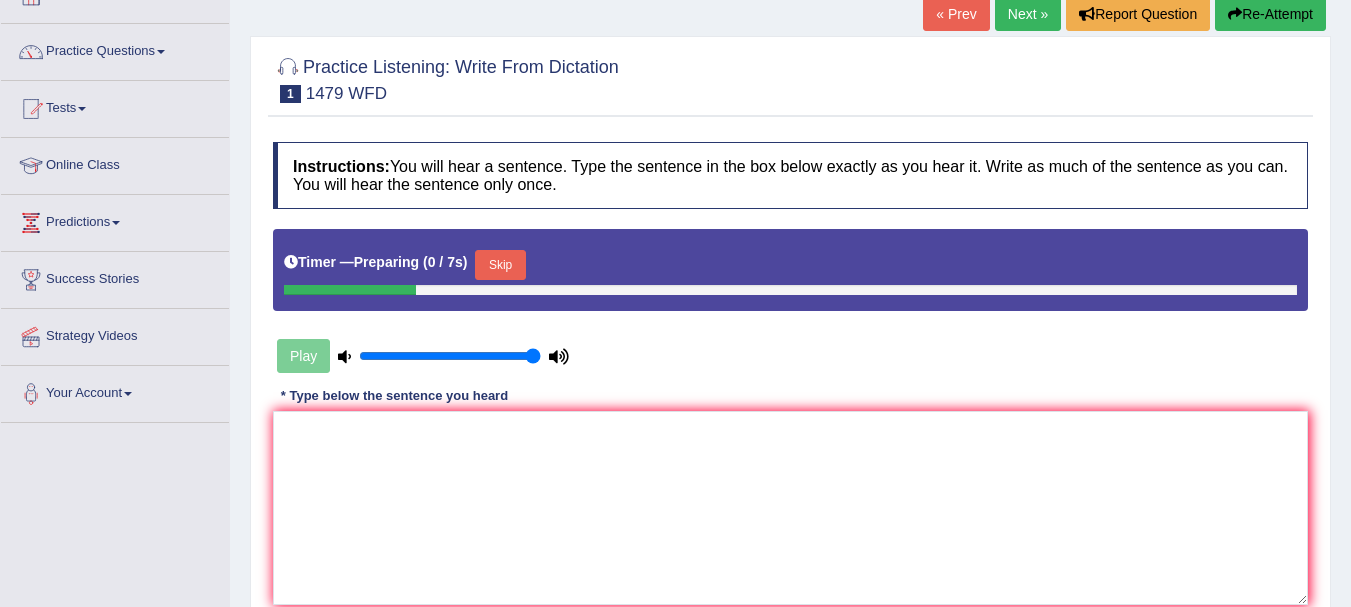 scroll, scrollTop: 0, scrollLeft: 0, axis: both 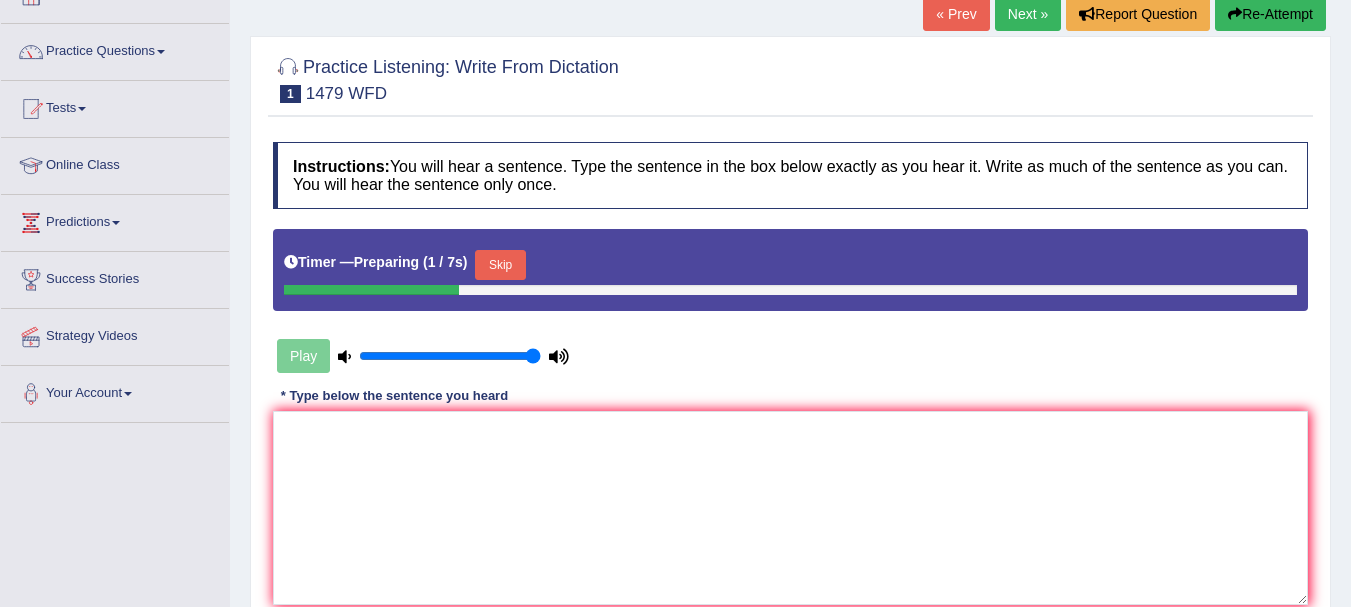 click on "Skip" at bounding box center [500, 265] 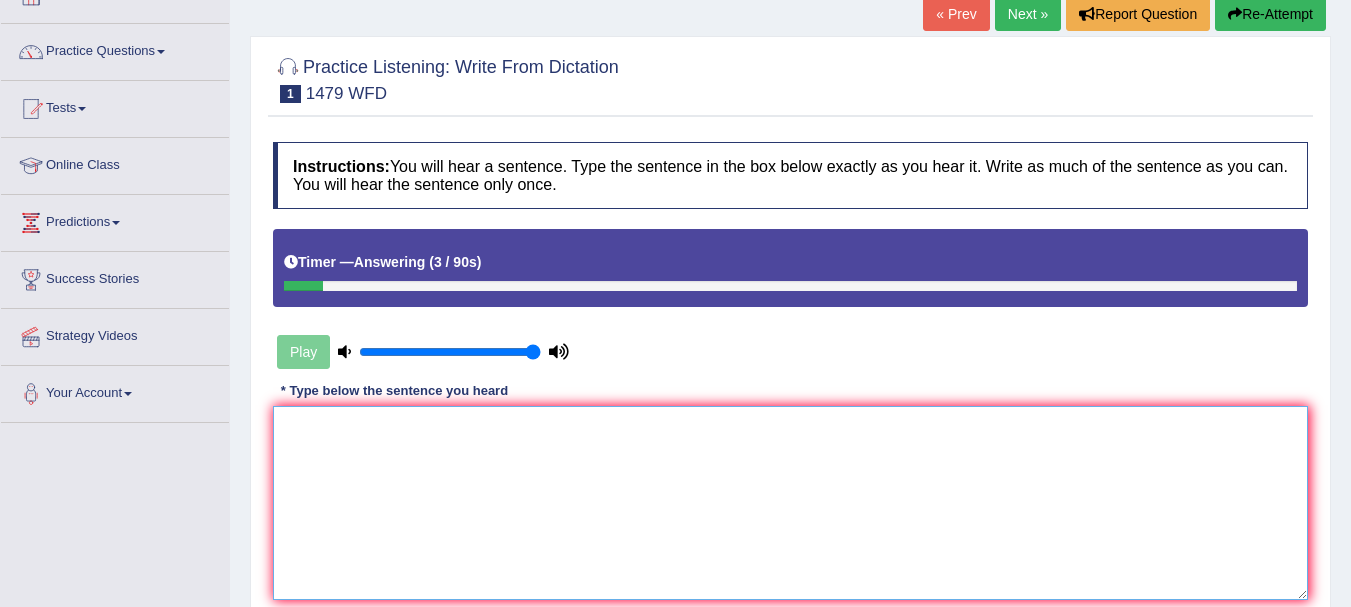 click at bounding box center (790, 503) 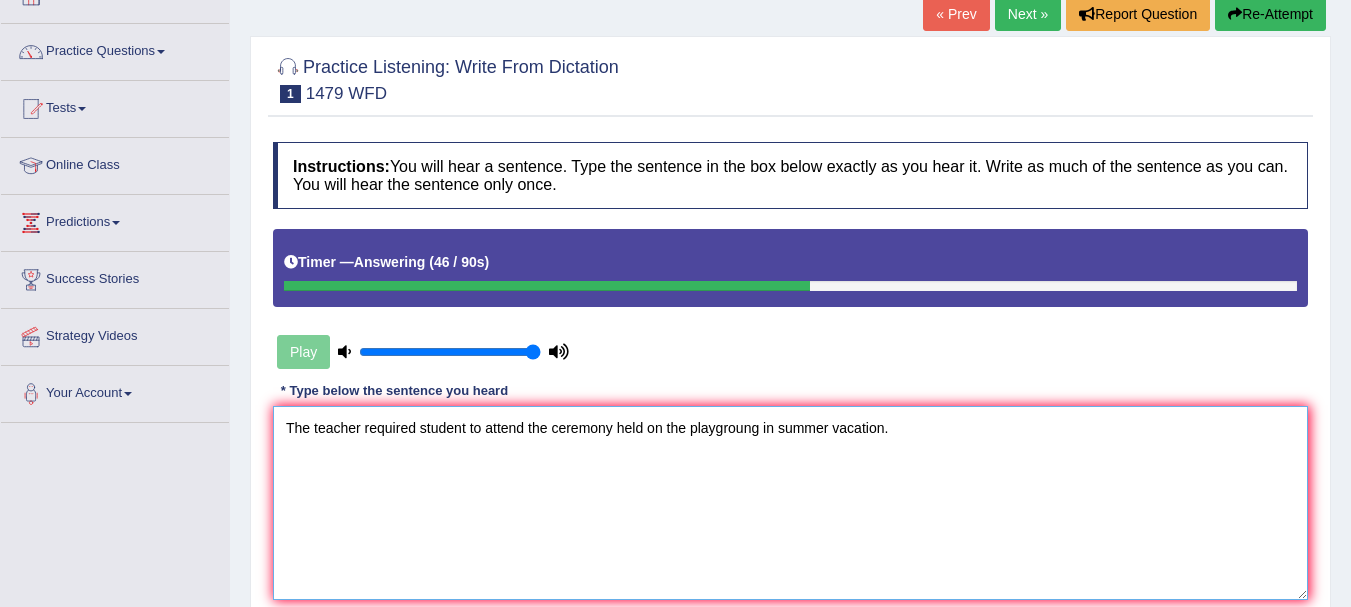 click on "The teacher required student to attend the ceremony held on the playgroung in summer vacation." at bounding box center [790, 503] 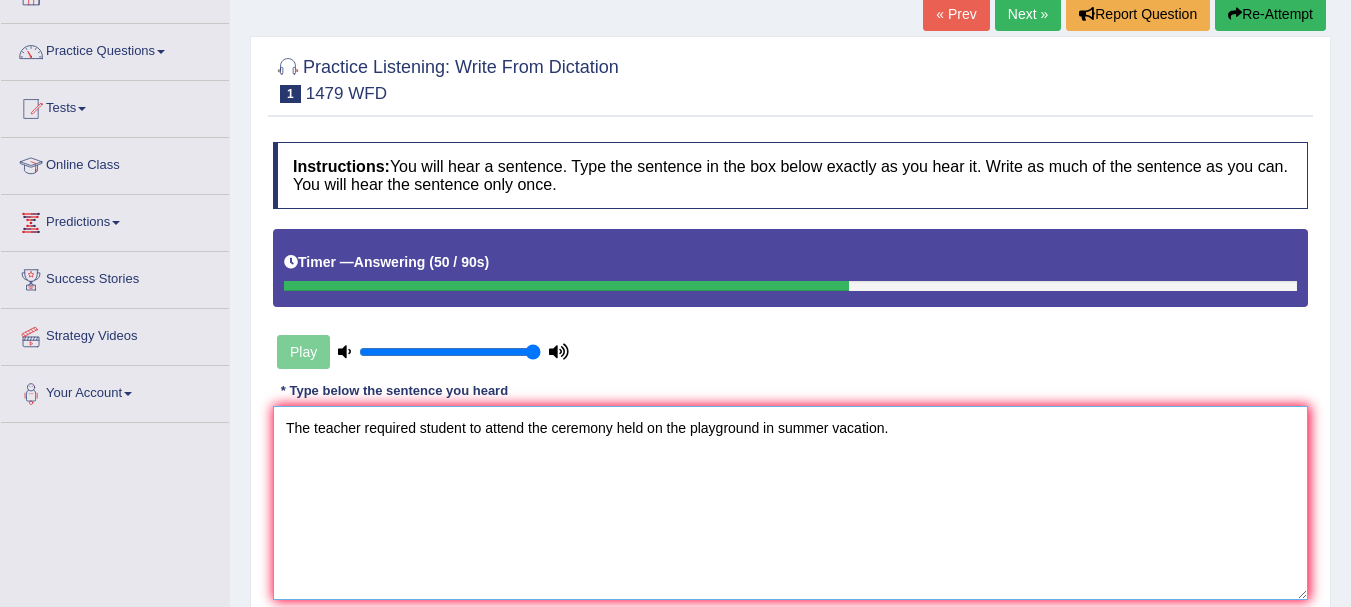 click on "The teacher required student to attend the ceremony held on the playground in summer vacation." at bounding box center [790, 503] 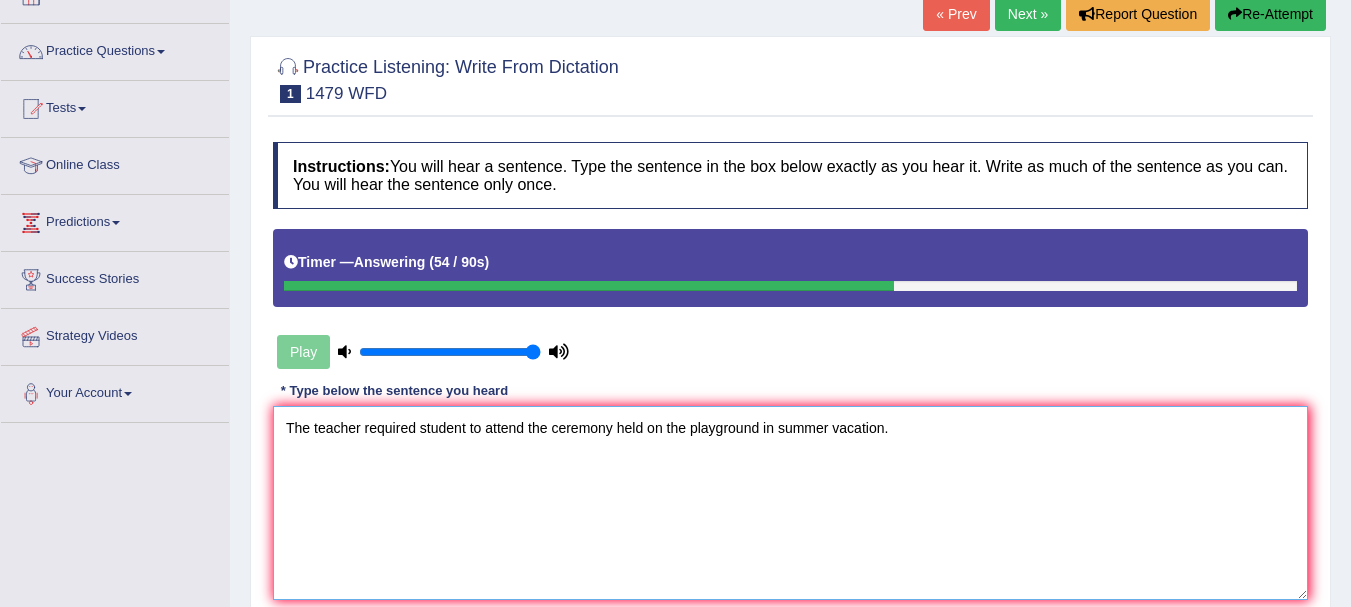 click on "The teacher required student to attend the ceremony held on the playground in summer vacation." at bounding box center (790, 503) 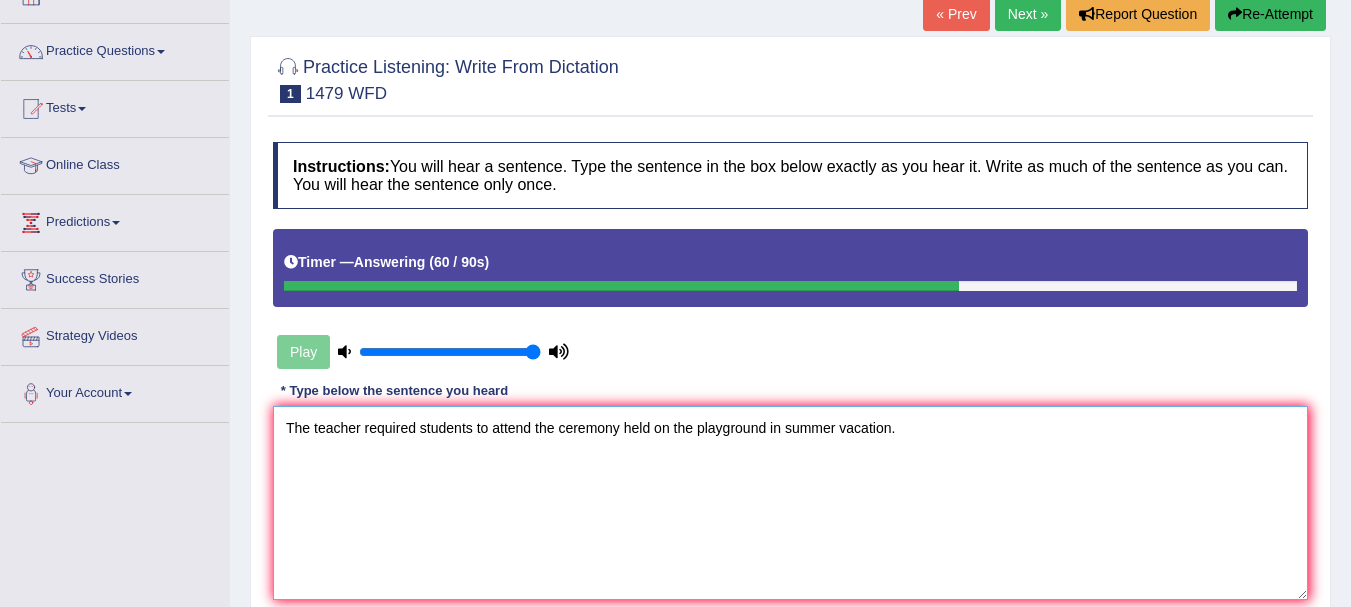 click on "The teacher required students to attend the ceremony held on the playground in summer vacation." at bounding box center [790, 503] 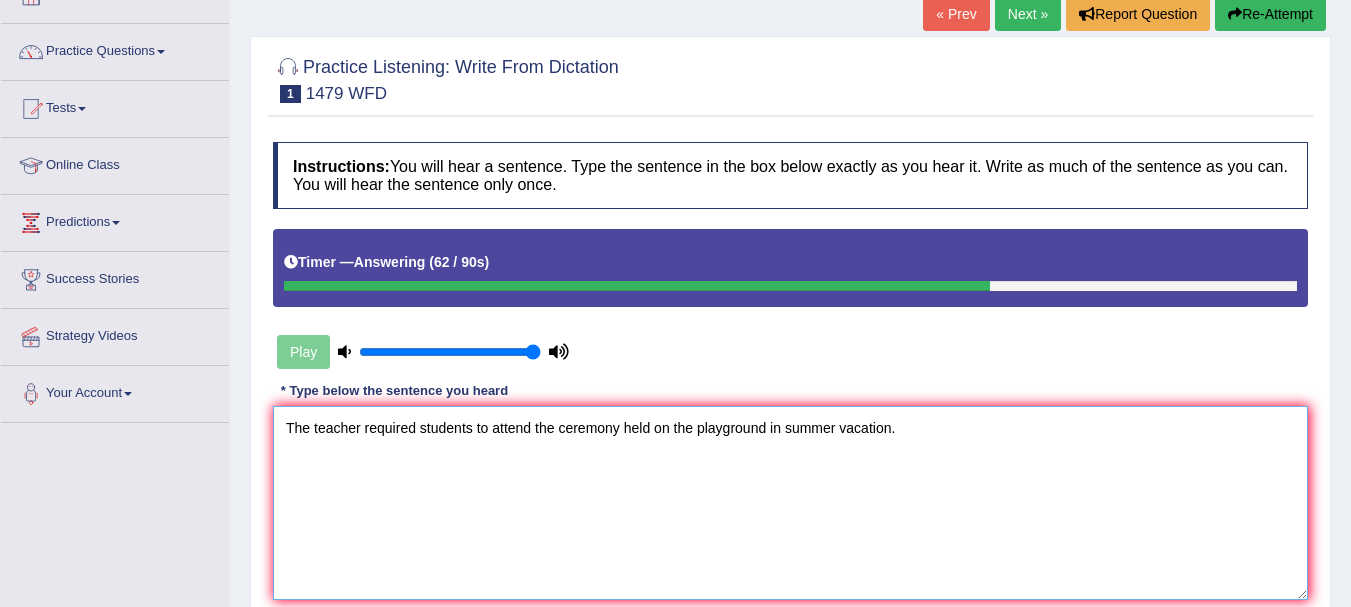 scroll, scrollTop: 167, scrollLeft: 0, axis: vertical 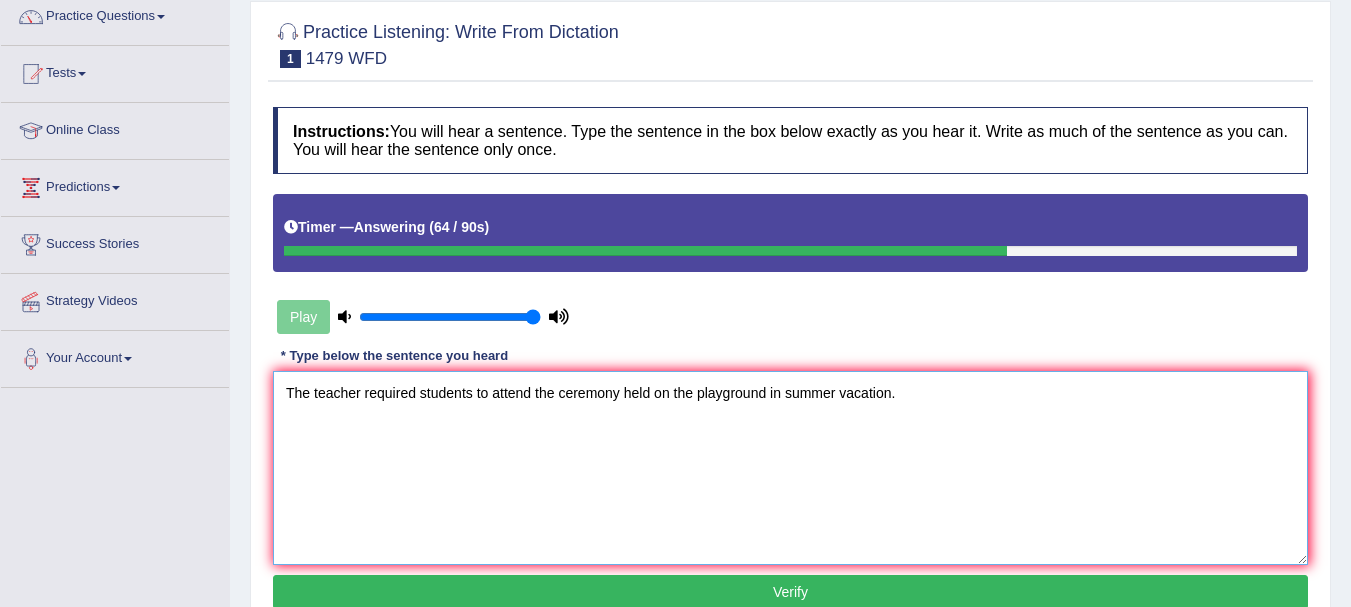 type on "The teacher required students to attend the ceremony held on the playground in summer vacation." 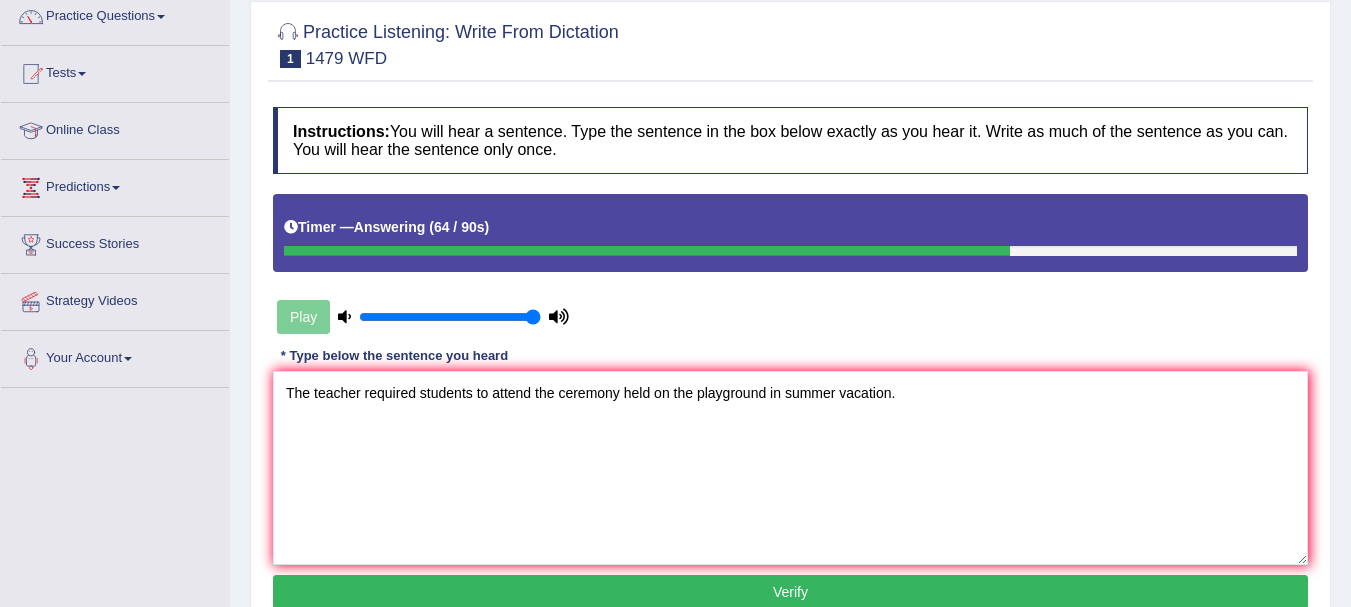 click on "Verify" at bounding box center [790, 592] 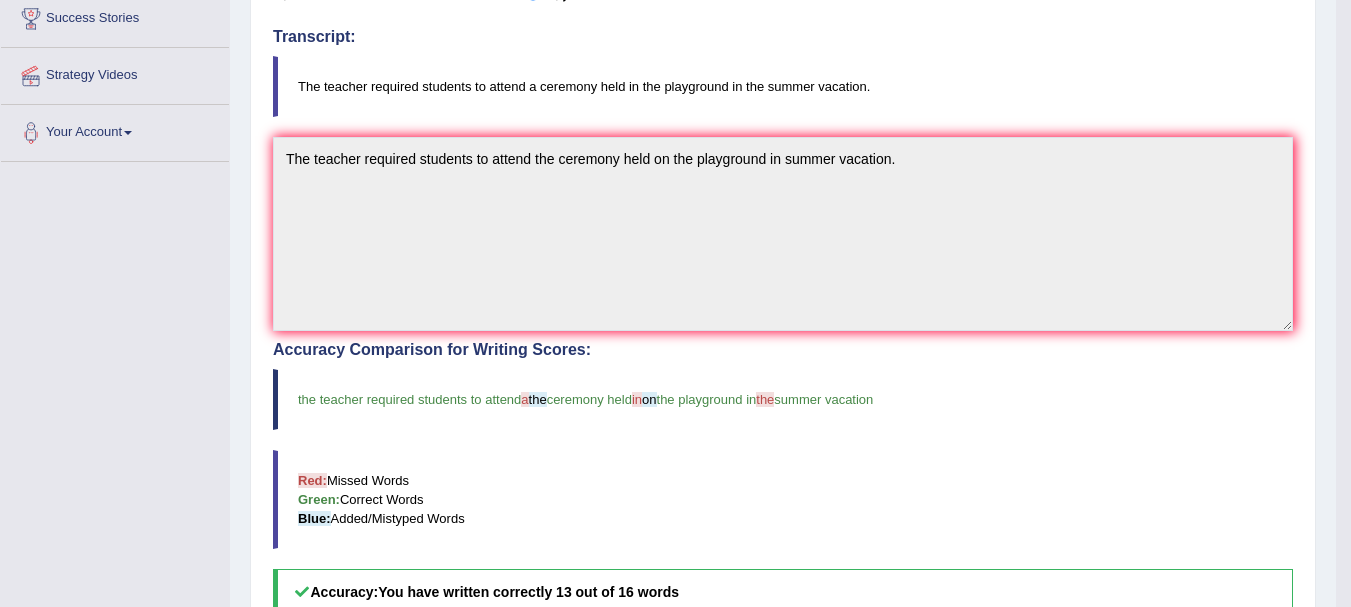 scroll, scrollTop: 0, scrollLeft: 0, axis: both 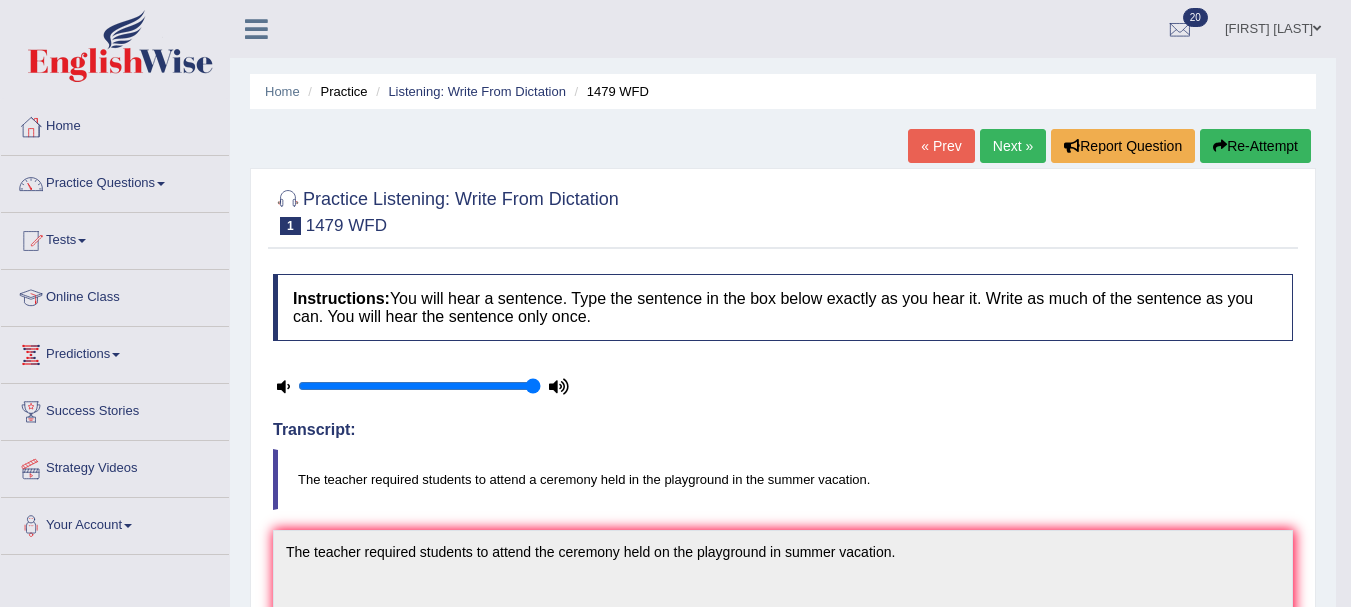 click on "Next »" at bounding box center [1013, 146] 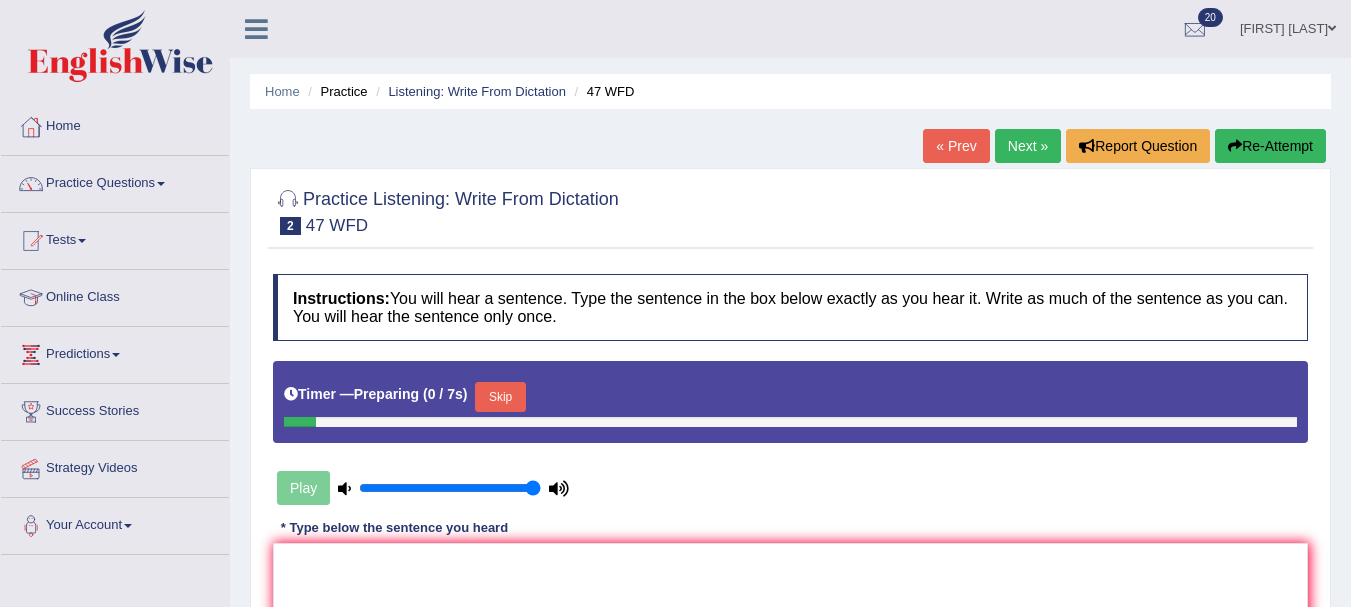 scroll, scrollTop: 0, scrollLeft: 0, axis: both 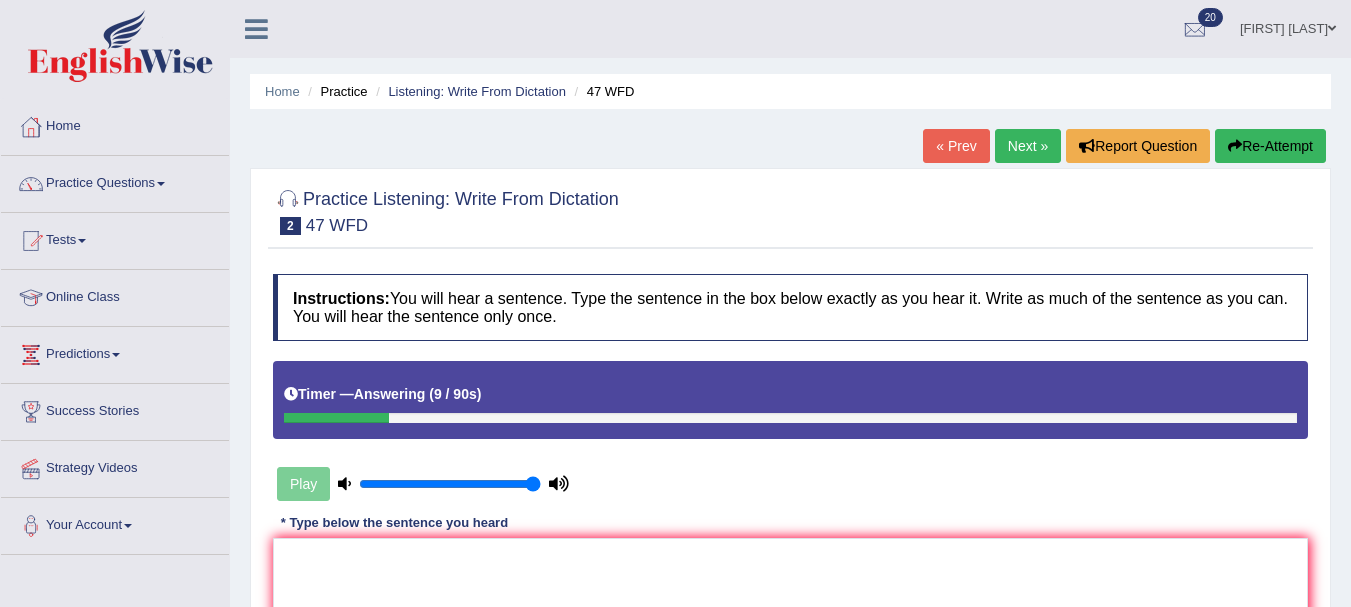 click on "Re-Attempt" at bounding box center (1270, 146) 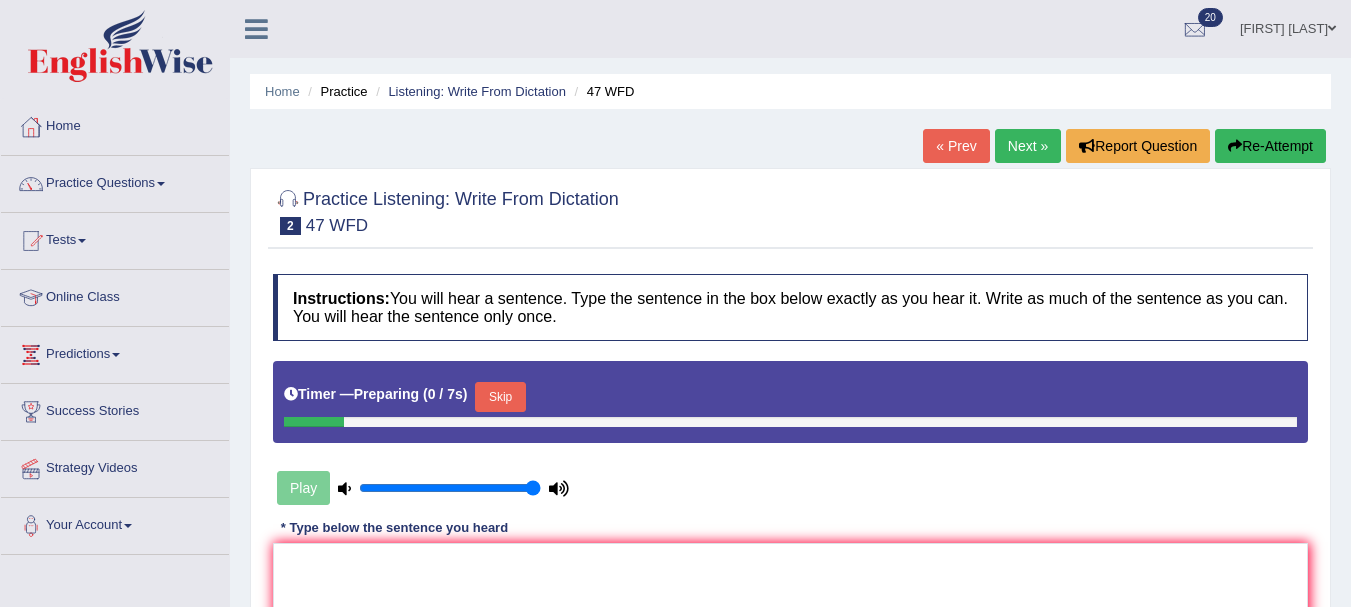 scroll, scrollTop: 0, scrollLeft: 0, axis: both 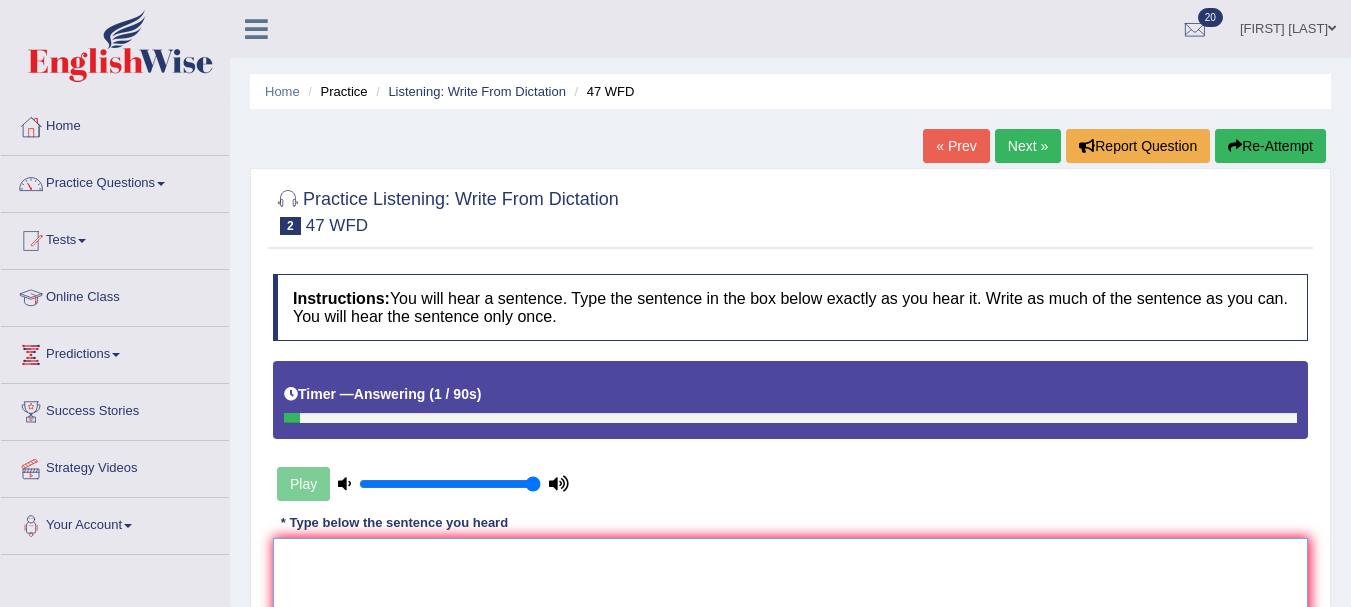 click at bounding box center [790, 635] 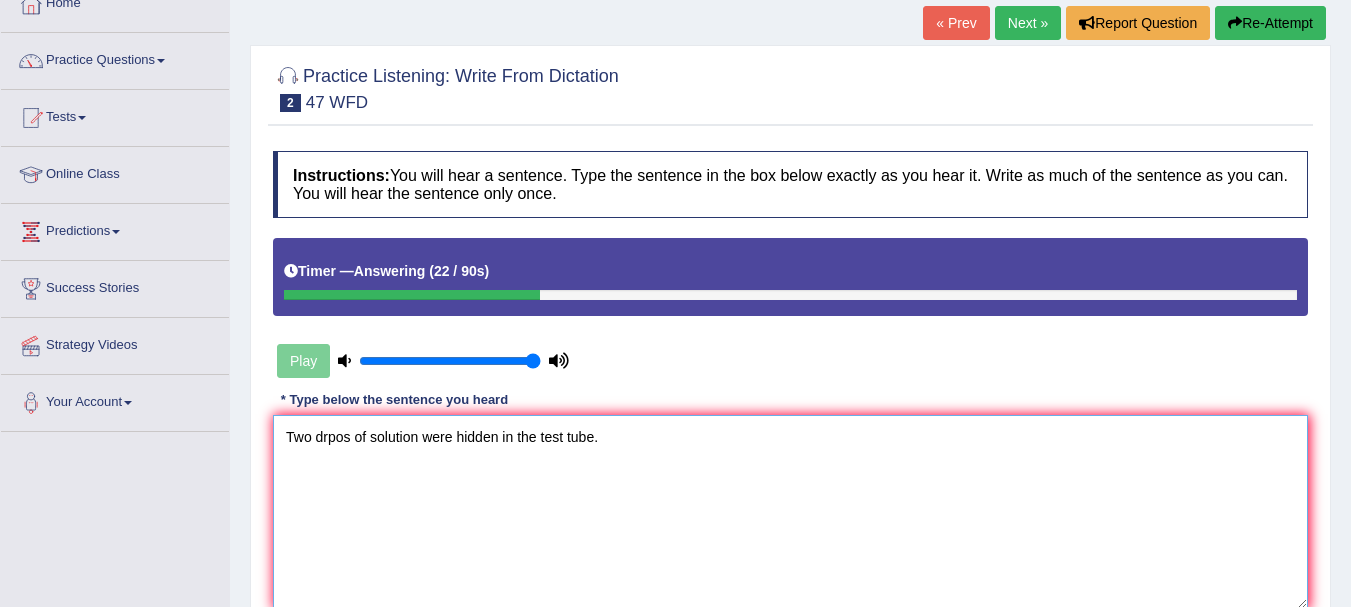 scroll, scrollTop: 127, scrollLeft: 0, axis: vertical 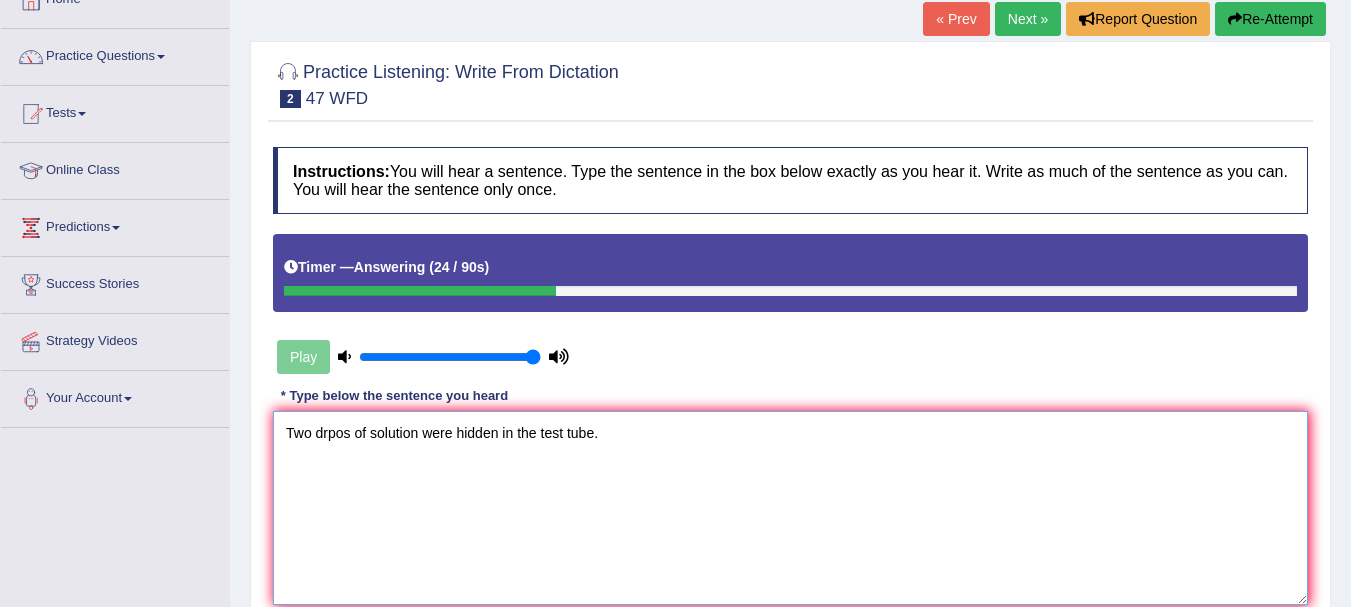 click on "Two drpos of solution were hidden in the test tube." at bounding box center (790, 508) 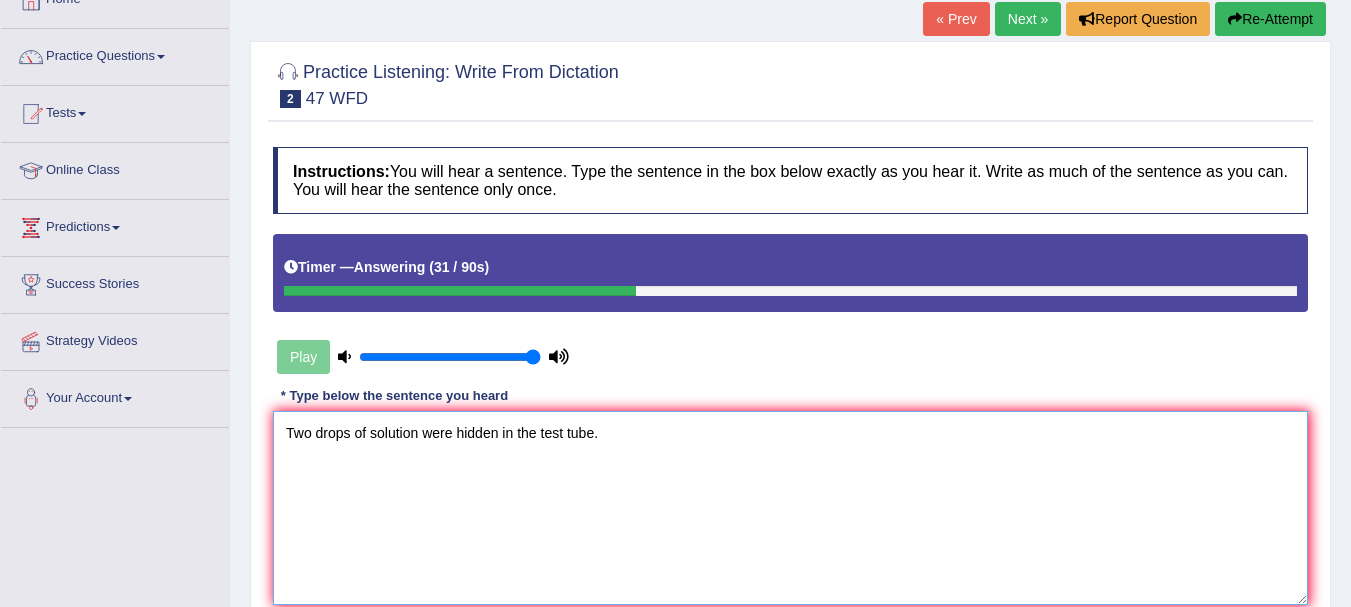 scroll, scrollTop: 215, scrollLeft: 0, axis: vertical 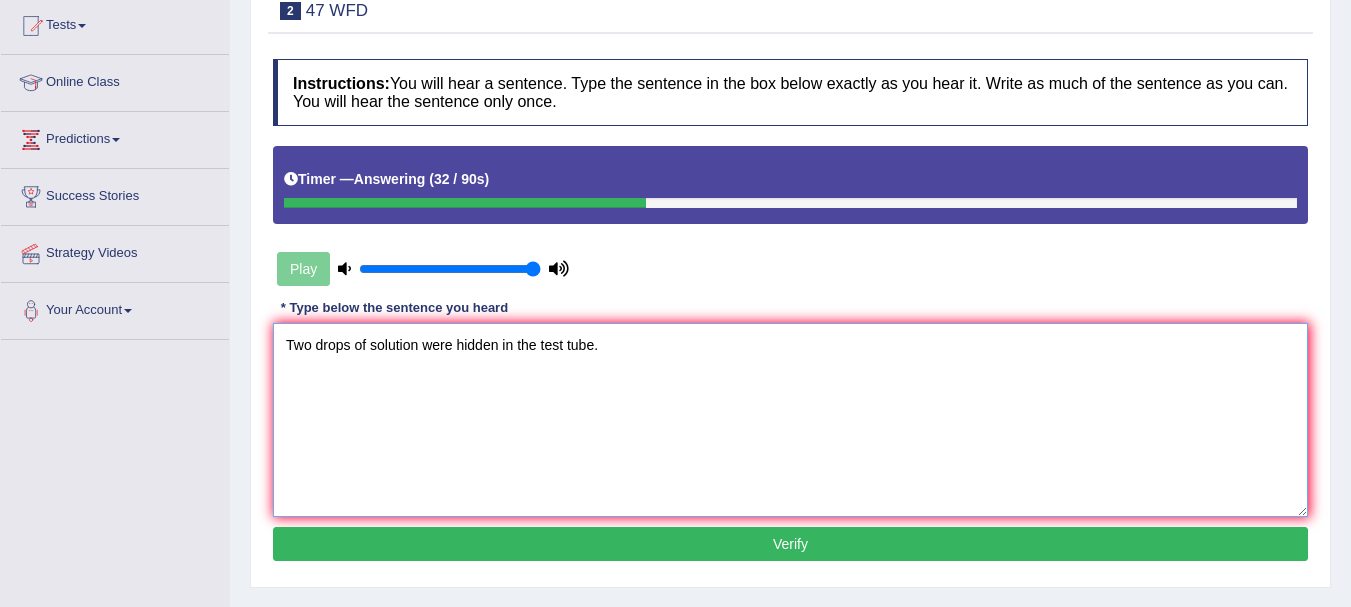 type on "Two drops of solution were hidden in the test tube." 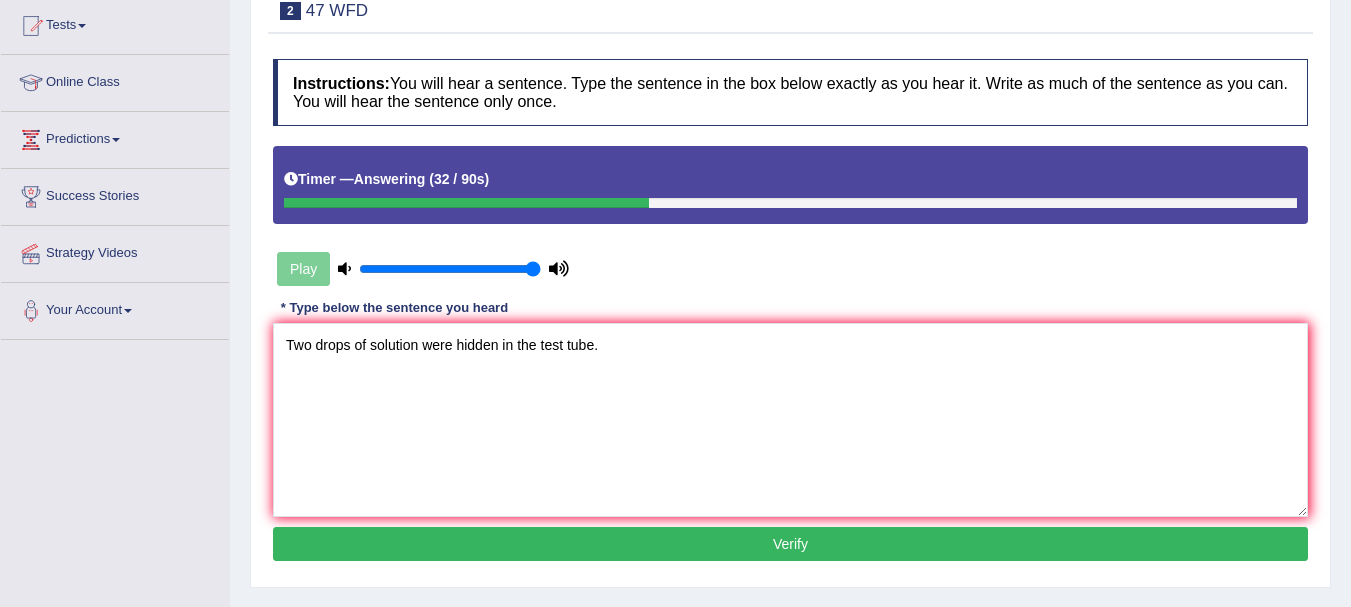 click on "Verify" at bounding box center [790, 544] 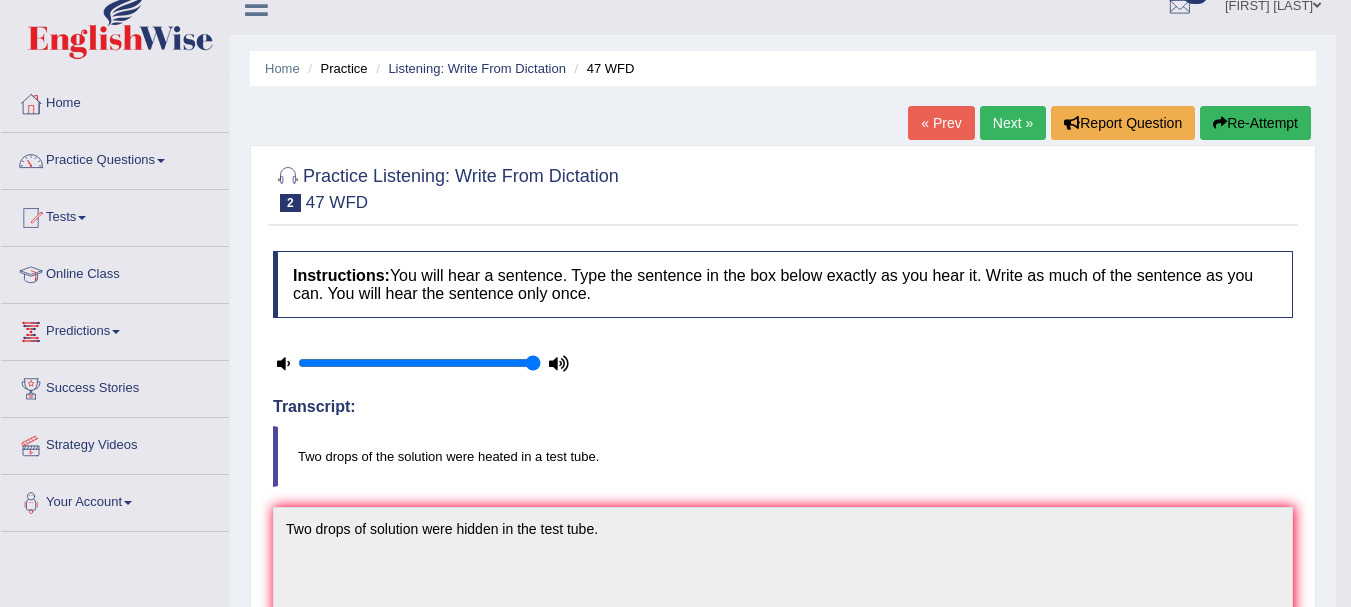 scroll, scrollTop: 20, scrollLeft: 0, axis: vertical 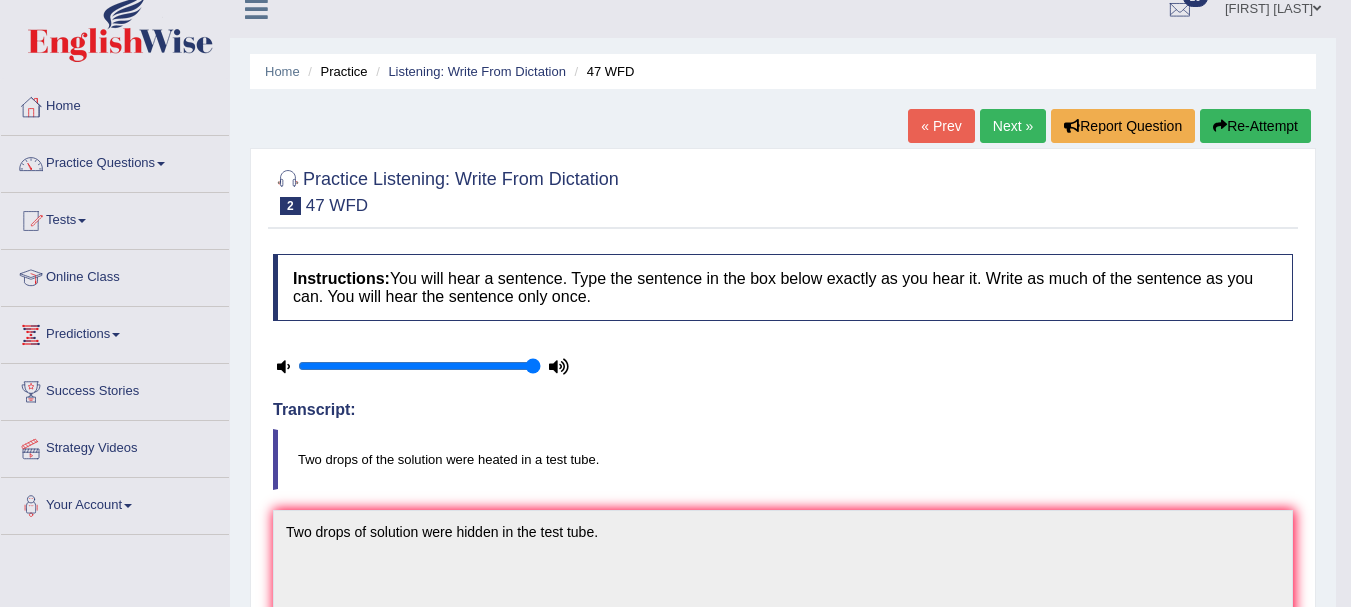 click on "Next »" at bounding box center [1013, 126] 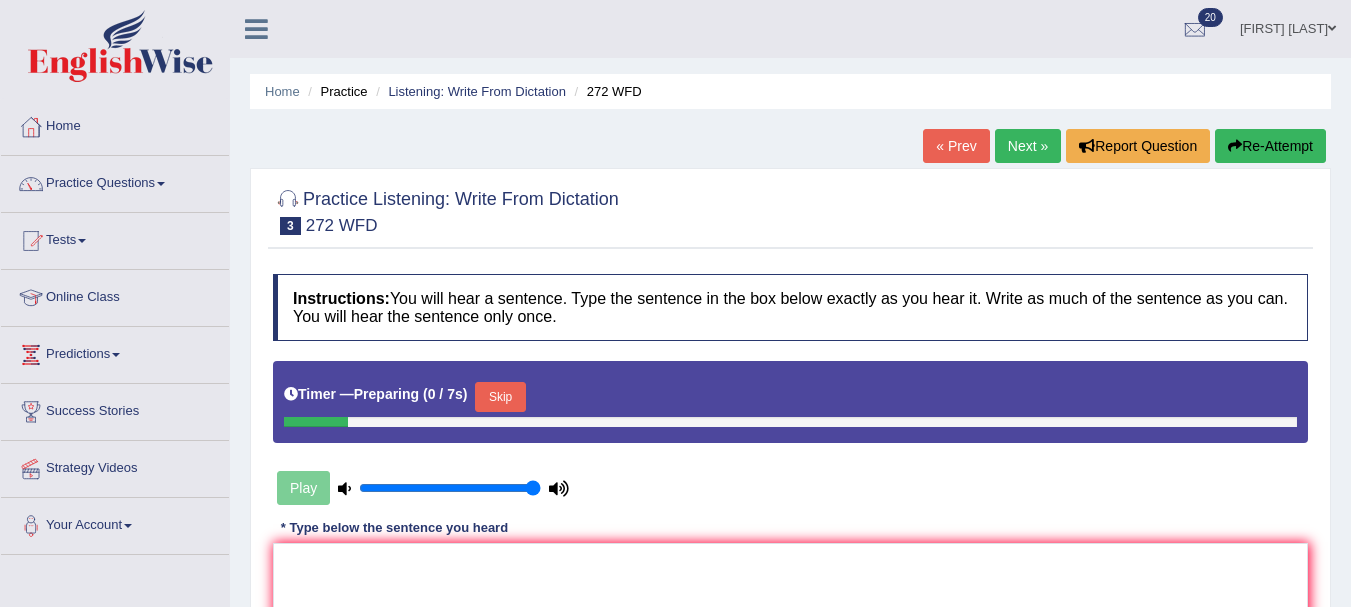 scroll, scrollTop: 0, scrollLeft: 0, axis: both 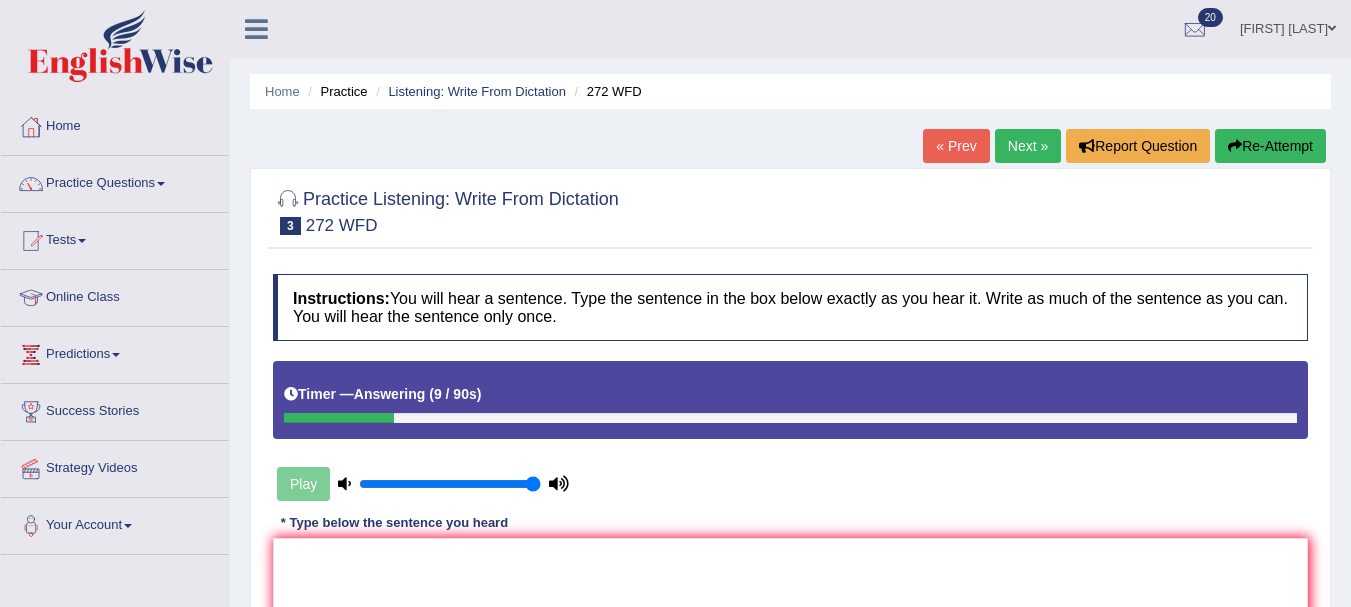 click on "Re-Attempt" at bounding box center [1270, 146] 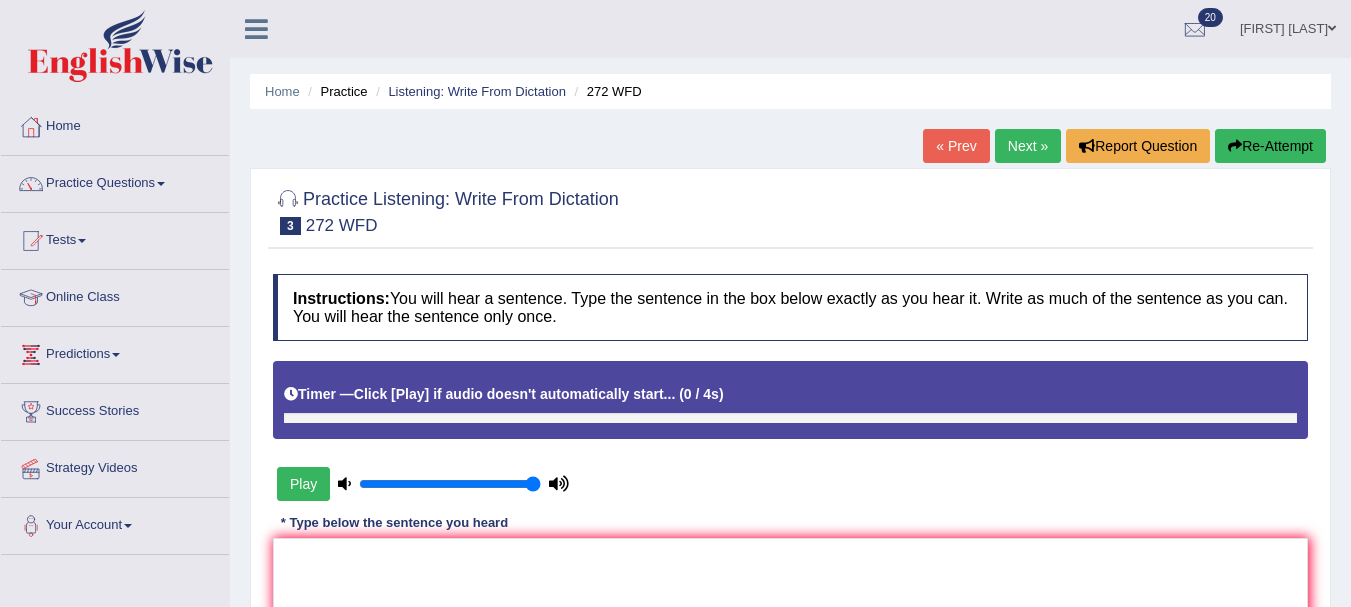 scroll, scrollTop: 0, scrollLeft: 0, axis: both 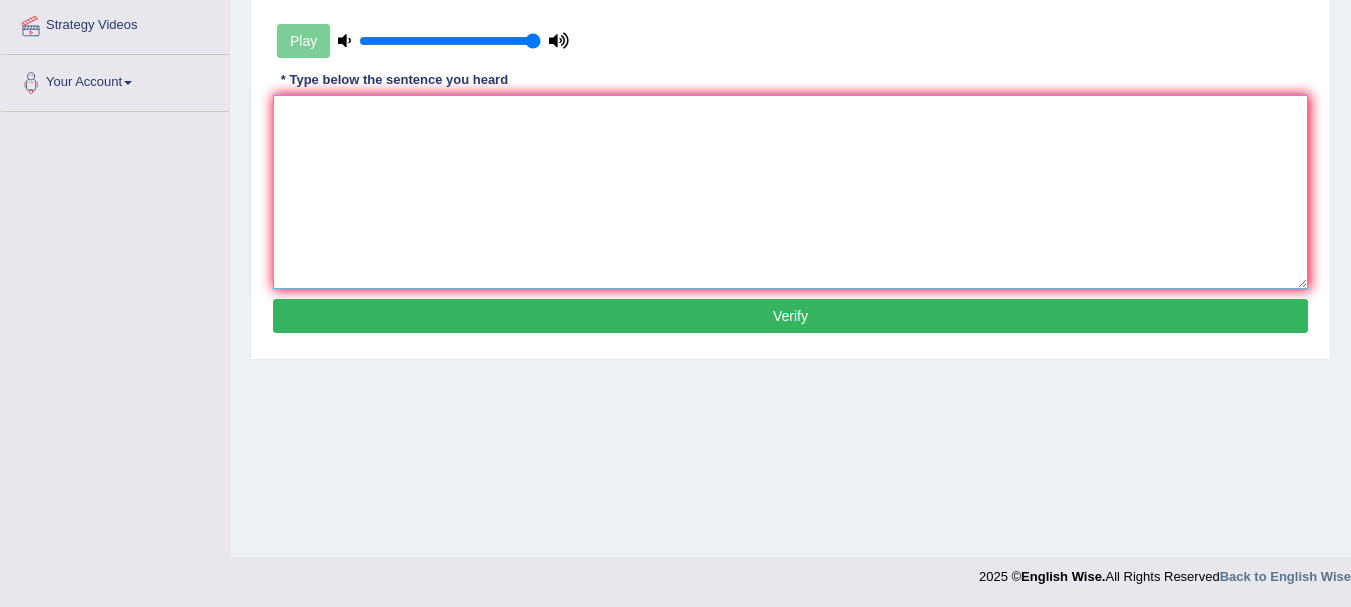 click at bounding box center (790, 192) 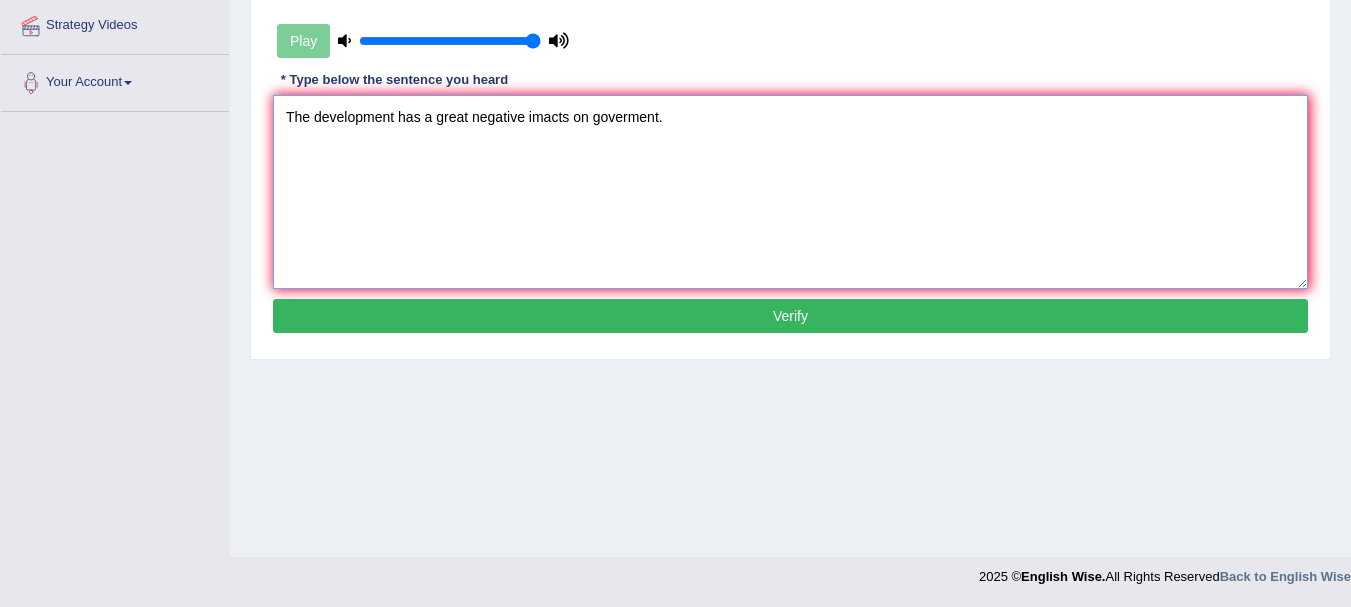 click on "The development has a great negative imacts on goverment." at bounding box center (790, 192) 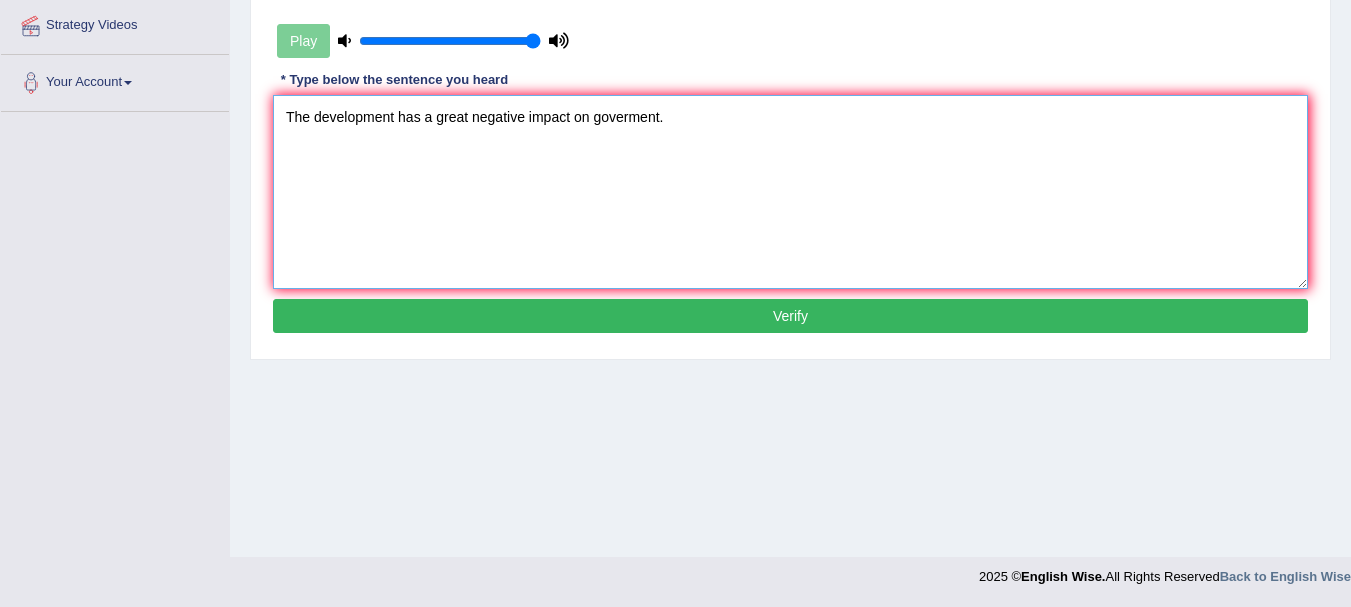 drag, startPoint x: 551, startPoint y: 165, endPoint x: 582, endPoint y: 207, distance: 52.201534 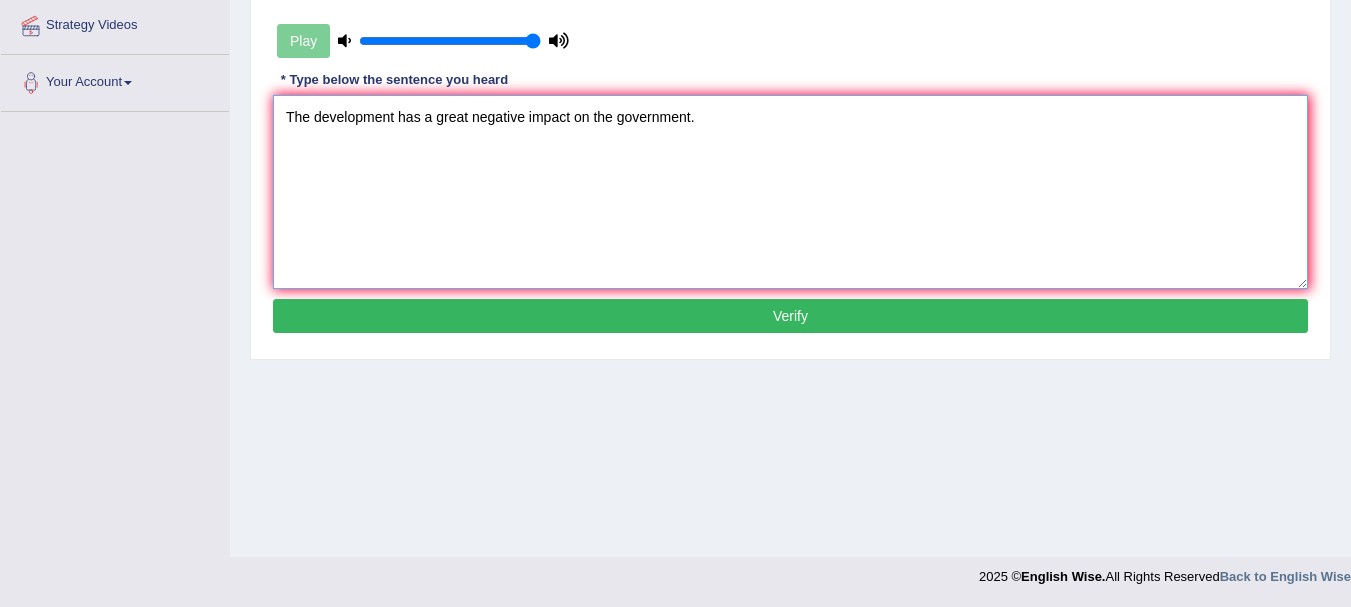 type on "The development has a great negative impact on the government." 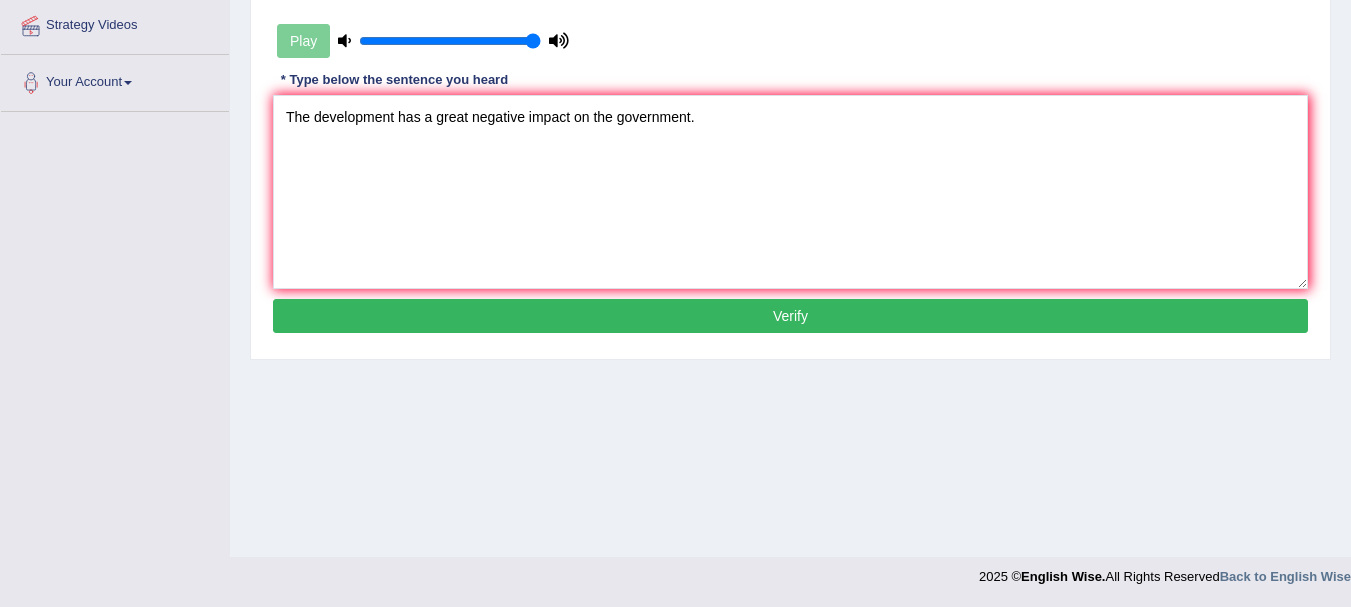 click on "Practice Listening: Write From Dictation
3
272 WFD
Instructions:  You will hear a sentence. Type the sentence in the box below exactly as you hear it. Write as much of the sentence as you can. You will hear the sentence only once.
Timer —  Answering   ( 68 / 90s ) Play Transcript: The development has a great negative impact on the environment. * Type below the sentence you heard The development has a great negative impact on the government. Accuracy Comparison for Writing Scores:
Red:  Missed Words
Green:  Correct Words
Blue:  Added/Mistyped Words
Accuracy:   Punctuation at the end  You wrote first capital letter A.I. Engine Result:  Processing... Verify" at bounding box center [790, 42] 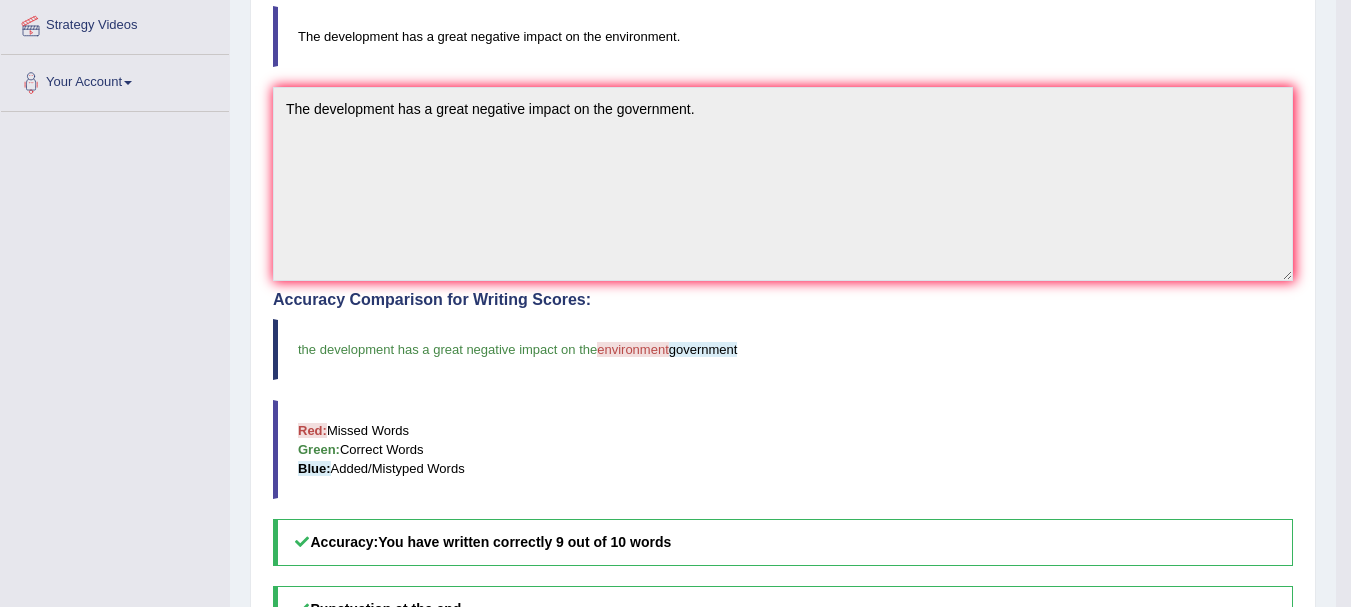 scroll, scrollTop: 213, scrollLeft: 0, axis: vertical 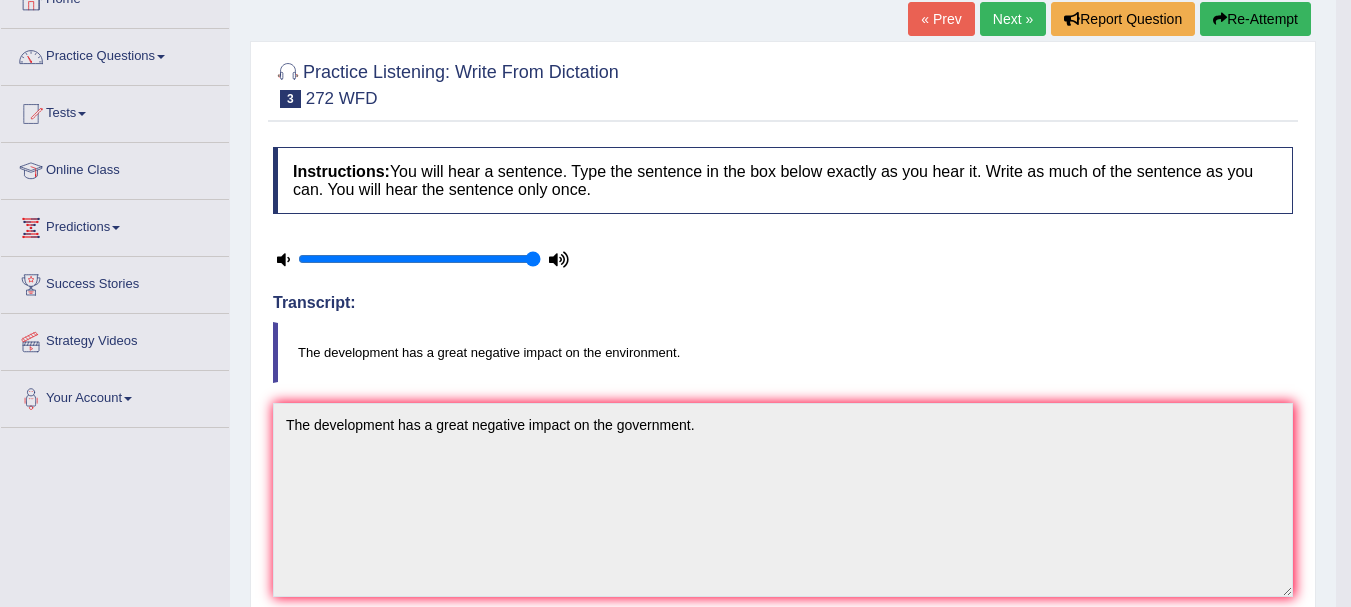 click on "Next »" at bounding box center [1013, 19] 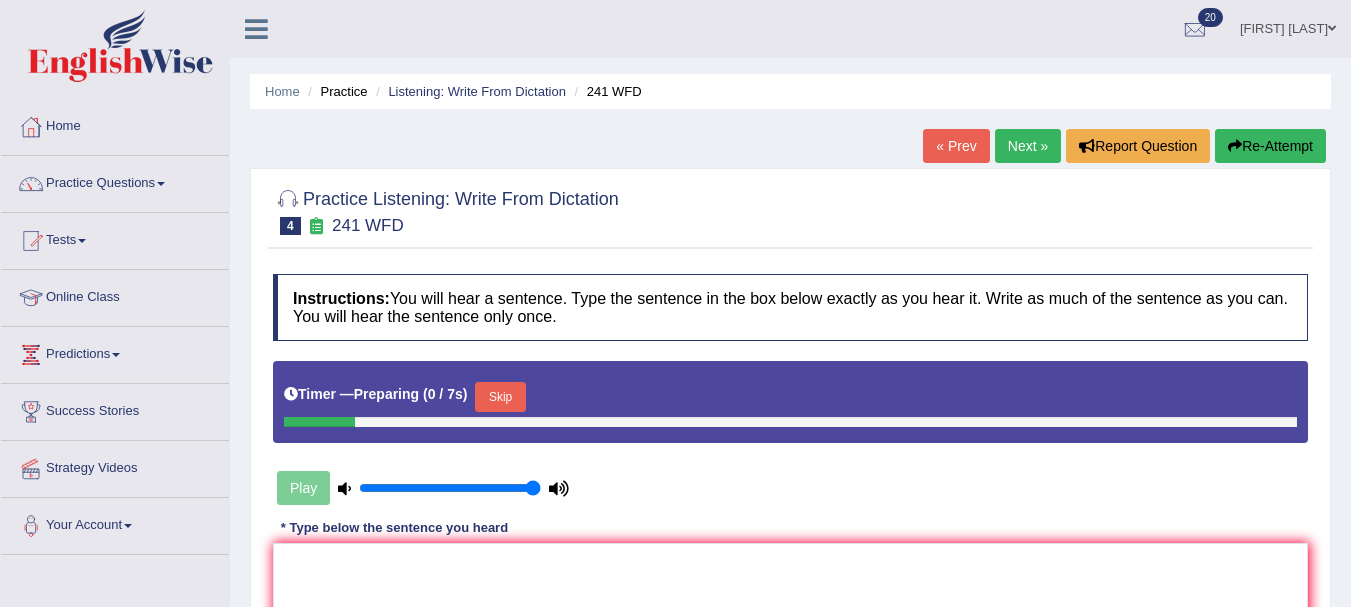 scroll, scrollTop: 0, scrollLeft: 0, axis: both 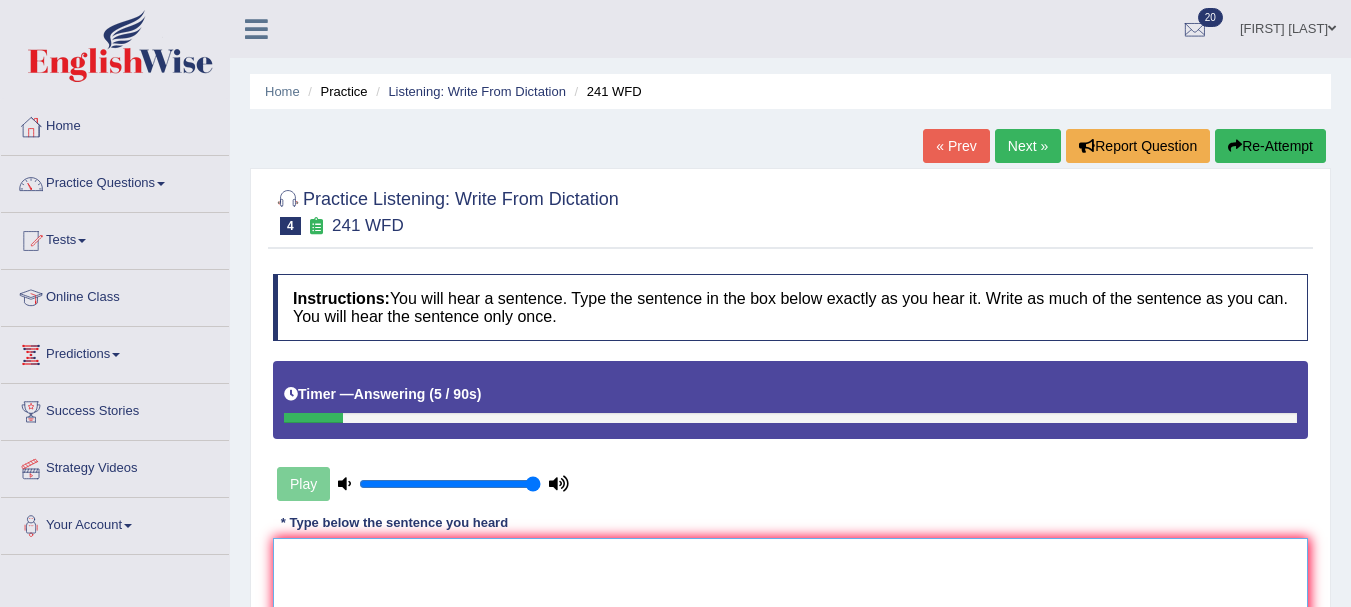 click at bounding box center [790, 635] 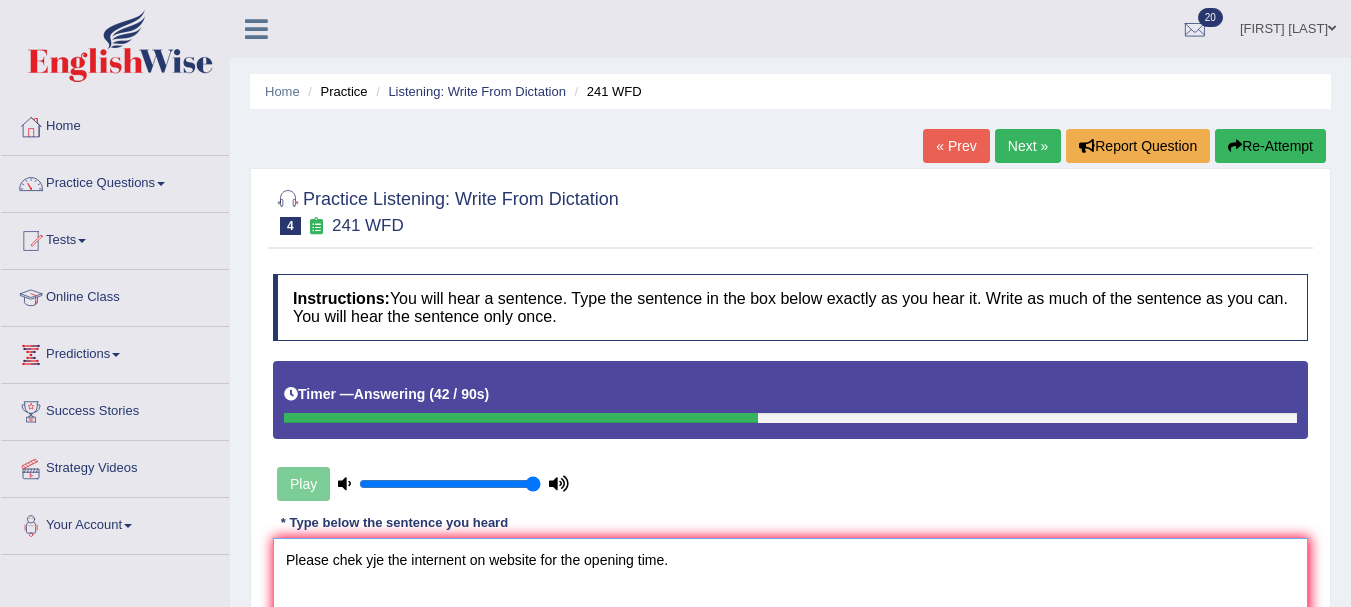 click on "Please chek yje the internent on website for the opening time." at bounding box center [790, 635] 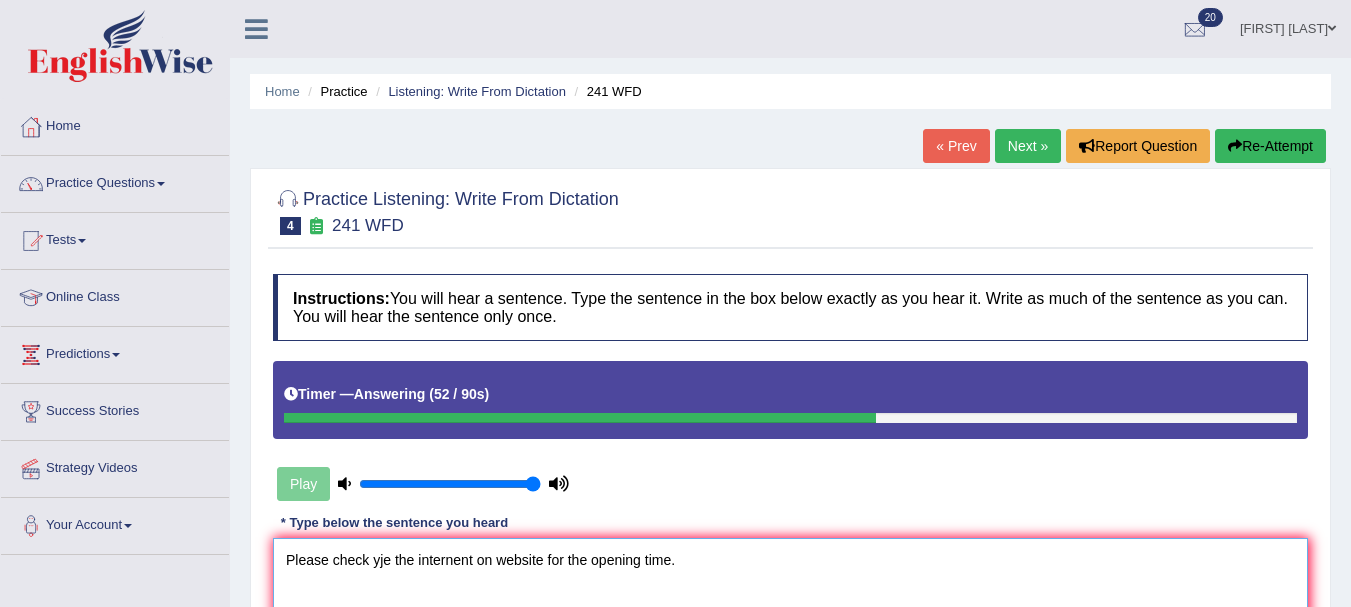 click on "Please check yje the internent on website for the opening time." at bounding box center [790, 635] 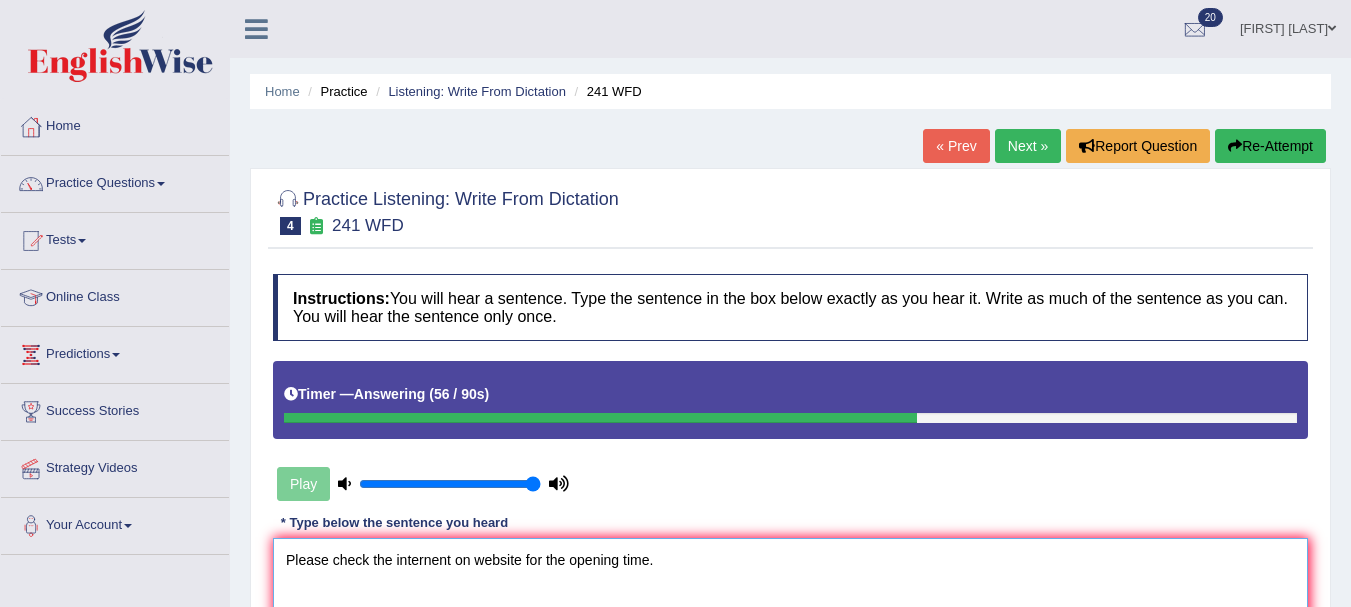 click on "Please check the internent on website for the opening time." at bounding box center (790, 635) 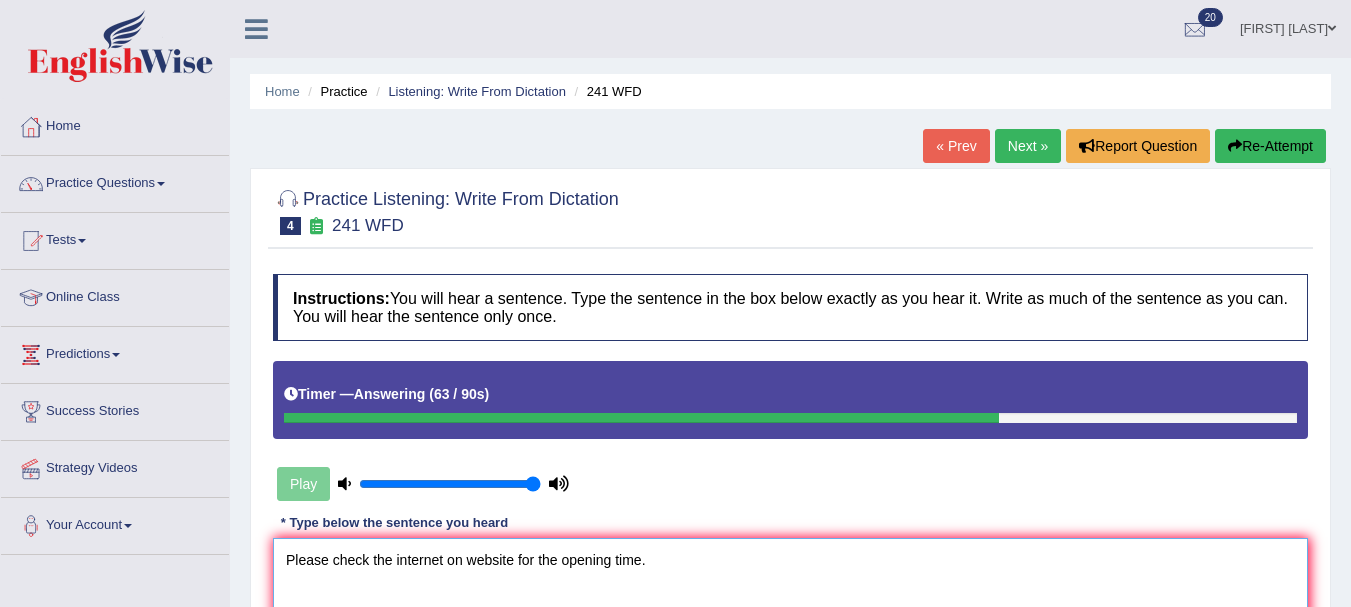 click on "Please check the internet on website for the opening time." at bounding box center (790, 635) 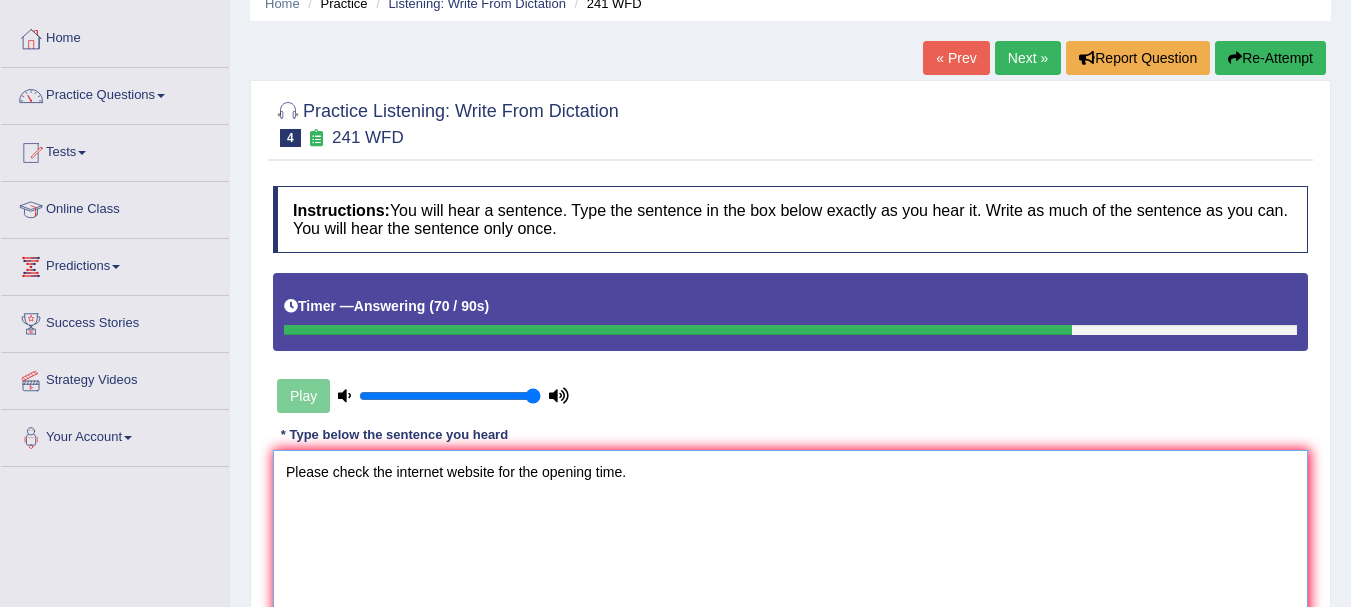 scroll, scrollTop: 94, scrollLeft: 0, axis: vertical 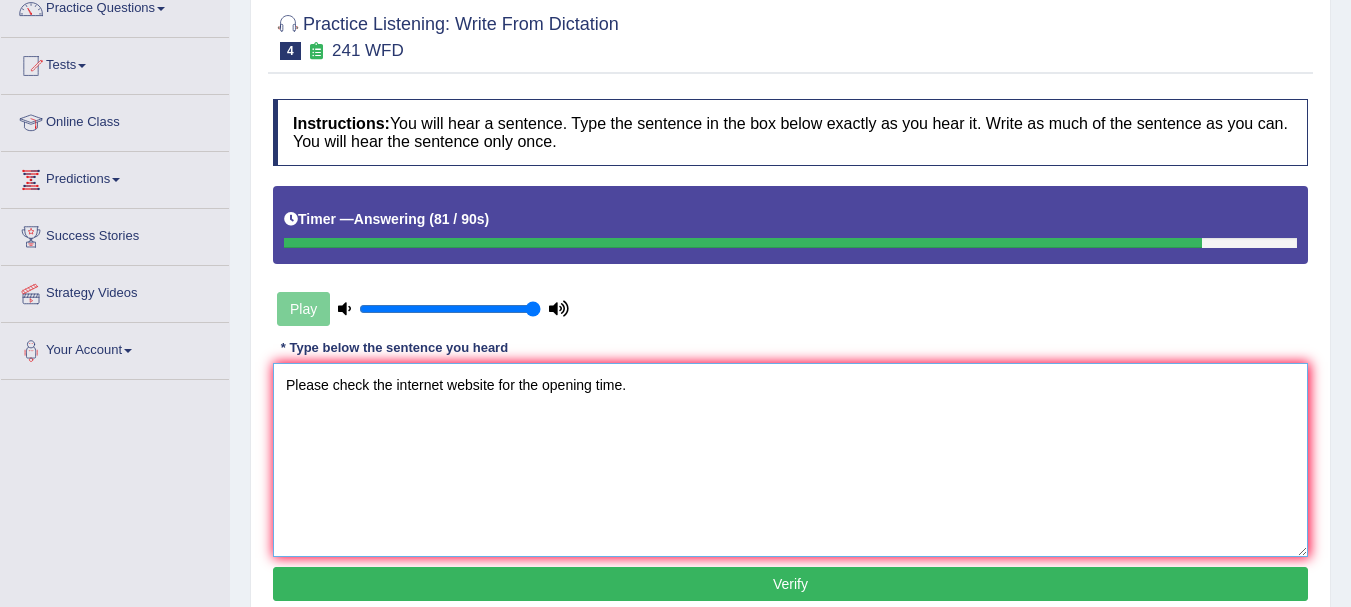 click on "Please check the internet website for the opening time." at bounding box center (790, 460) 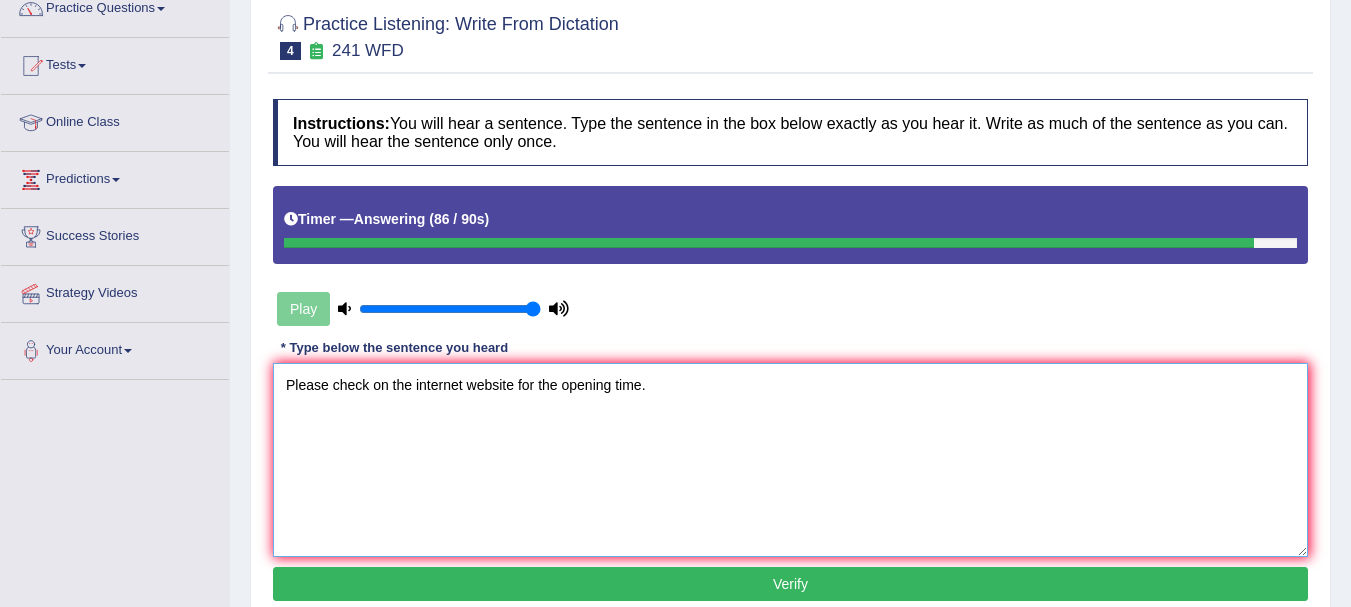 type on "Please check on the internet website for the opening time." 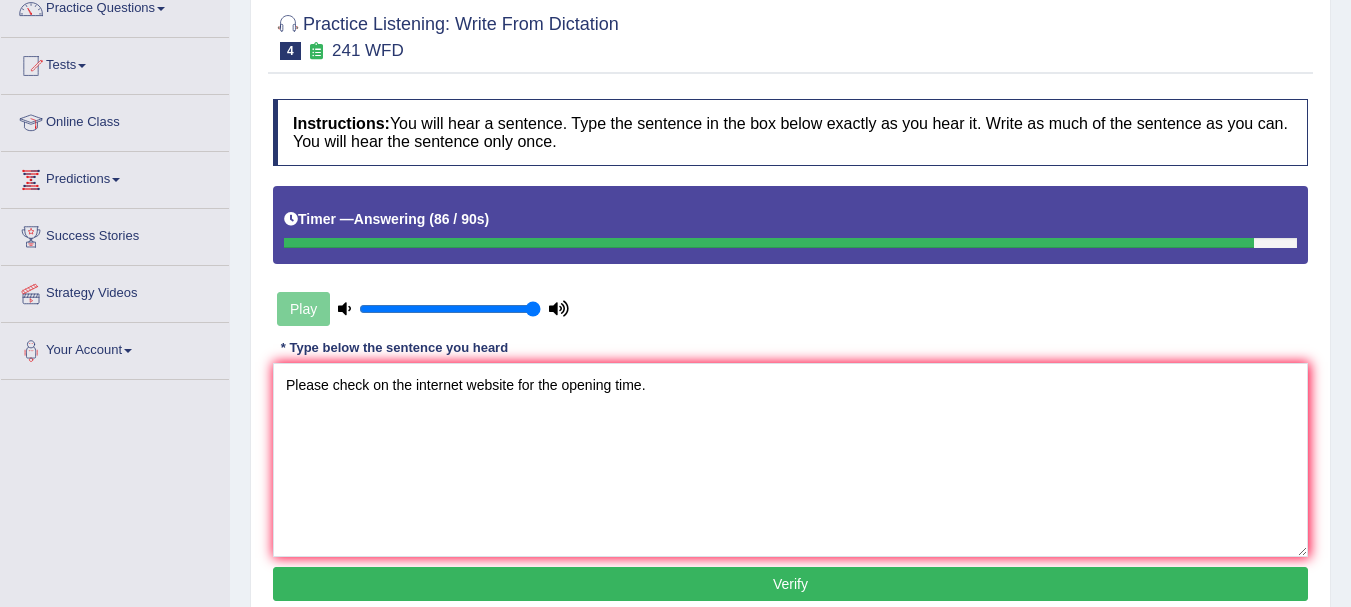 click on "Verify" at bounding box center [790, 584] 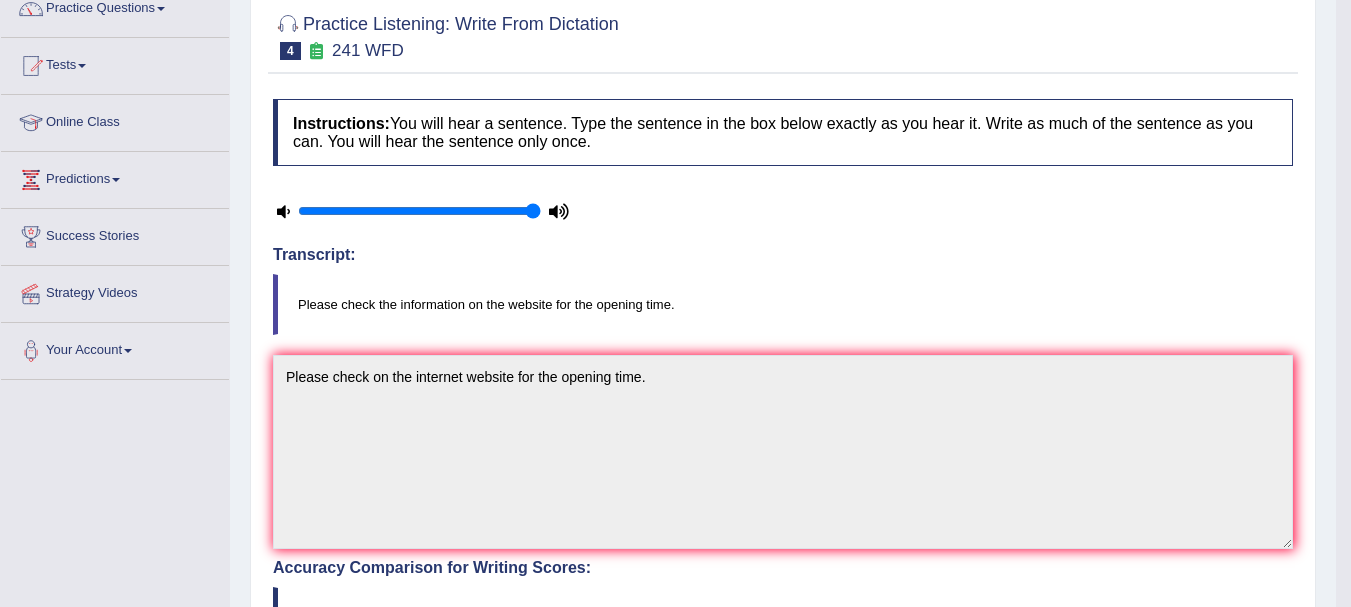 scroll, scrollTop: 0, scrollLeft: 0, axis: both 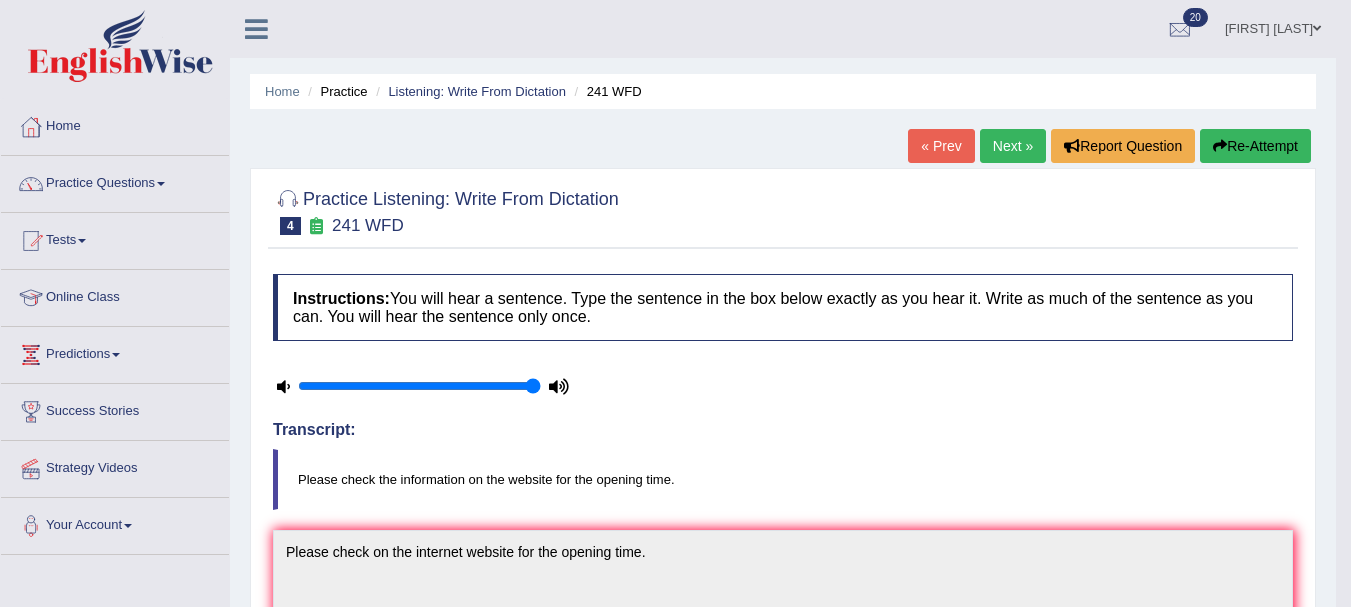 click on "Re-Attempt" at bounding box center (1255, 146) 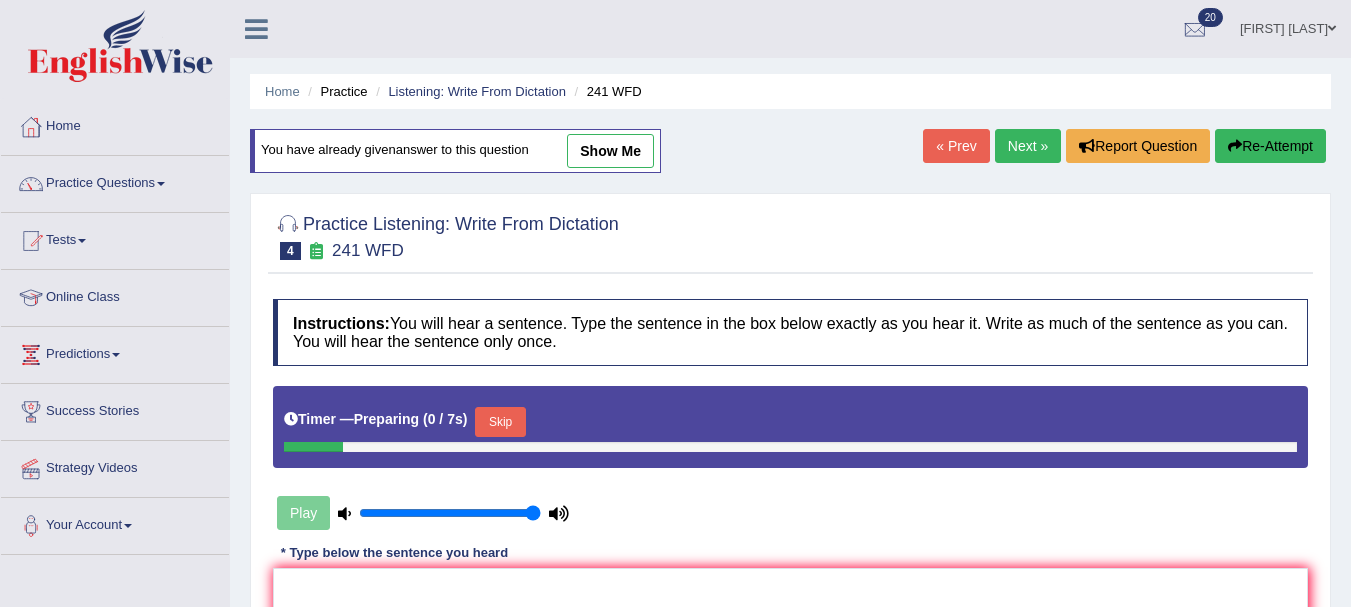 scroll, scrollTop: 0, scrollLeft: 0, axis: both 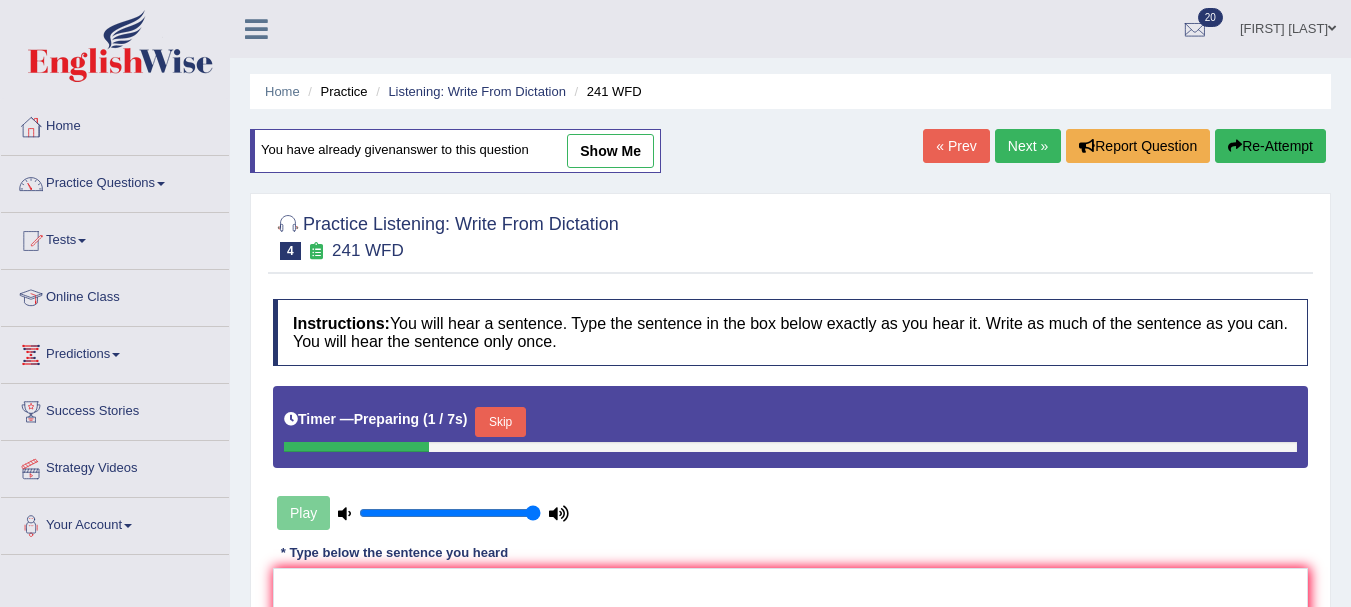 click on "Skip" at bounding box center (500, 422) 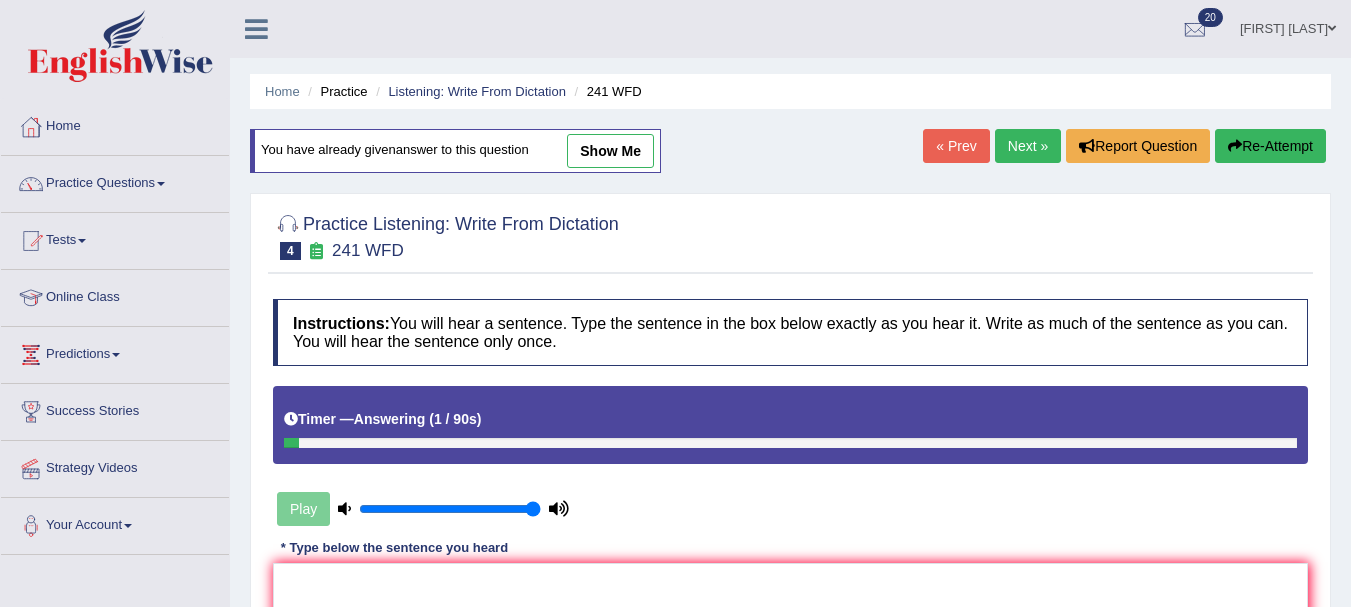 click on "Next »" at bounding box center (1028, 146) 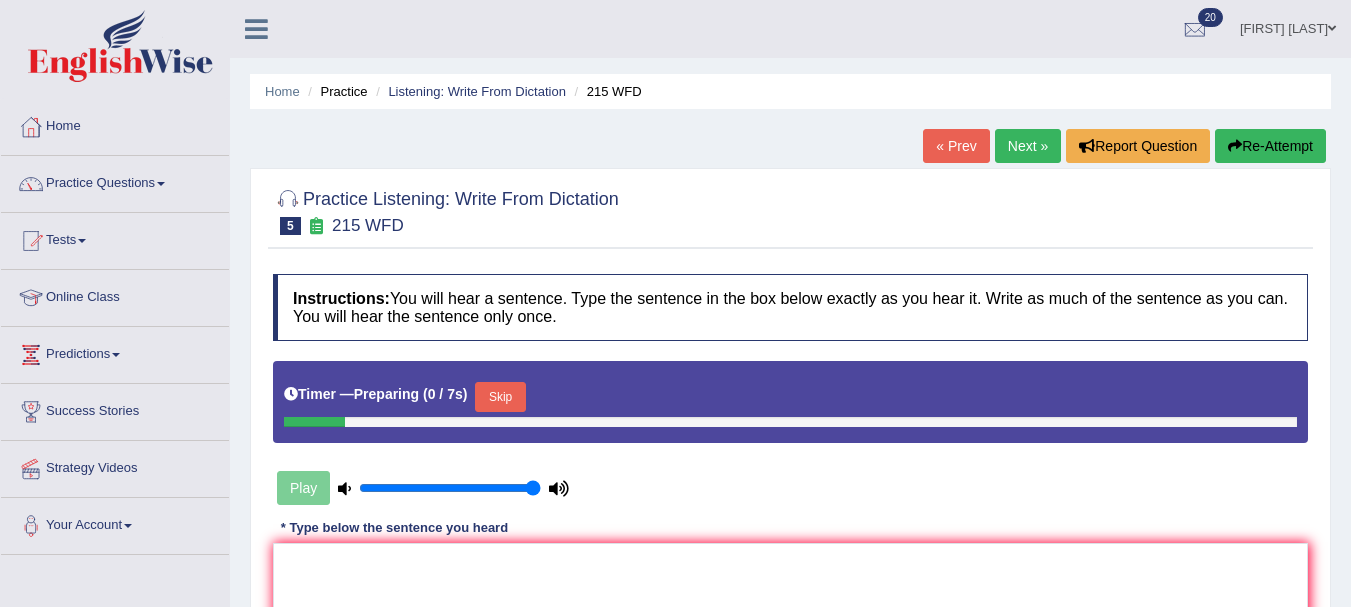 scroll, scrollTop: 0, scrollLeft: 0, axis: both 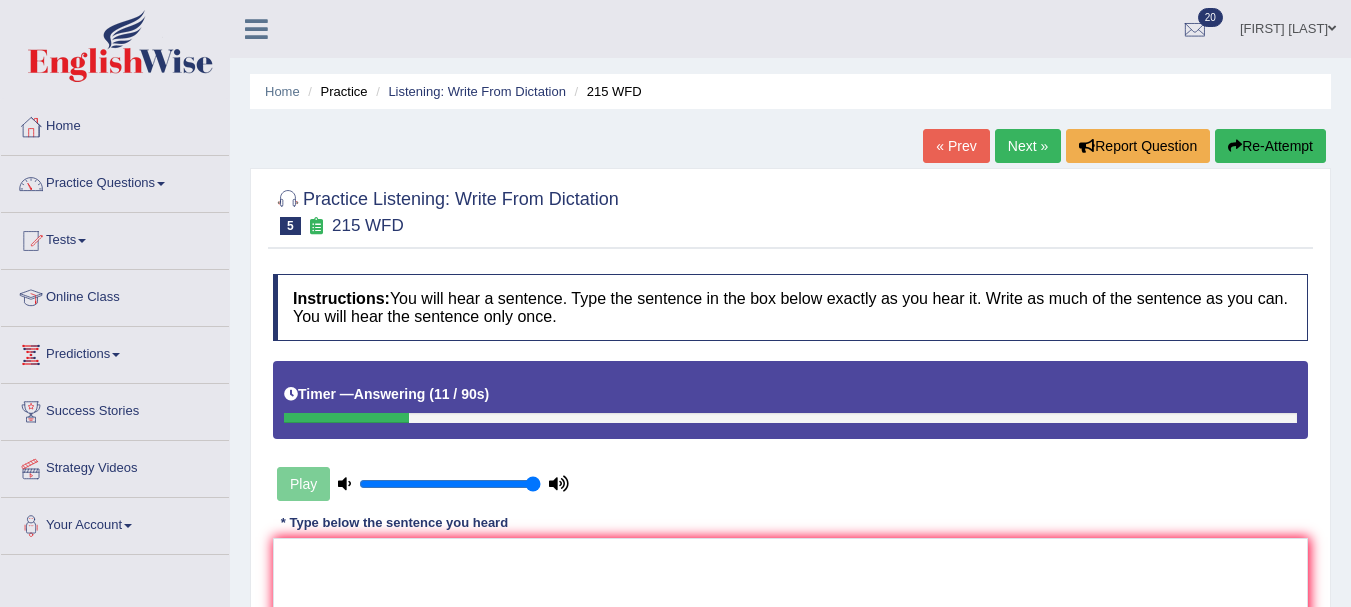 click on "Re-Attempt" at bounding box center [1270, 146] 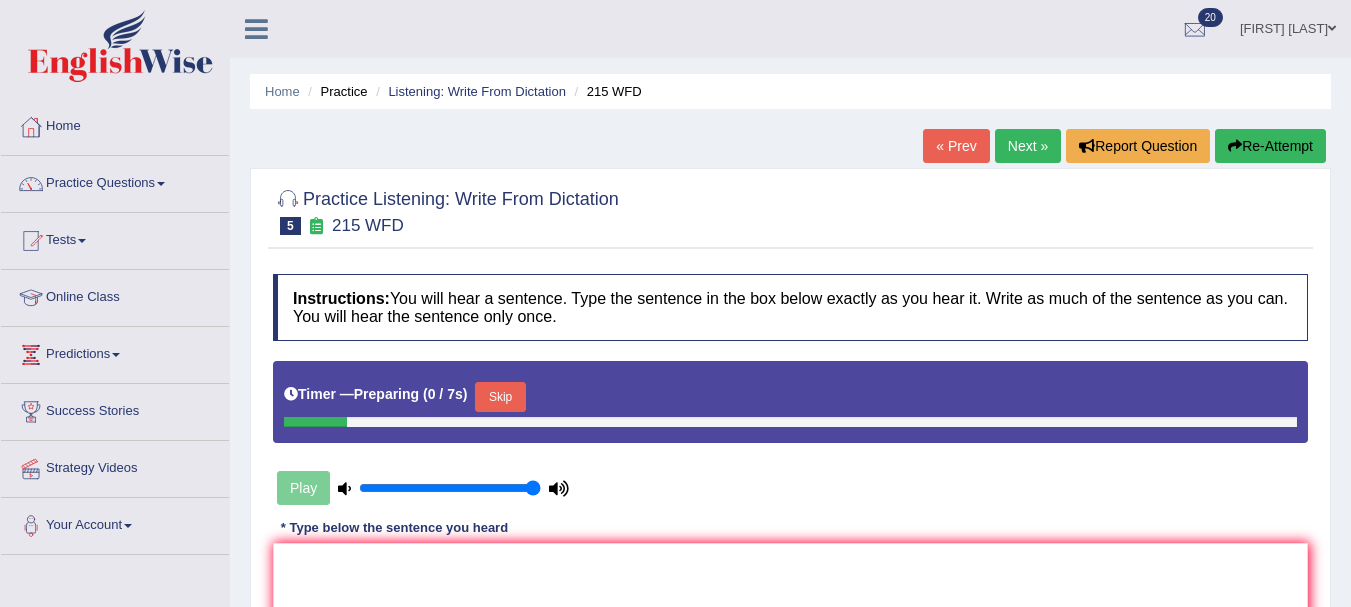 scroll, scrollTop: 0, scrollLeft: 0, axis: both 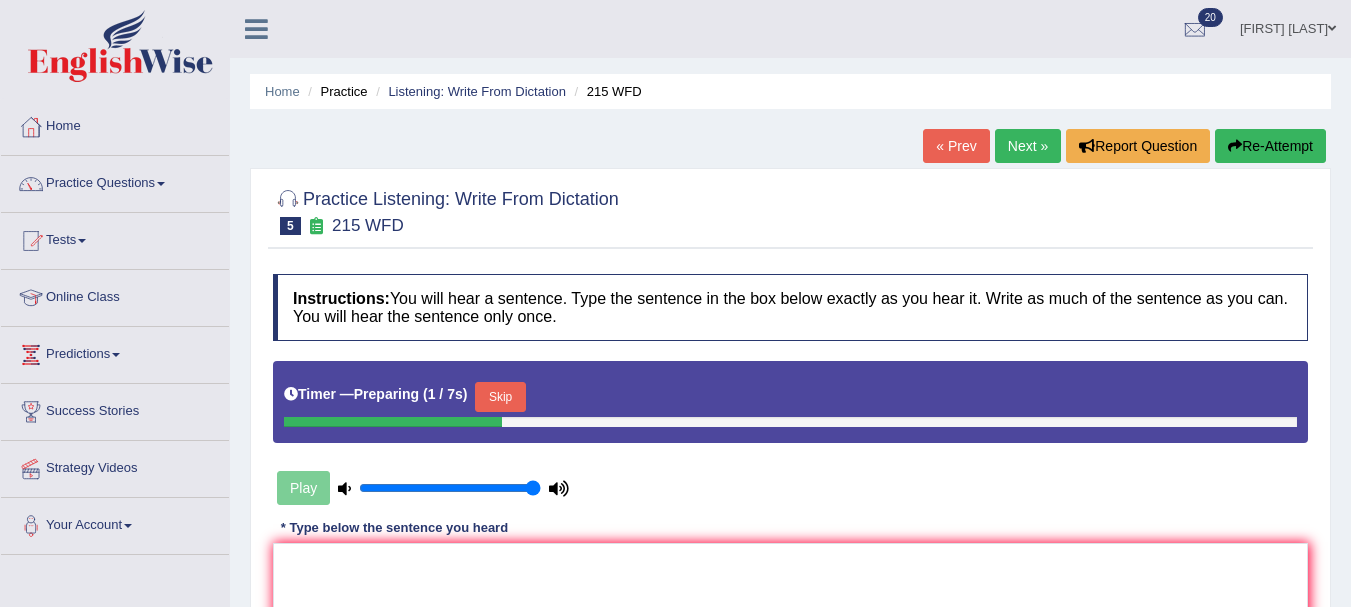 click on "Skip" at bounding box center [500, 397] 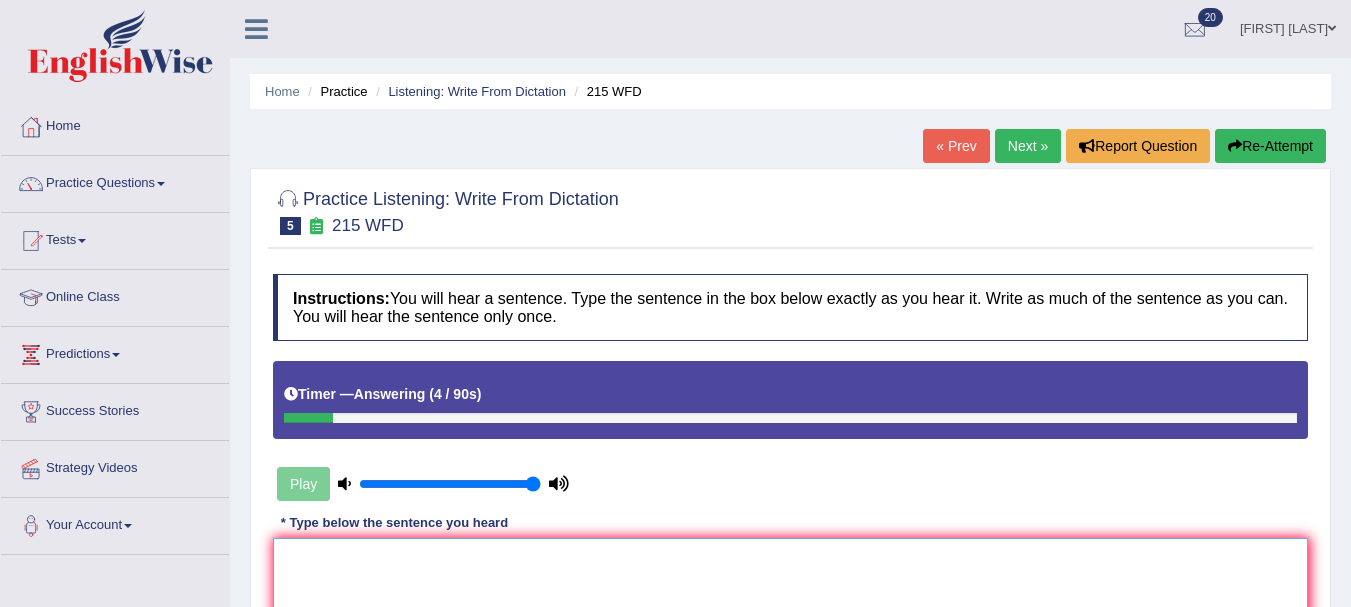 click at bounding box center (790, 635) 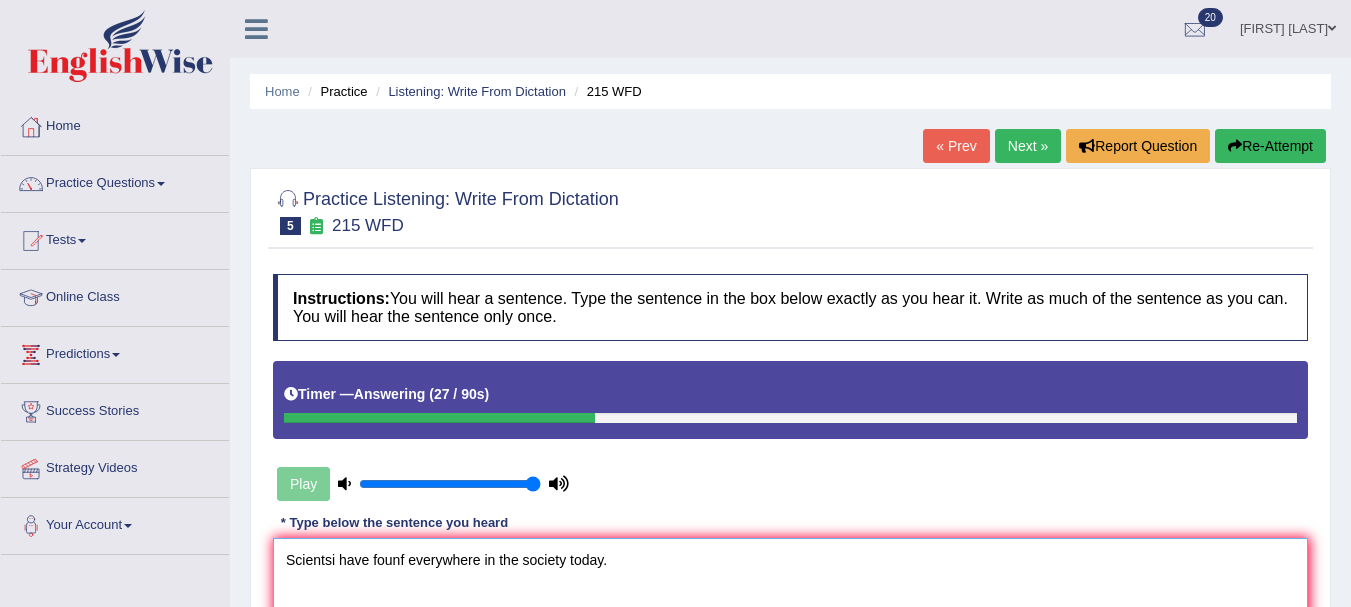 click on "Scientsi have founf everywhere in the society today." at bounding box center [790, 635] 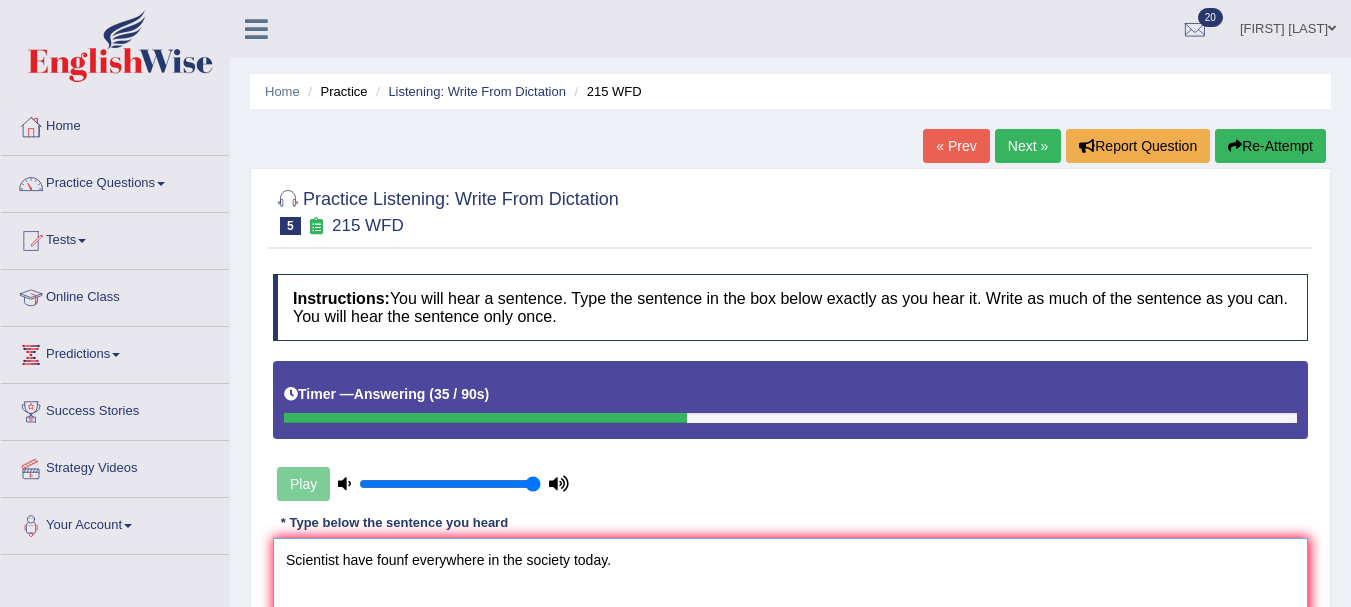 click on "Scientist have founf everywhere in the society today." at bounding box center [790, 635] 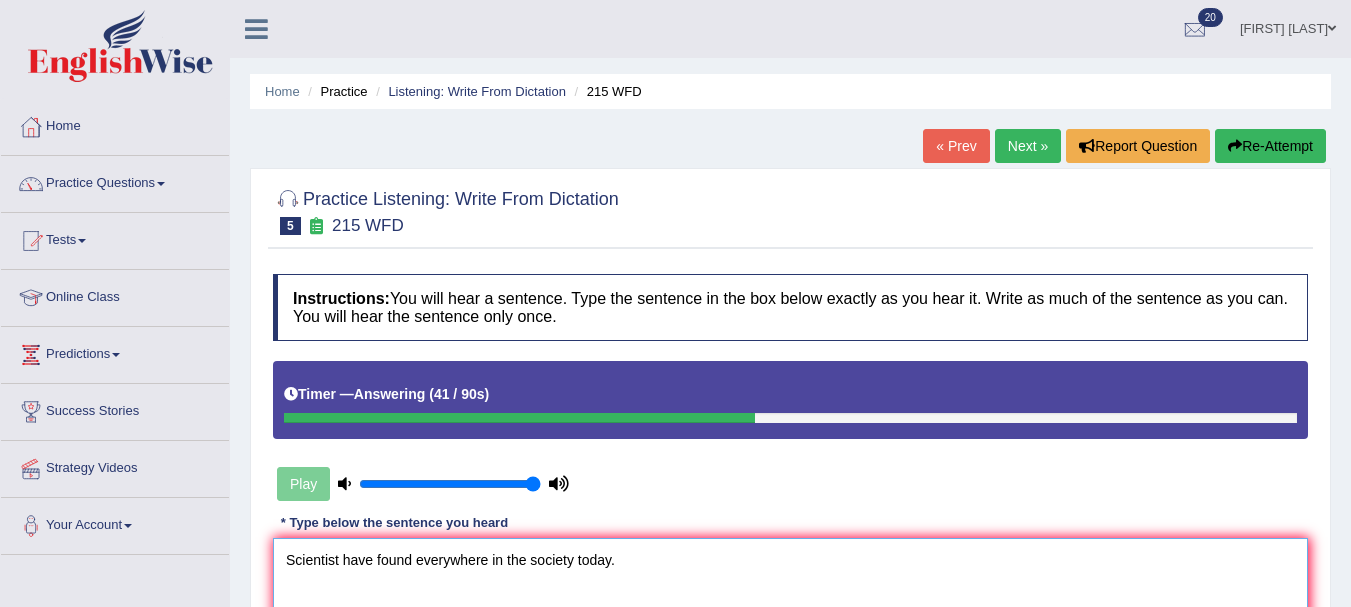 click on "Scientist have found everywhere in the society today." at bounding box center [790, 635] 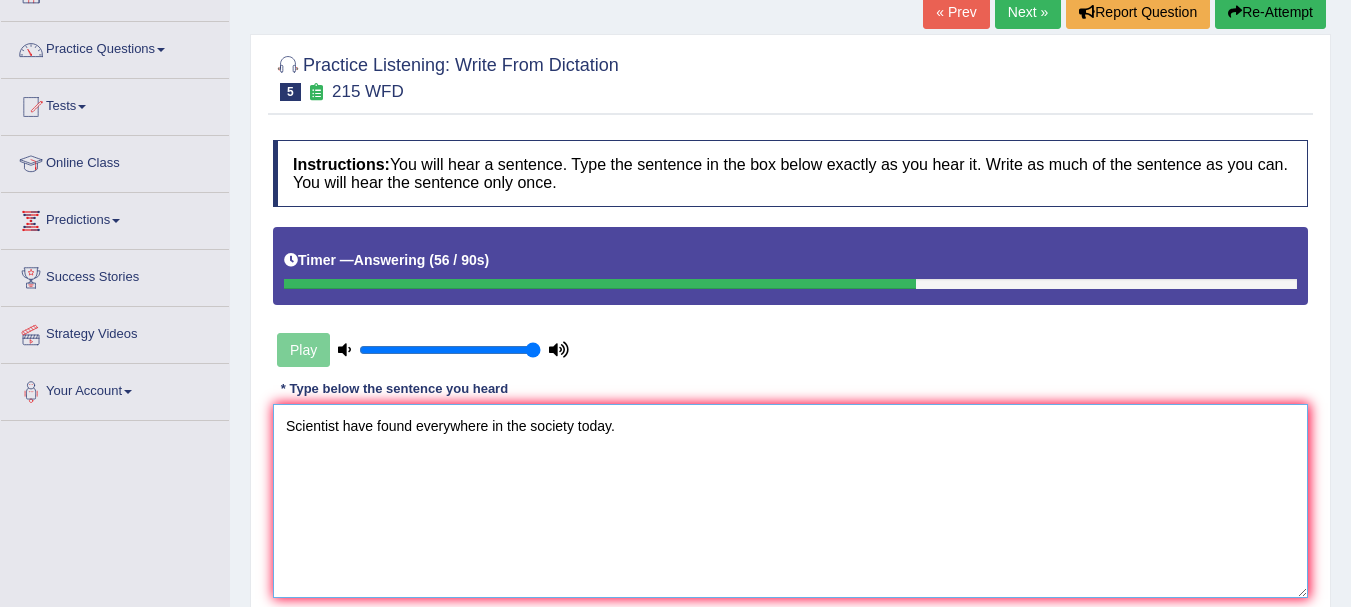 scroll, scrollTop: 175, scrollLeft: 0, axis: vertical 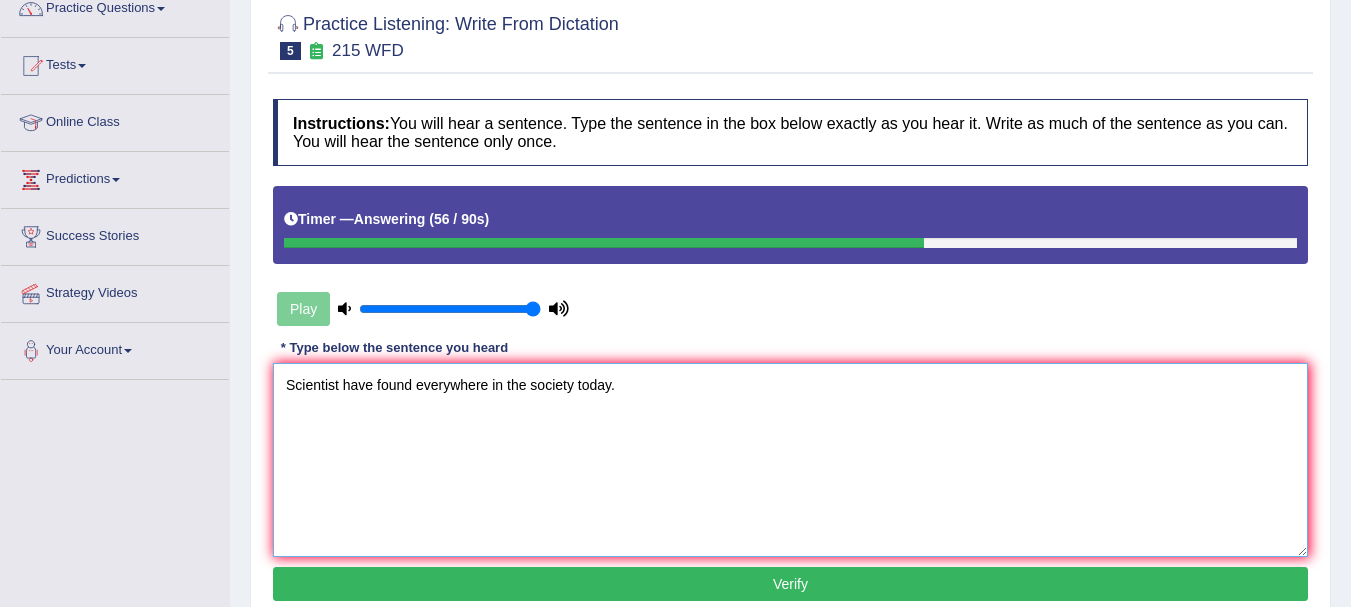 type on "Scientist have found everywhere in the society today." 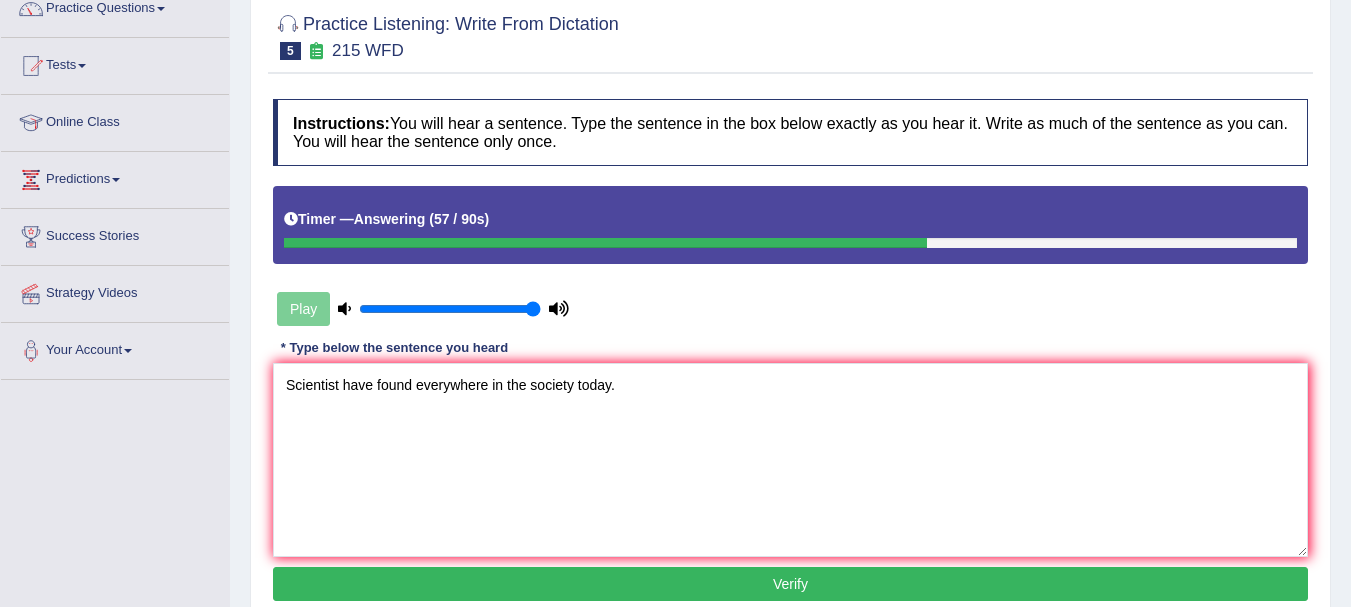 click on "Verify" at bounding box center (790, 584) 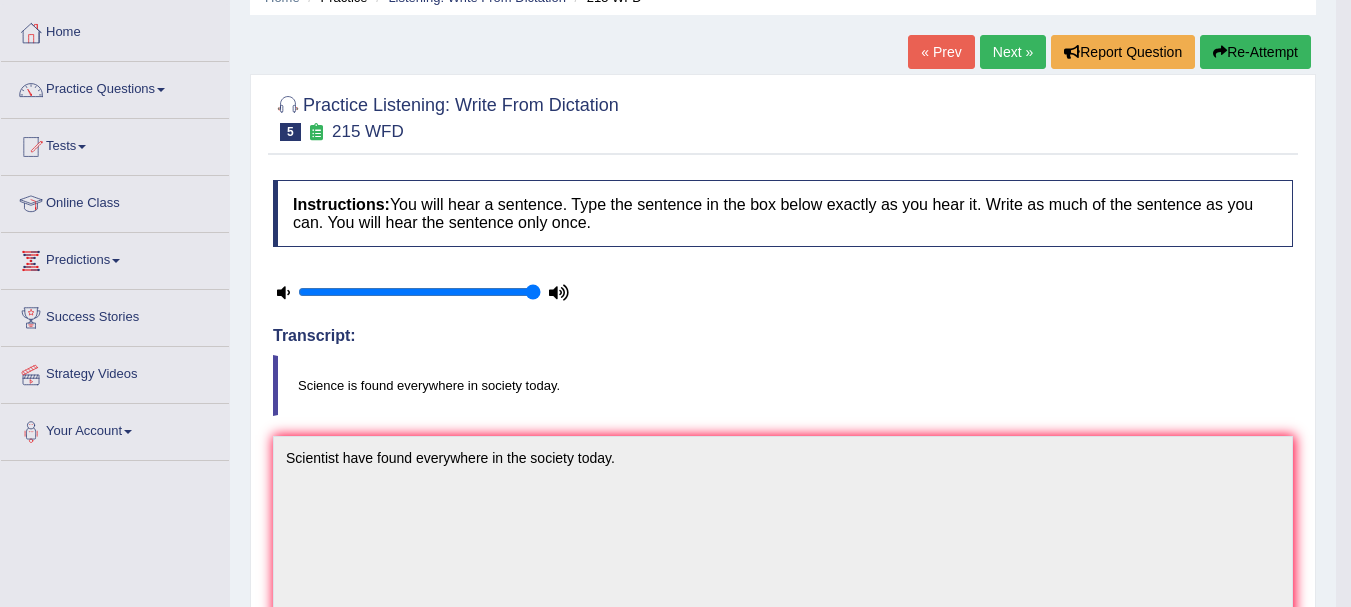 scroll, scrollTop: 0, scrollLeft: 0, axis: both 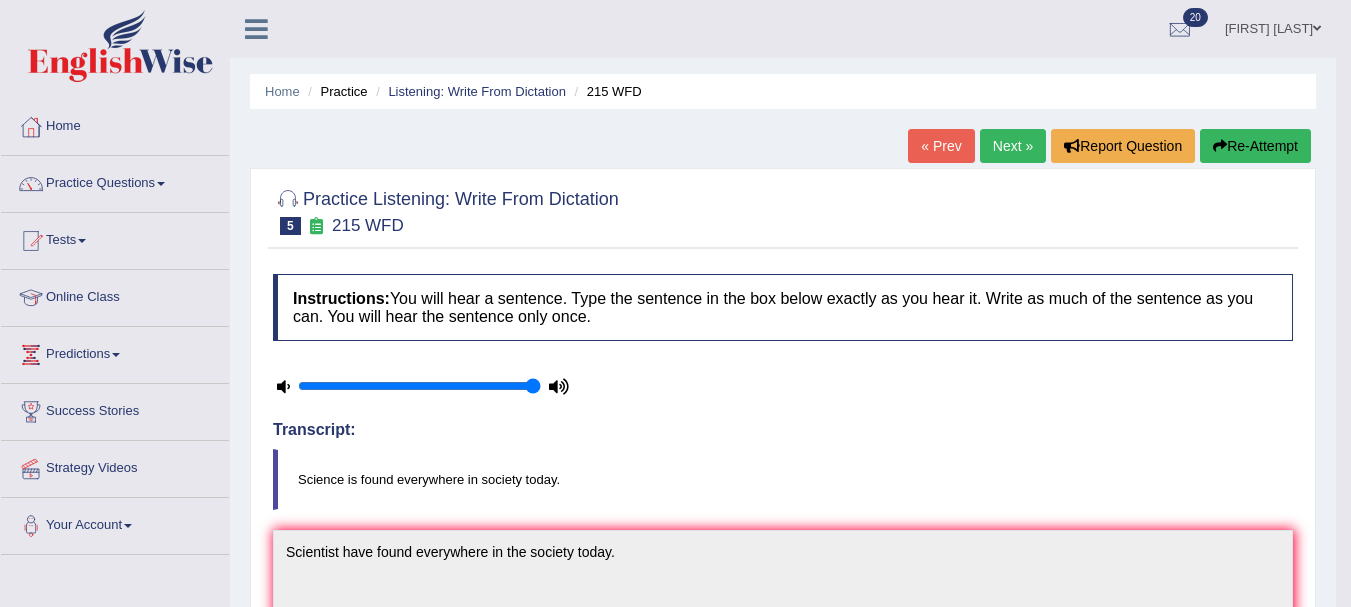 click on "Next »" at bounding box center [1013, 146] 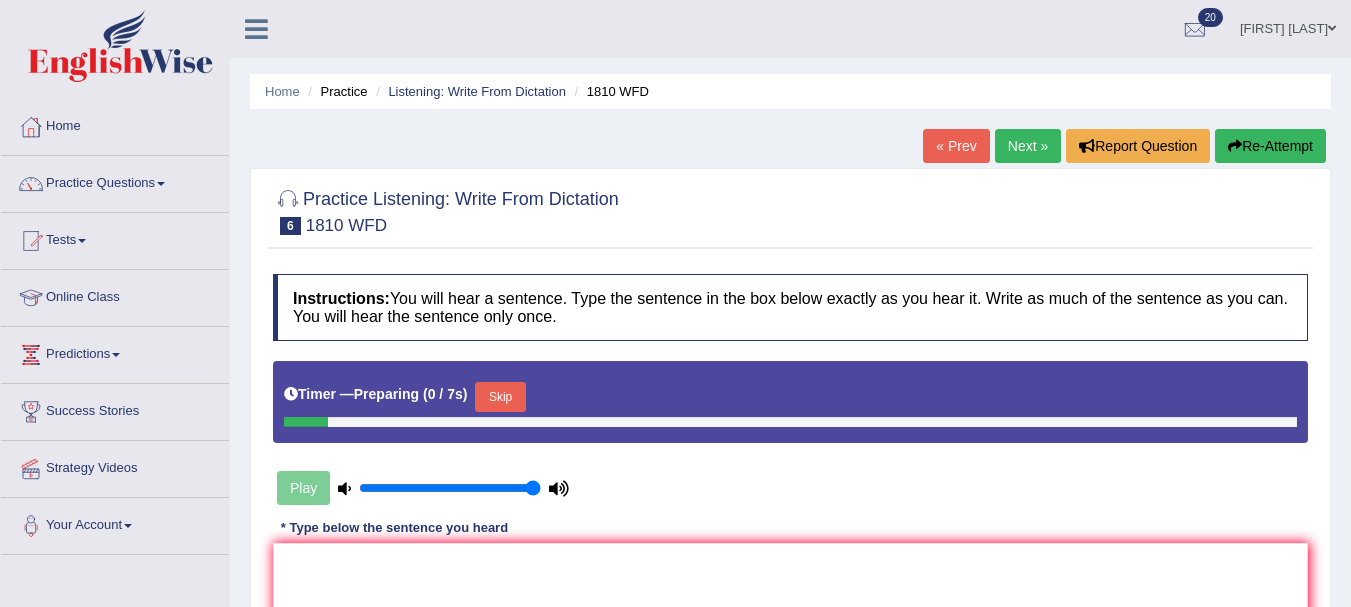 scroll, scrollTop: 0, scrollLeft: 0, axis: both 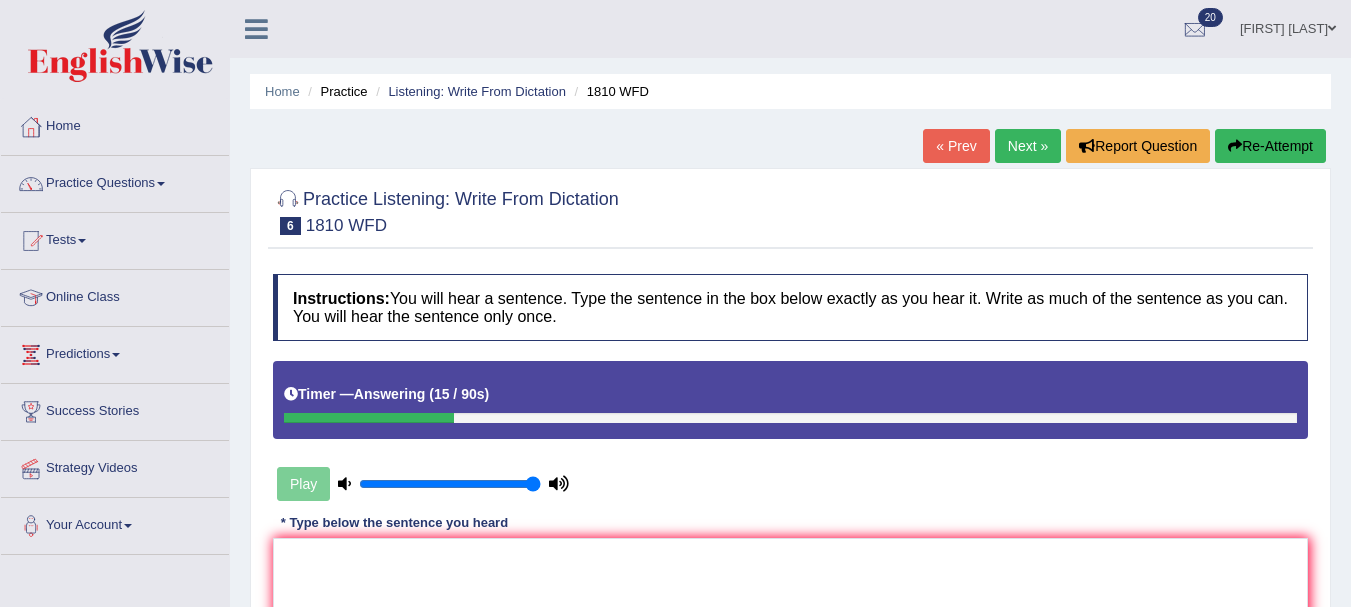 click on "Re-Attempt" at bounding box center [1270, 146] 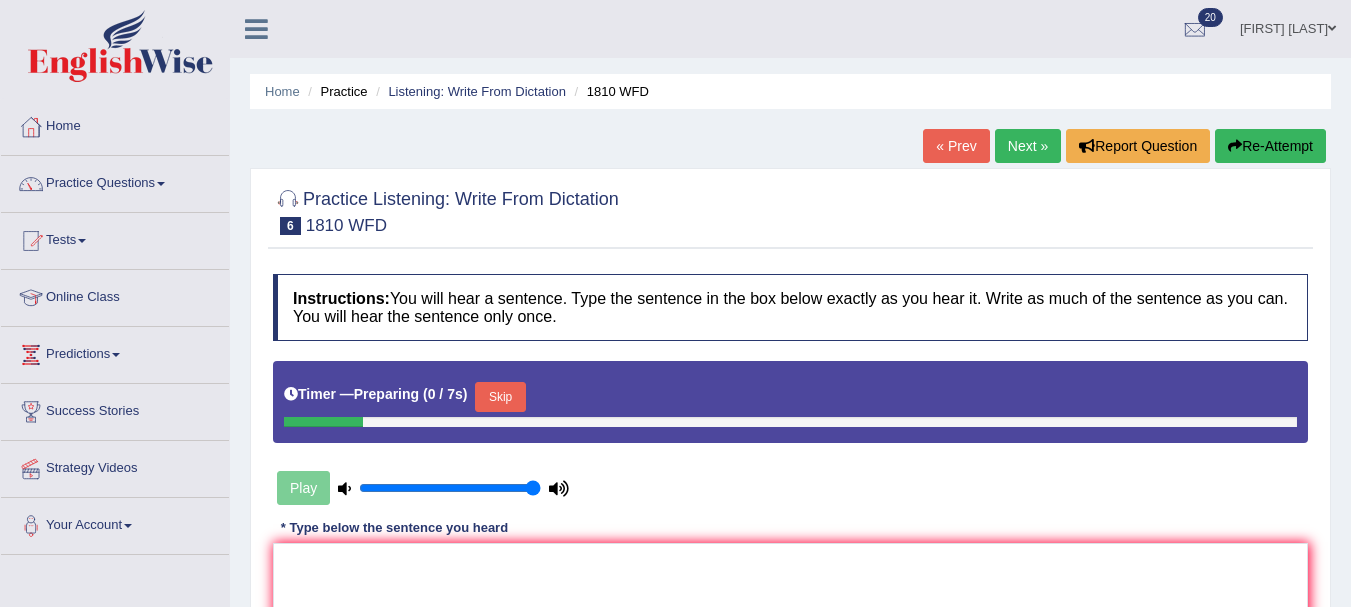 scroll, scrollTop: 0, scrollLeft: 0, axis: both 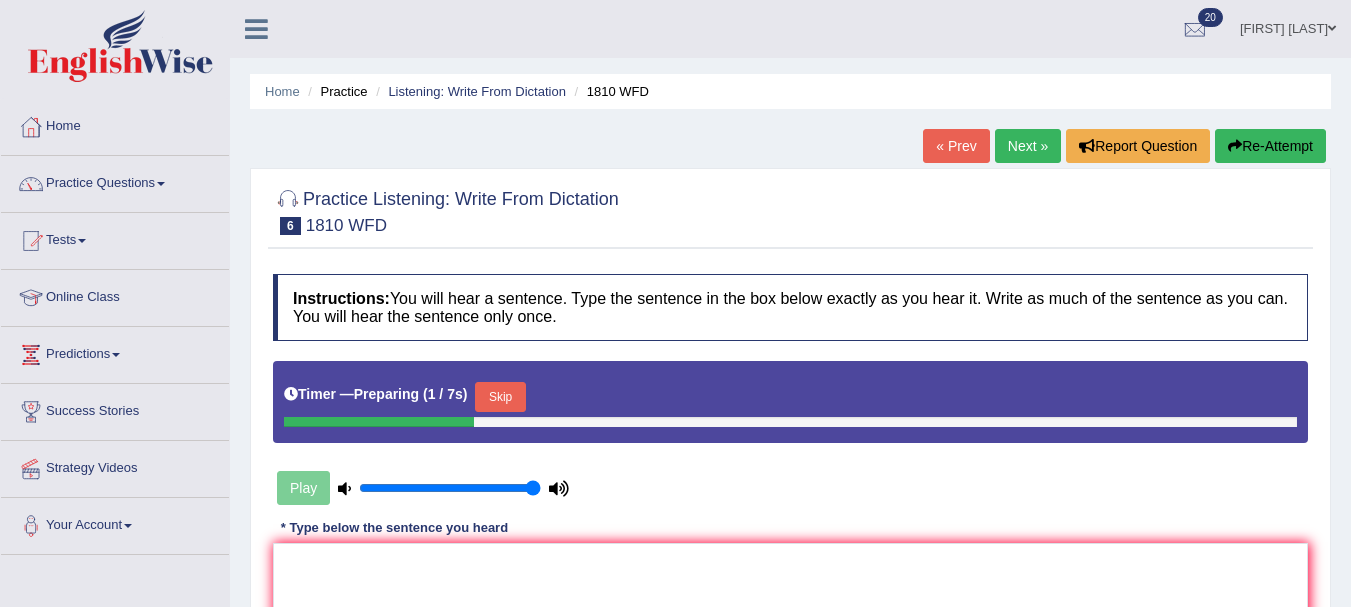 click on "Skip" at bounding box center [500, 397] 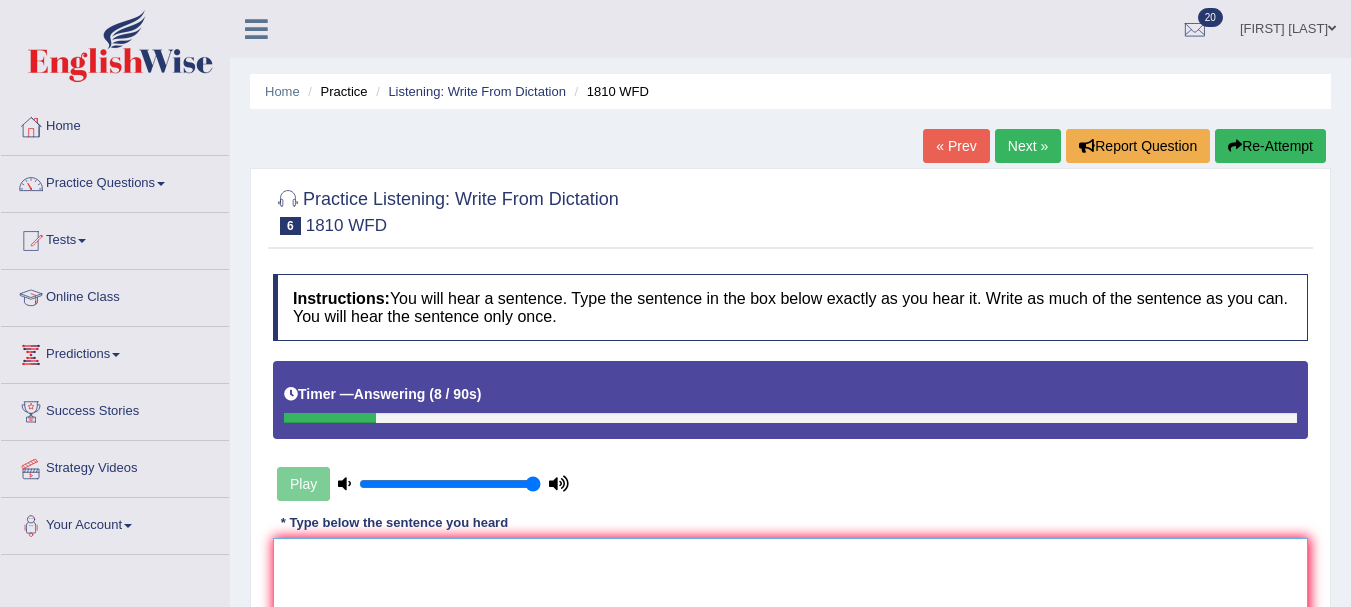 click at bounding box center [790, 635] 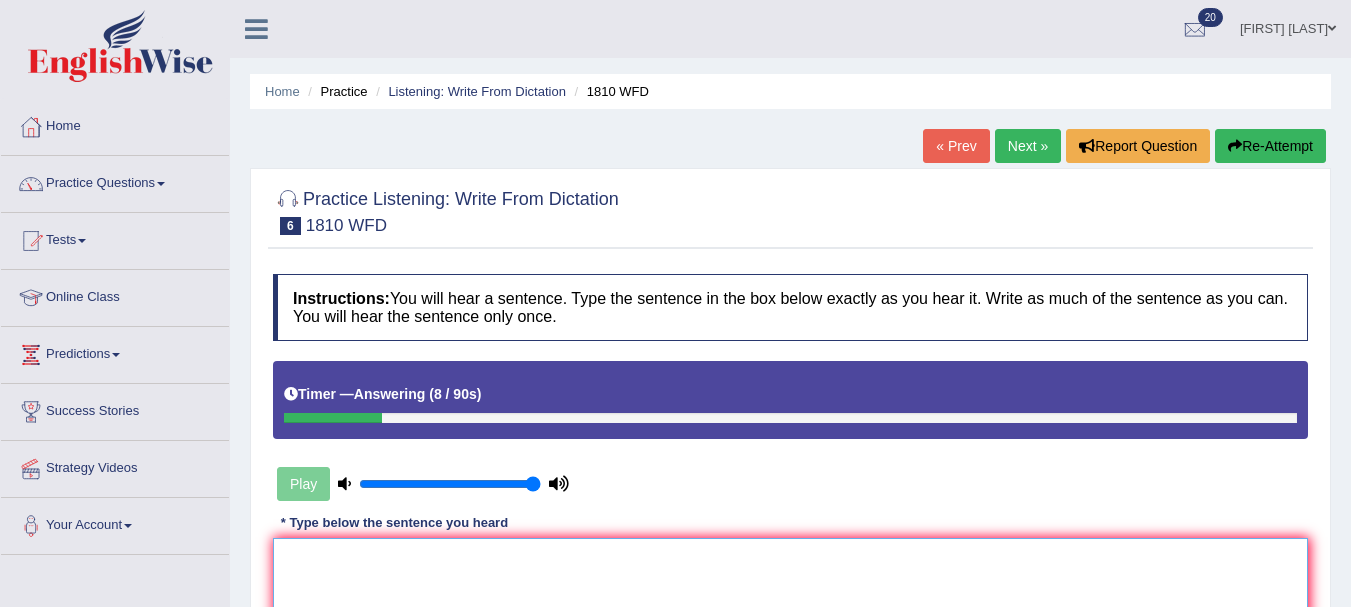 type on "C" 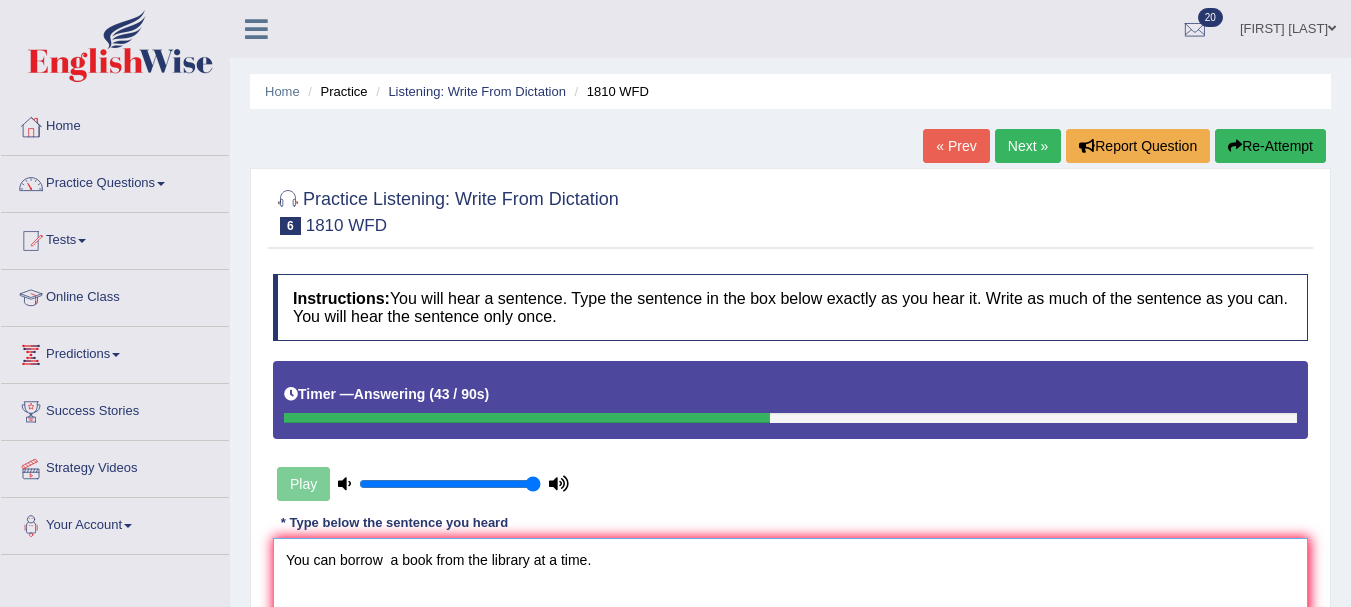click on "You can borrow  a book from the library at a time." at bounding box center [790, 635] 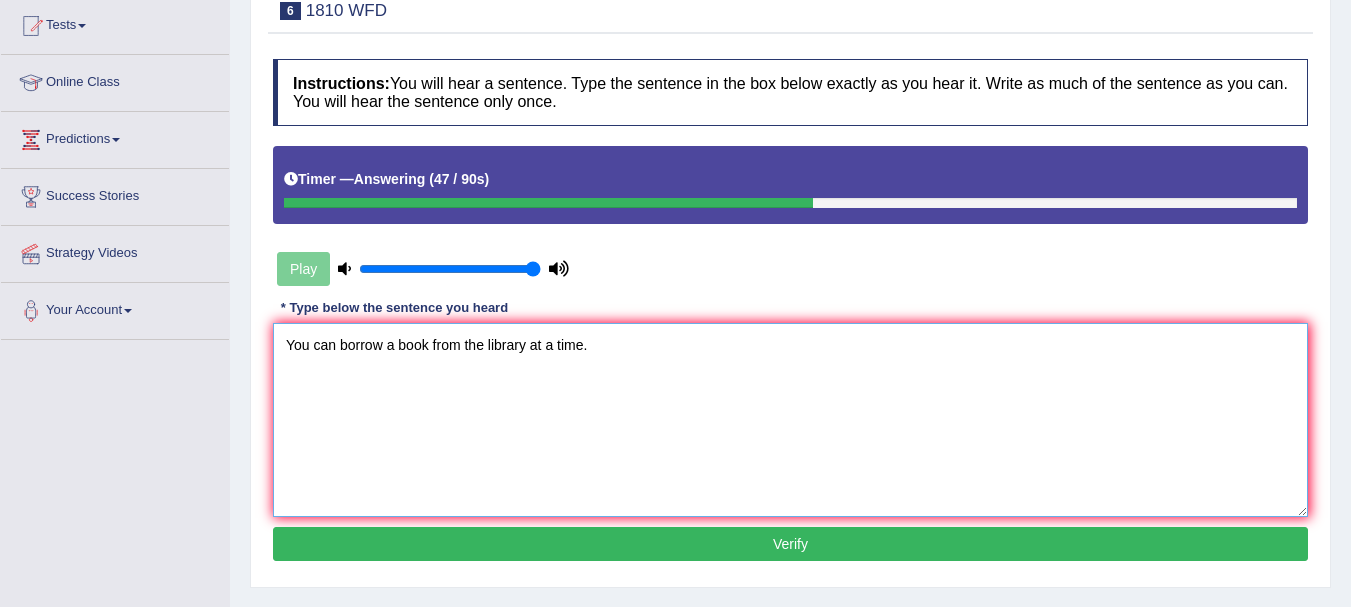 scroll, scrollTop: 217, scrollLeft: 0, axis: vertical 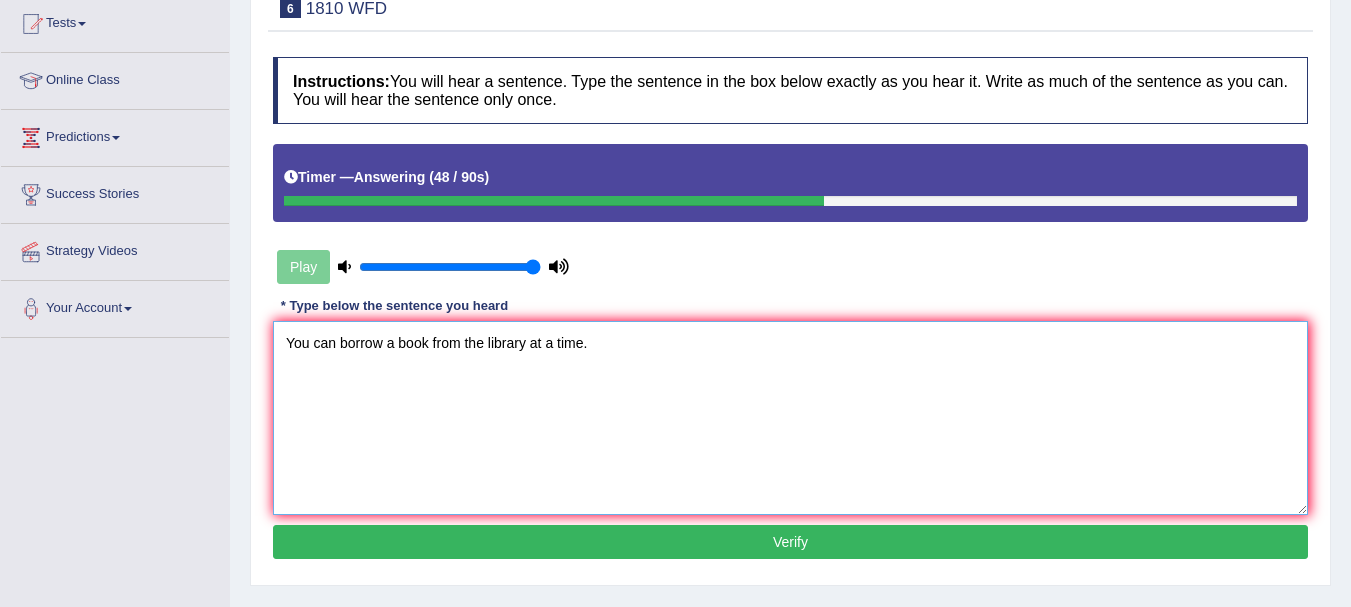 type on "You can borrow a book from the library at a time." 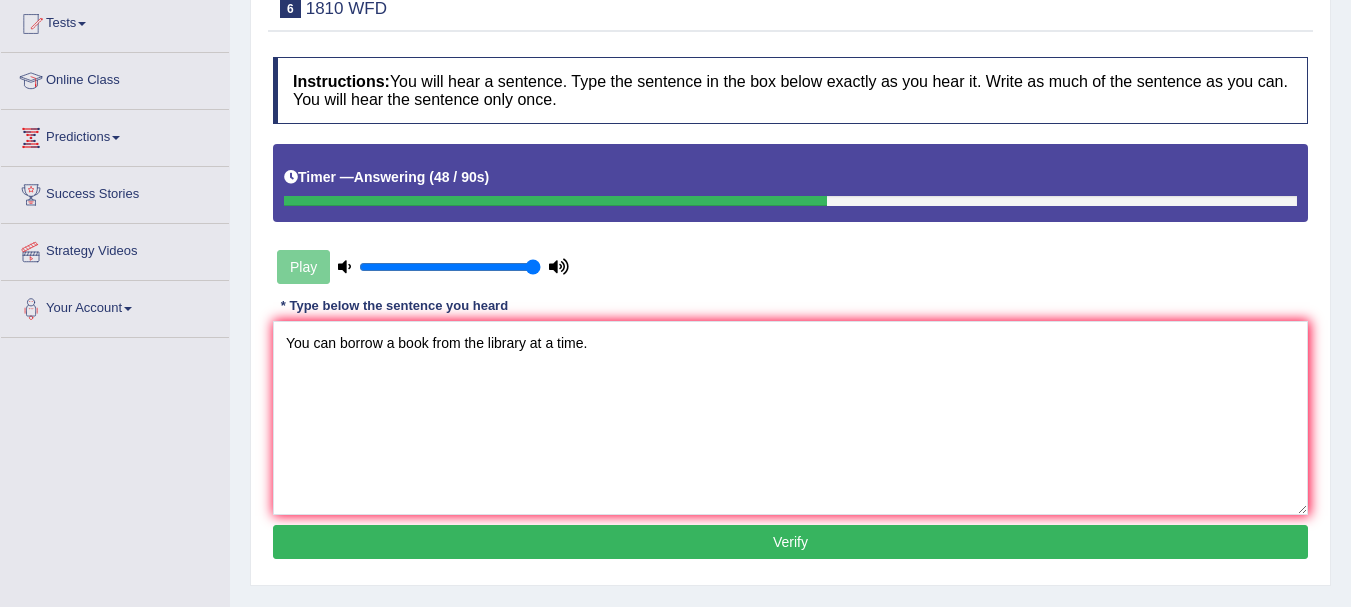 click on "Verify" at bounding box center [790, 542] 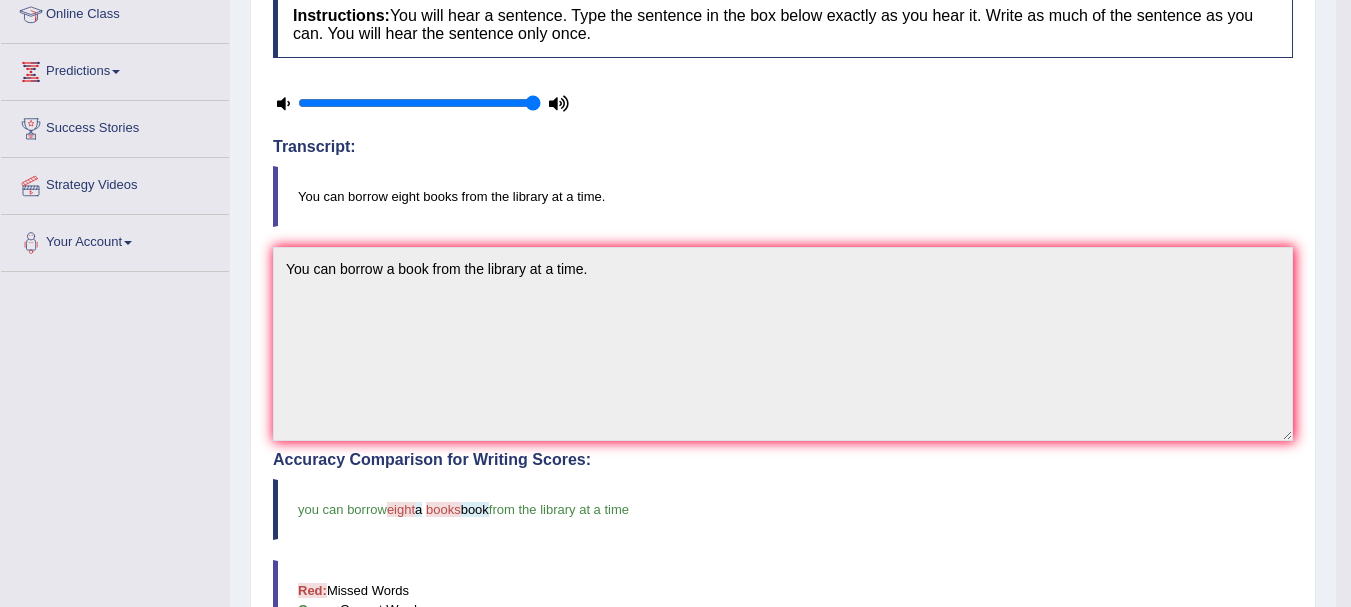scroll, scrollTop: 41, scrollLeft: 0, axis: vertical 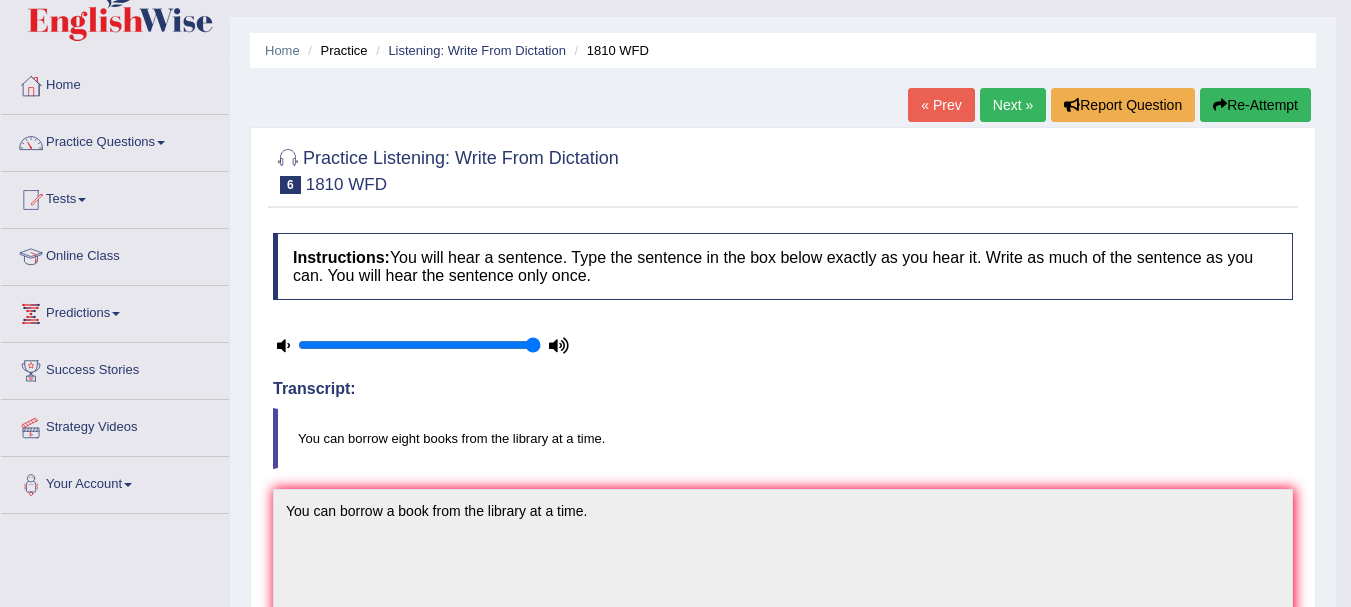 click on "Next »" at bounding box center (1013, 105) 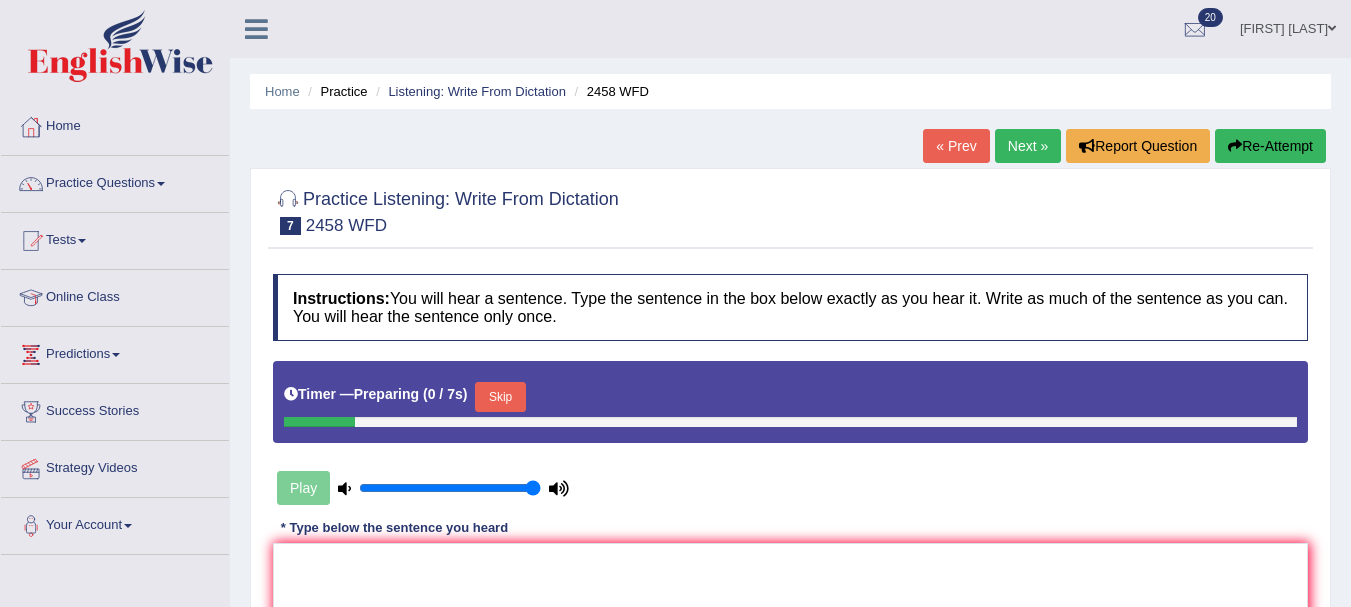 scroll, scrollTop: 0, scrollLeft: 0, axis: both 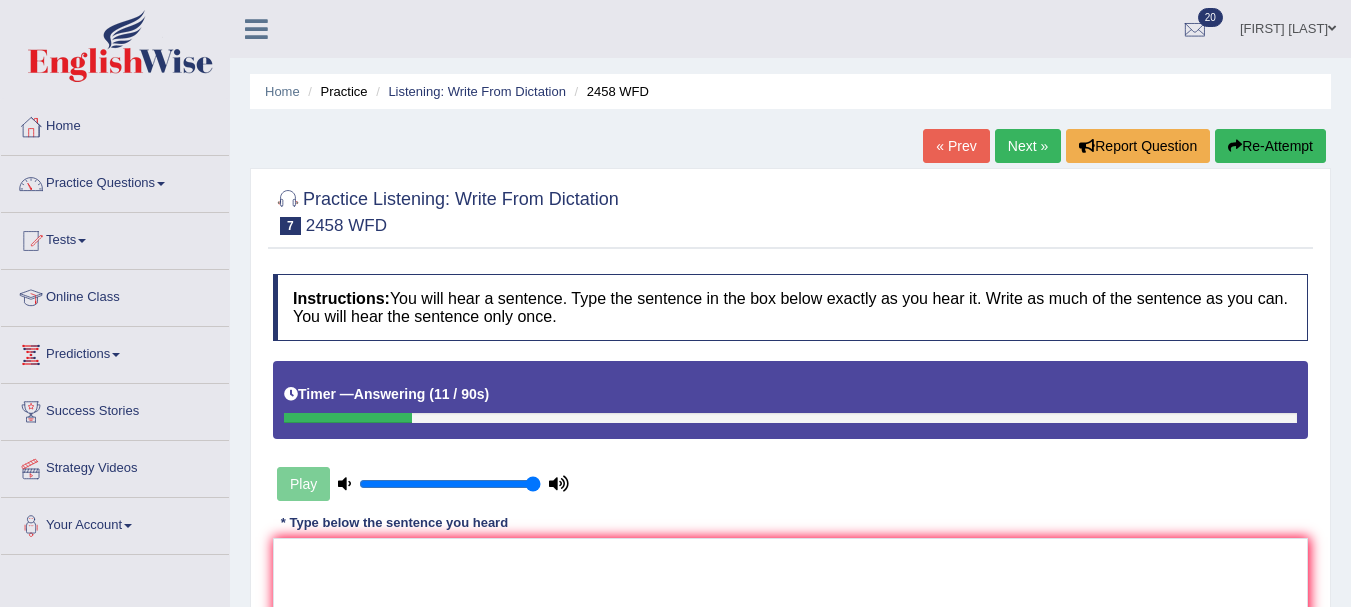 click on "Re-Attempt" at bounding box center [1270, 146] 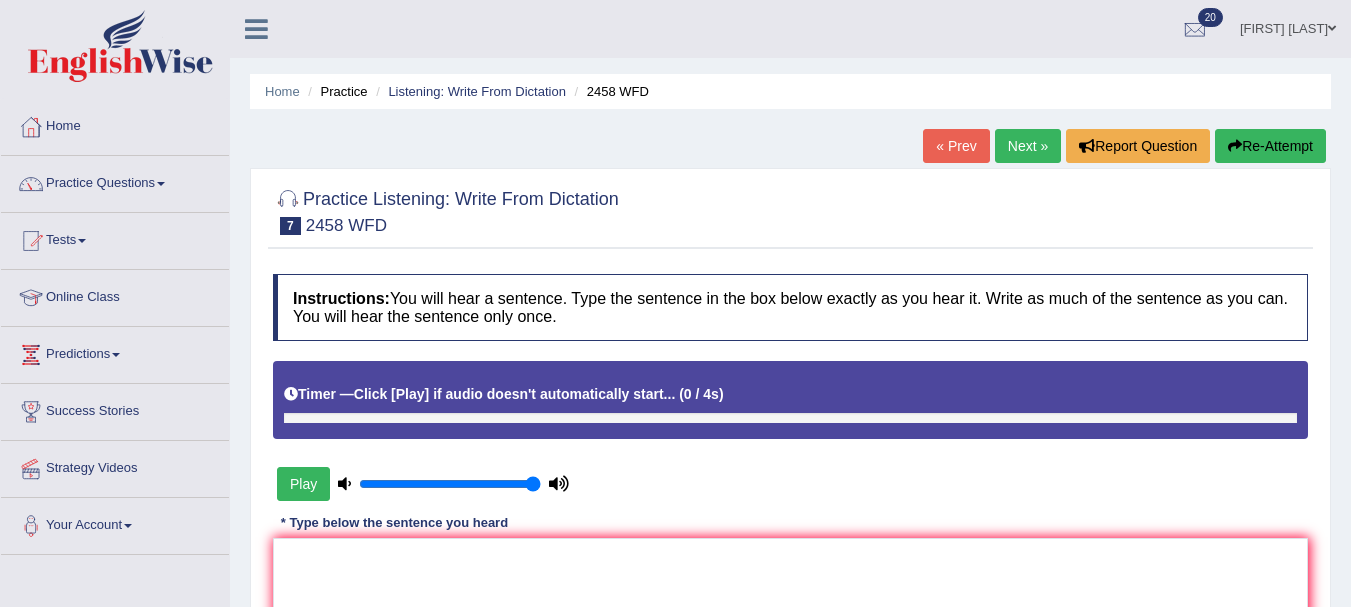 scroll, scrollTop: 0, scrollLeft: 0, axis: both 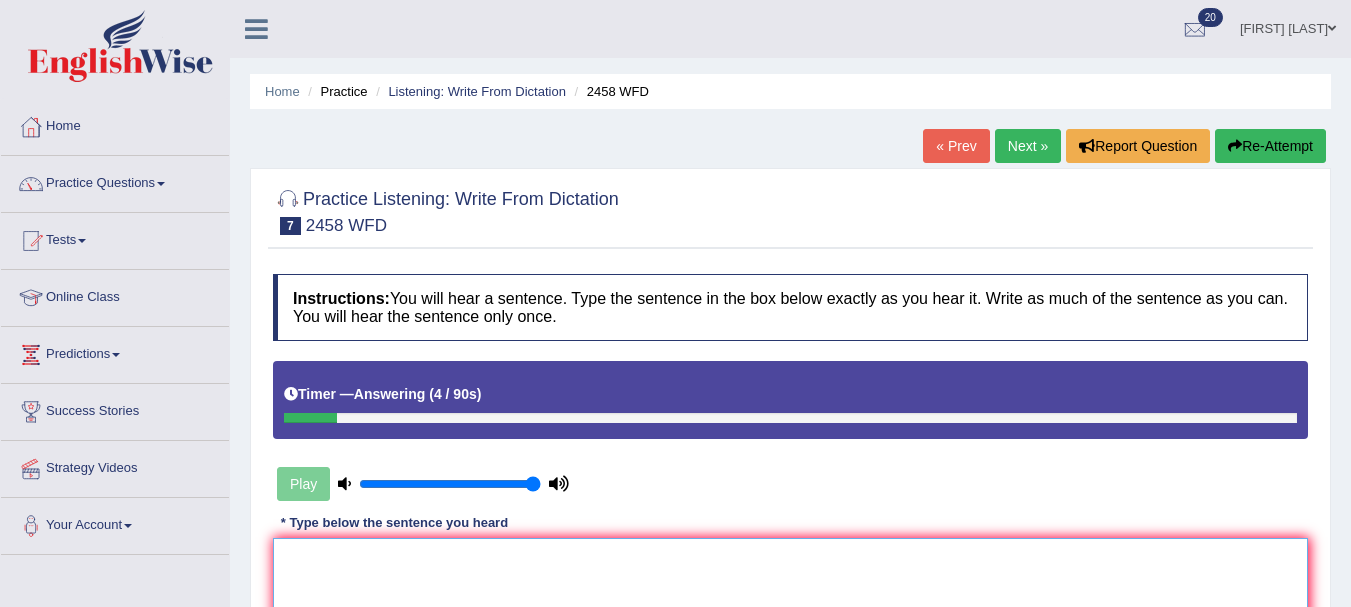 click at bounding box center [790, 635] 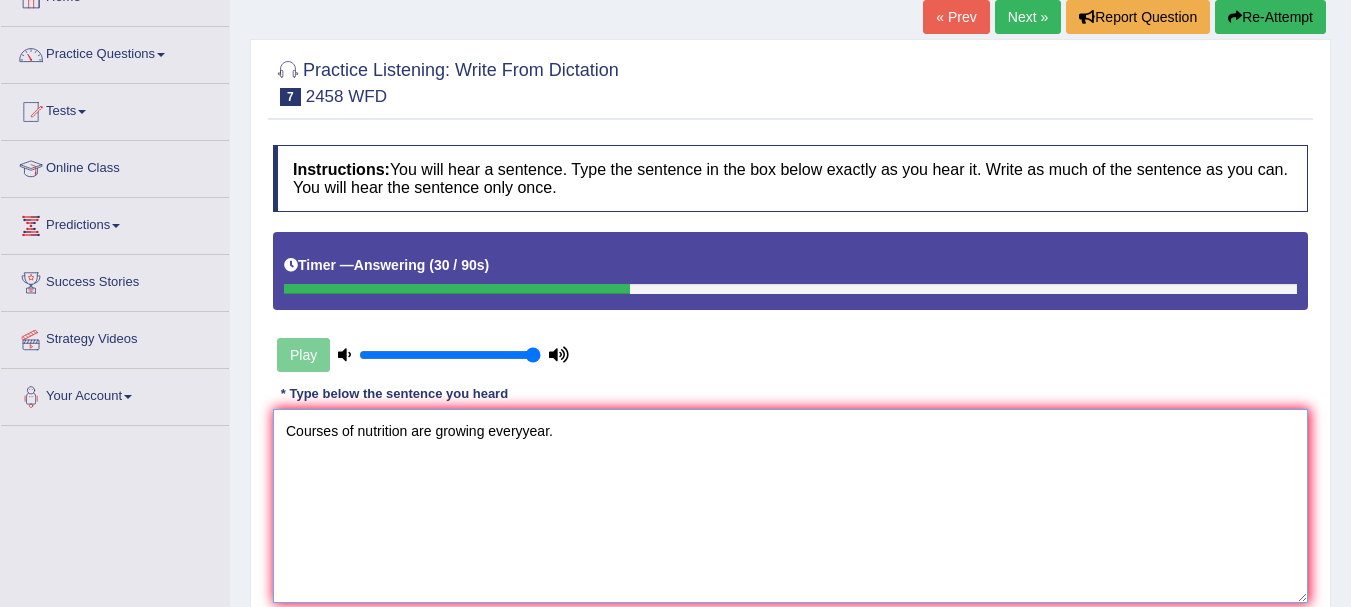 scroll, scrollTop: 142, scrollLeft: 0, axis: vertical 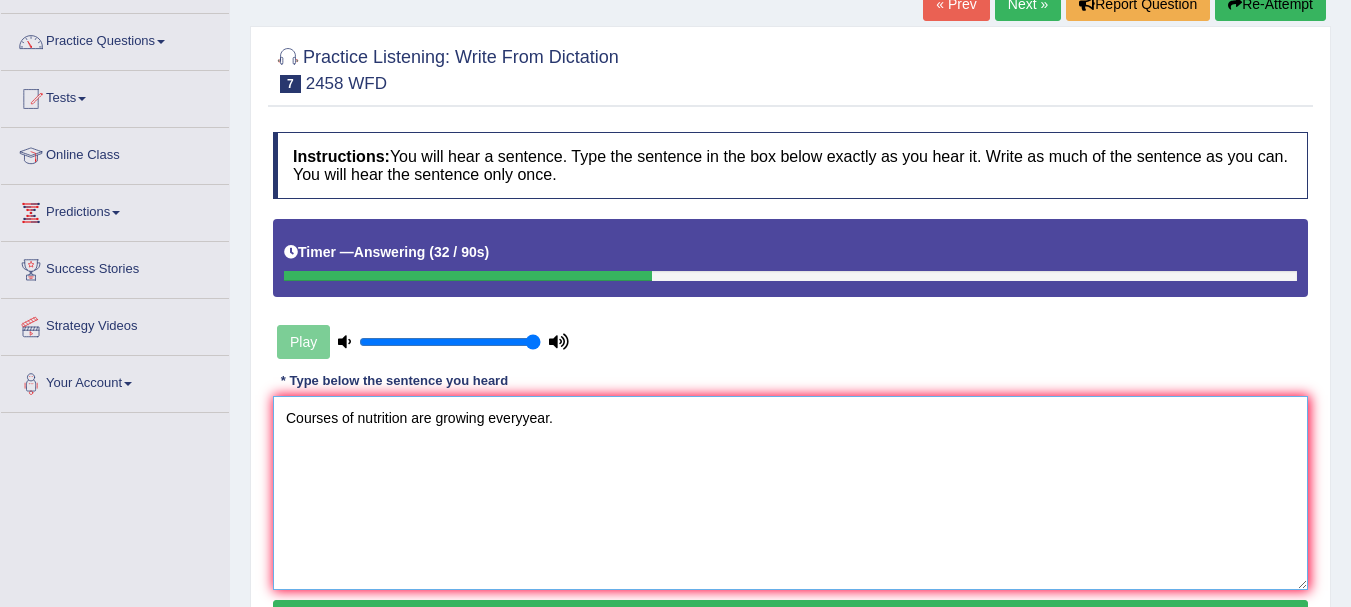 click on "Courses of nutrition are growing everyyear." at bounding box center (790, 493) 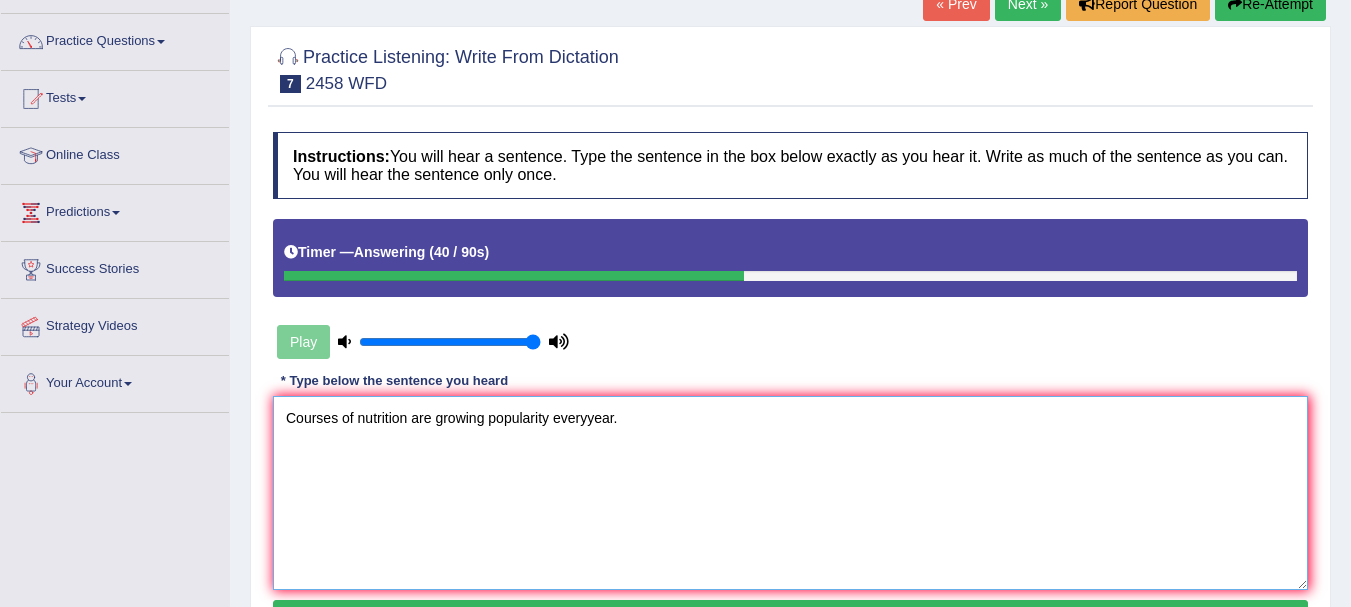 click on "Courses of nutrition are growing popularity everyyear." at bounding box center (790, 493) 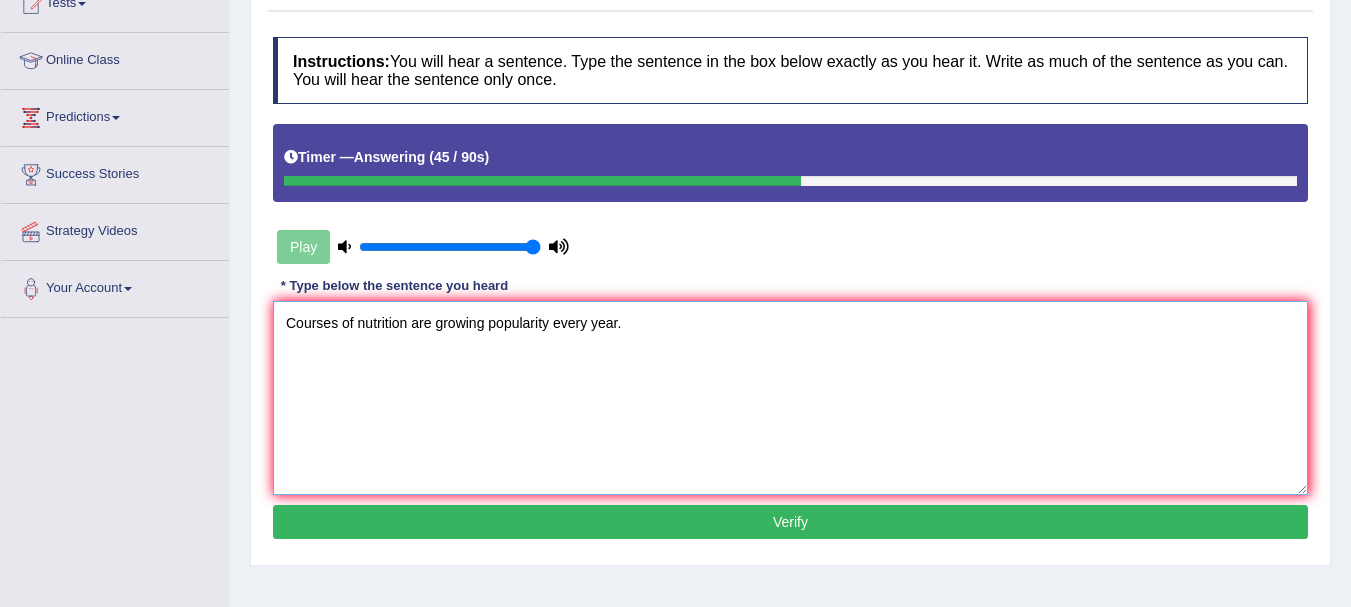 scroll, scrollTop: 239, scrollLeft: 0, axis: vertical 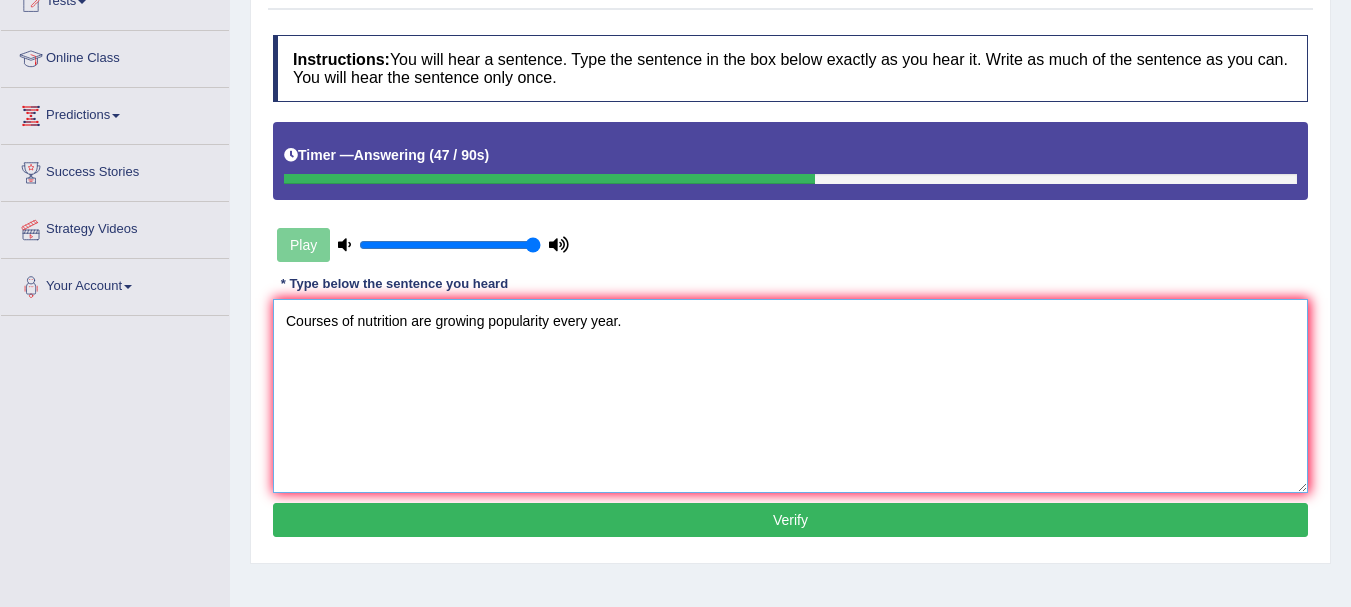 type on "Courses of nutrition are growing popularity every year." 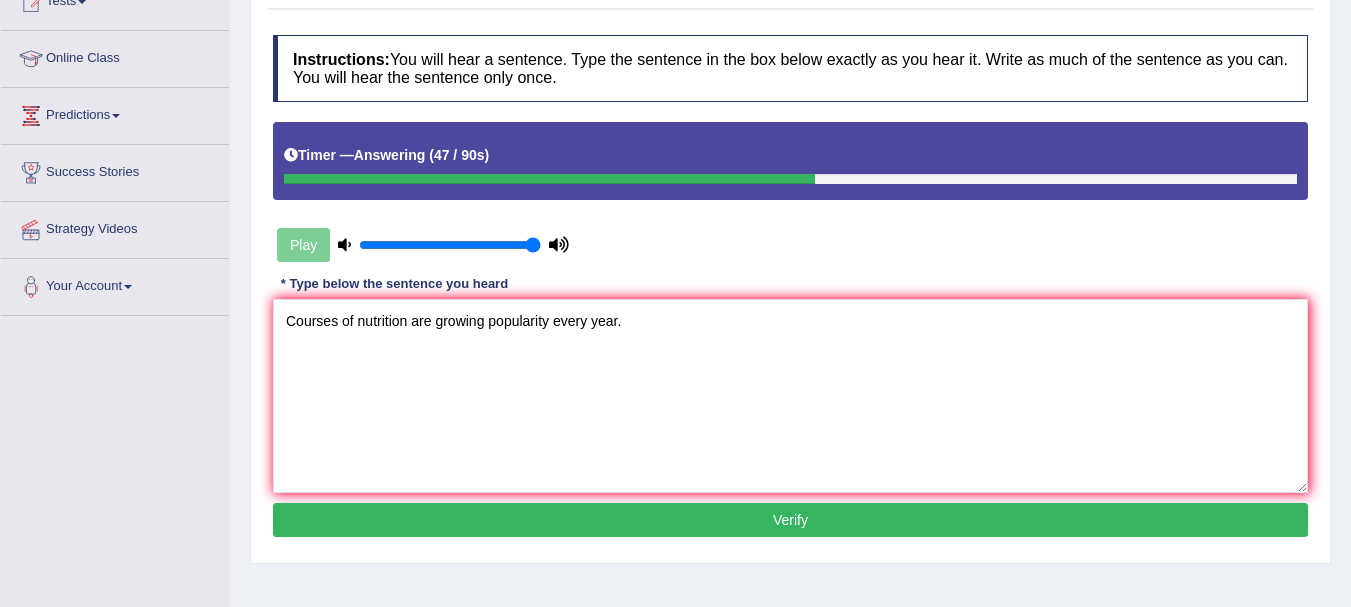 click on "Verify" at bounding box center [790, 520] 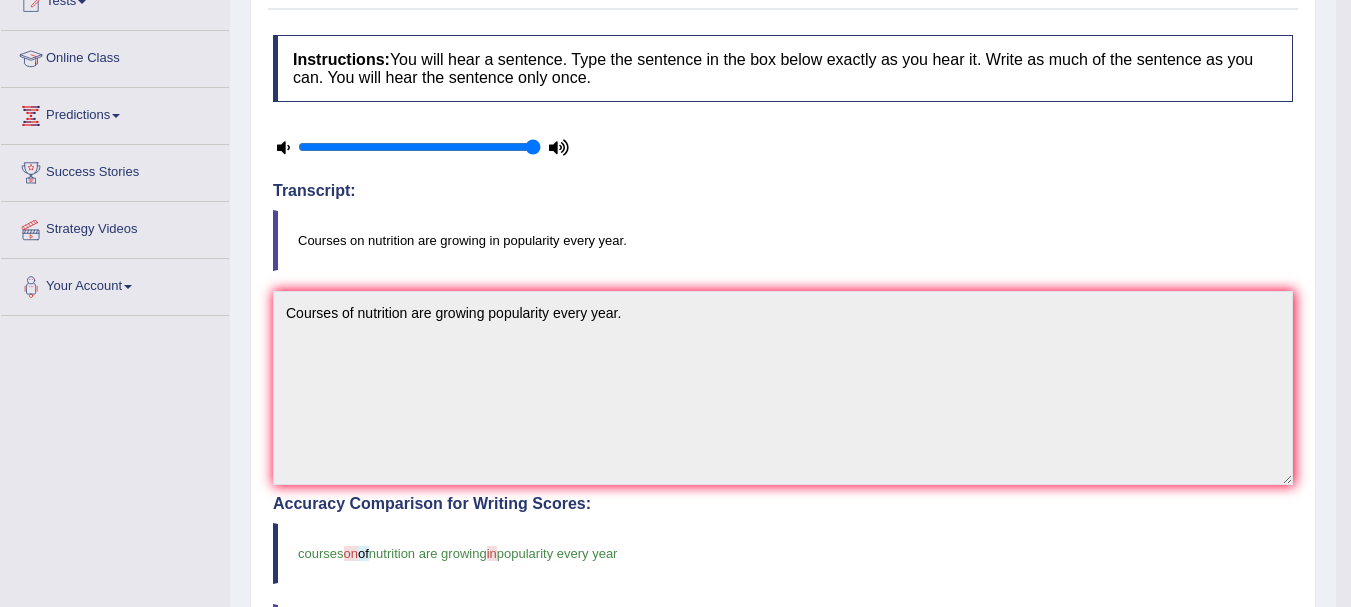scroll, scrollTop: 0, scrollLeft: 0, axis: both 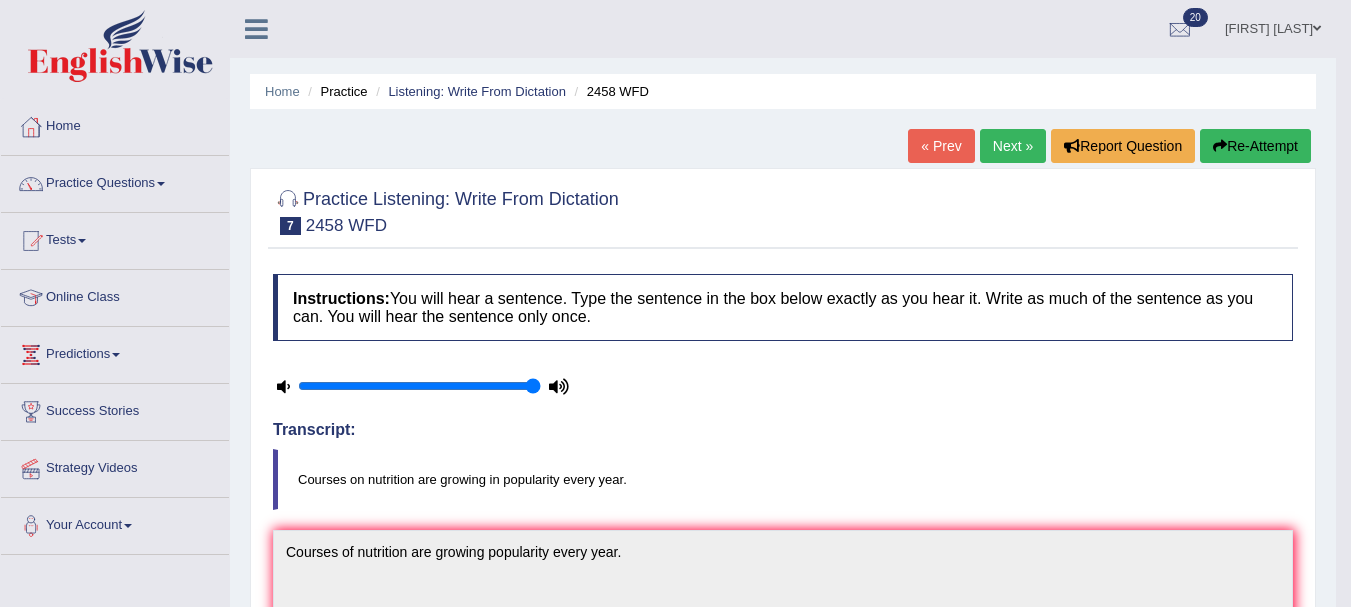 click on "Next »" at bounding box center (1013, 146) 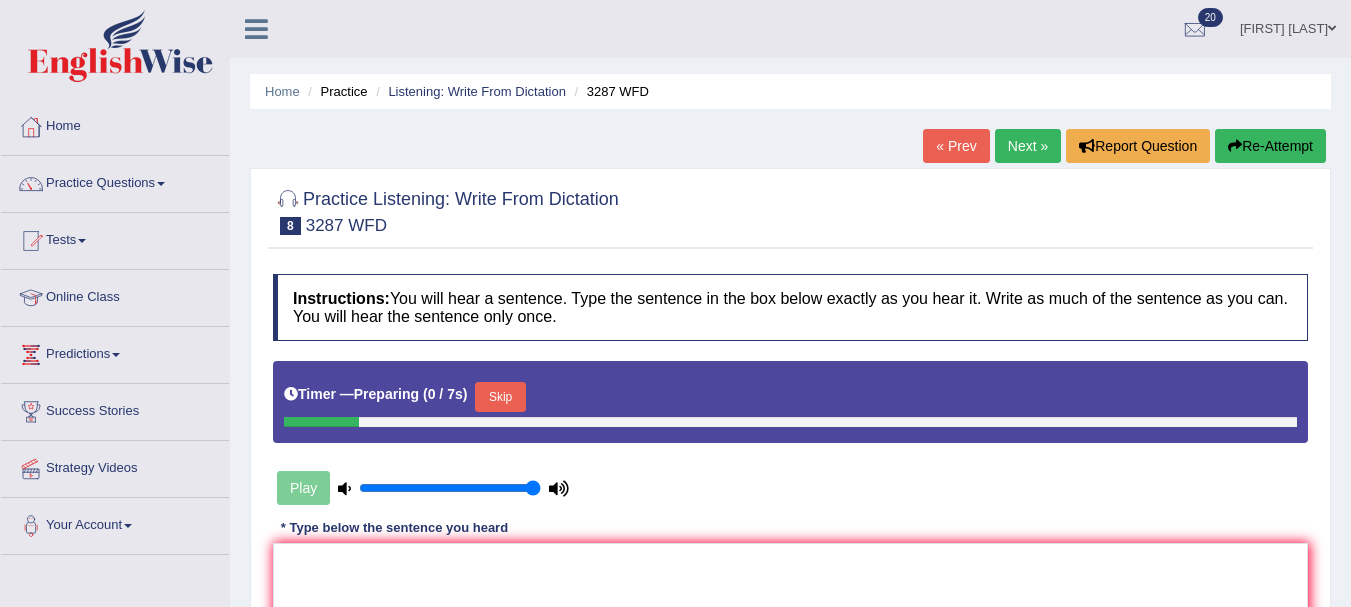 scroll, scrollTop: 0, scrollLeft: 0, axis: both 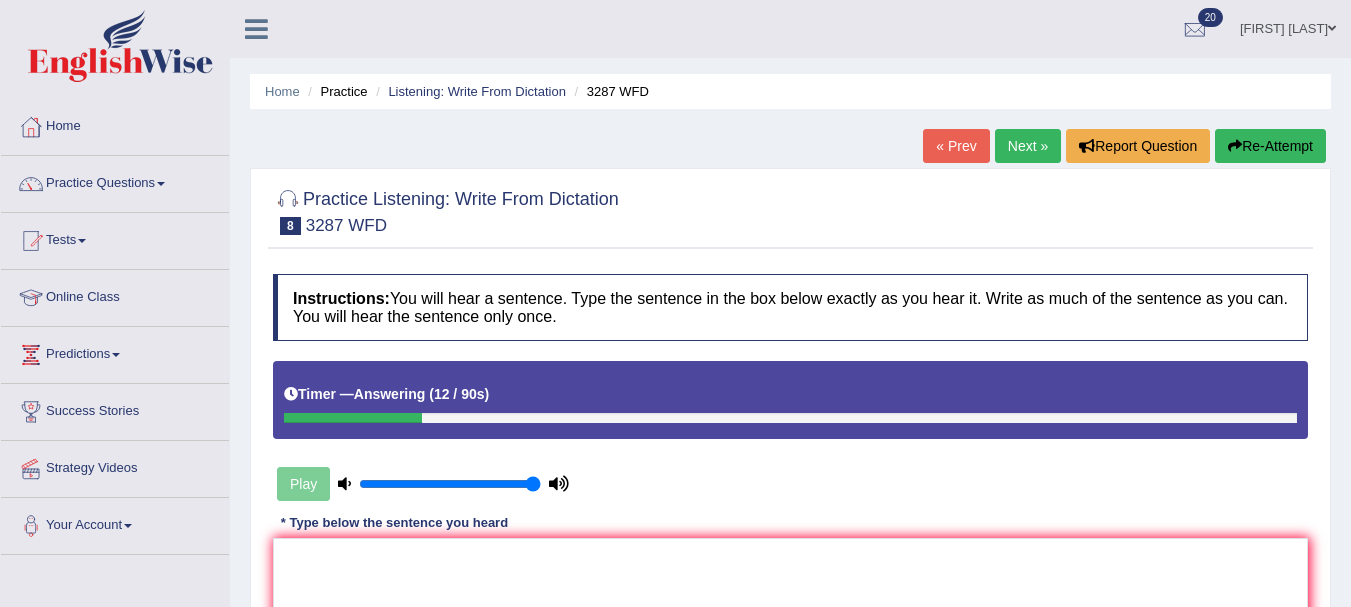 click on "Re-Attempt" at bounding box center [1270, 146] 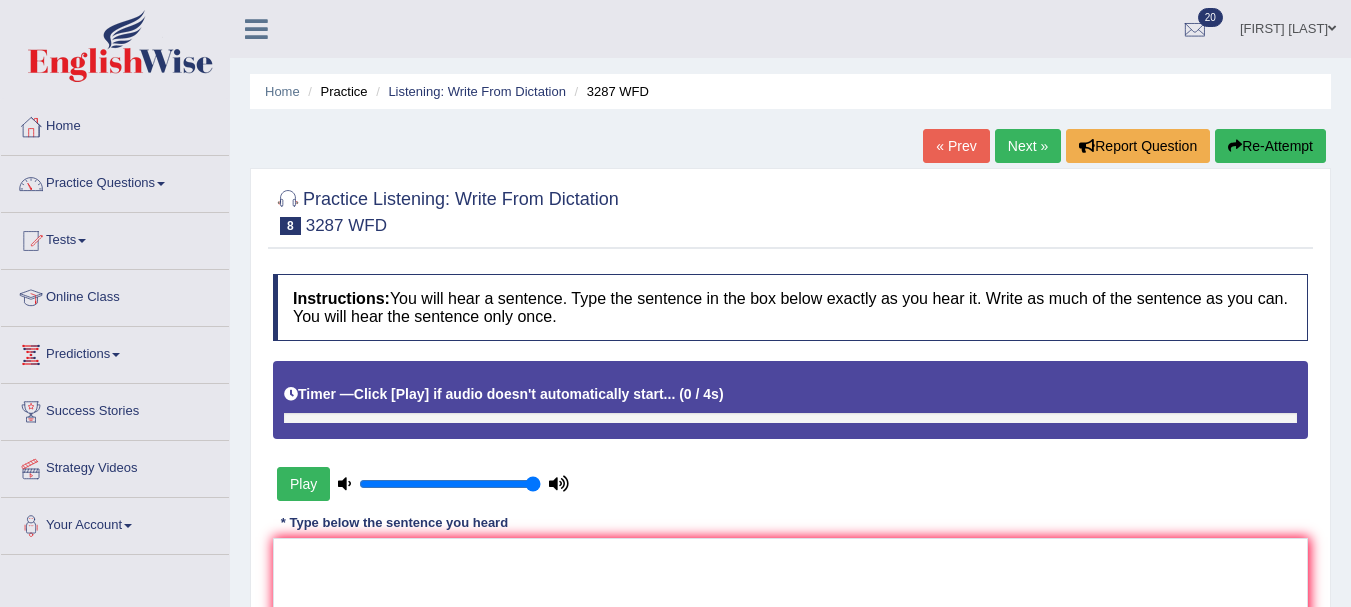 scroll, scrollTop: 0, scrollLeft: 0, axis: both 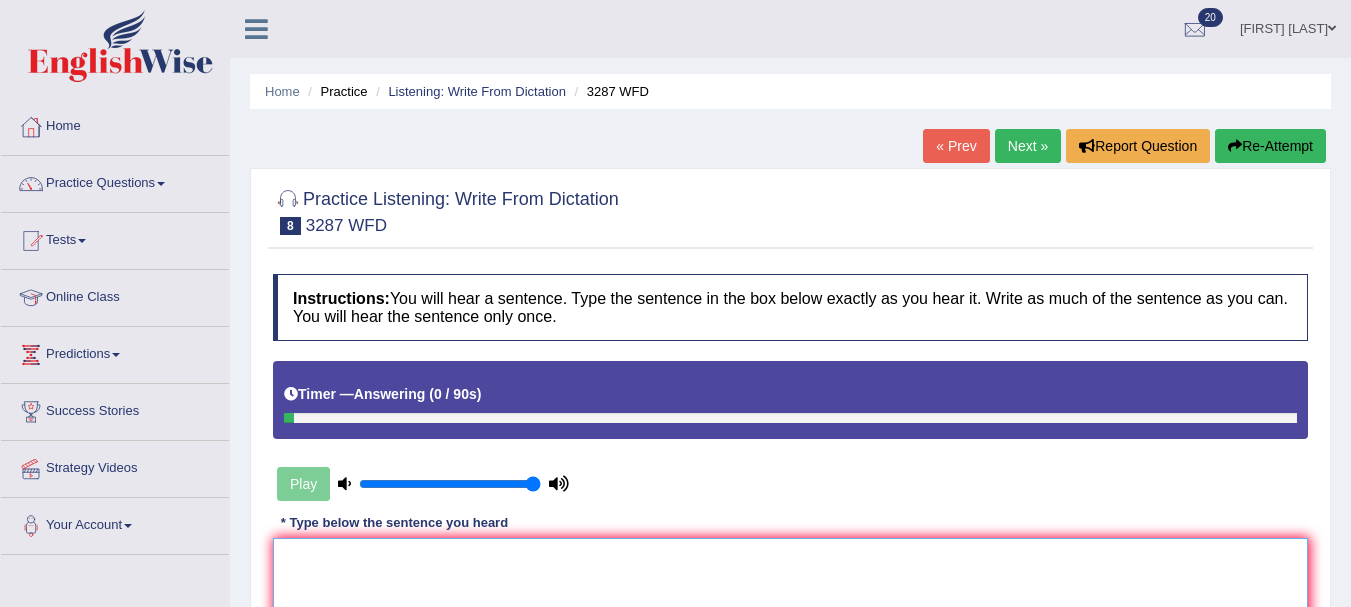 click at bounding box center [790, 635] 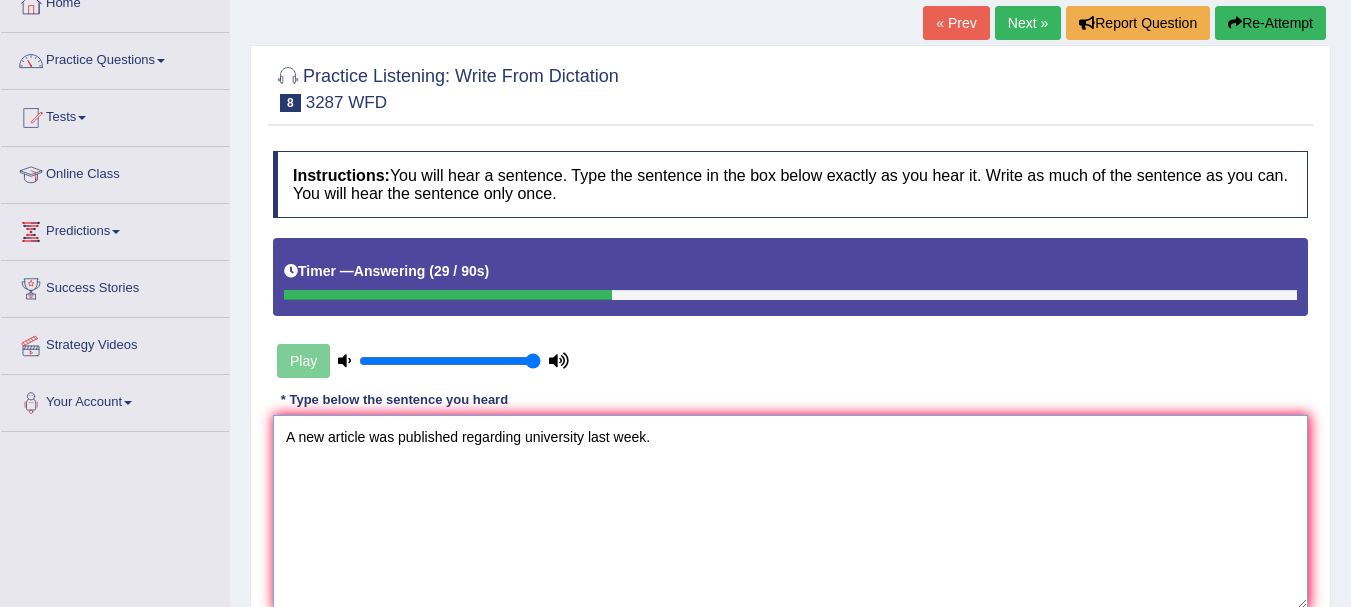 scroll, scrollTop: 134, scrollLeft: 0, axis: vertical 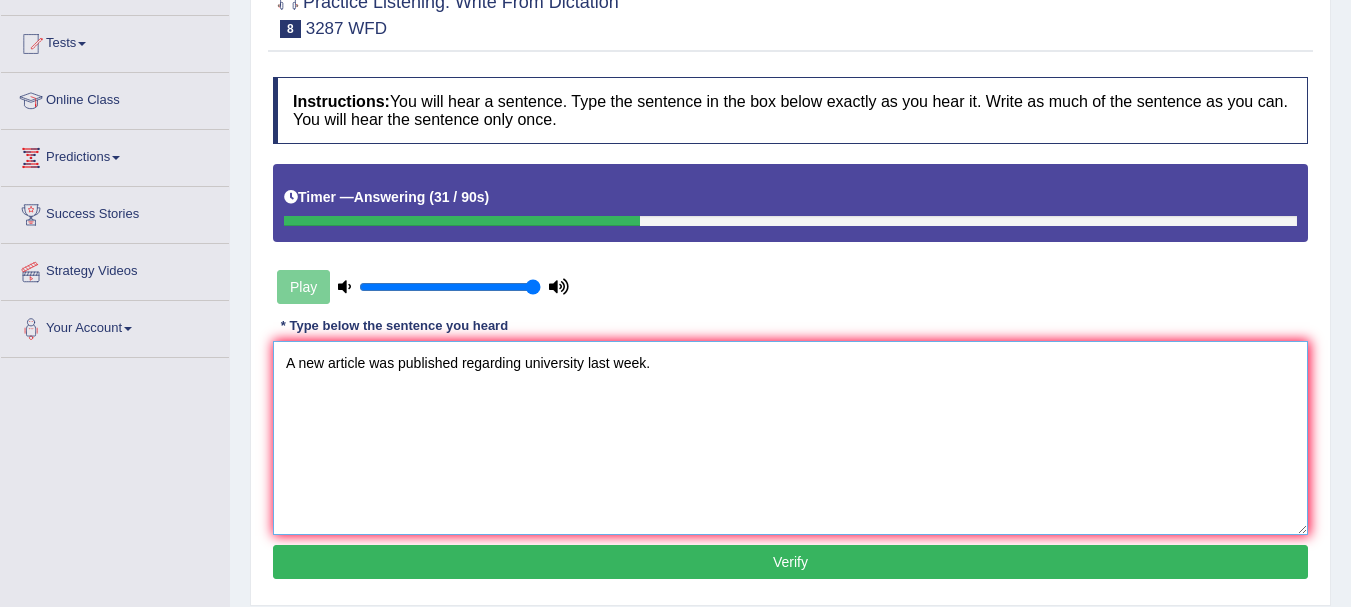 type on "A new article was published regarding university last week." 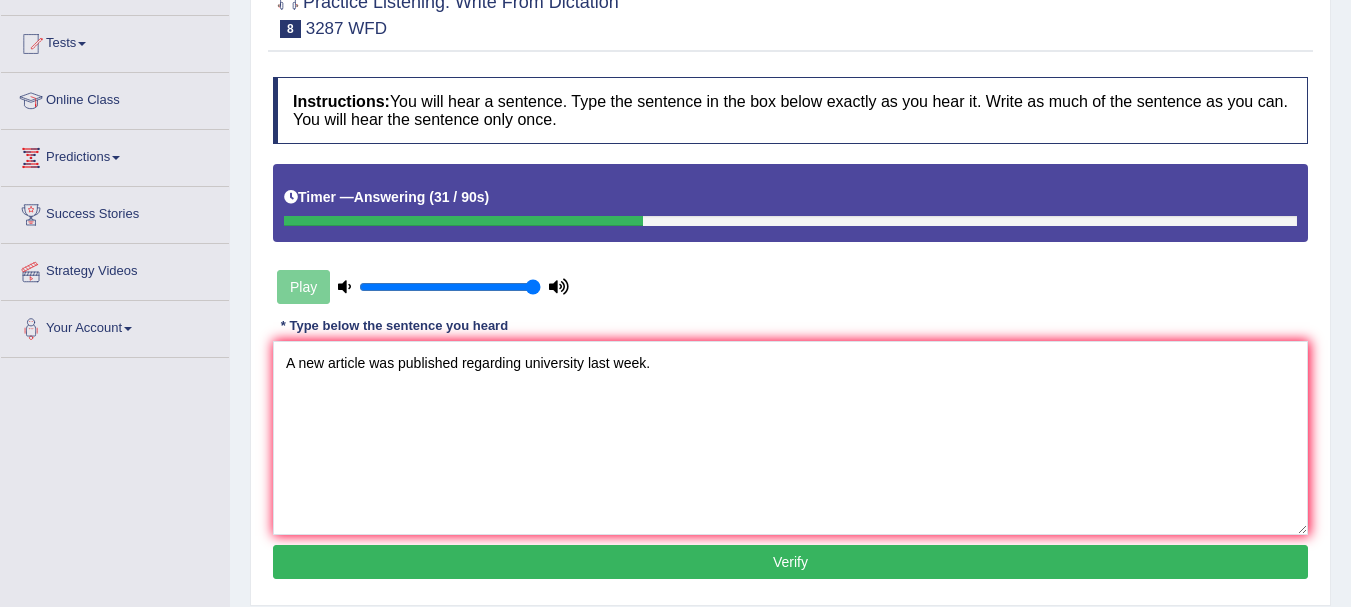 click on "Verify" at bounding box center [790, 562] 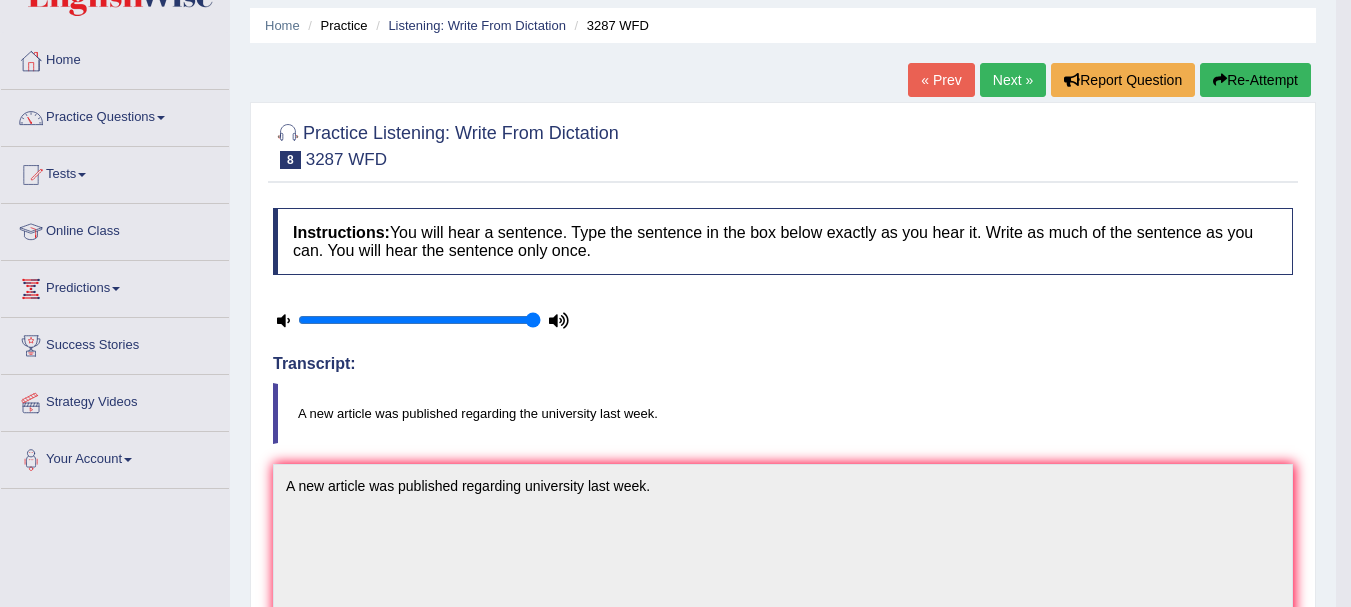 scroll, scrollTop: 59, scrollLeft: 0, axis: vertical 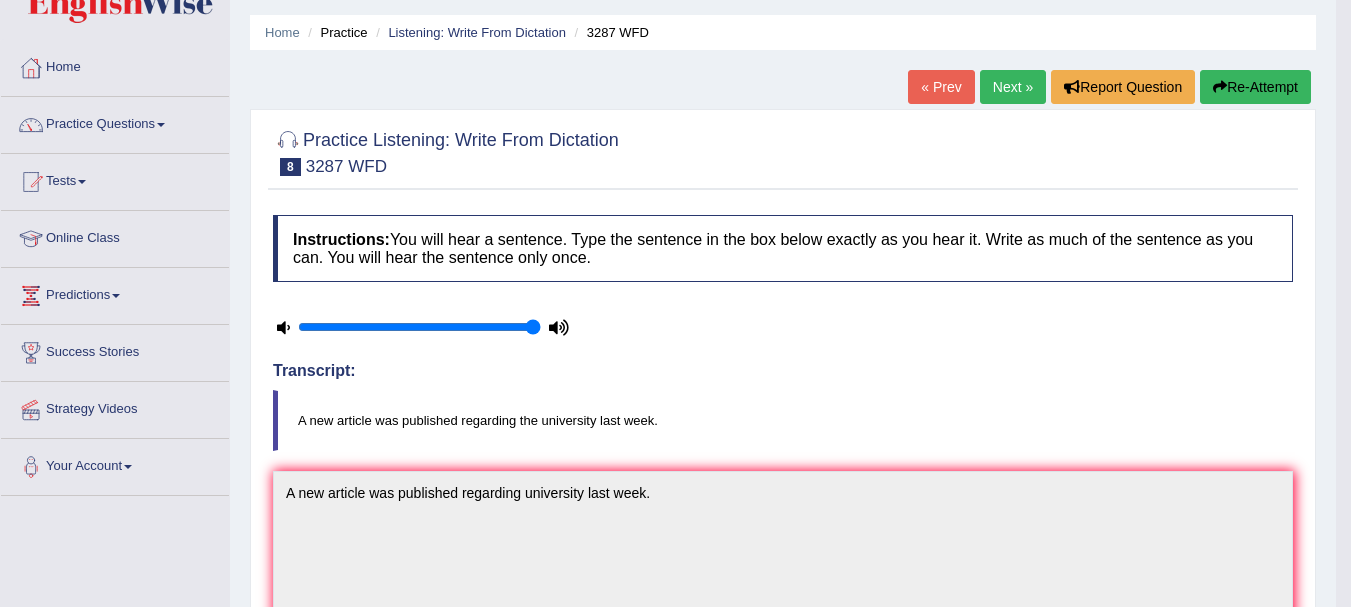 click on "Next »" at bounding box center (1013, 87) 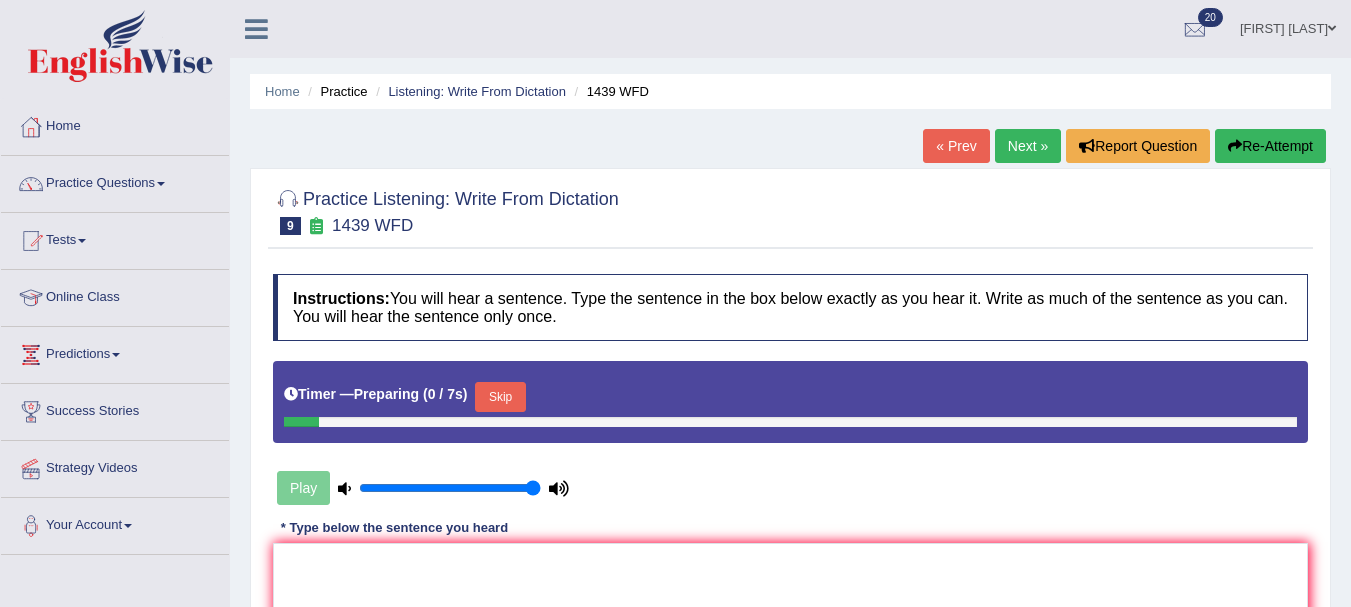 scroll, scrollTop: 0, scrollLeft: 0, axis: both 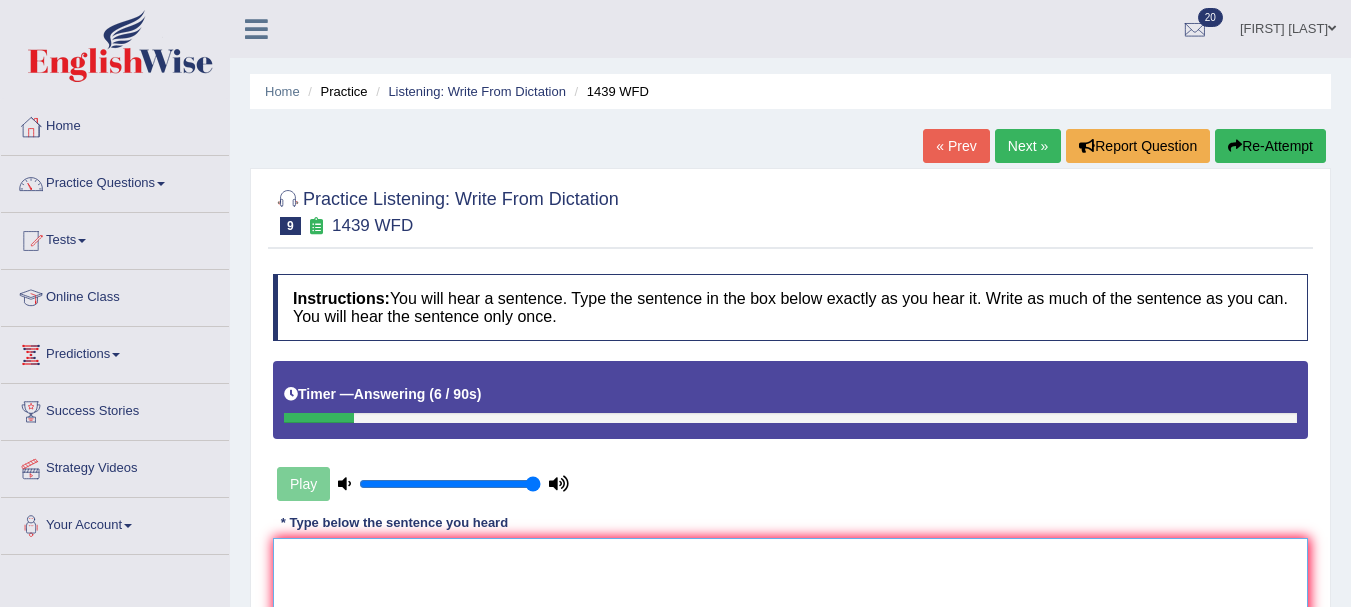 click at bounding box center [790, 635] 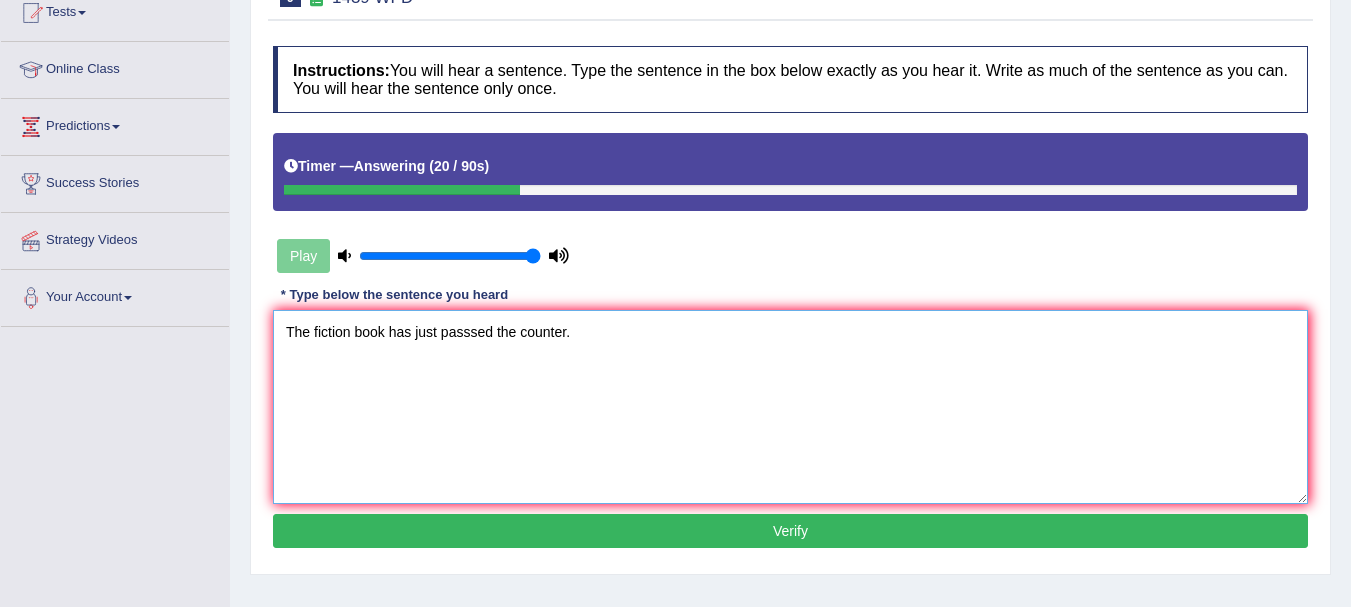 scroll, scrollTop: 233, scrollLeft: 0, axis: vertical 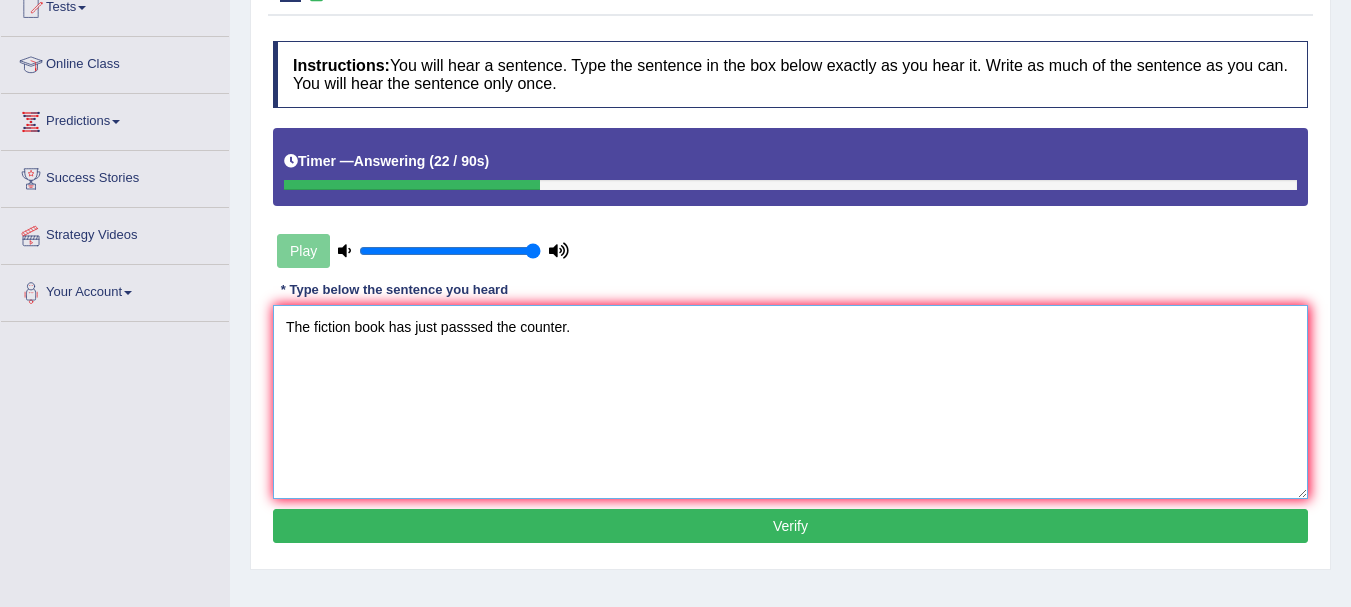 click on "The fiction book has just passsed the counter." at bounding box center [790, 402] 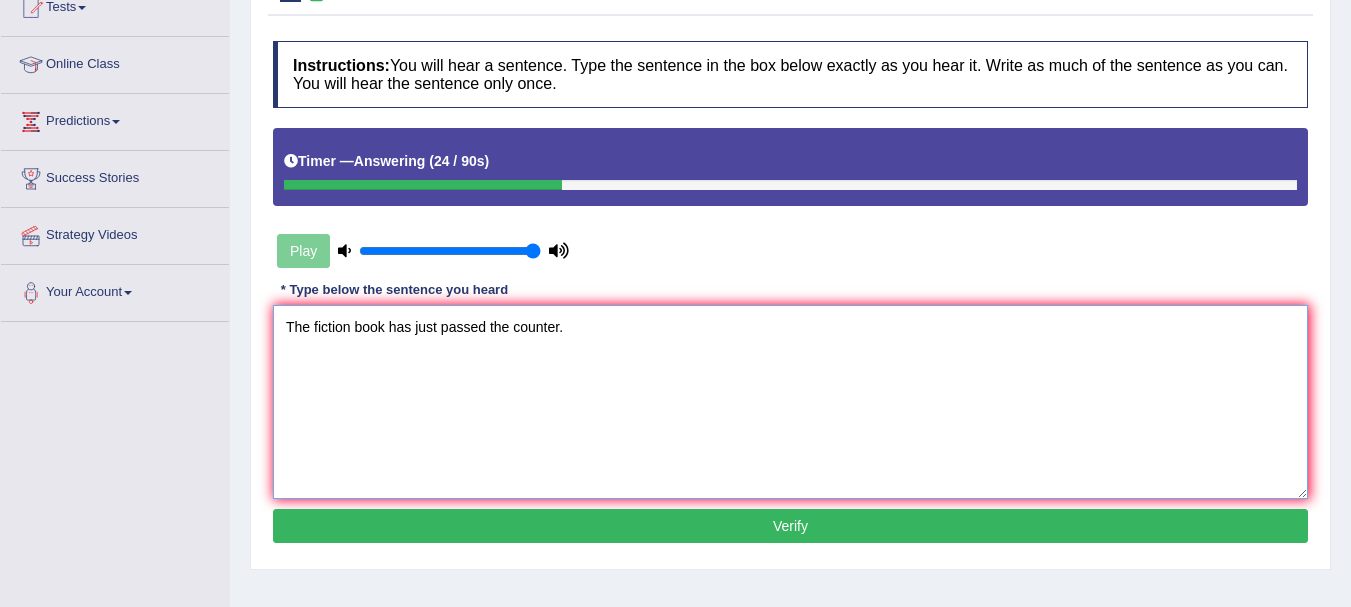 type on "The fiction book has just passed the counter." 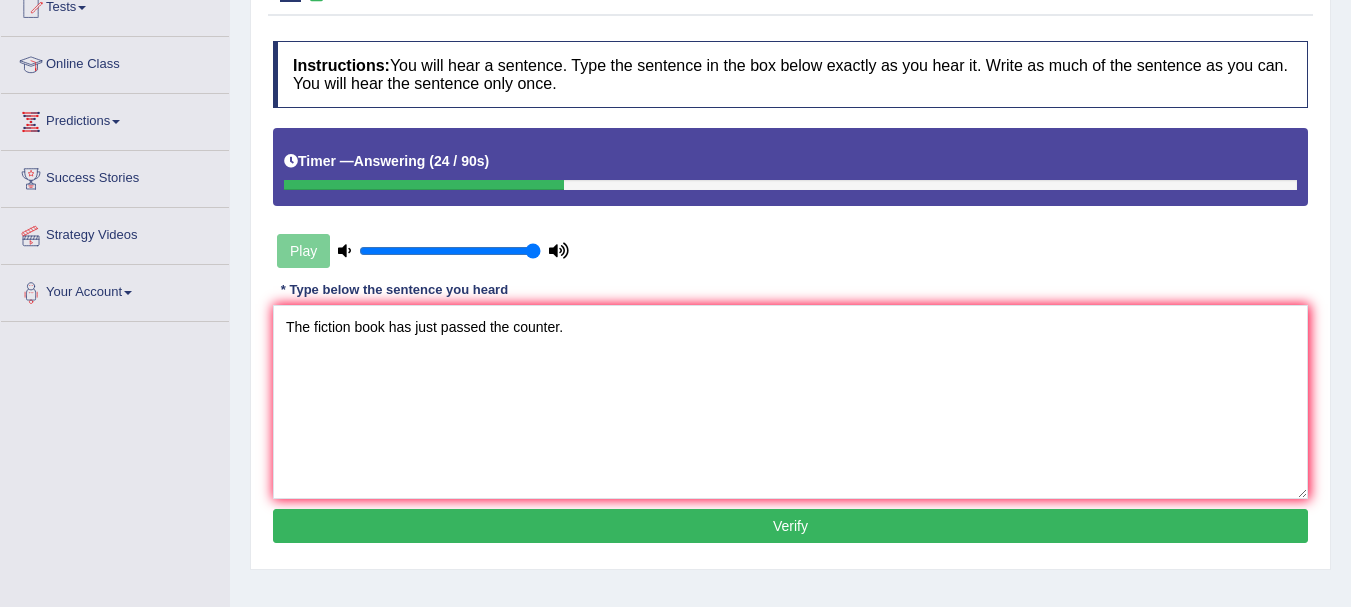click on "Verify" at bounding box center [790, 526] 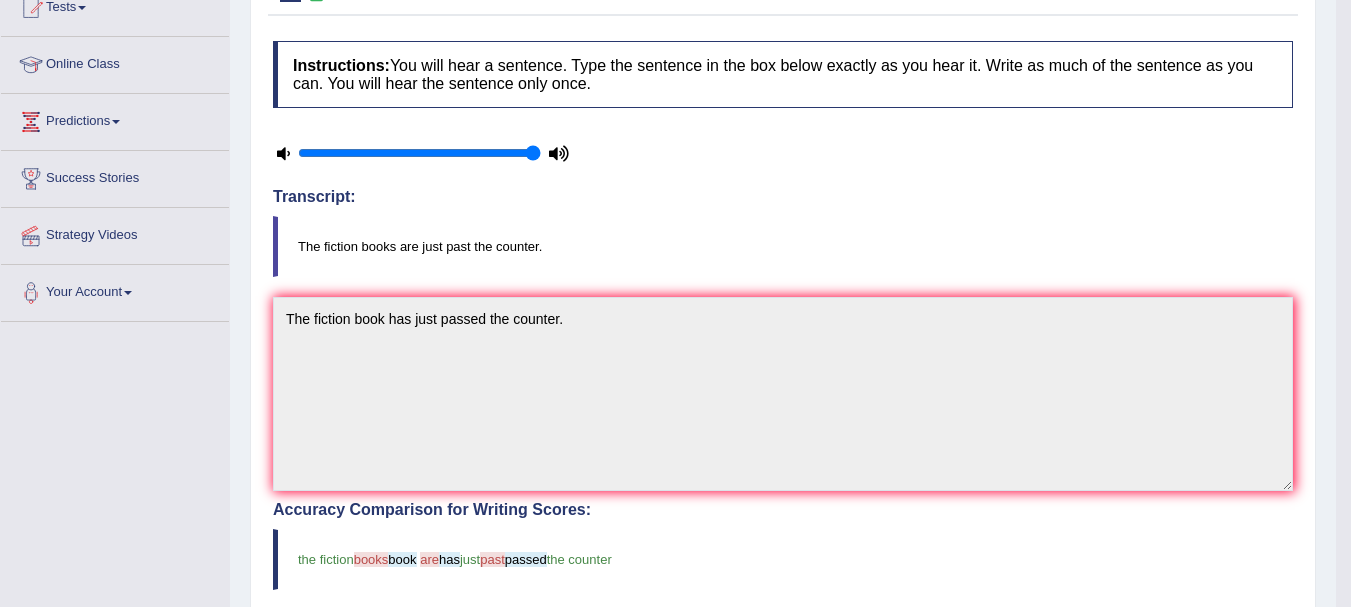 scroll, scrollTop: 0, scrollLeft: 0, axis: both 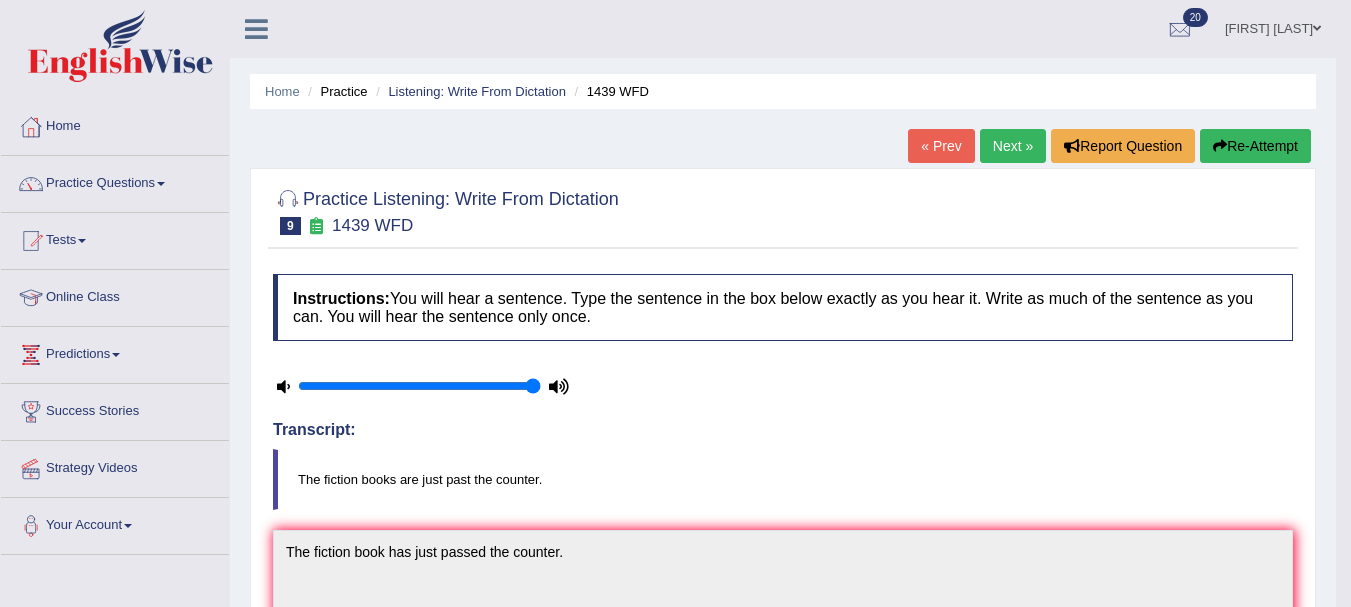 click on "Next »" at bounding box center [1013, 146] 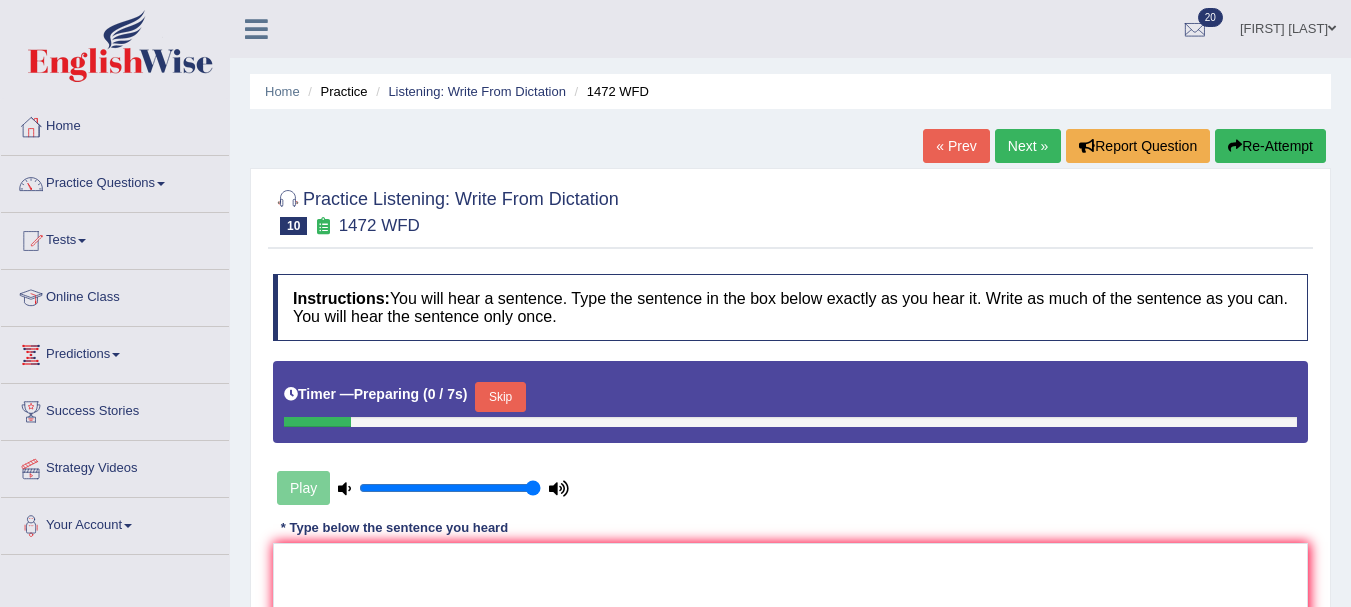 scroll, scrollTop: 0, scrollLeft: 0, axis: both 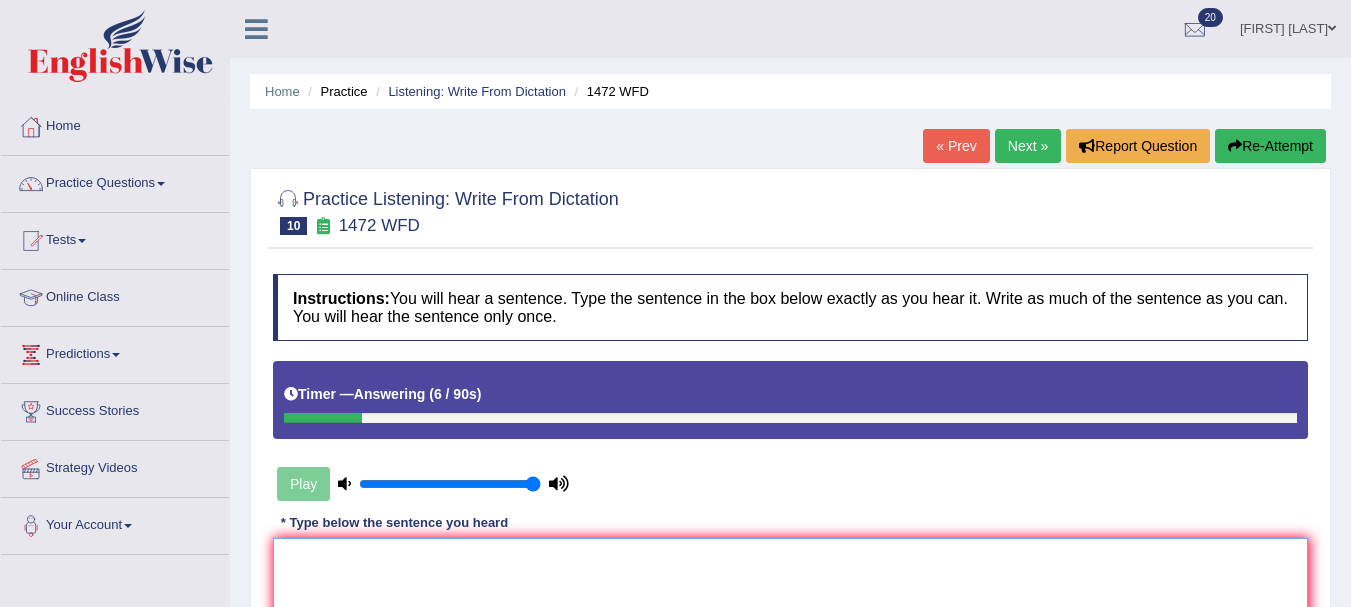click at bounding box center (790, 635) 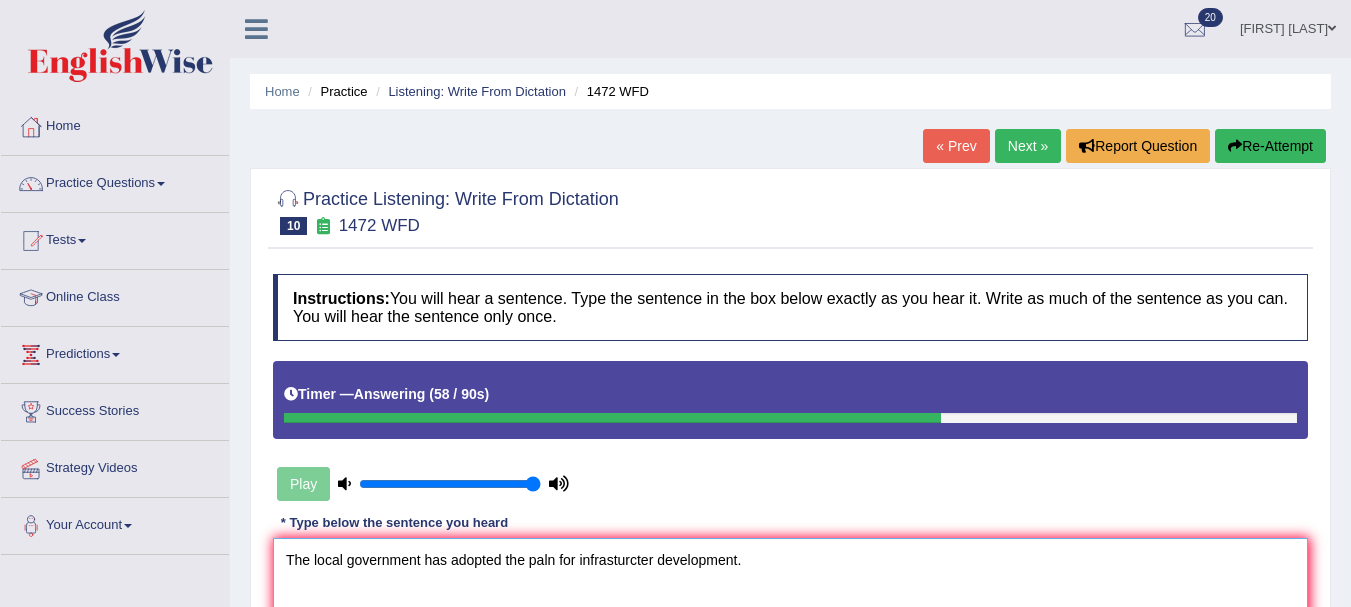 click on "The local government has adopted the paln for infrasturcter development." at bounding box center (790, 635) 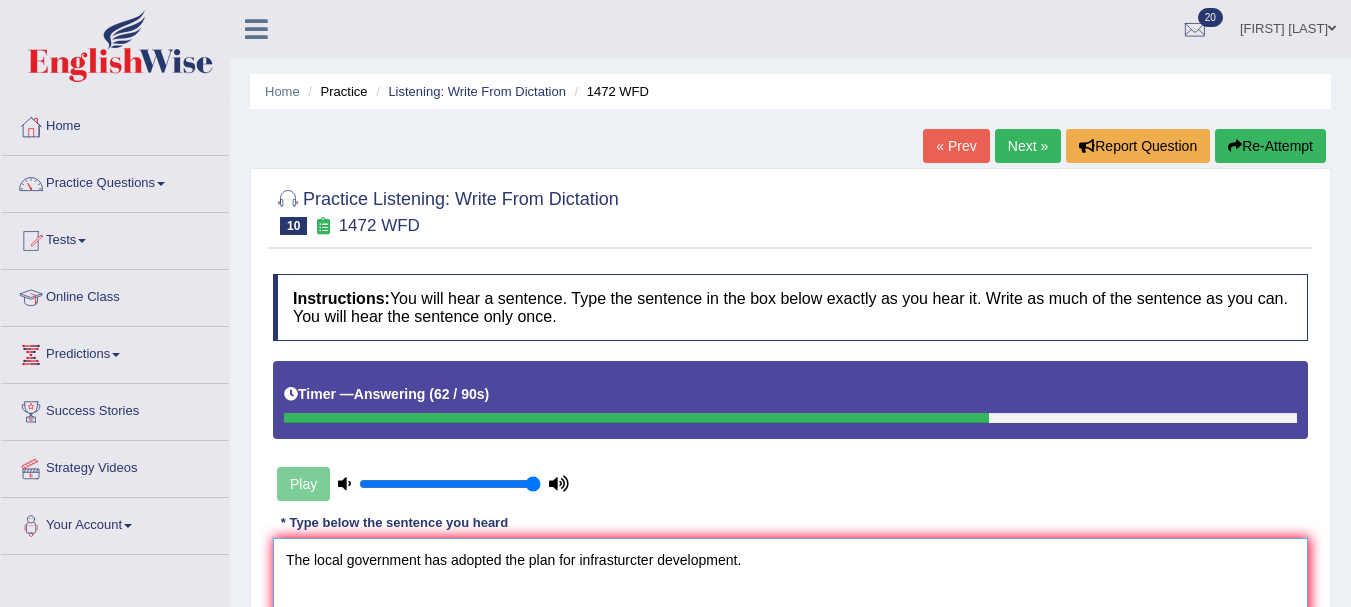 click on "The local government has adopted the plan for infrasturcter development." at bounding box center [790, 635] 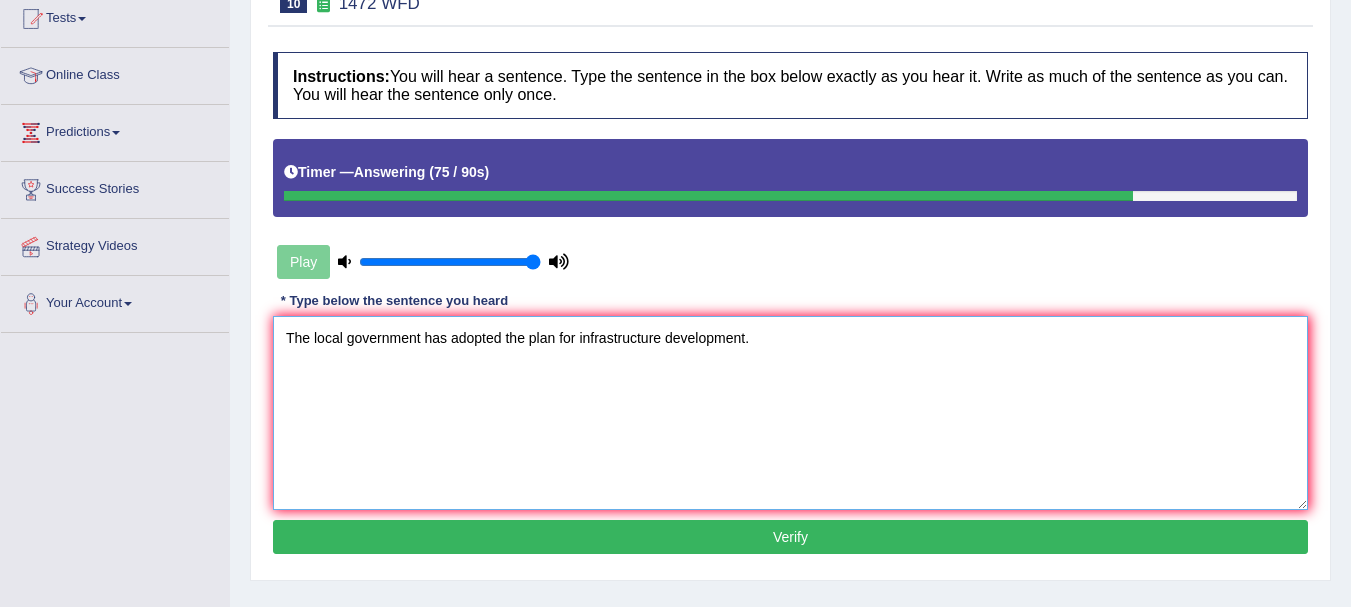 scroll, scrollTop: 224, scrollLeft: 0, axis: vertical 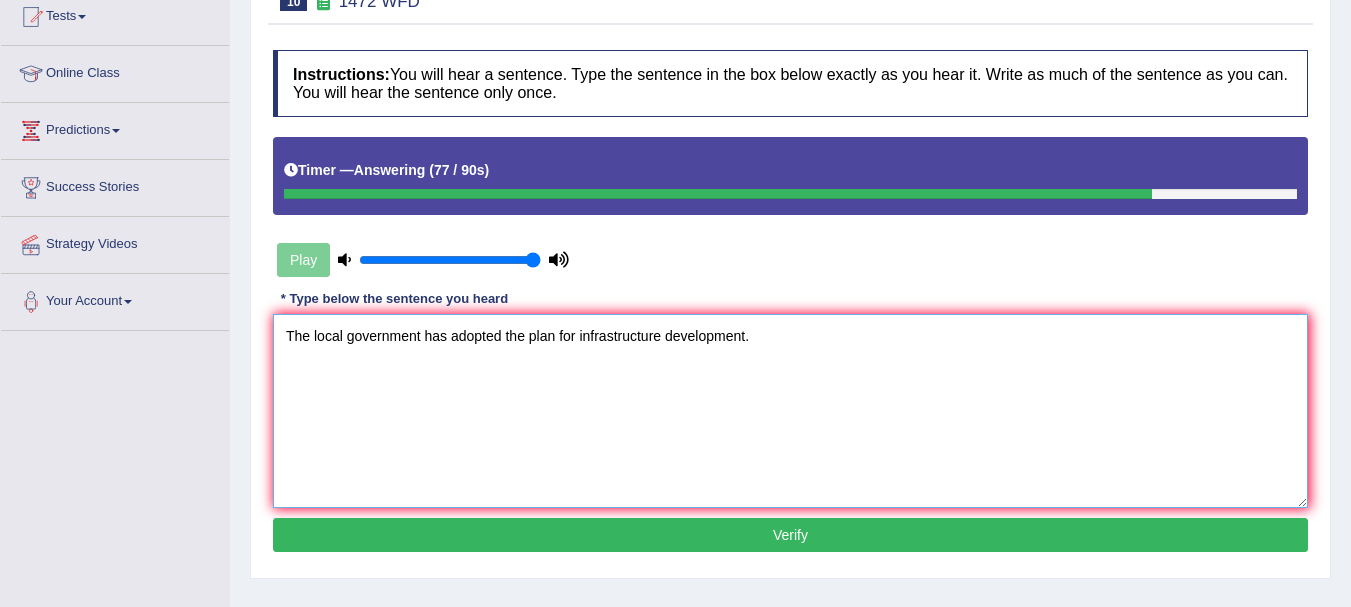 type on "The local government has adopted the plan for infrastructure development." 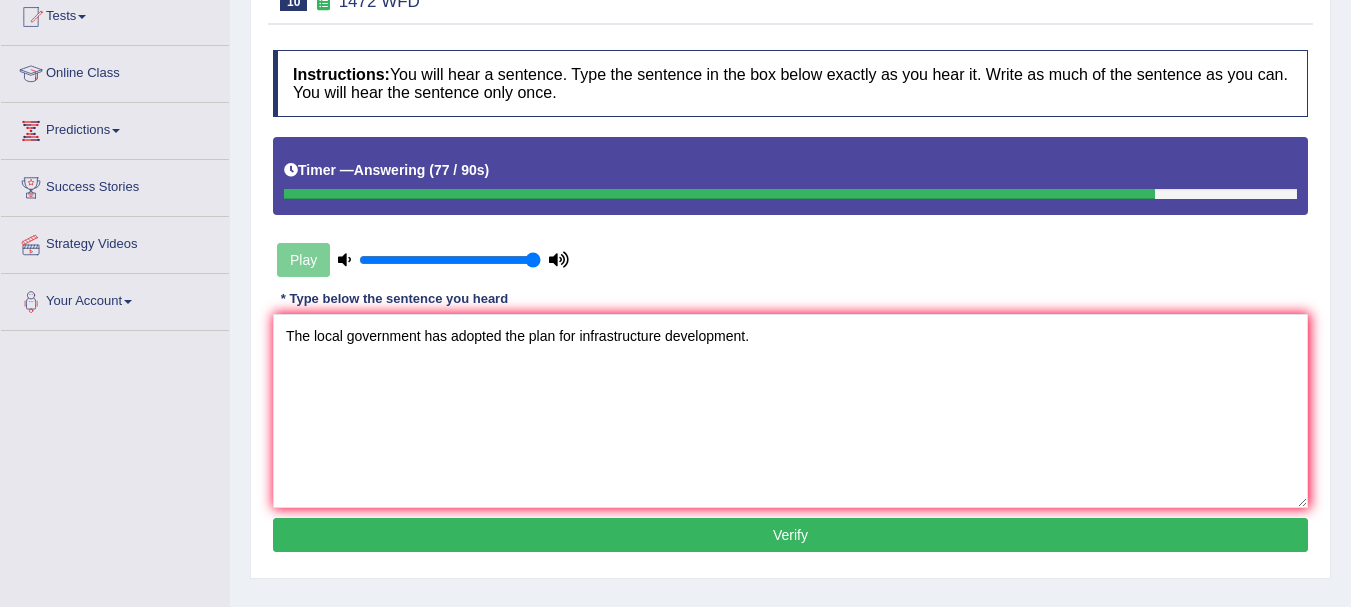 click on "Verify" at bounding box center (790, 535) 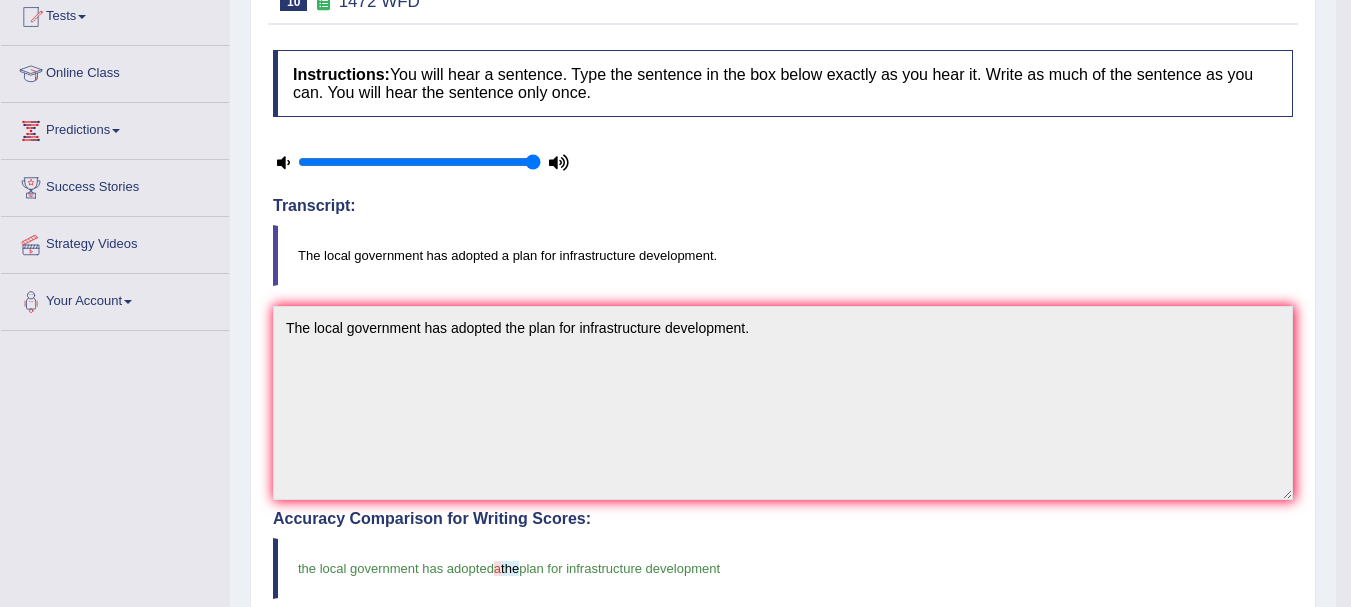 scroll, scrollTop: 0, scrollLeft: 0, axis: both 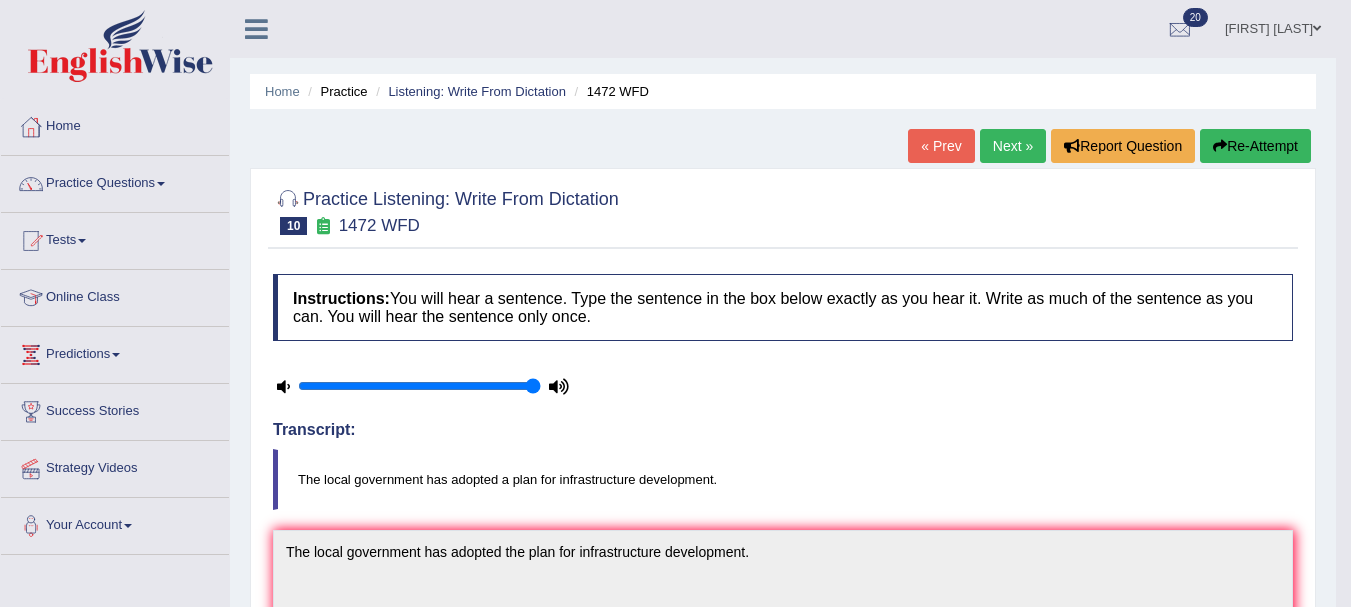 click on "Next »" at bounding box center [1013, 146] 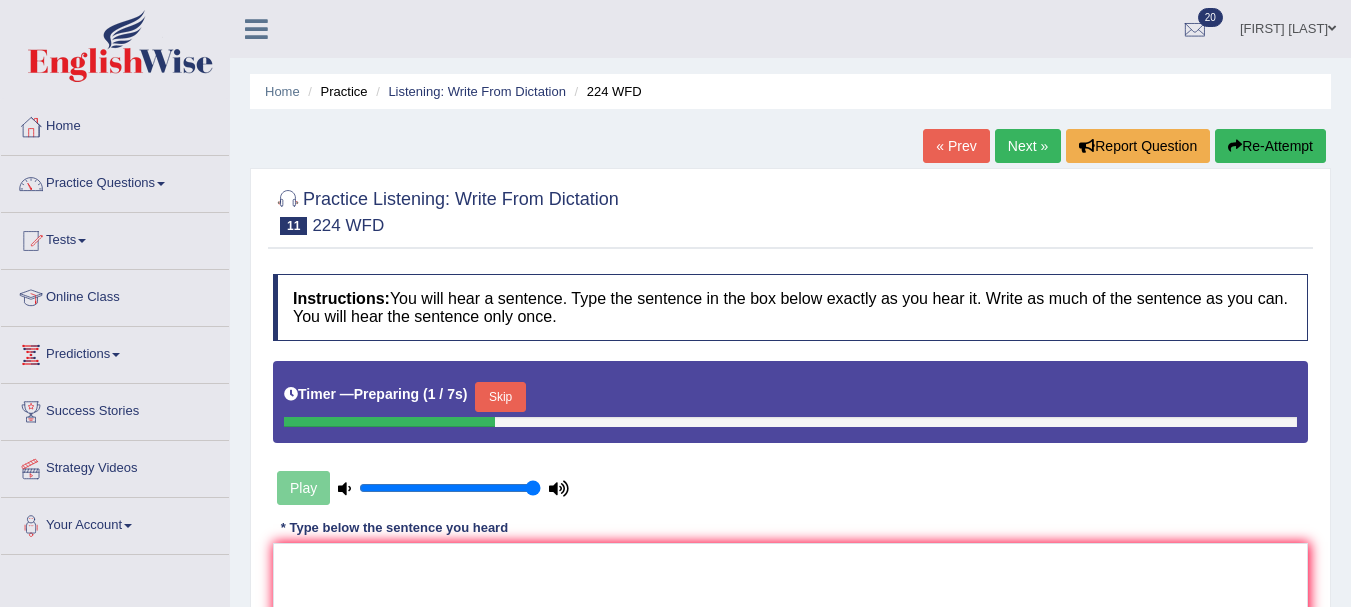 scroll, scrollTop: 145, scrollLeft: 0, axis: vertical 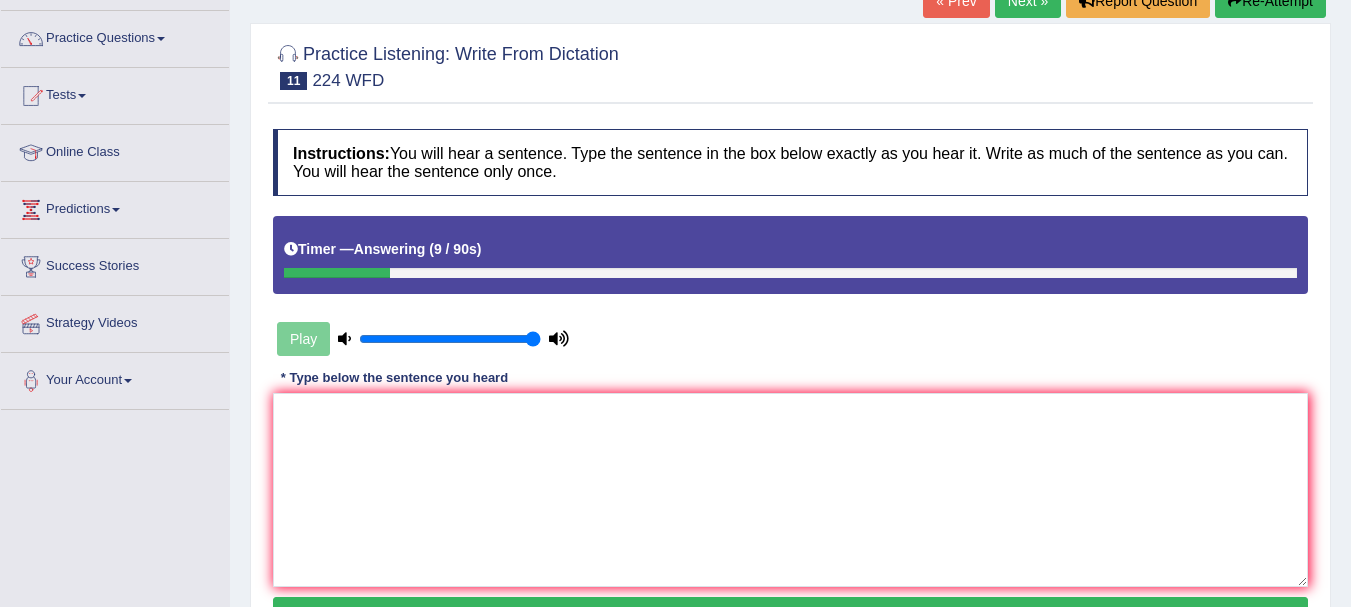 click on "Re-Attempt" at bounding box center (1270, 1) 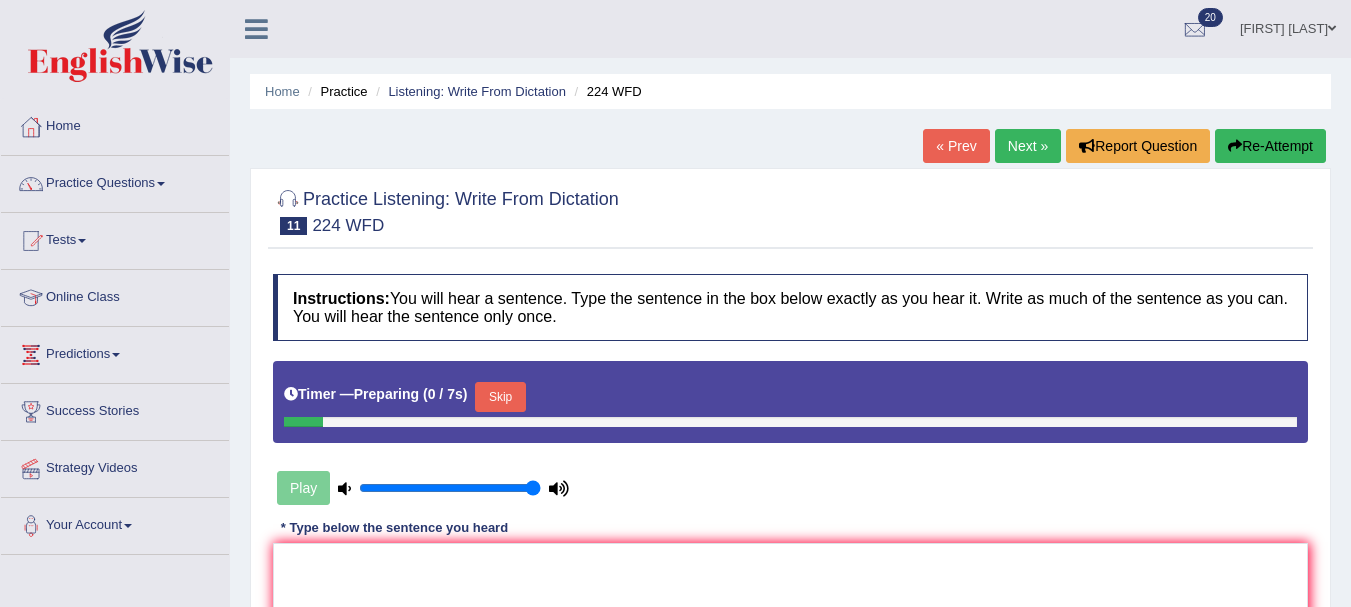 scroll, scrollTop: 145, scrollLeft: 0, axis: vertical 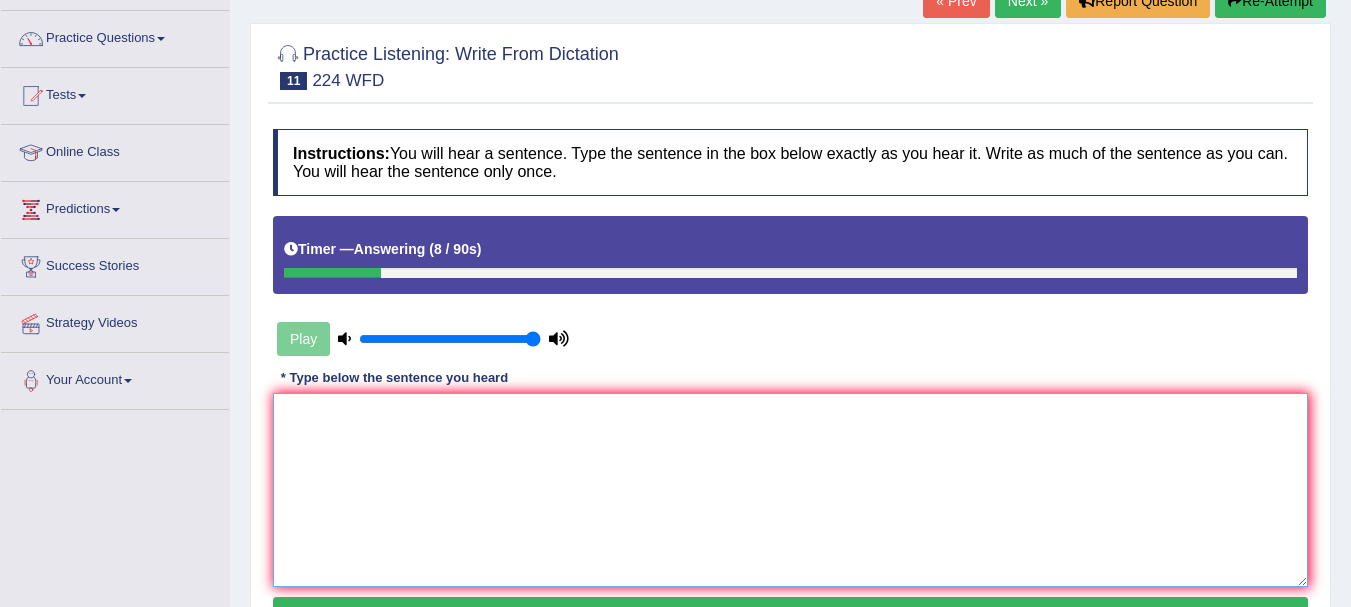 click at bounding box center (790, 490) 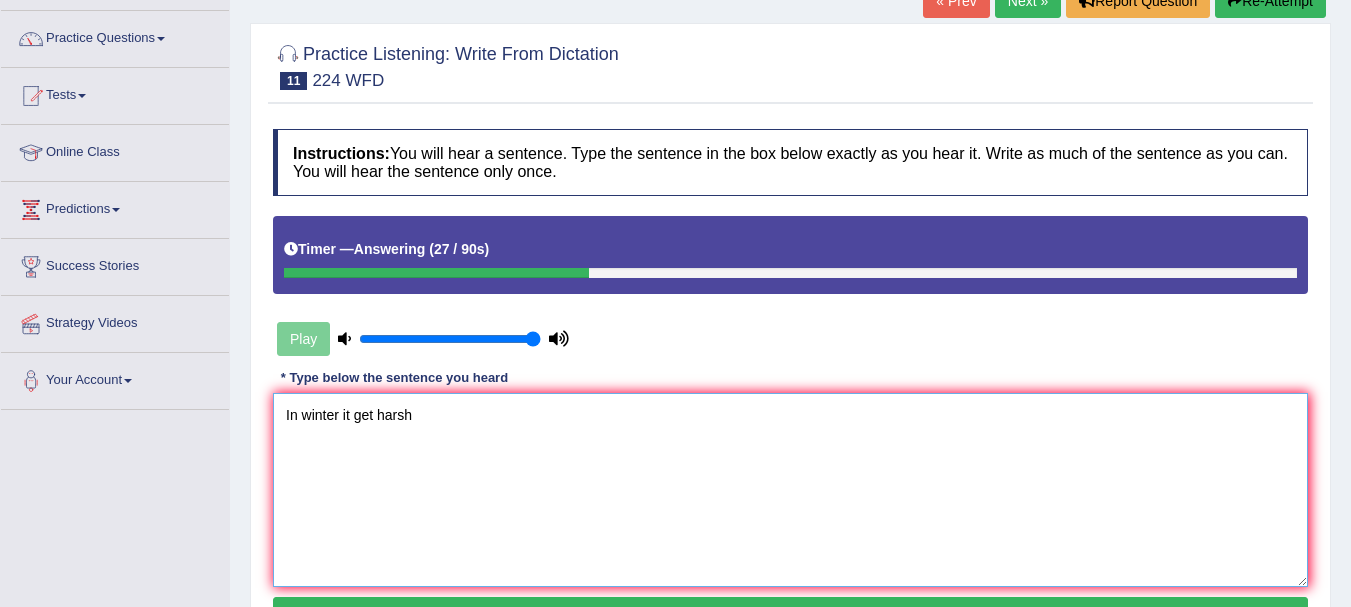 type on "In winter it get harsh" 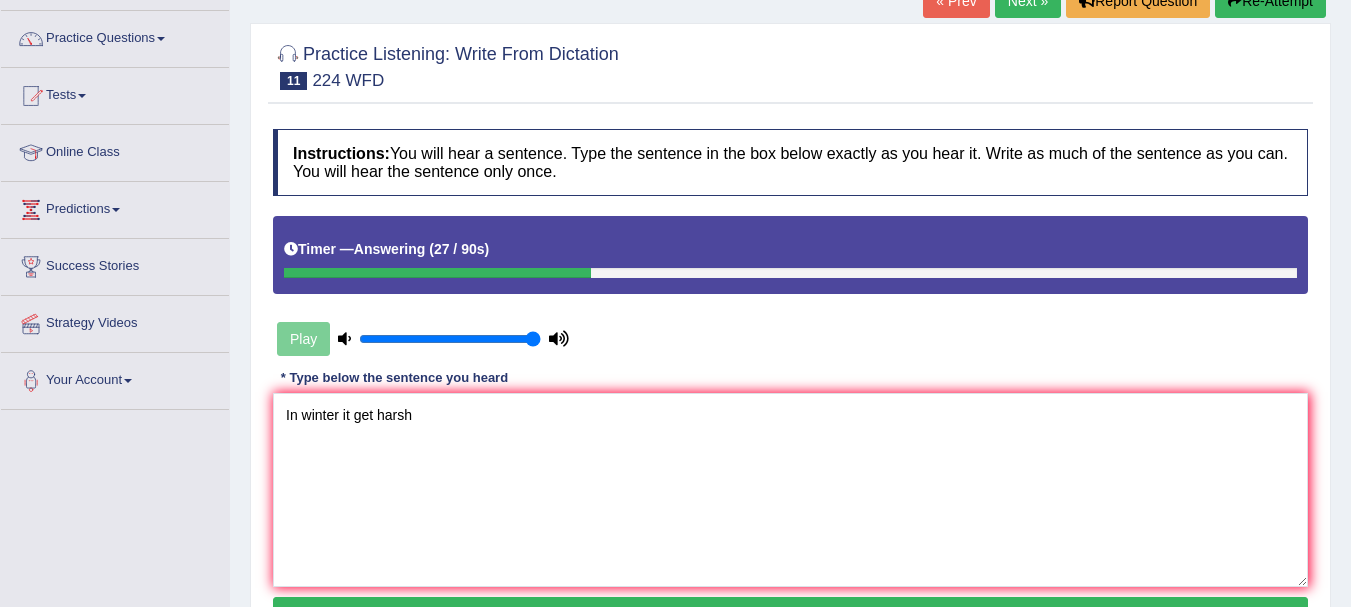 click on "Re-Attempt" at bounding box center [1270, 1] 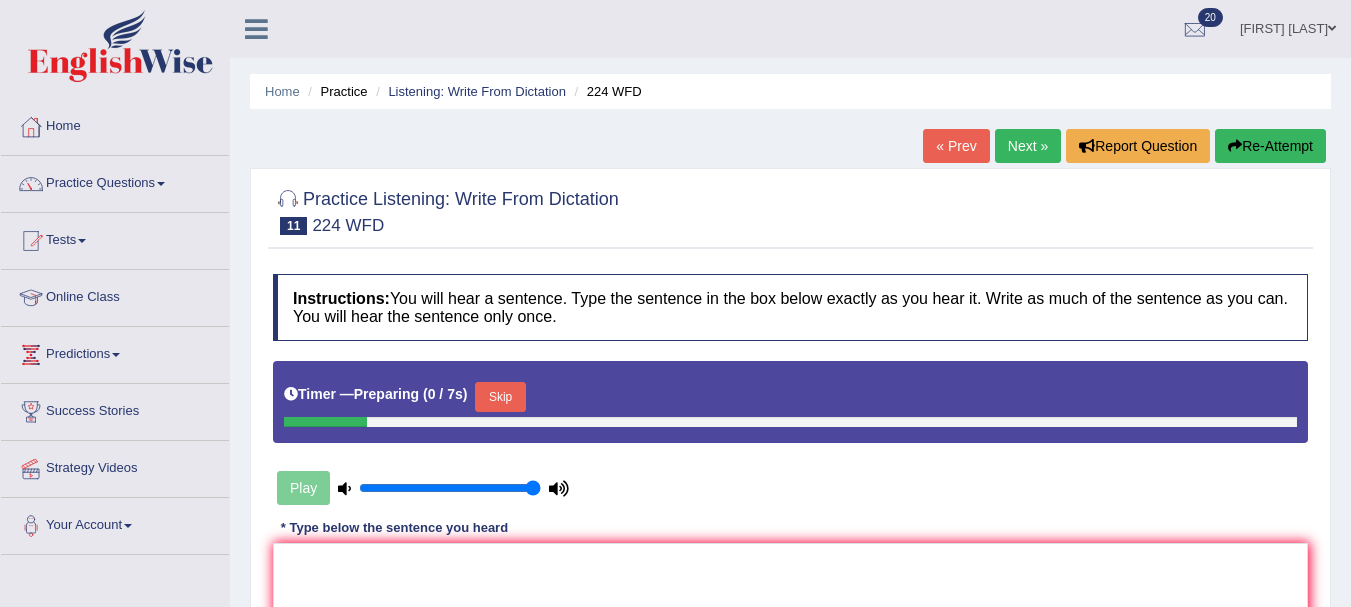 scroll, scrollTop: 145, scrollLeft: 0, axis: vertical 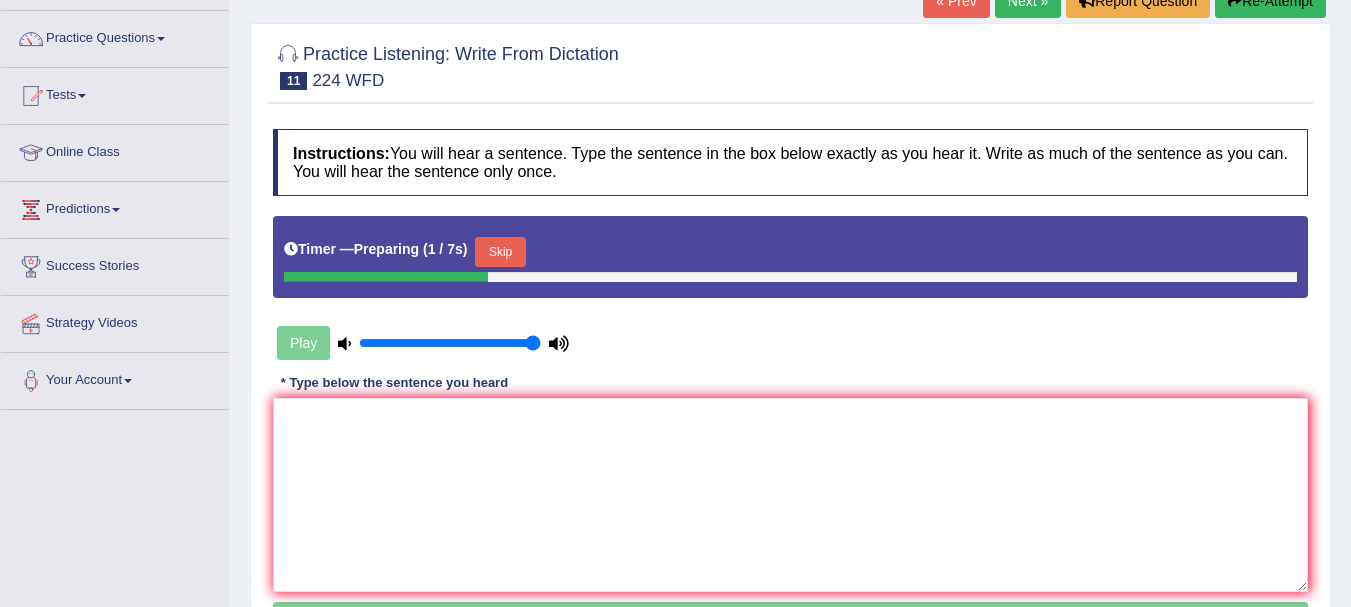click on "Skip" at bounding box center [500, 252] 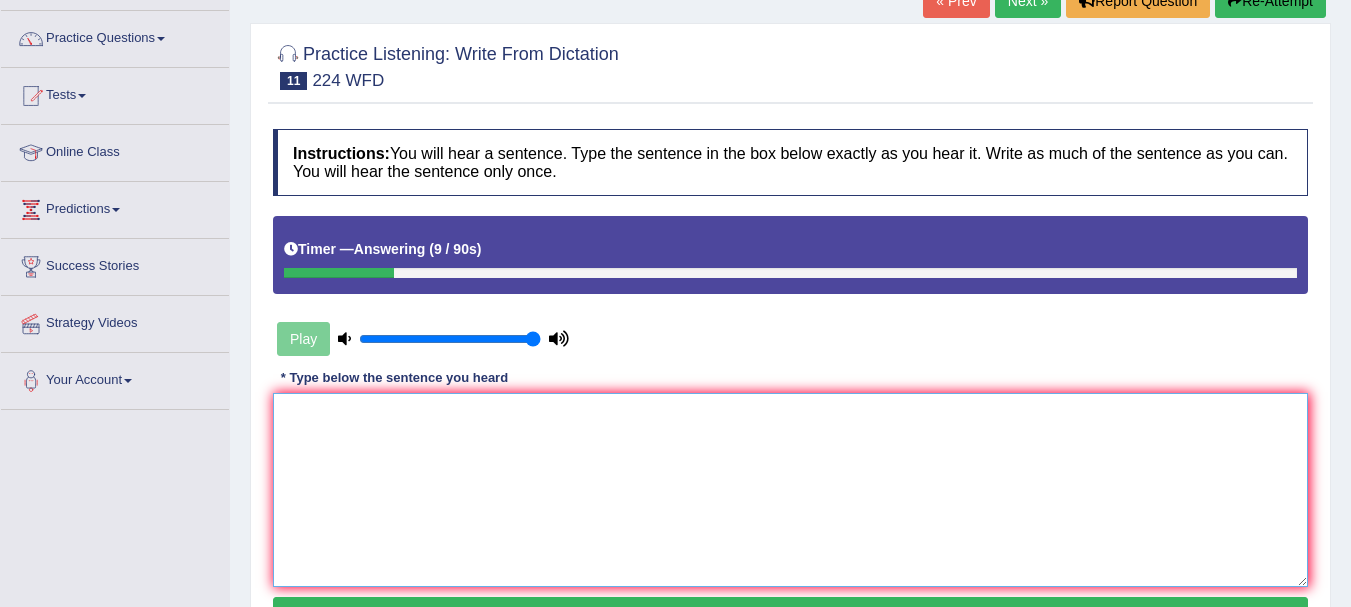 click at bounding box center (790, 490) 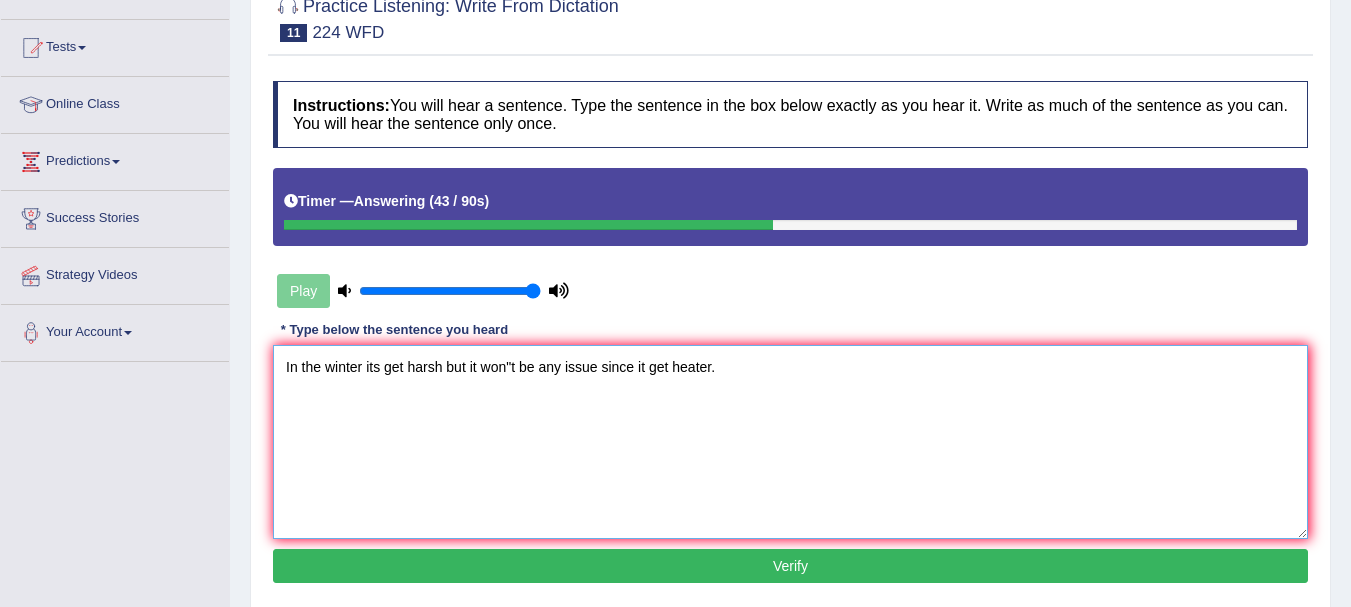 scroll, scrollTop: 196, scrollLeft: 0, axis: vertical 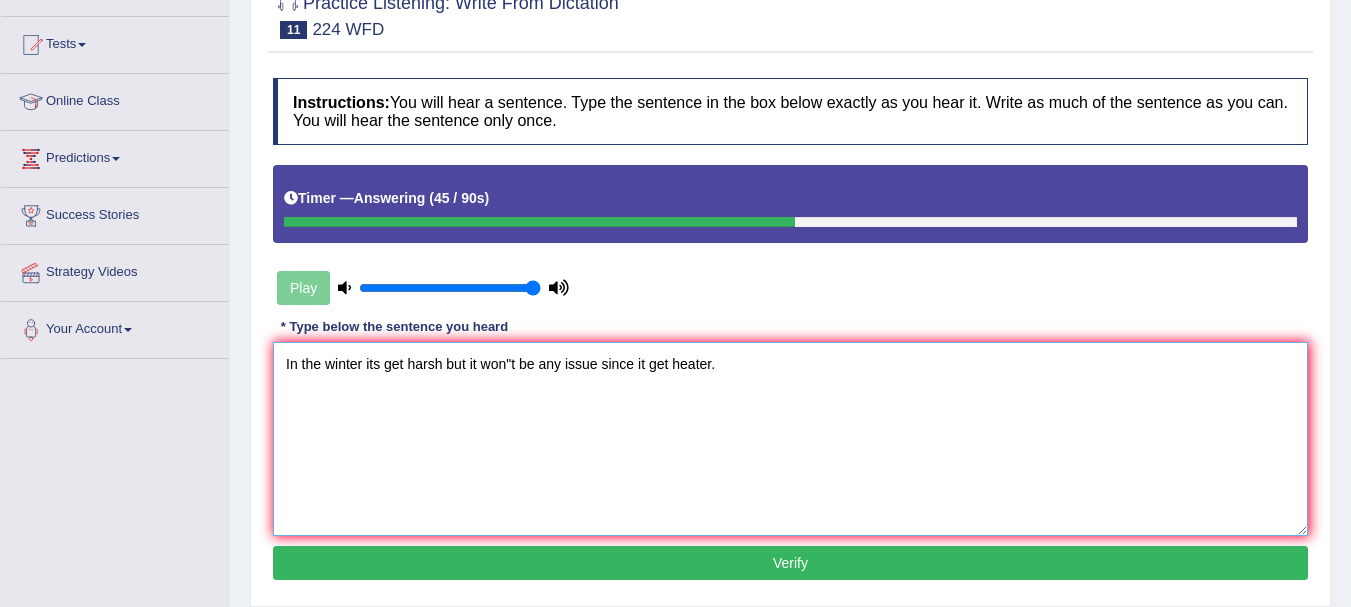 click on "In the winter its get harsh but it won"t be any issue since it get heater." at bounding box center [790, 439] 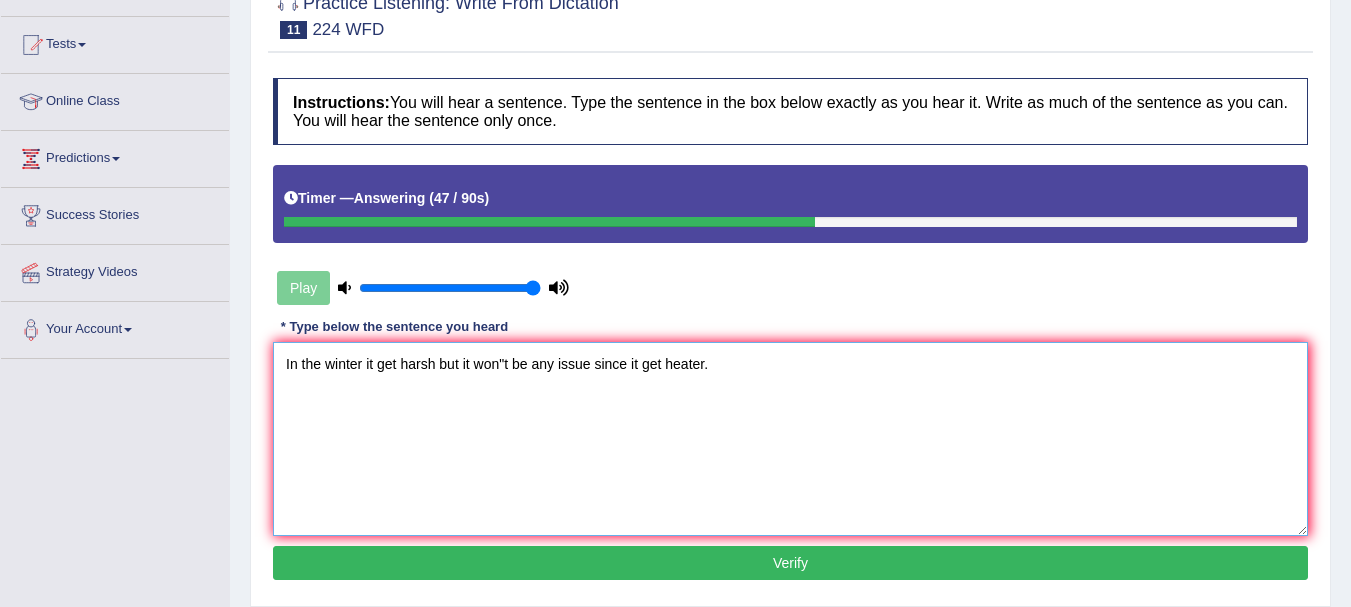 click on "In the winter it get harsh but it won"t be any issue since it get heater." at bounding box center (790, 439) 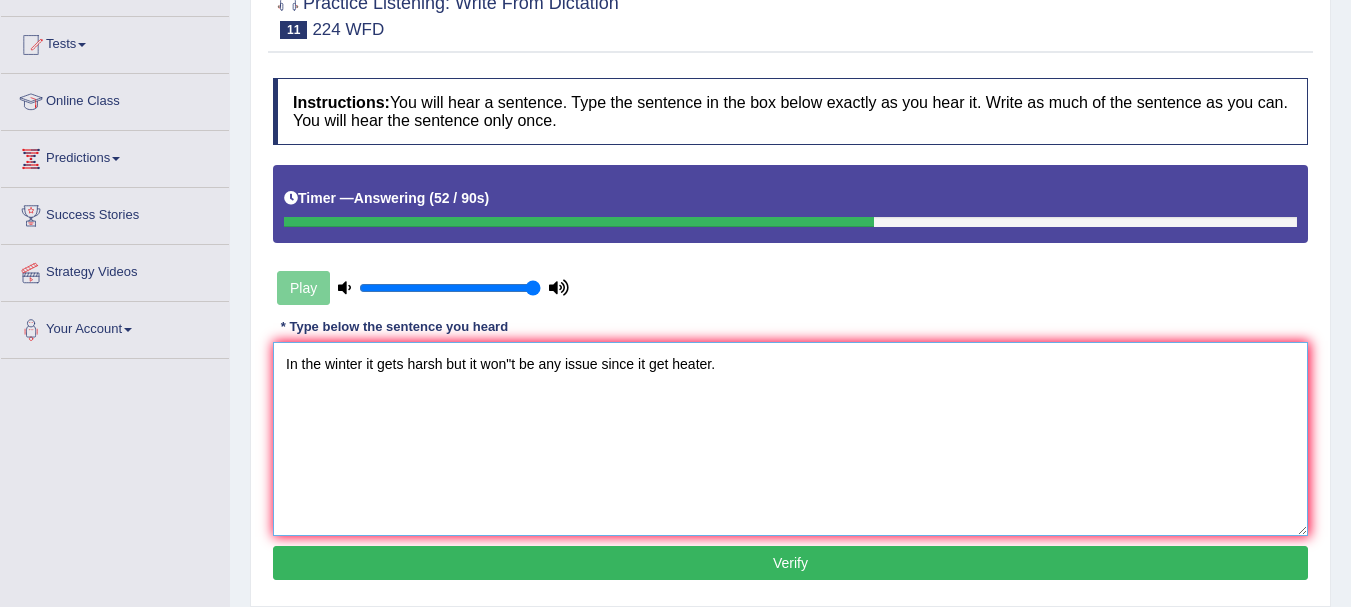 type on "In the winter it gets harsh but it won"t be any issue since it get heater." 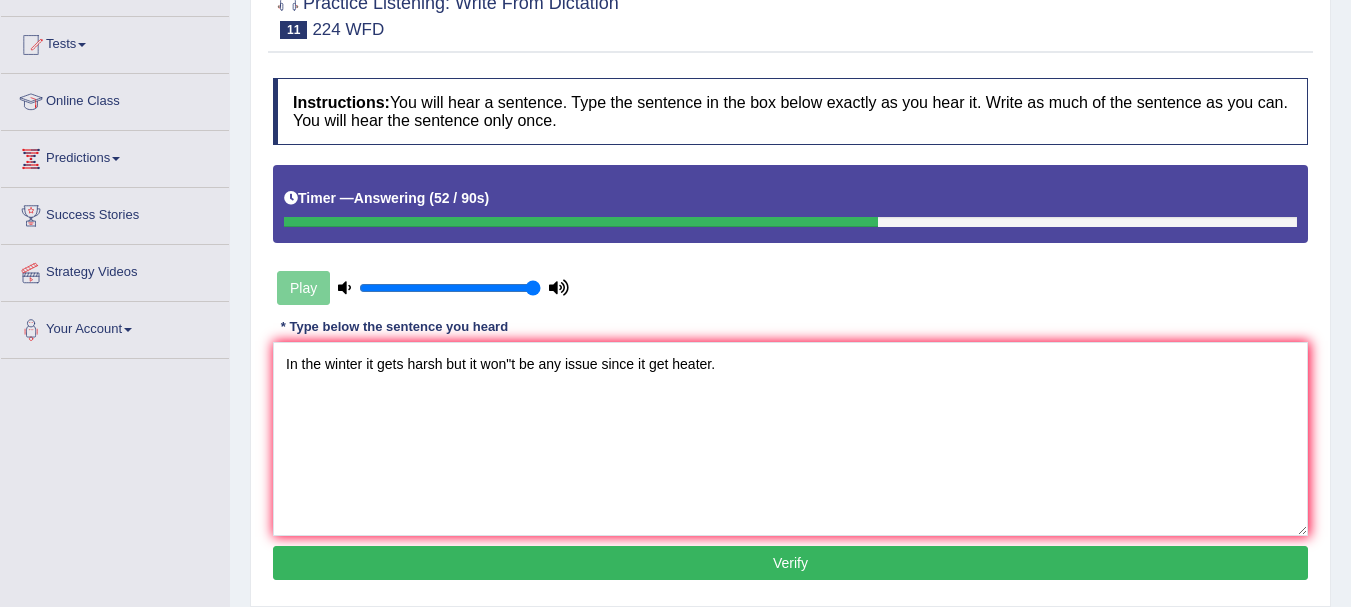 click on "Verify" at bounding box center [790, 563] 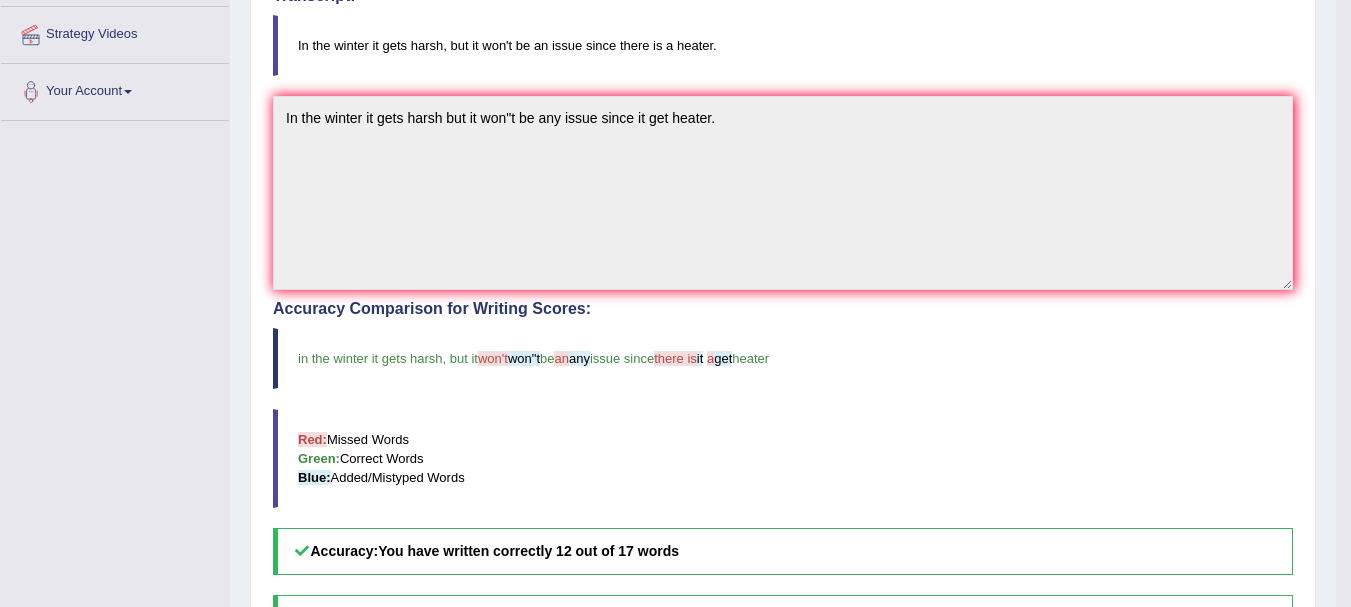 scroll, scrollTop: 0, scrollLeft: 0, axis: both 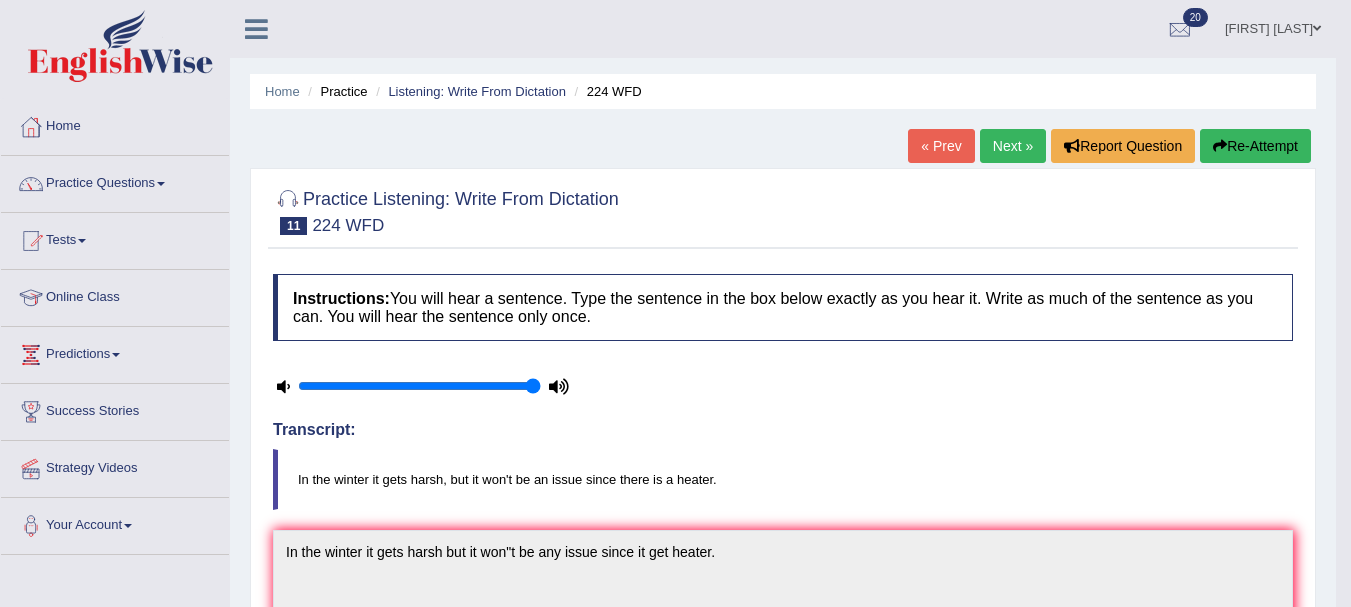 click on "Next »" at bounding box center [1013, 146] 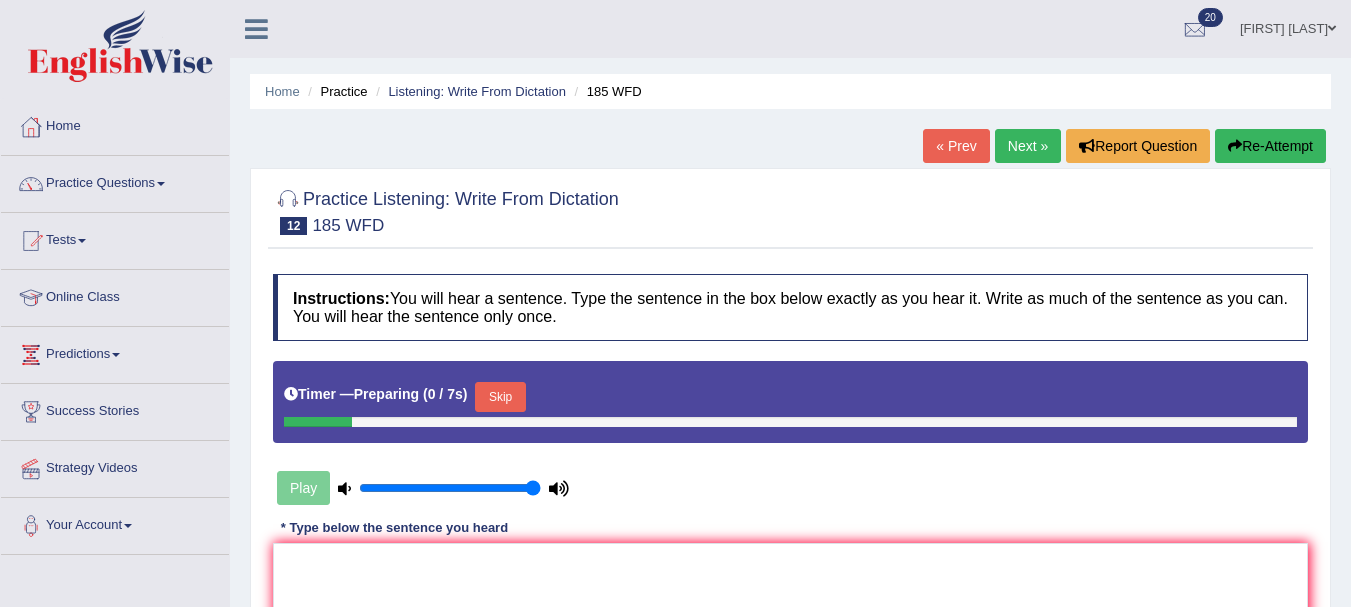 scroll, scrollTop: 0, scrollLeft: 0, axis: both 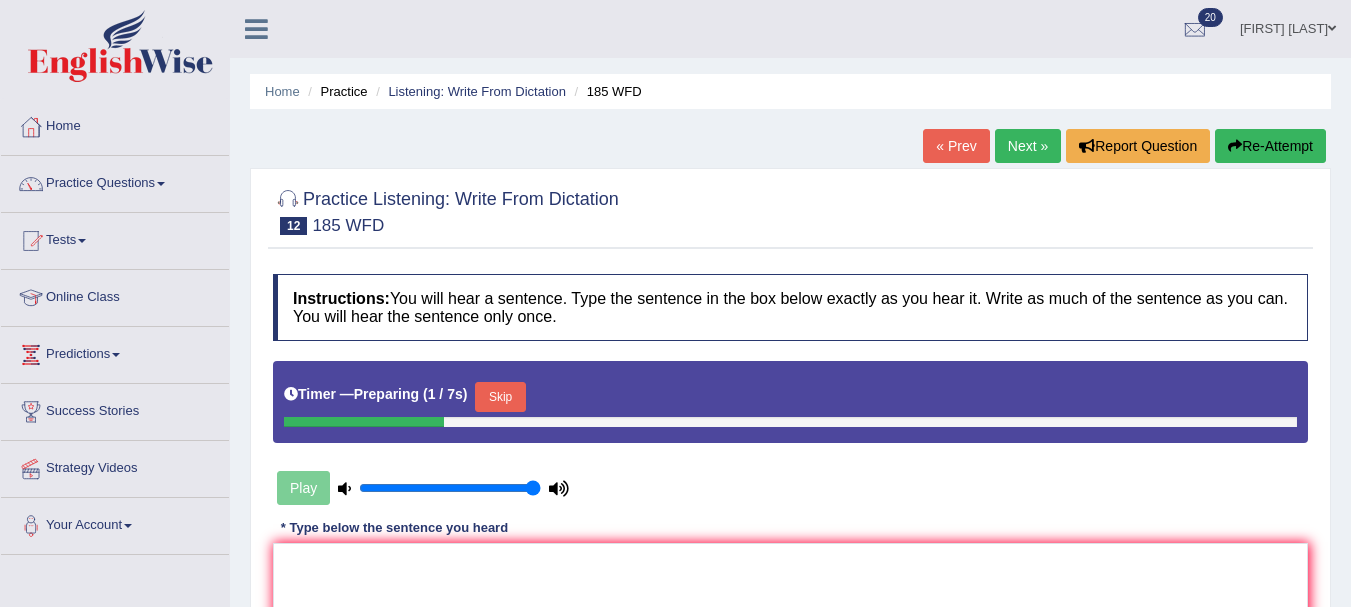 click on "Skip" at bounding box center (500, 397) 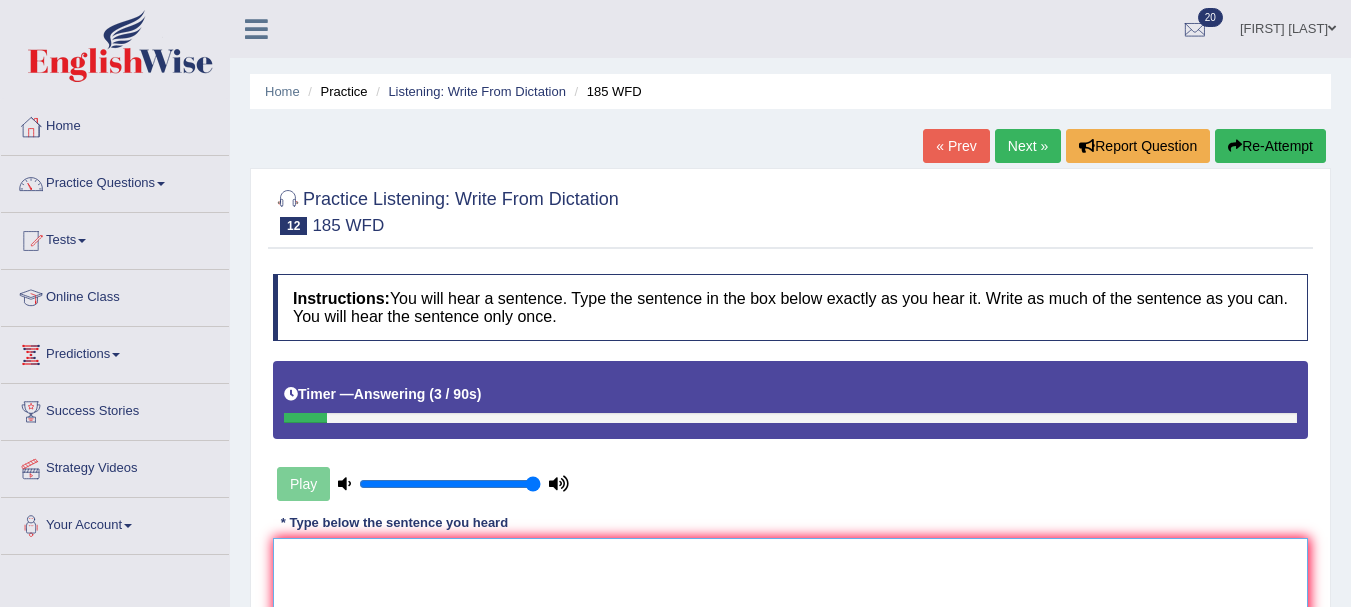 click at bounding box center [790, 635] 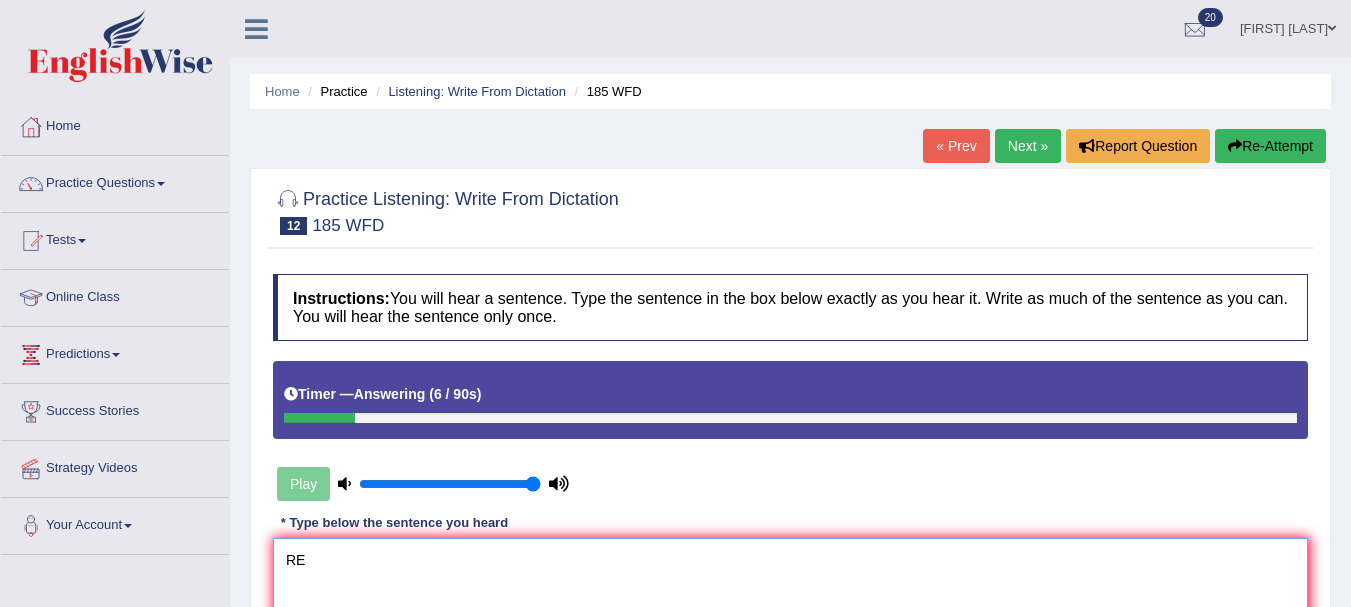 type on "R" 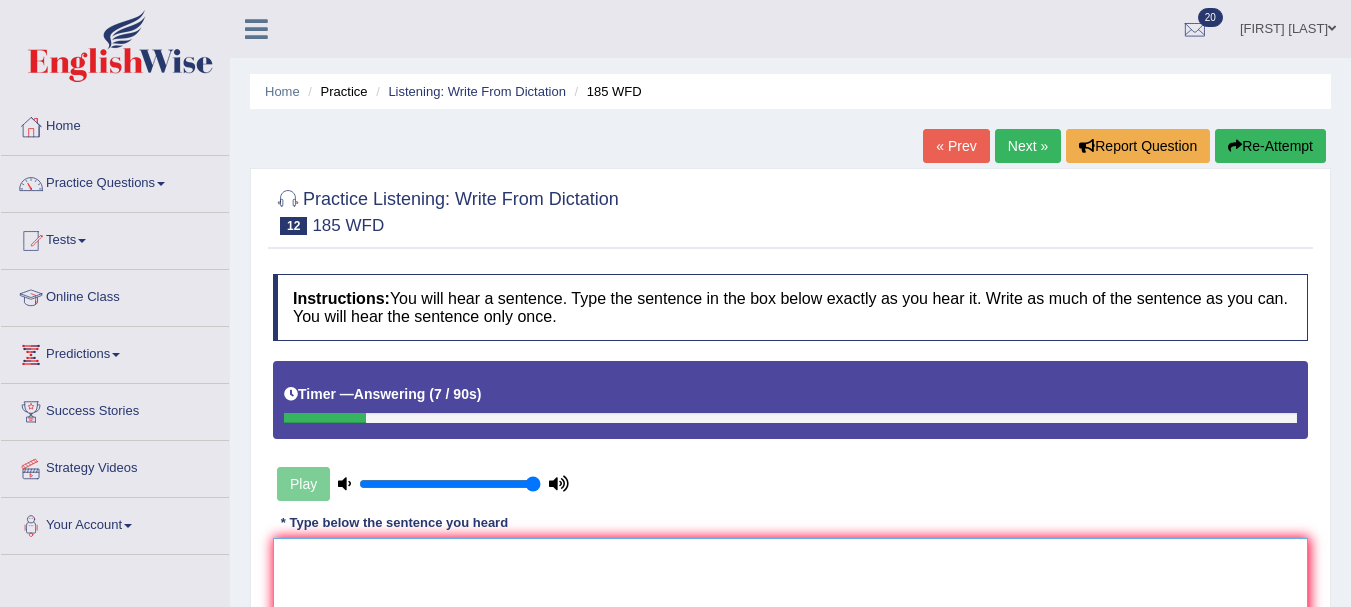 type on "s" 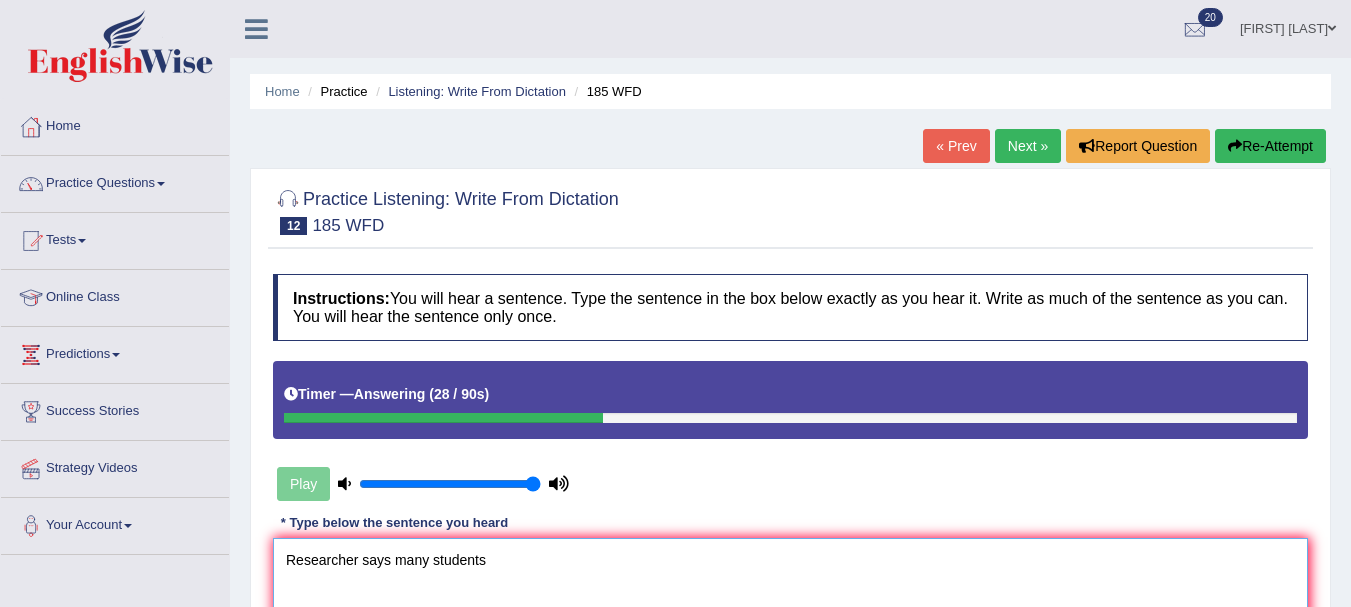 click on "Researcher says many students" at bounding box center [790, 635] 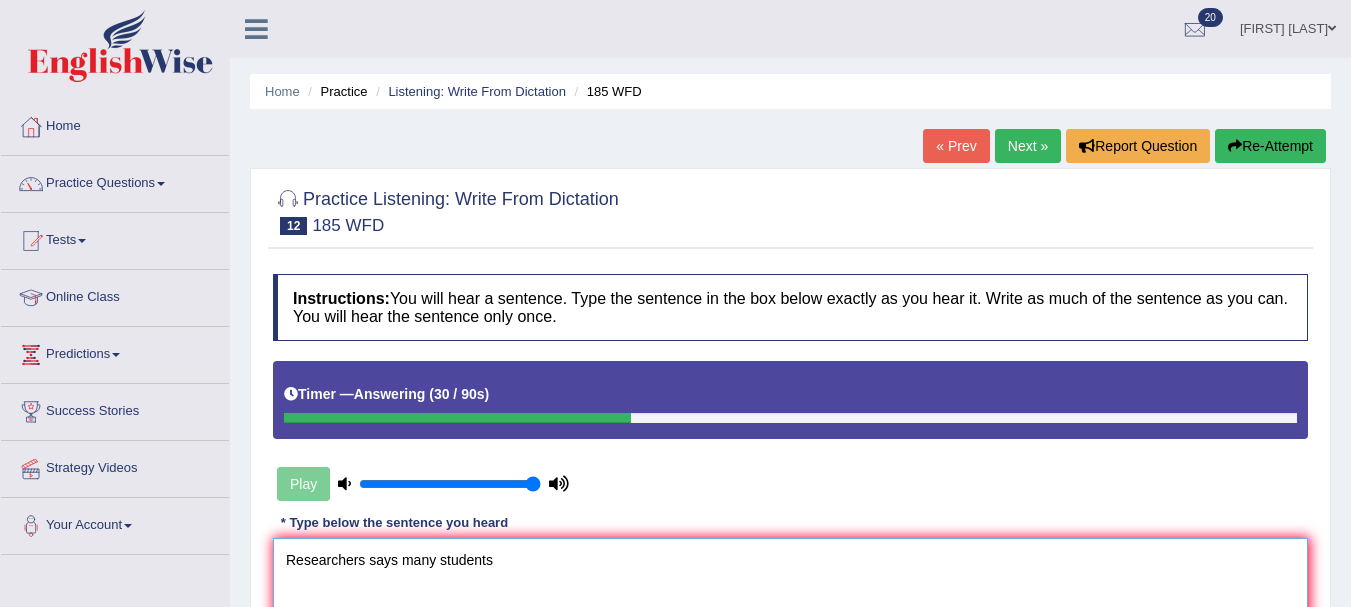 click on "Researchers says many students" at bounding box center [790, 635] 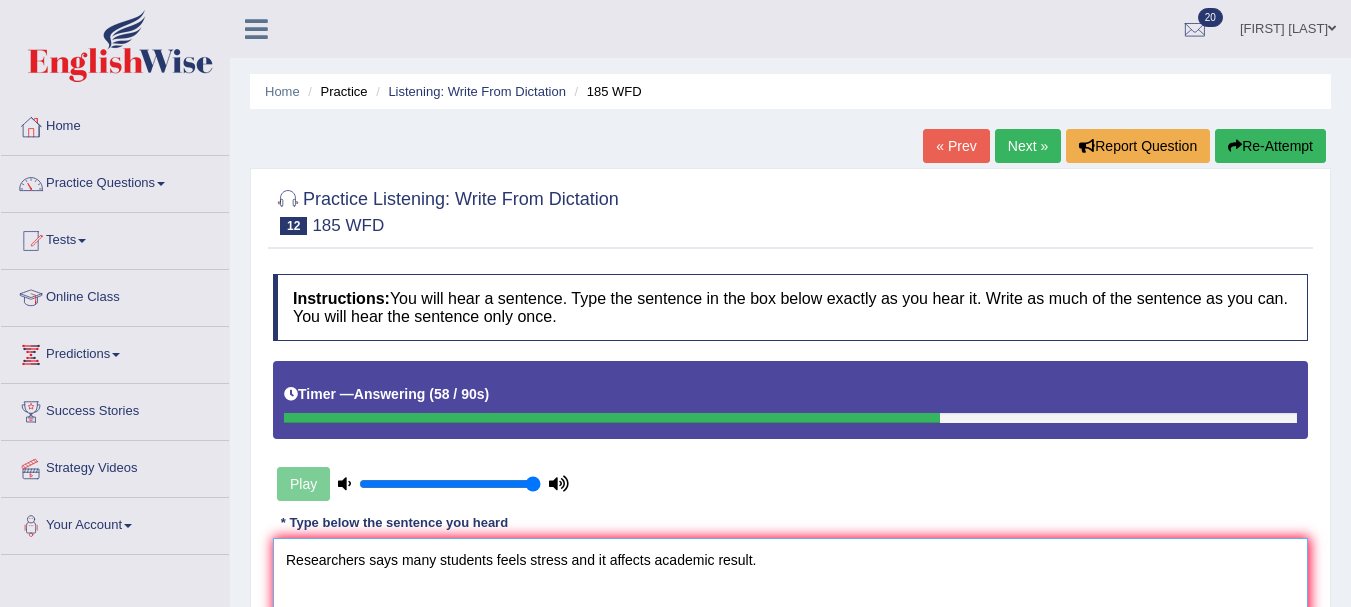 click on "Researchers says many students feels stress and it affects academic result." at bounding box center (790, 635) 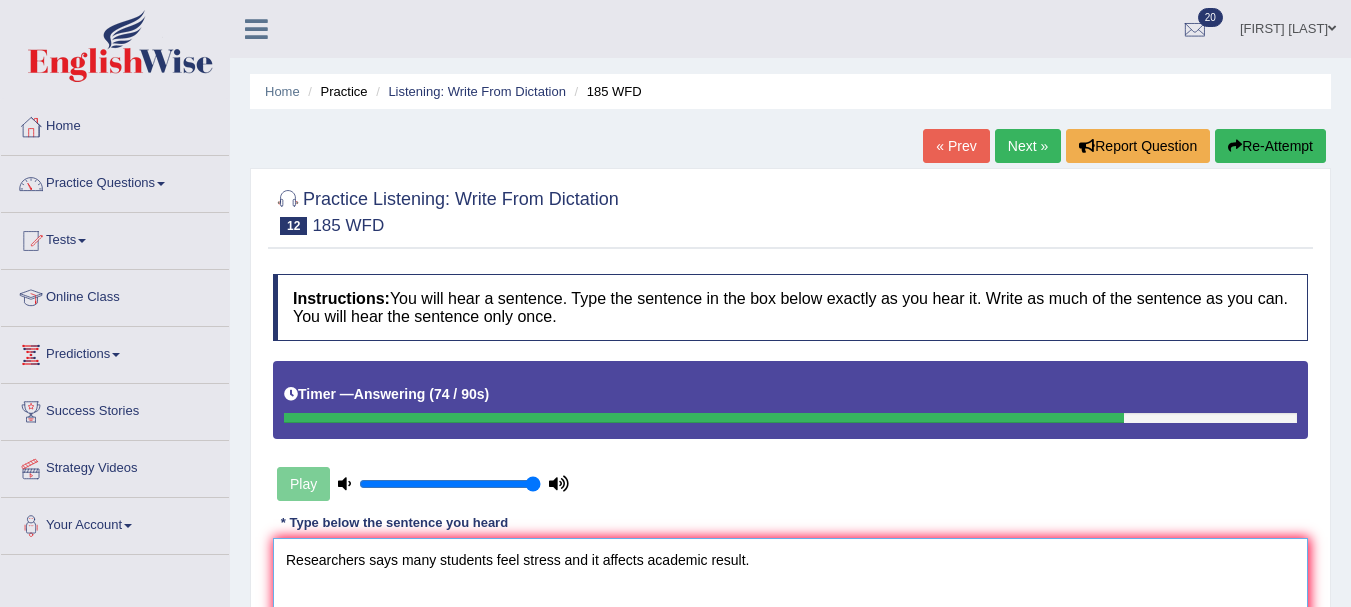 click on "Researchers says many students feel stress and it affects academic result." at bounding box center (790, 635) 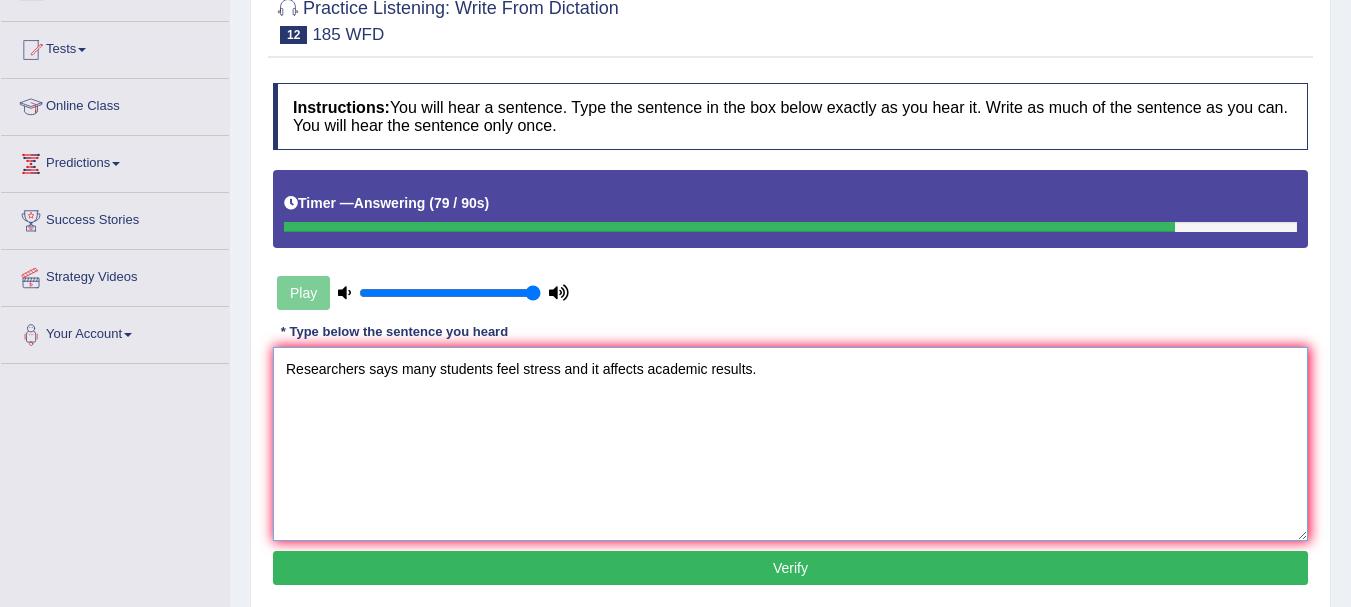 scroll, scrollTop: 213, scrollLeft: 0, axis: vertical 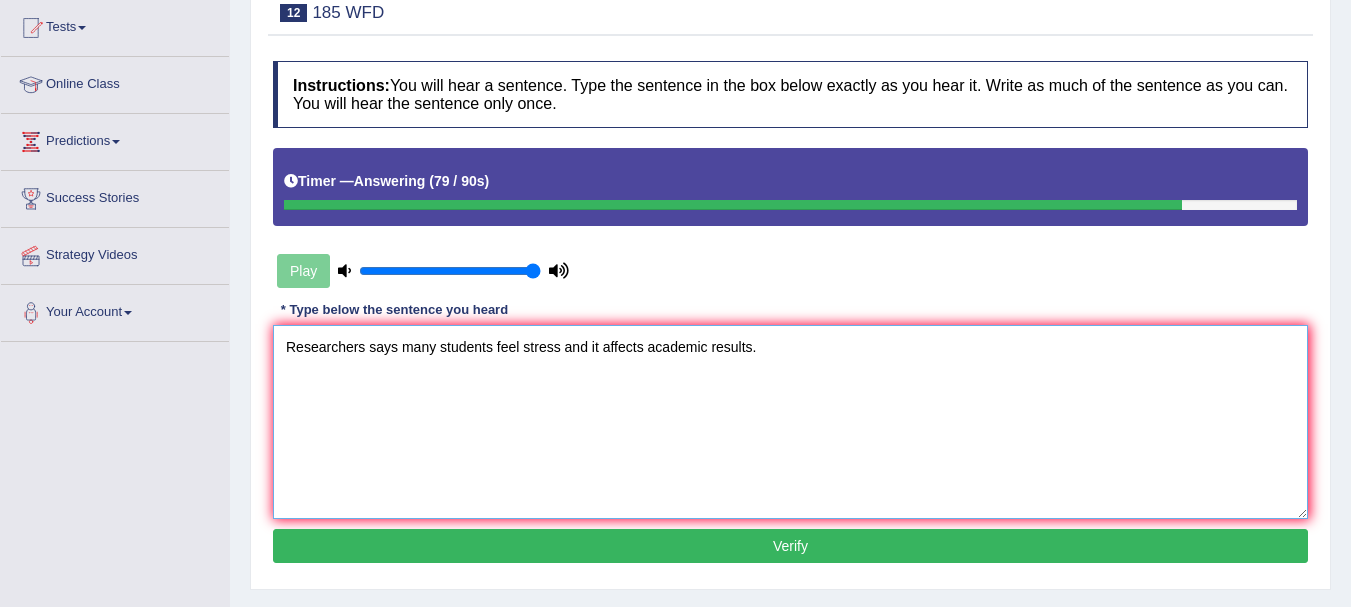 type on "Researchers says many students feel stress and it affects academic results." 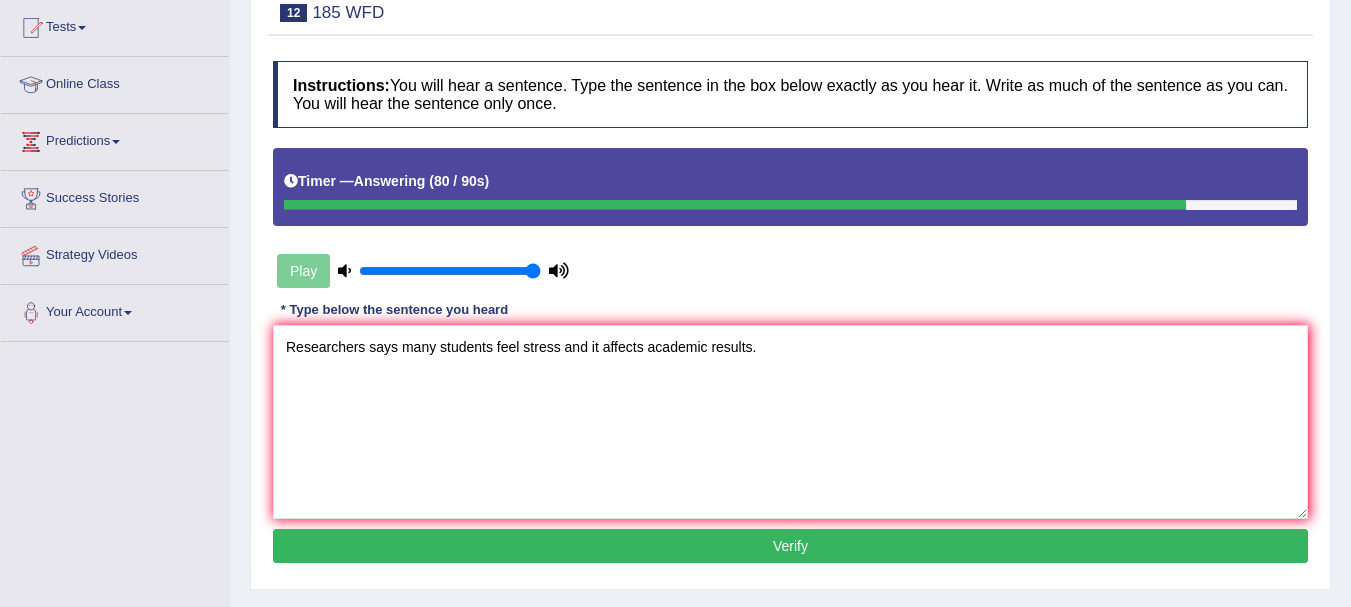 click on "Verify" at bounding box center (790, 546) 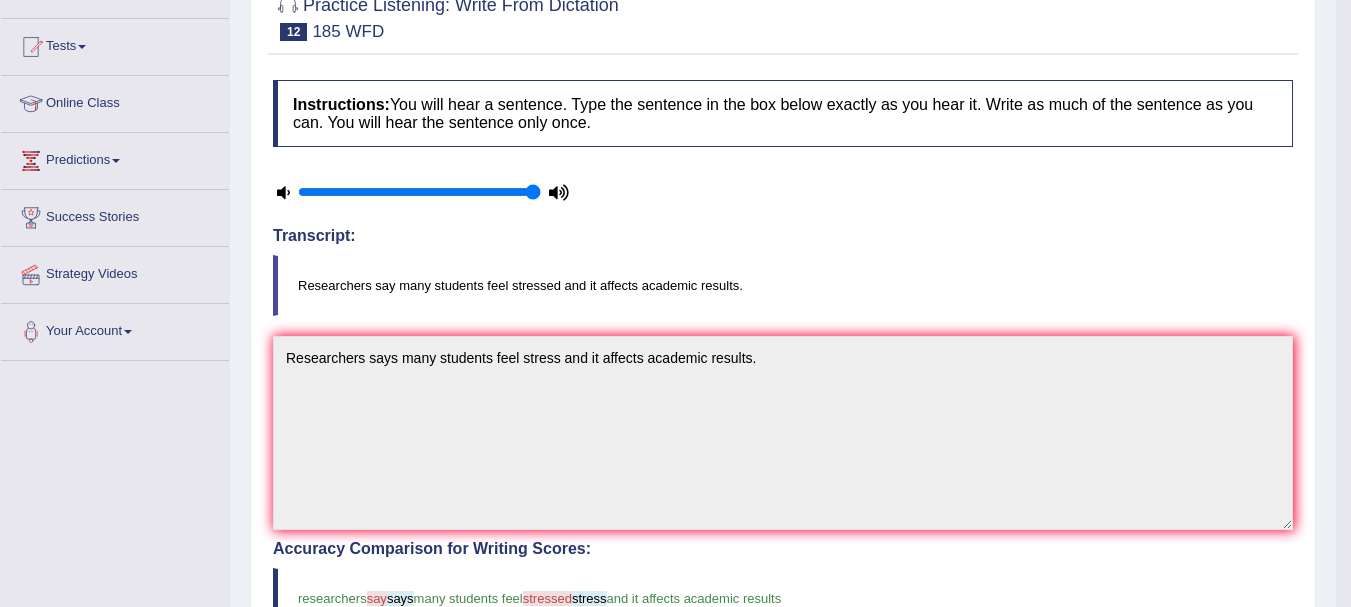 scroll, scrollTop: 0, scrollLeft: 0, axis: both 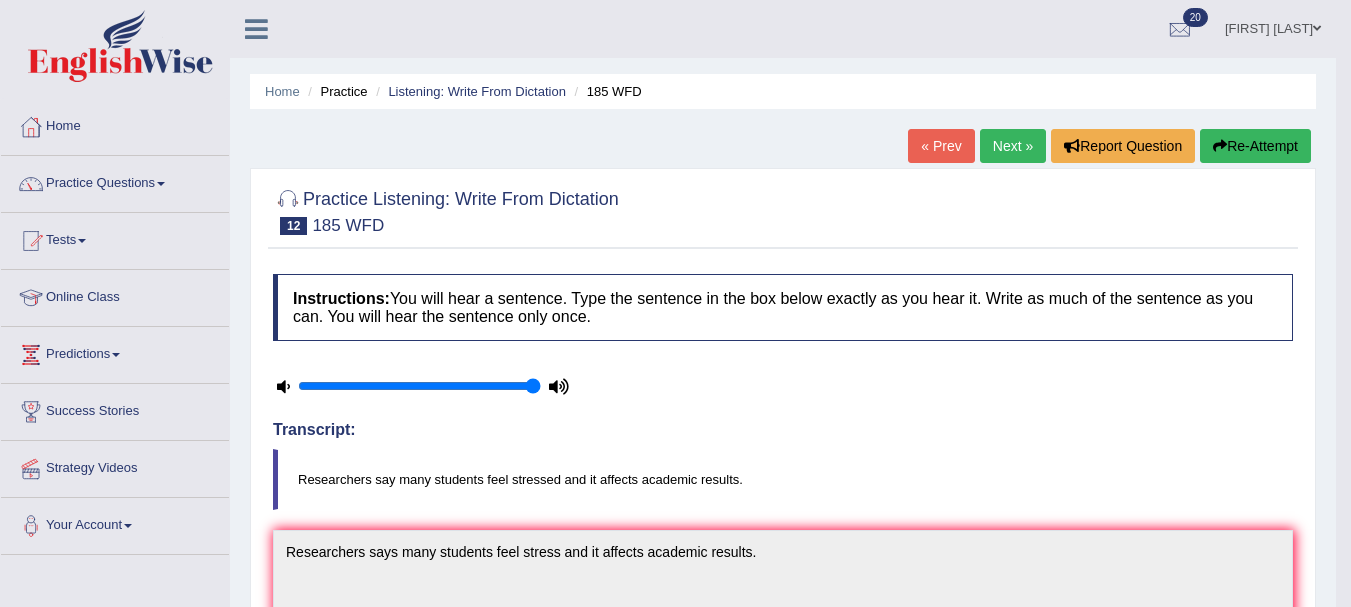 click on "Next »" at bounding box center (1013, 146) 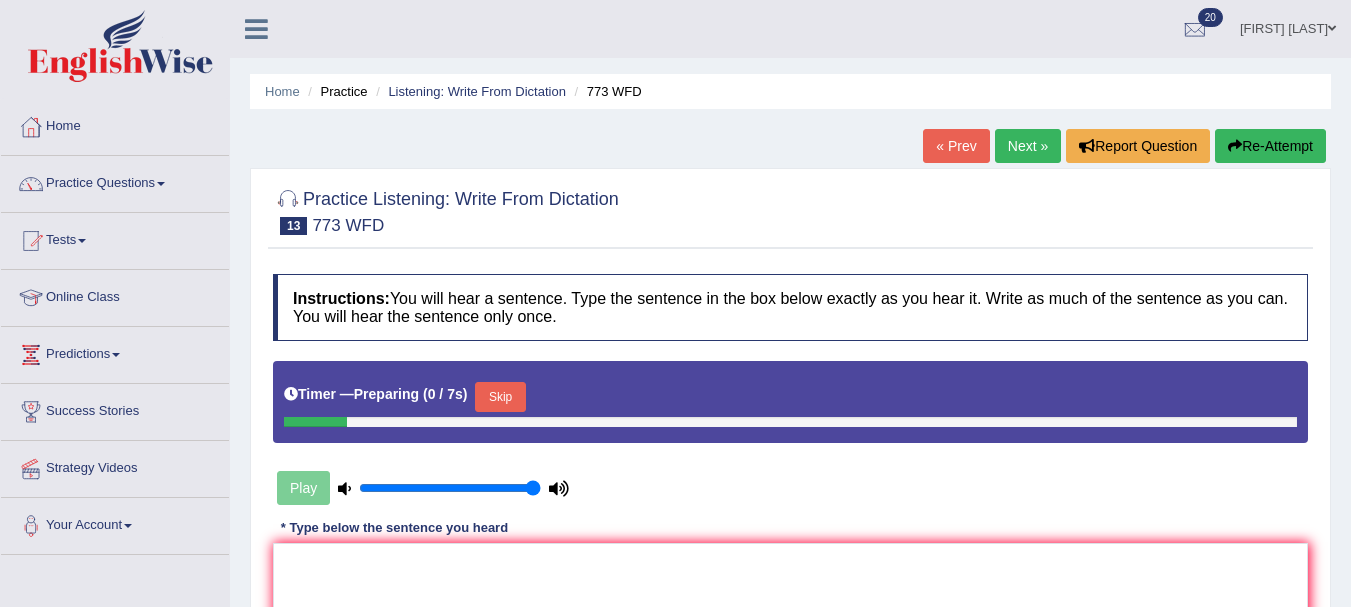 scroll, scrollTop: 0, scrollLeft: 0, axis: both 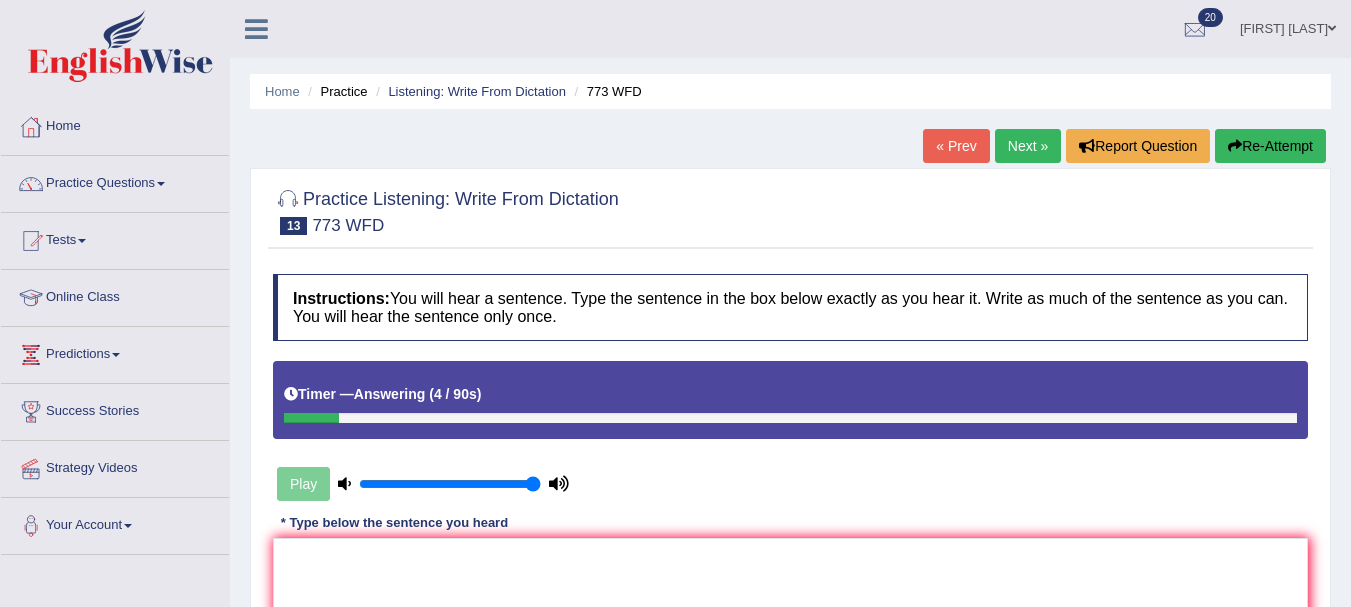 click on "Re-Attempt" at bounding box center [1270, 146] 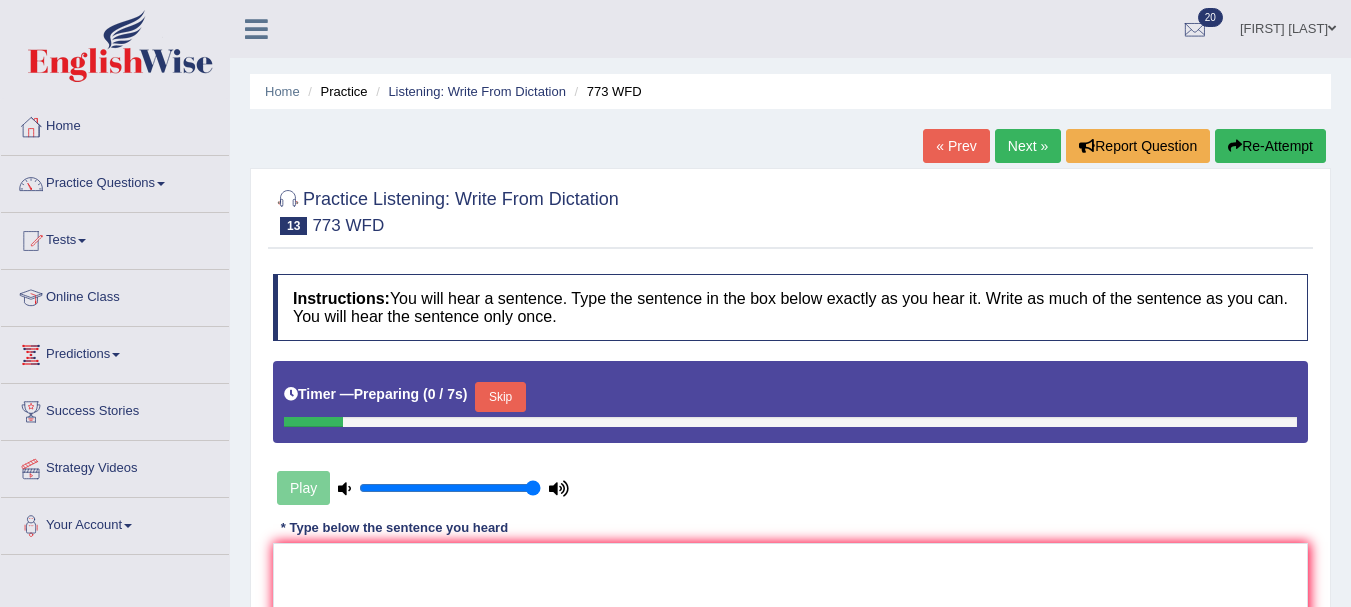 scroll, scrollTop: 0, scrollLeft: 0, axis: both 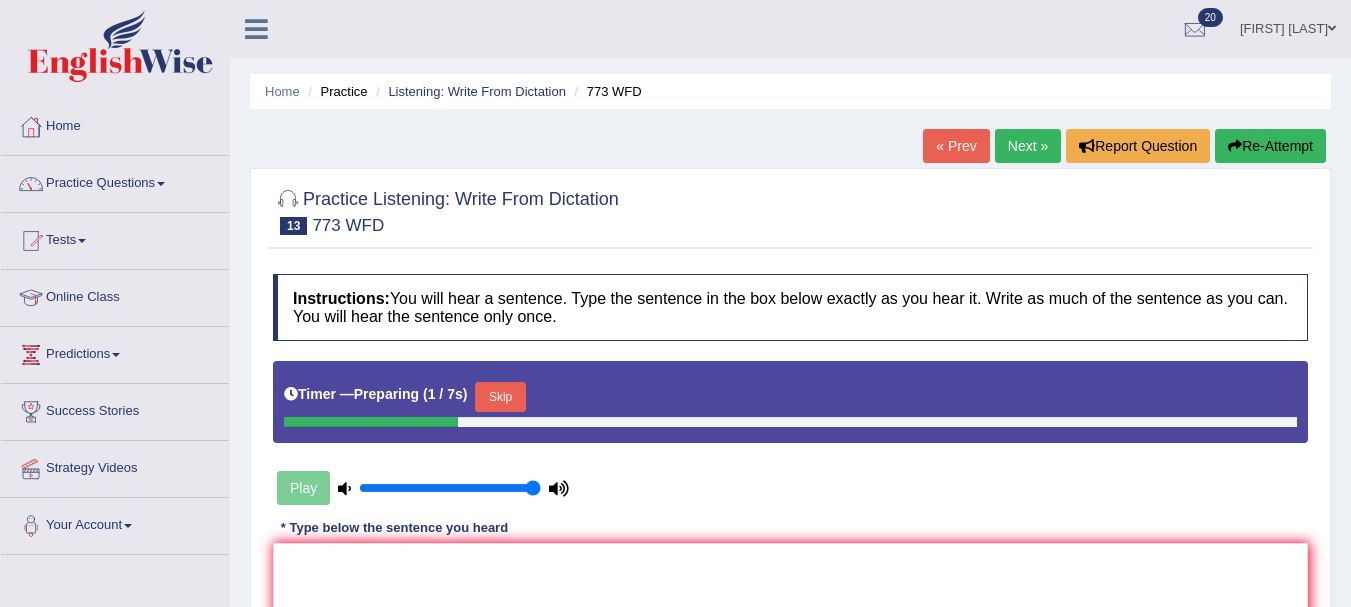 click on "Skip" at bounding box center (500, 397) 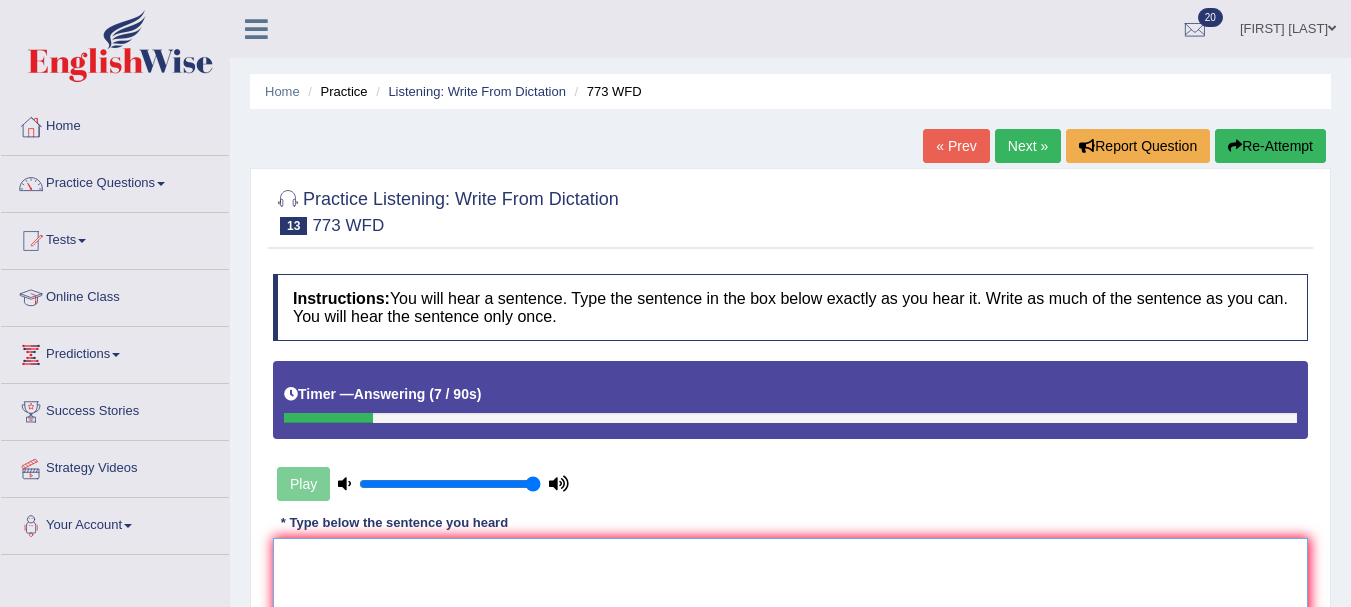 click at bounding box center (790, 635) 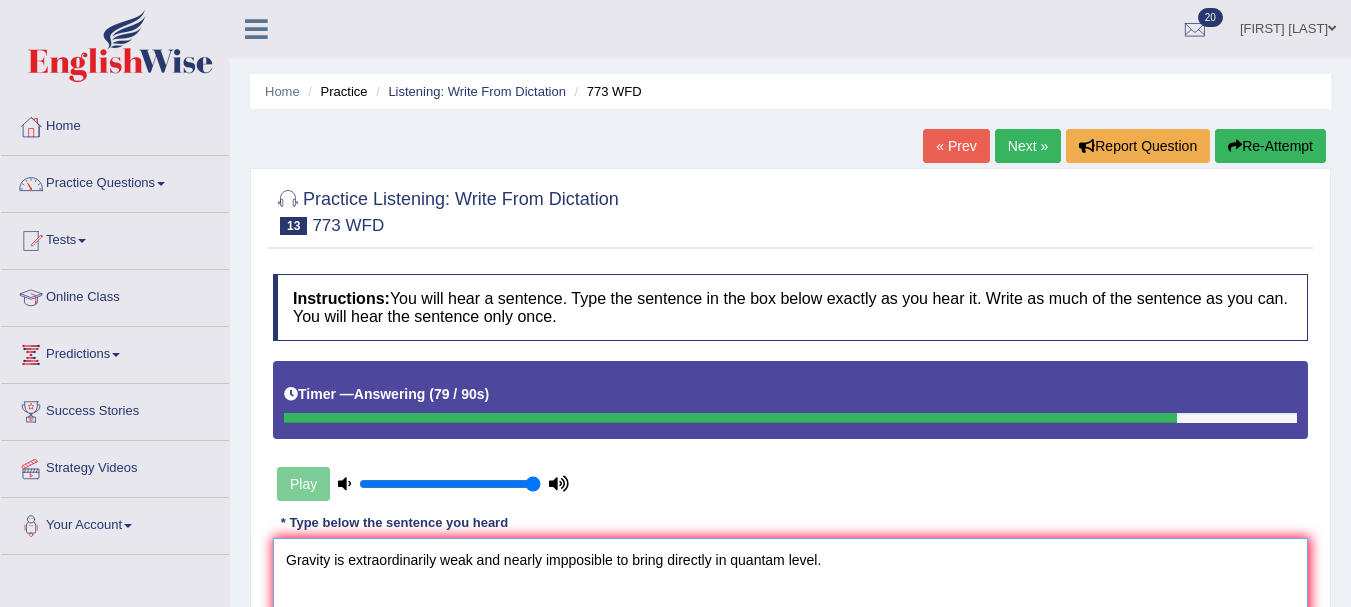 click on "Gravity is extraordinarily weak and nearly impposible to bring directly in quantam level." at bounding box center (790, 635) 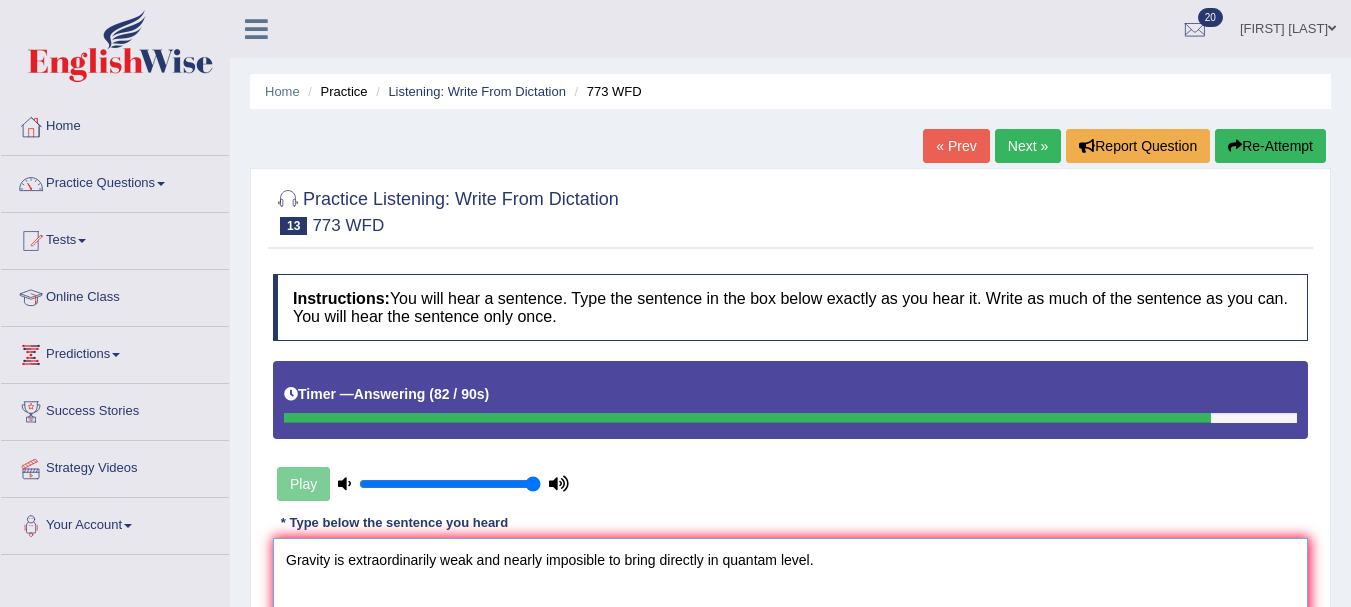 click on "Gravity is extraordinarily weak and nearly imposible to bring directly in quantam level." at bounding box center (790, 635) 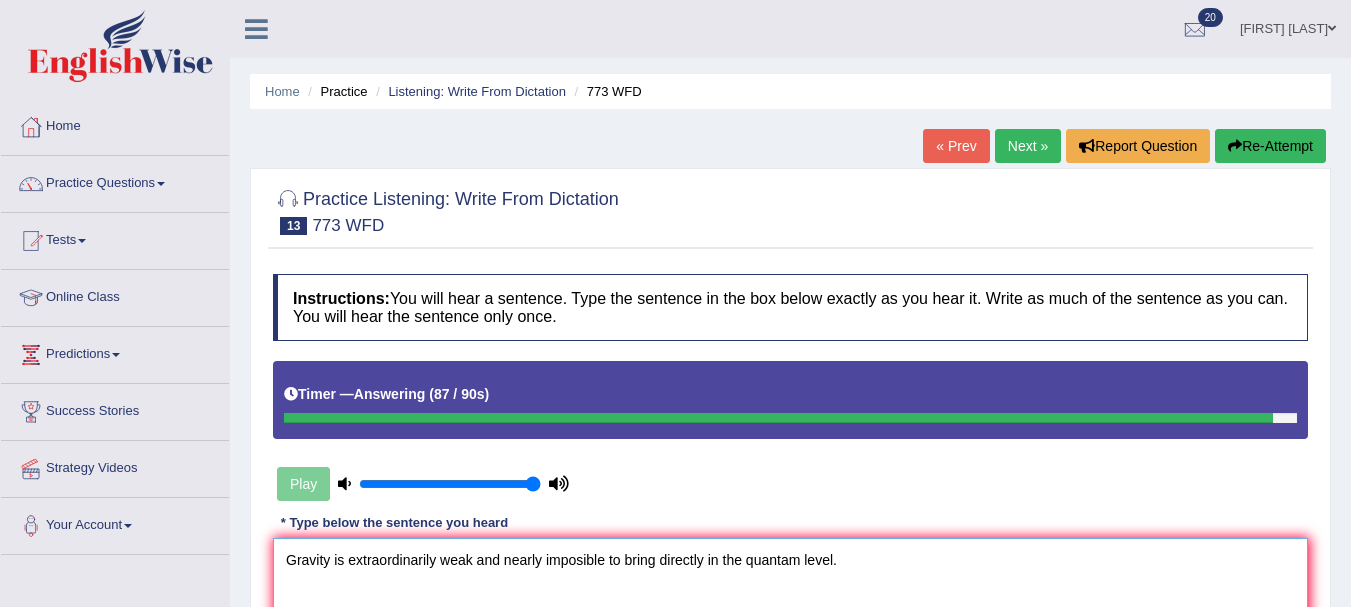 click on "Gravity is extraordinarily weak and nearly imposible to bring directly in the quantam level." at bounding box center [790, 635] 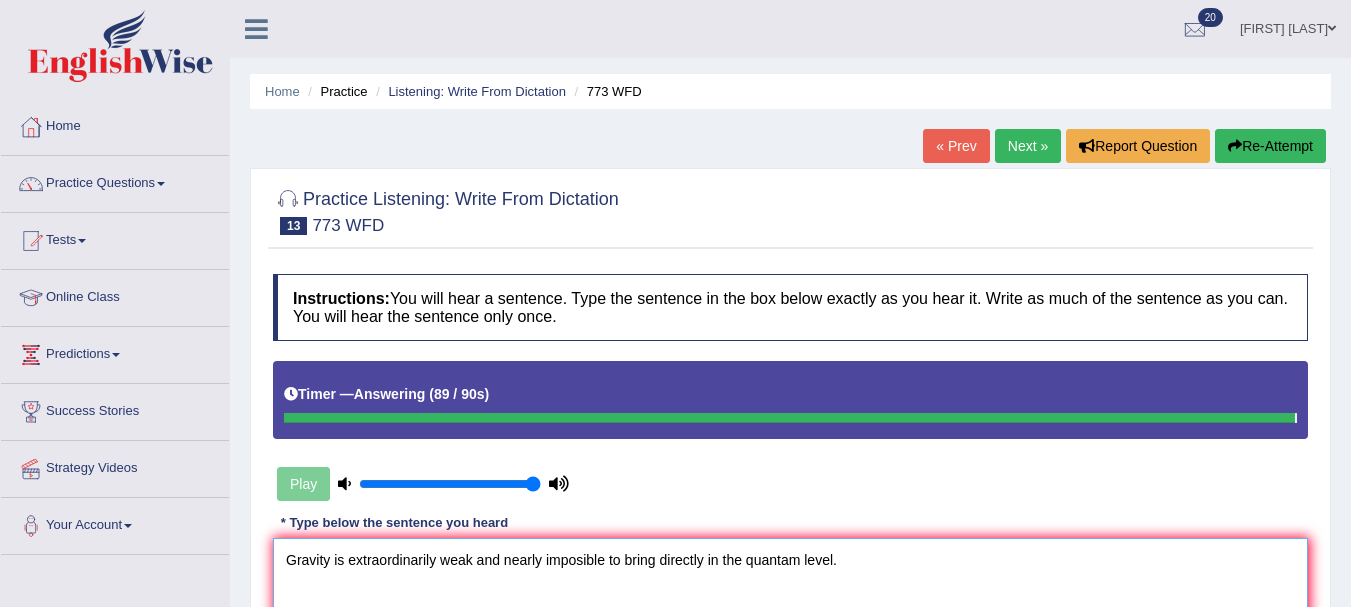 type on "Gravity is extraordinarily weak and nearly imposible to bring directly in the quantam level." 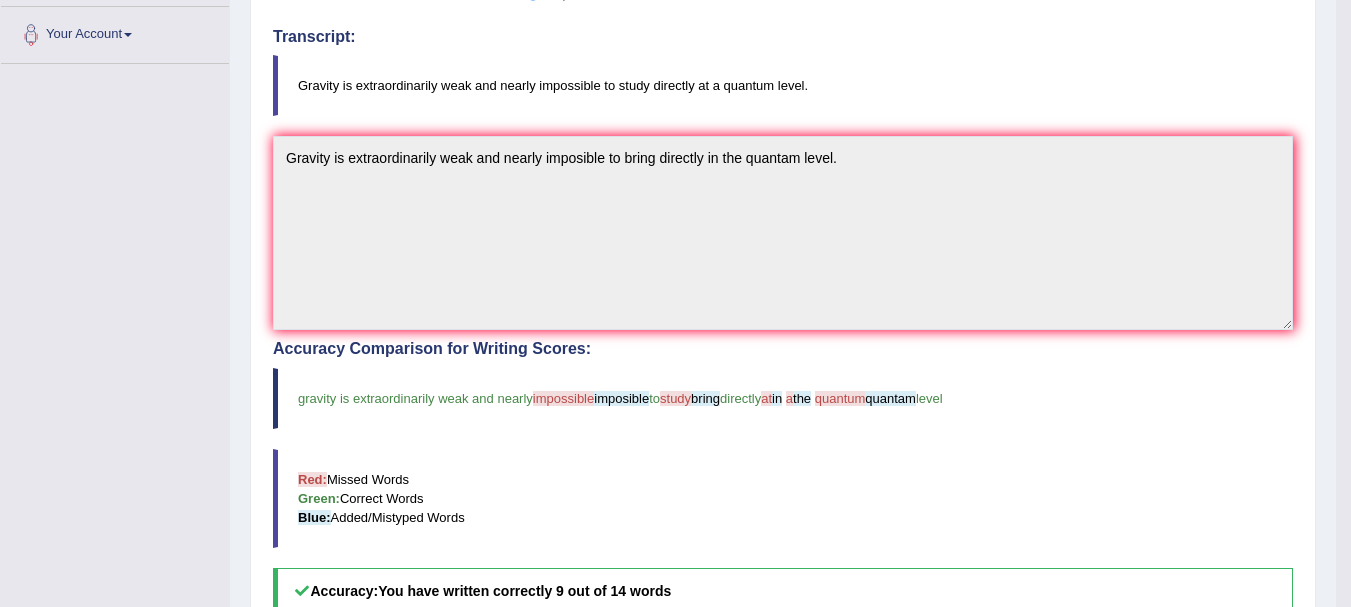 scroll, scrollTop: 494, scrollLeft: 0, axis: vertical 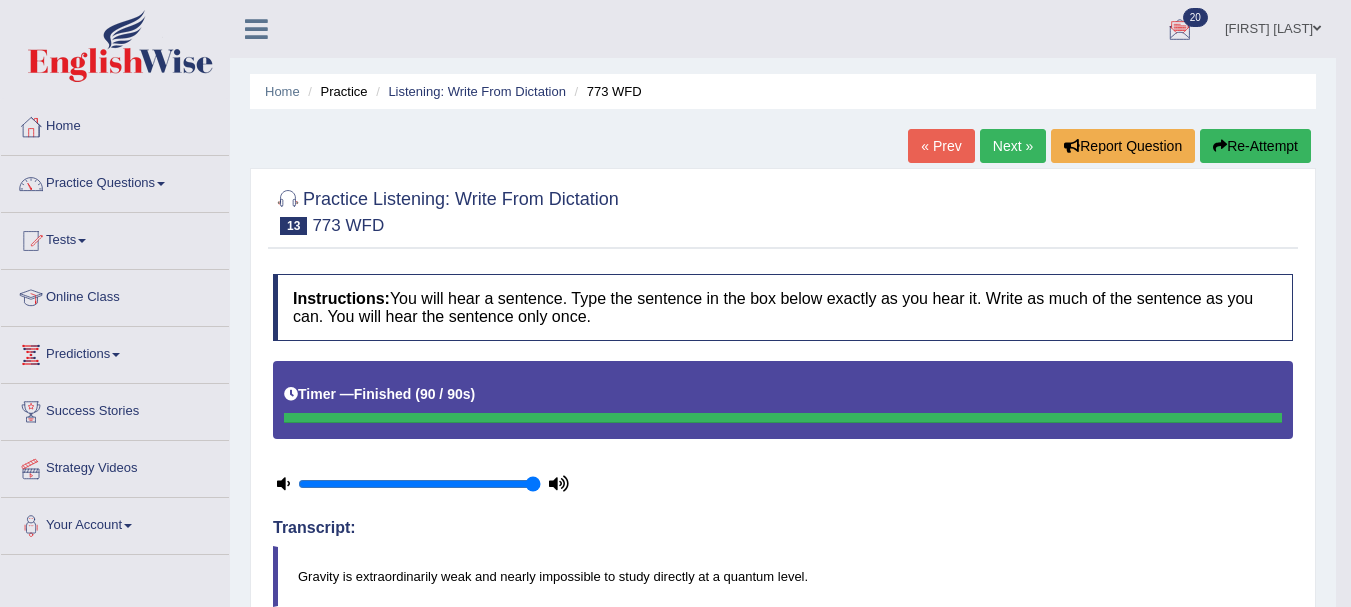 click on "Next »" at bounding box center (1013, 146) 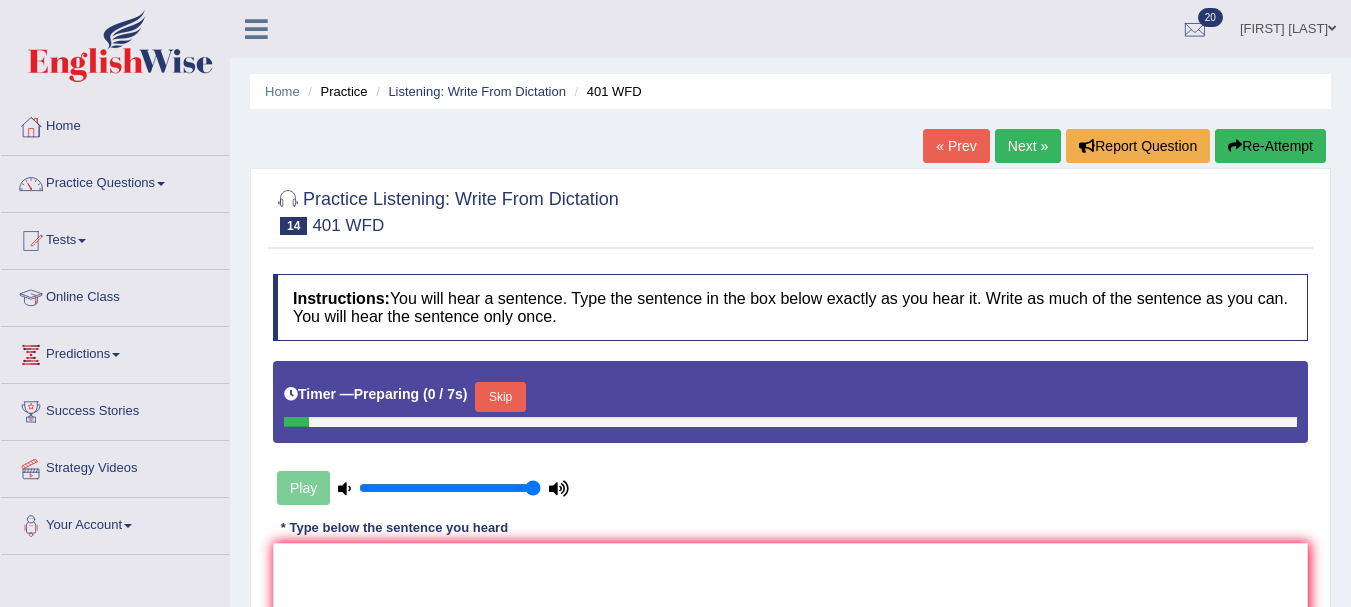 scroll, scrollTop: 0, scrollLeft: 0, axis: both 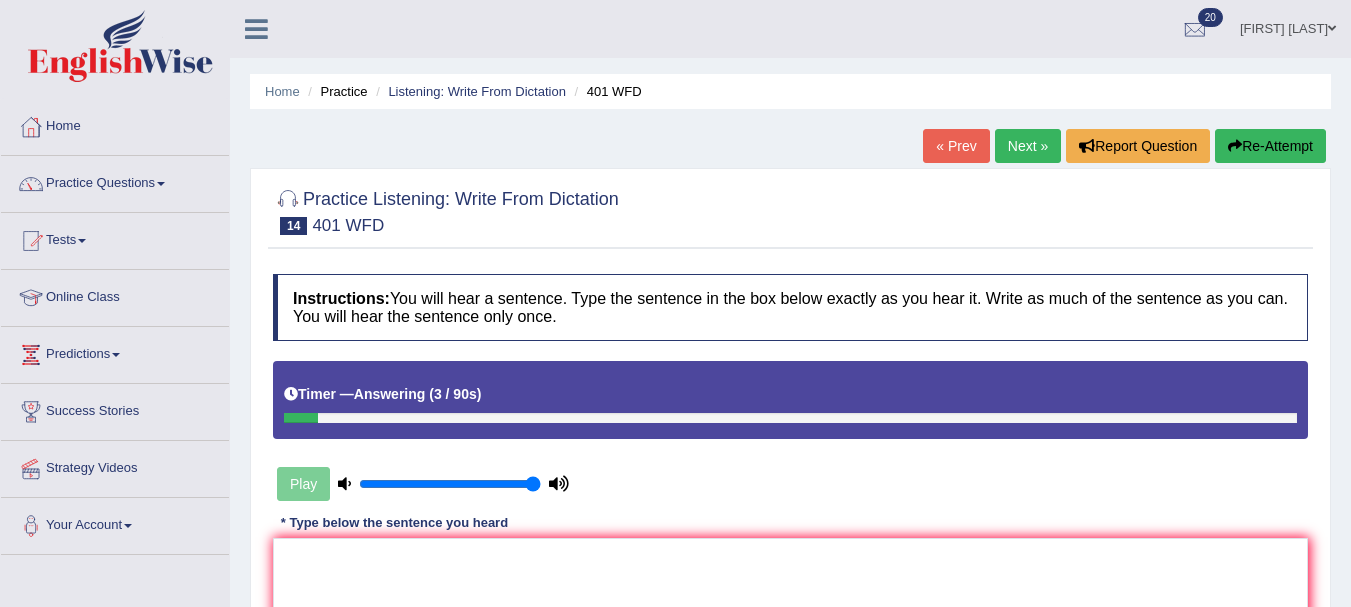click on "Re-Attempt" at bounding box center [1270, 146] 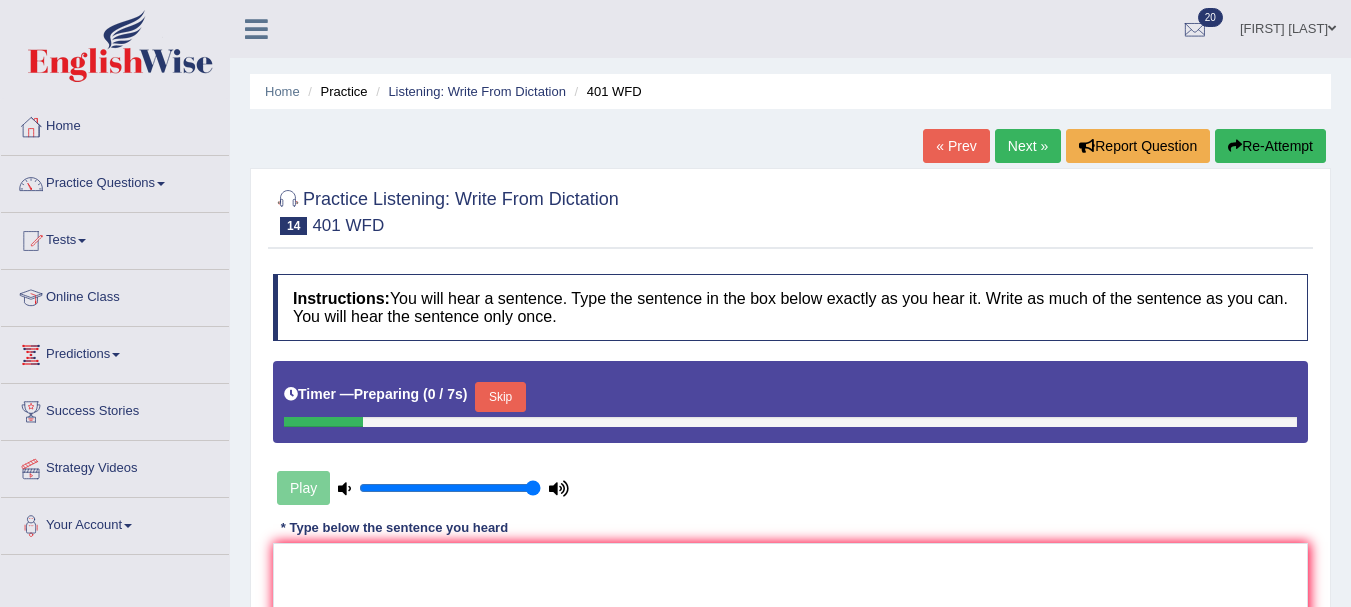 scroll, scrollTop: 0, scrollLeft: 0, axis: both 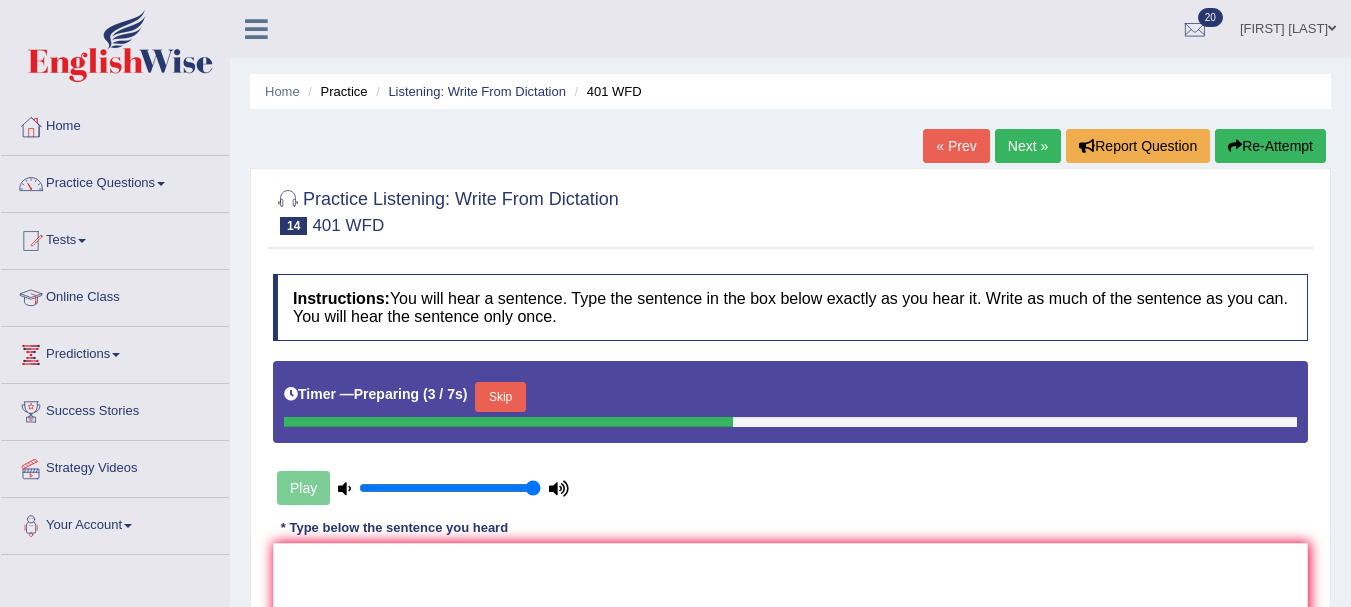 click on "Skip" at bounding box center (500, 397) 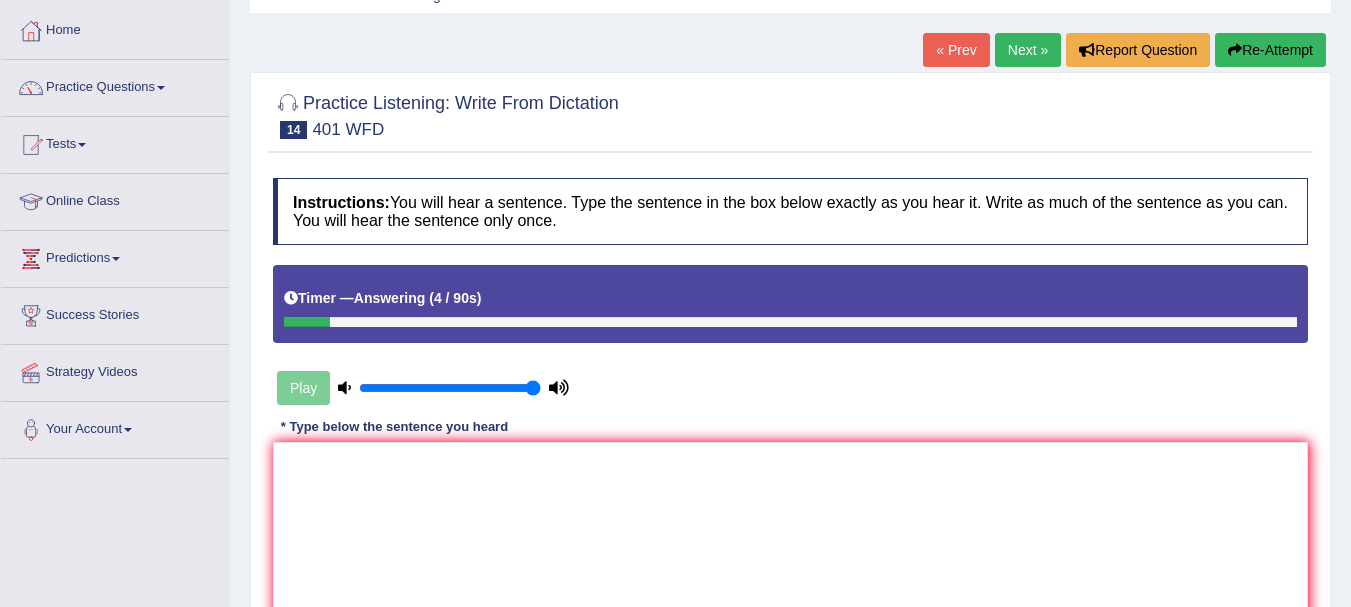 scroll, scrollTop: 108, scrollLeft: 0, axis: vertical 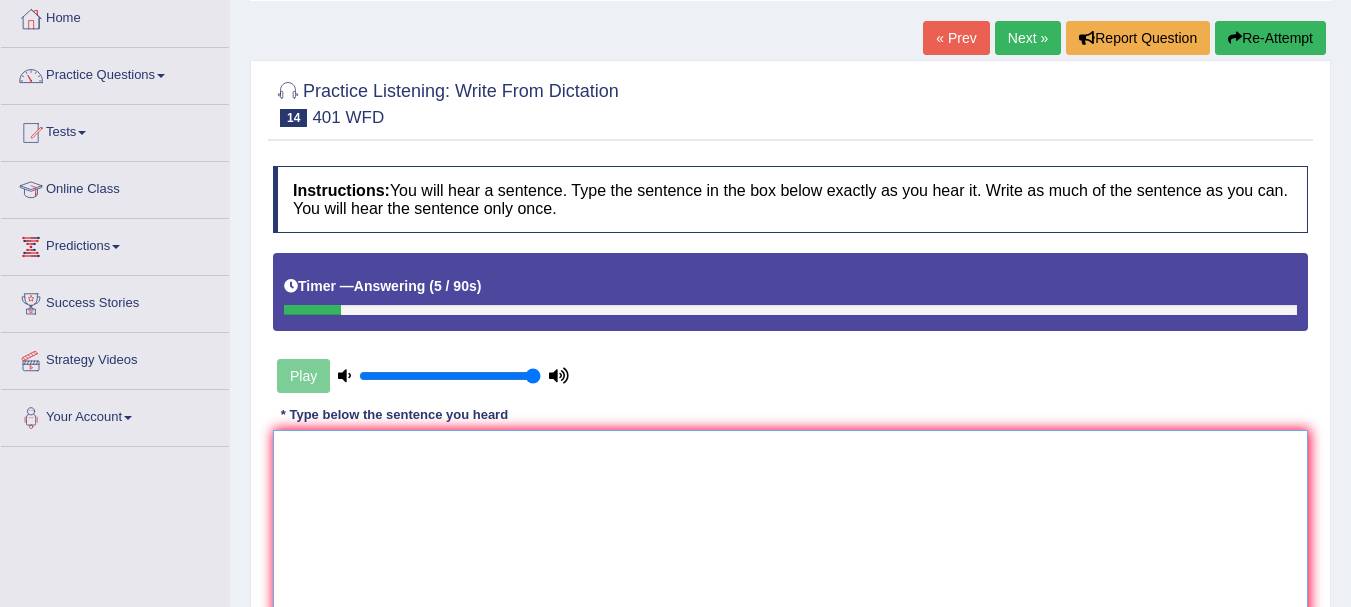 click at bounding box center (790, 527) 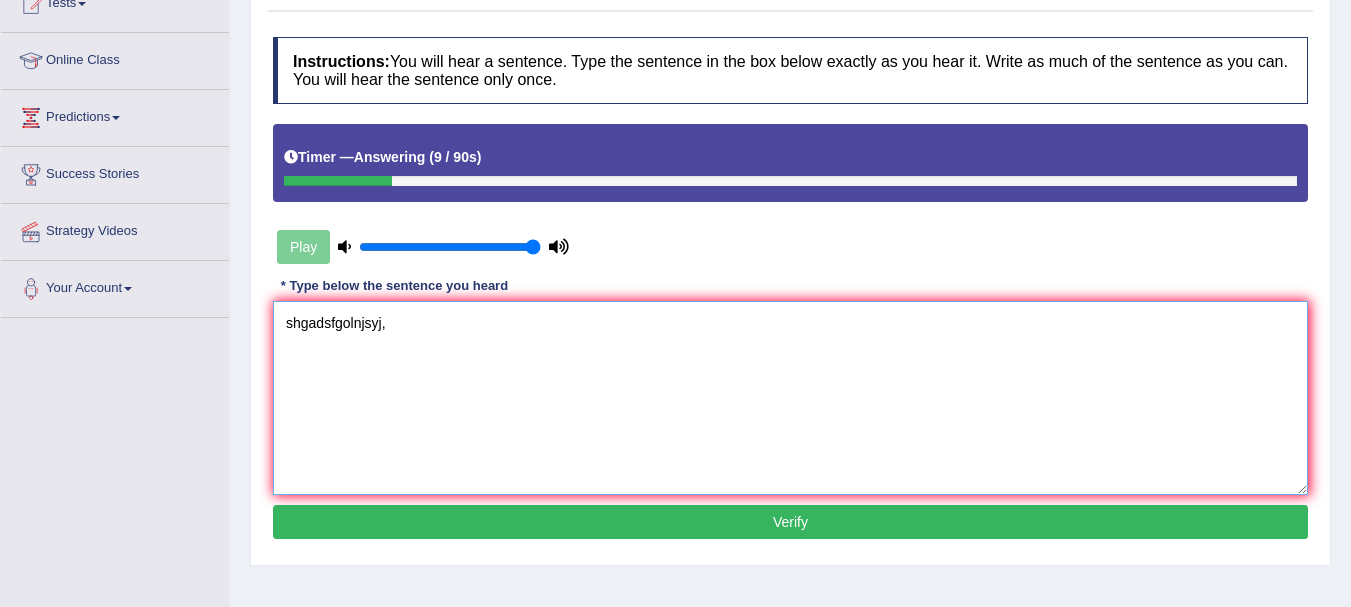 scroll, scrollTop: 265, scrollLeft: 0, axis: vertical 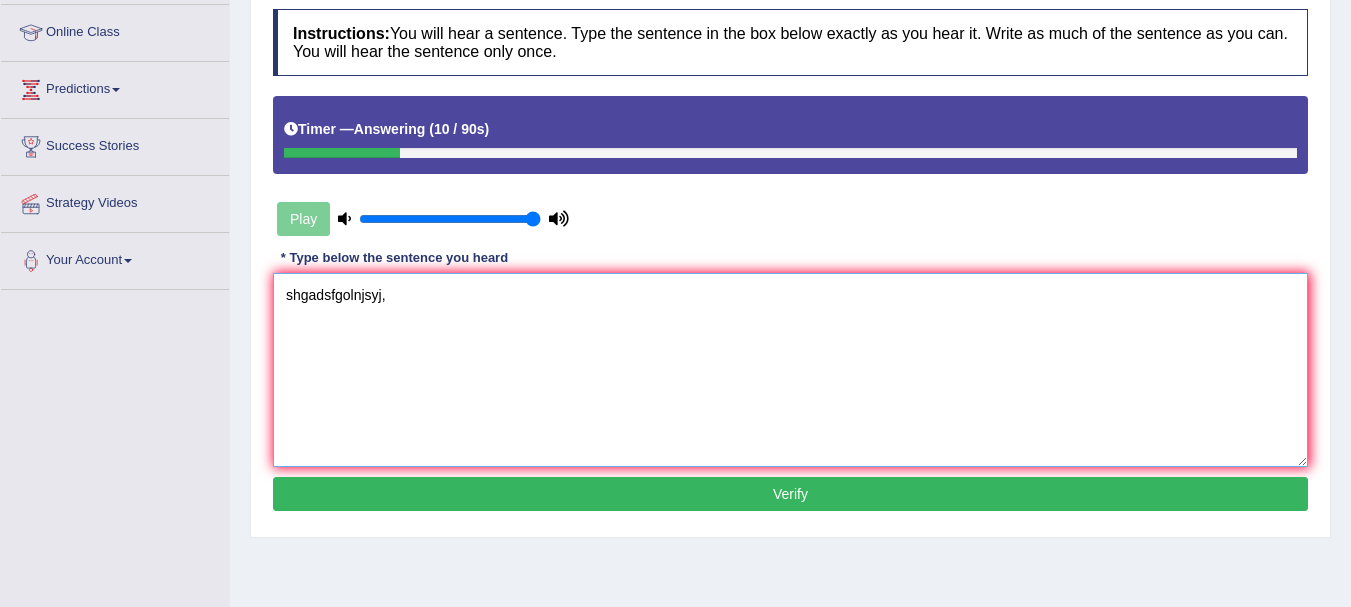 type on "shgadsfgolnjsyj," 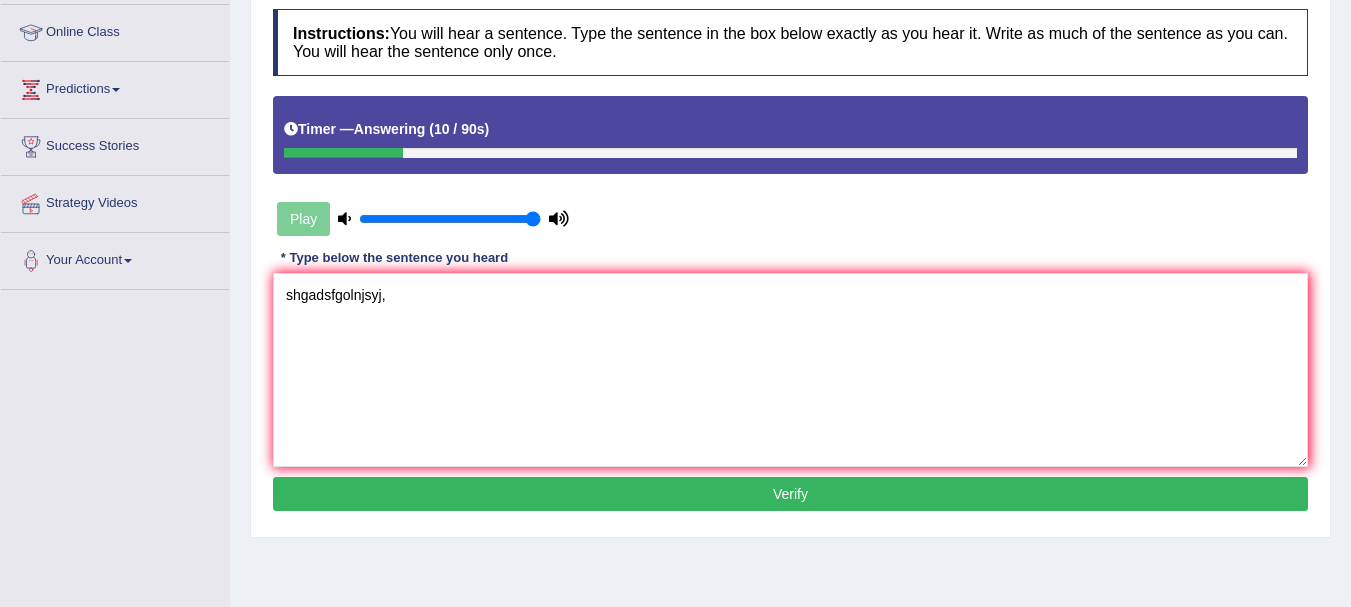 click on "Verify" at bounding box center [790, 494] 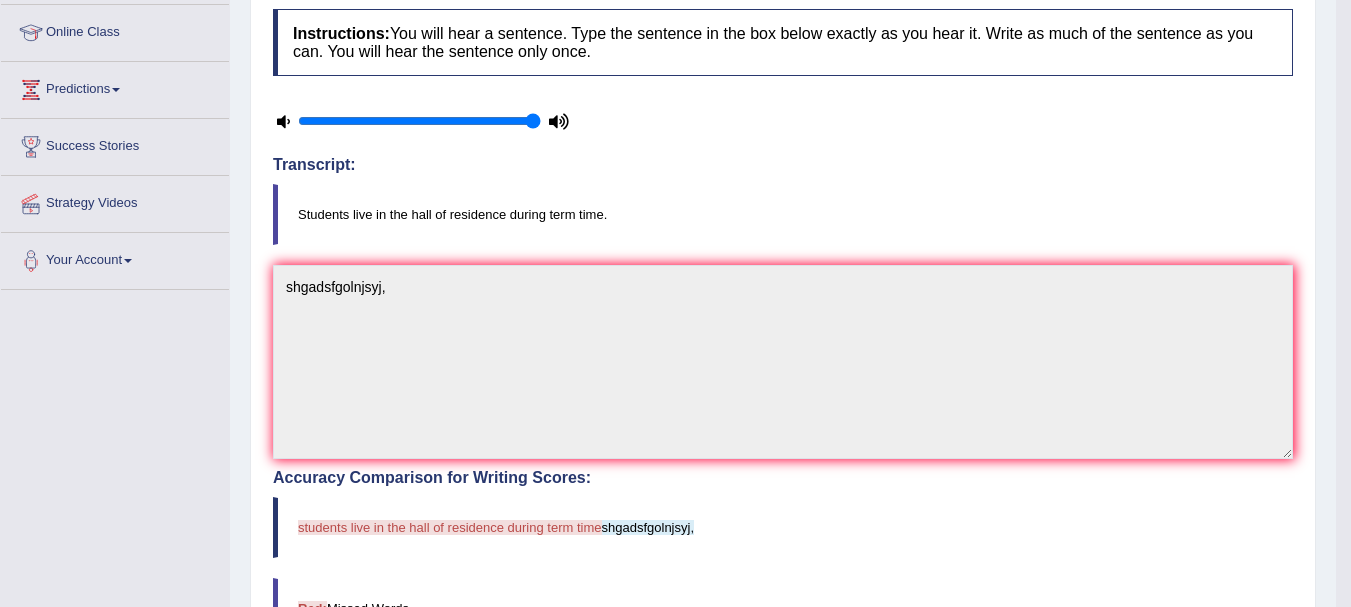 scroll, scrollTop: 748, scrollLeft: 0, axis: vertical 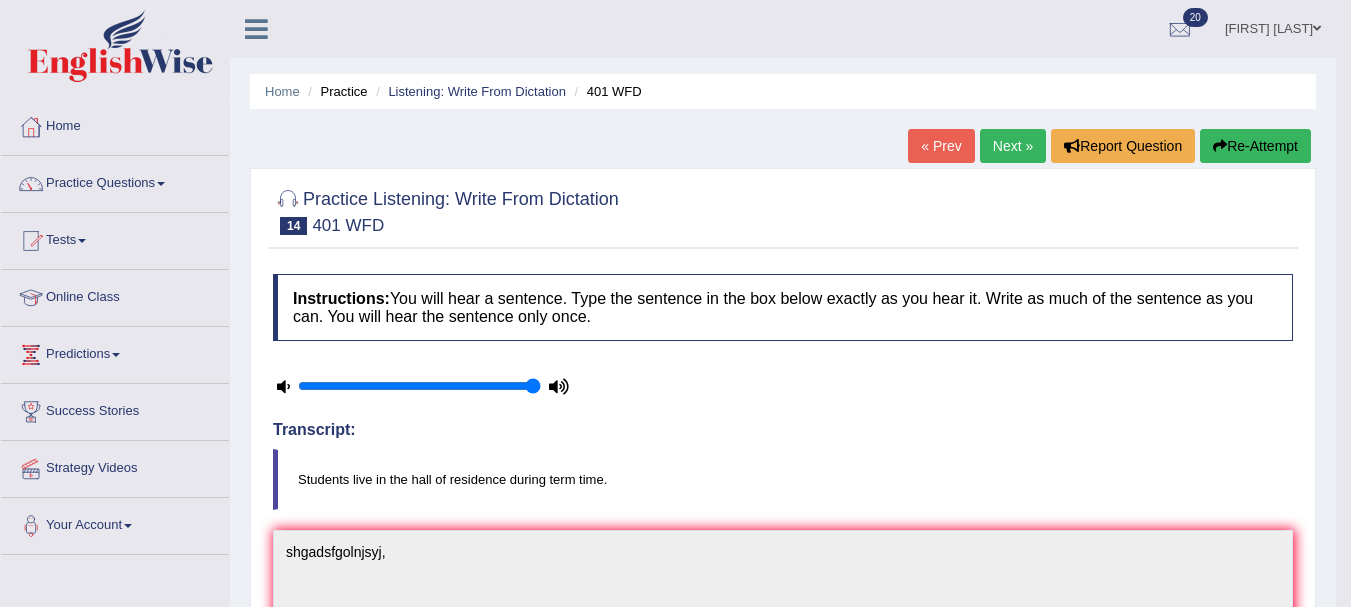 click on "Next »" at bounding box center [1013, 146] 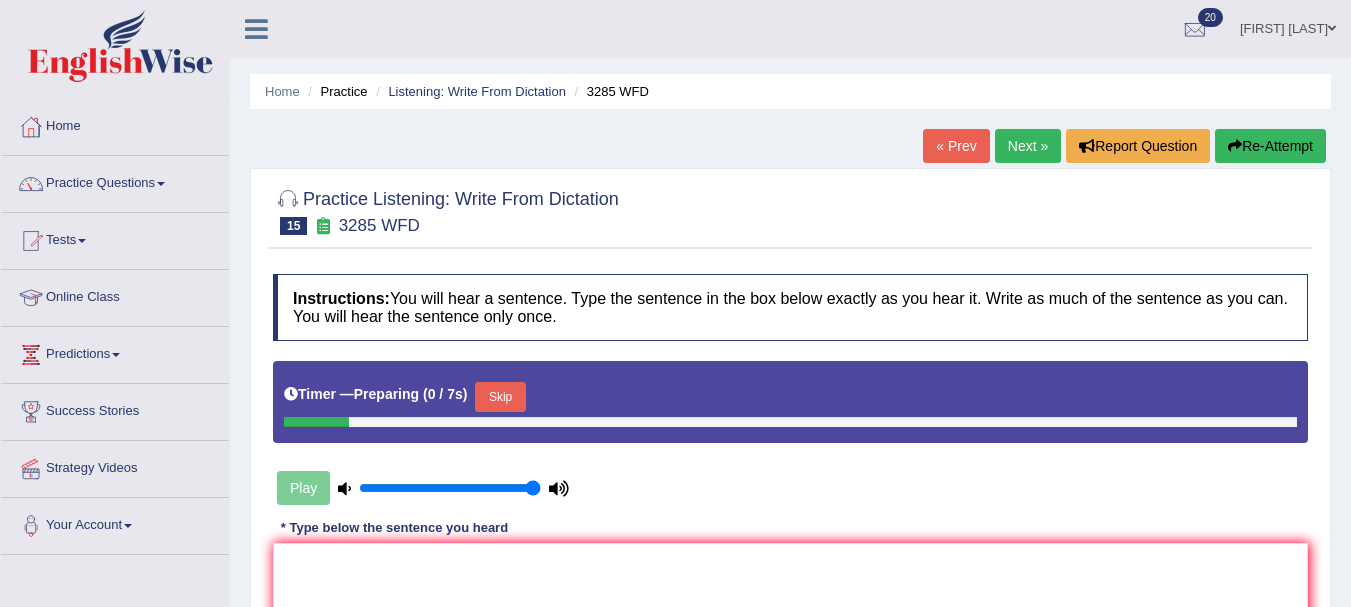 scroll, scrollTop: 125, scrollLeft: 0, axis: vertical 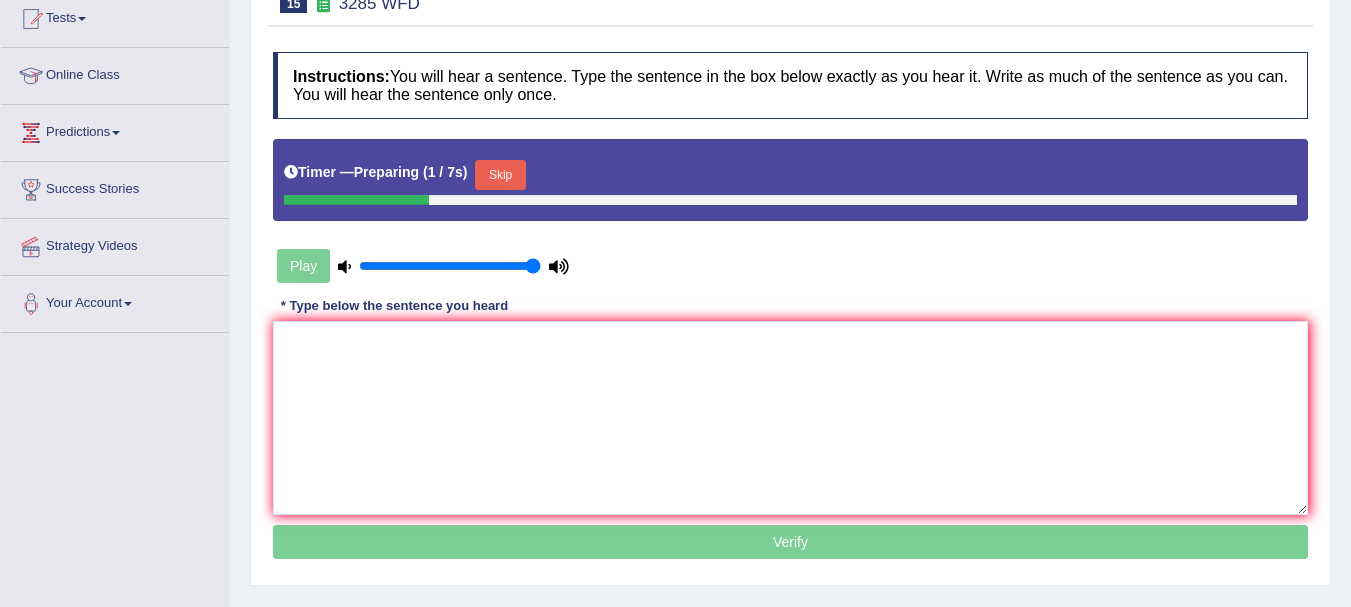 click on "Toggle navigation
Home
Practice Questions   Speaking Practice Read Aloud
Repeat Sentence
Describe Image
Re-tell Lecture
Answer Short Question
Summarize Group Discussion
Respond To A Situation
Writing Practice  Summarize Written Text
Write Essay
Reading Practice  Reading & Writing: Fill In The Blanks
Choose Multiple Answers
Re-order Paragraphs
Fill In The Blanks
Choose Single Answer
Listening Practice  Summarize Spoken Text
Highlight Incorrect Words
Highlight Correct Summary
Select Missing Word
Choose Single Answer
Choose Multiple Answers
Fill In The Blanks
Write From Dictation
Pronunciation
Tests
Take Mock Test" at bounding box center (675, 81) 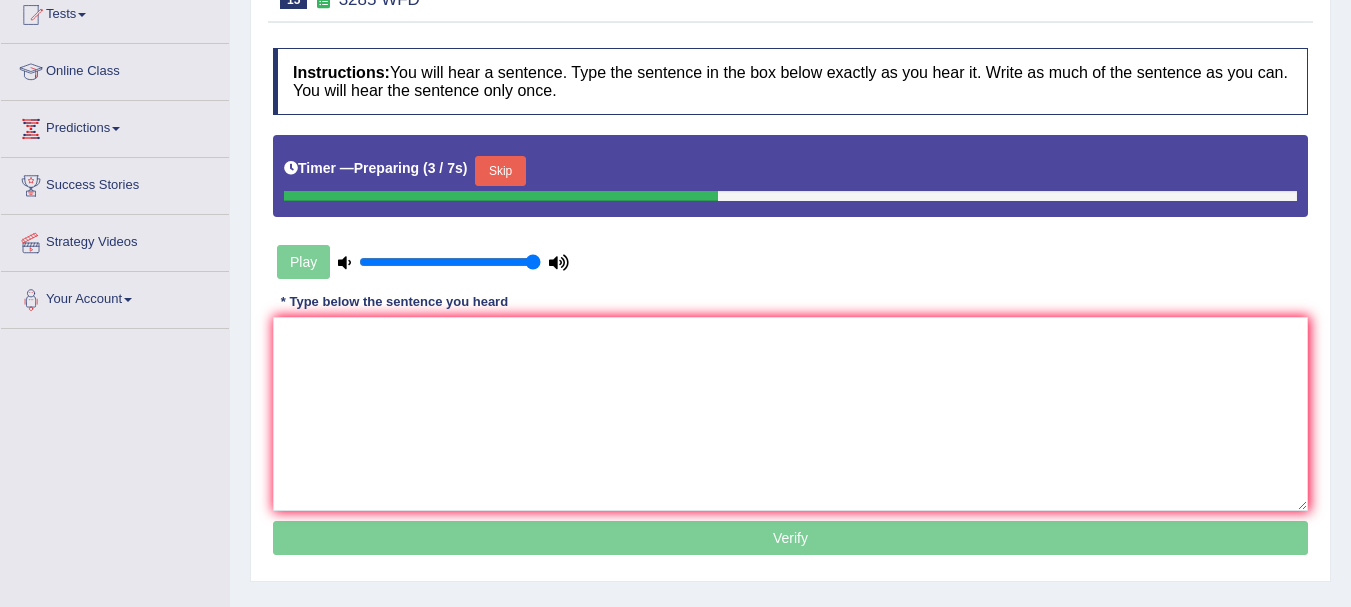 click on "Skip" at bounding box center (500, 171) 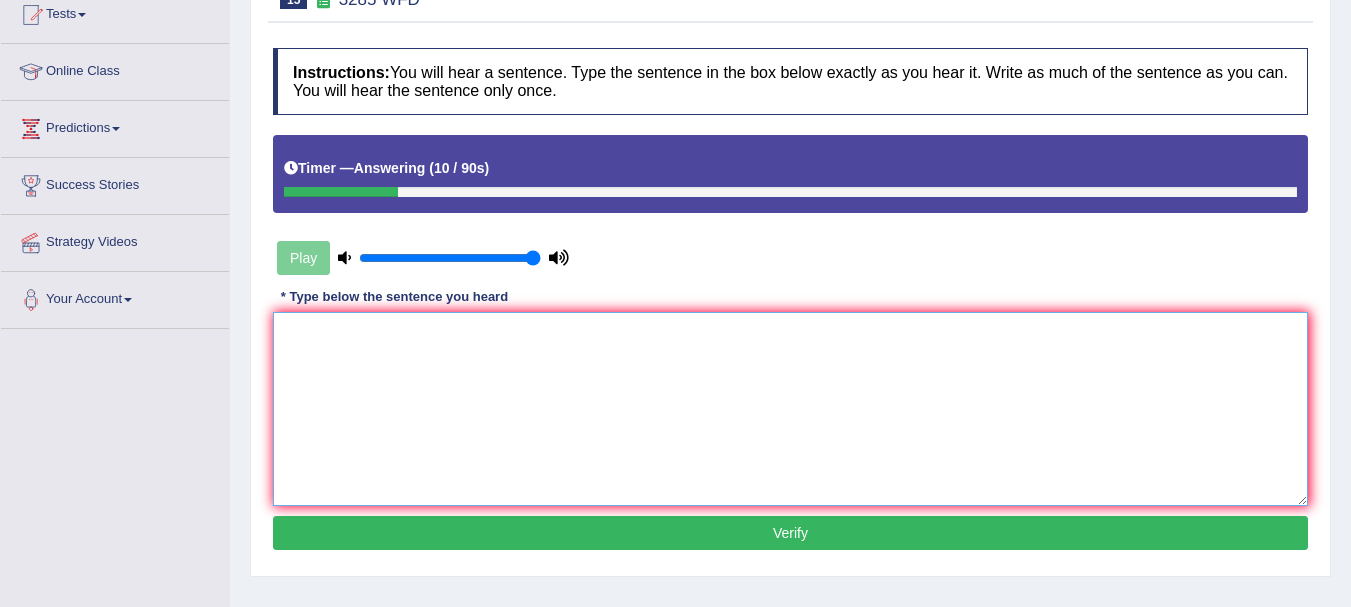 click at bounding box center [790, 409] 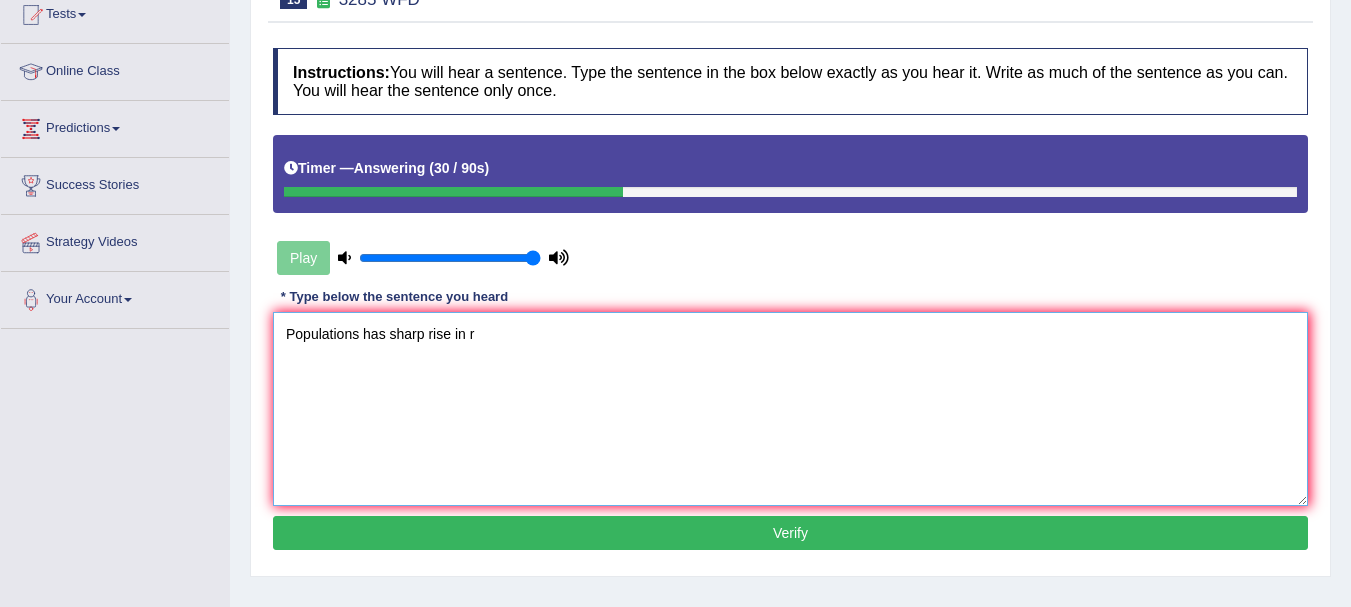 type on "Populations has sharp rise in r" 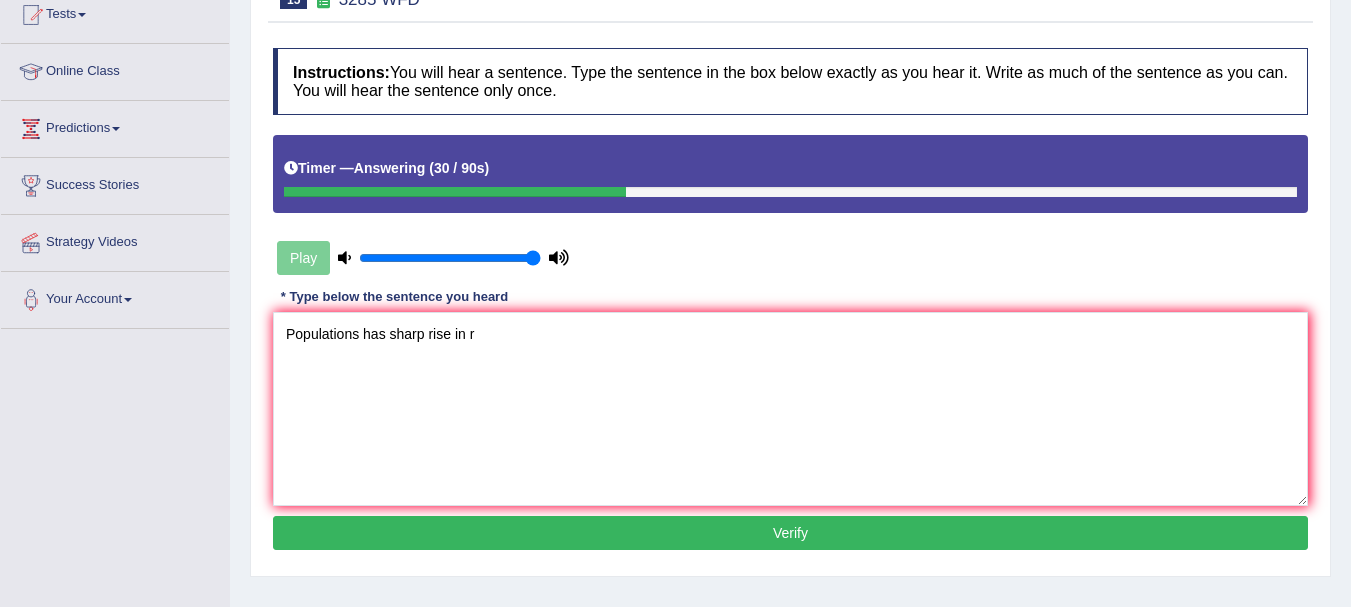 click on "Verify" at bounding box center (790, 533) 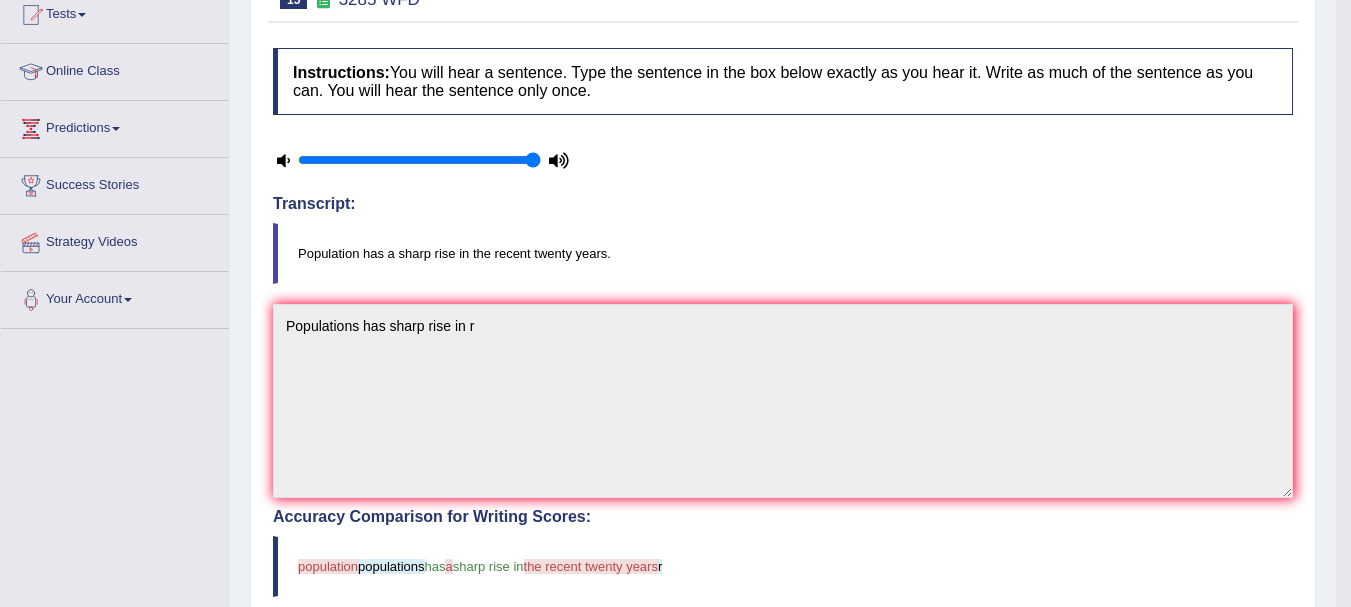 scroll, scrollTop: 0, scrollLeft: 0, axis: both 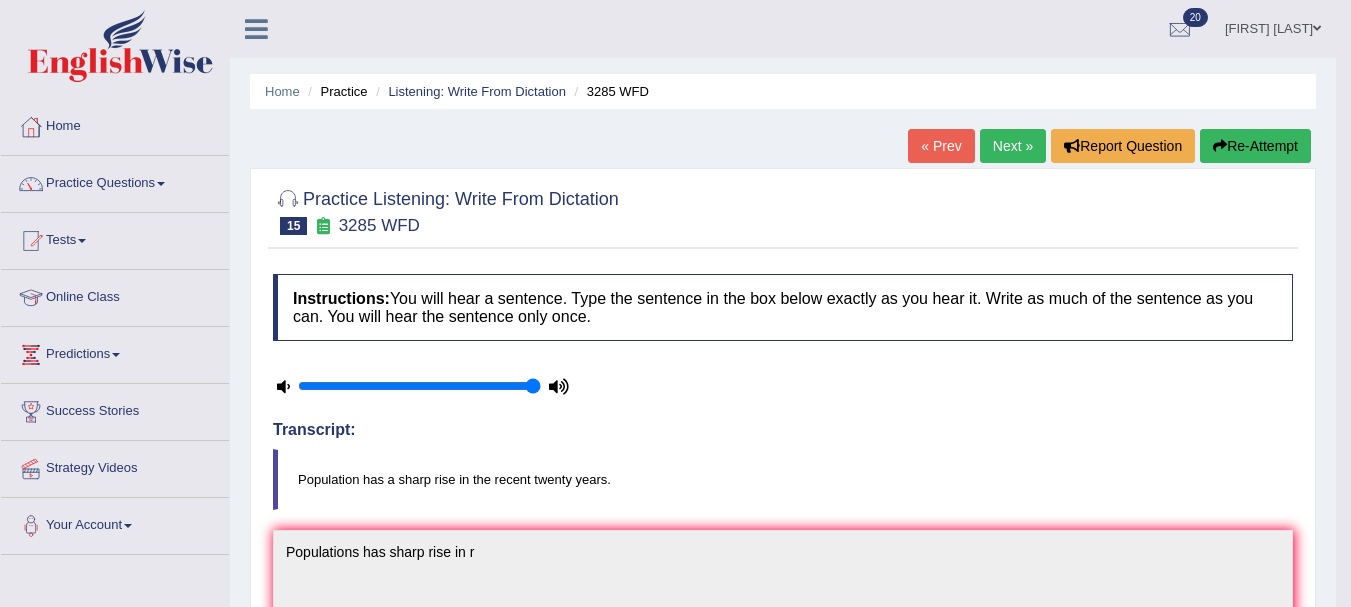 click on "Next »" at bounding box center [1013, 146] 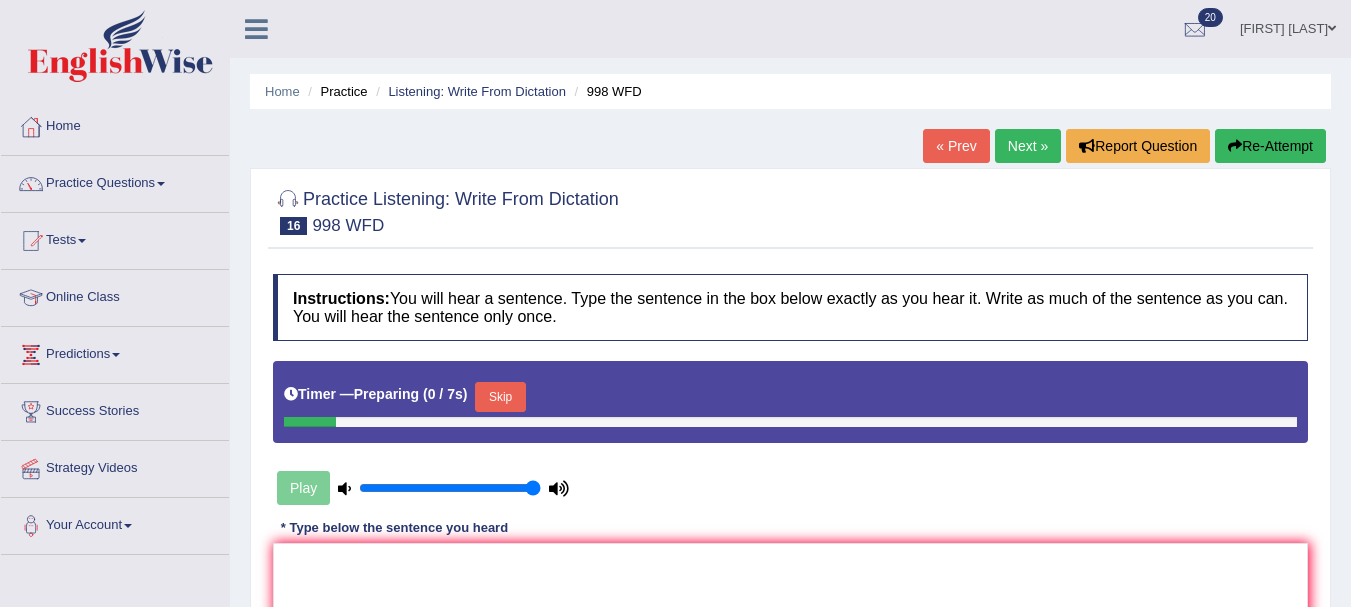 scroll, scrollTop: 0, scrollLeft: 0, axis: both 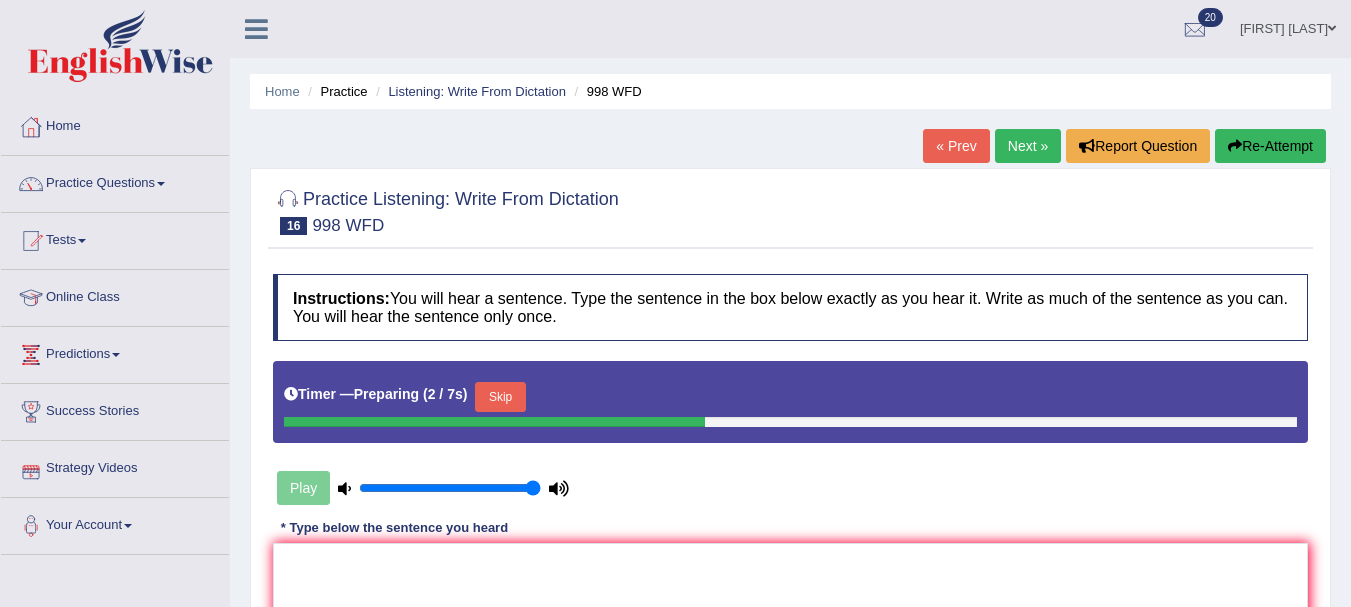 click on "Skip" at bounding box center [500, 397] 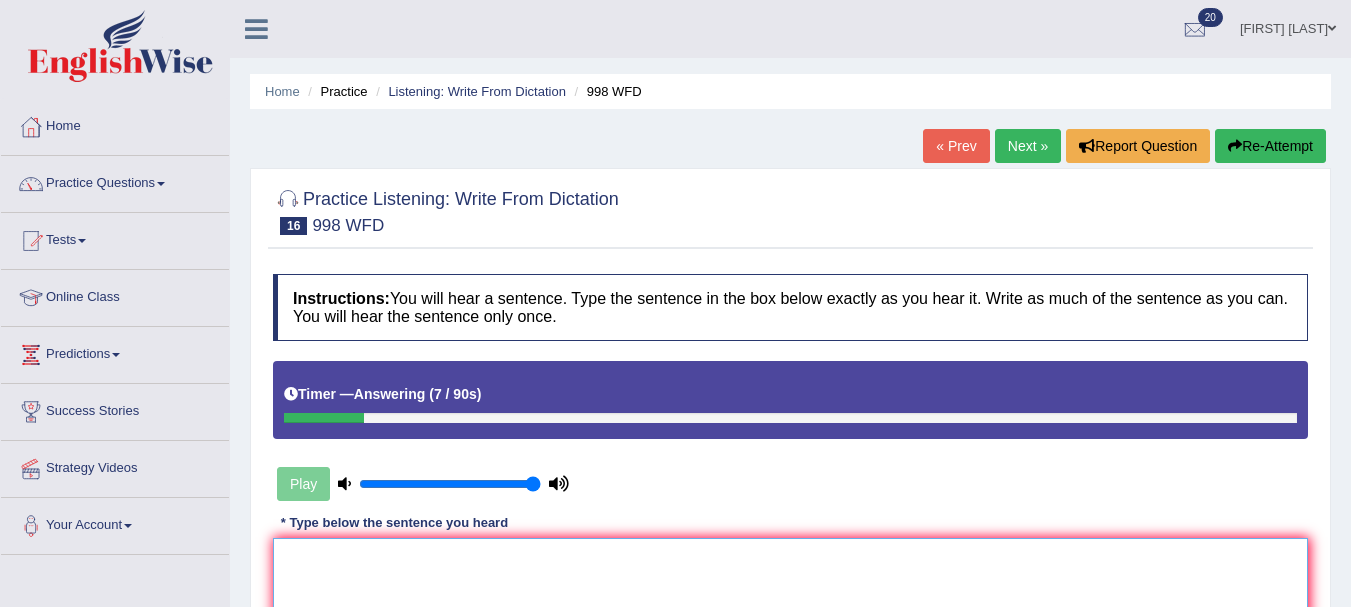 click at bounding box center [790, 635] 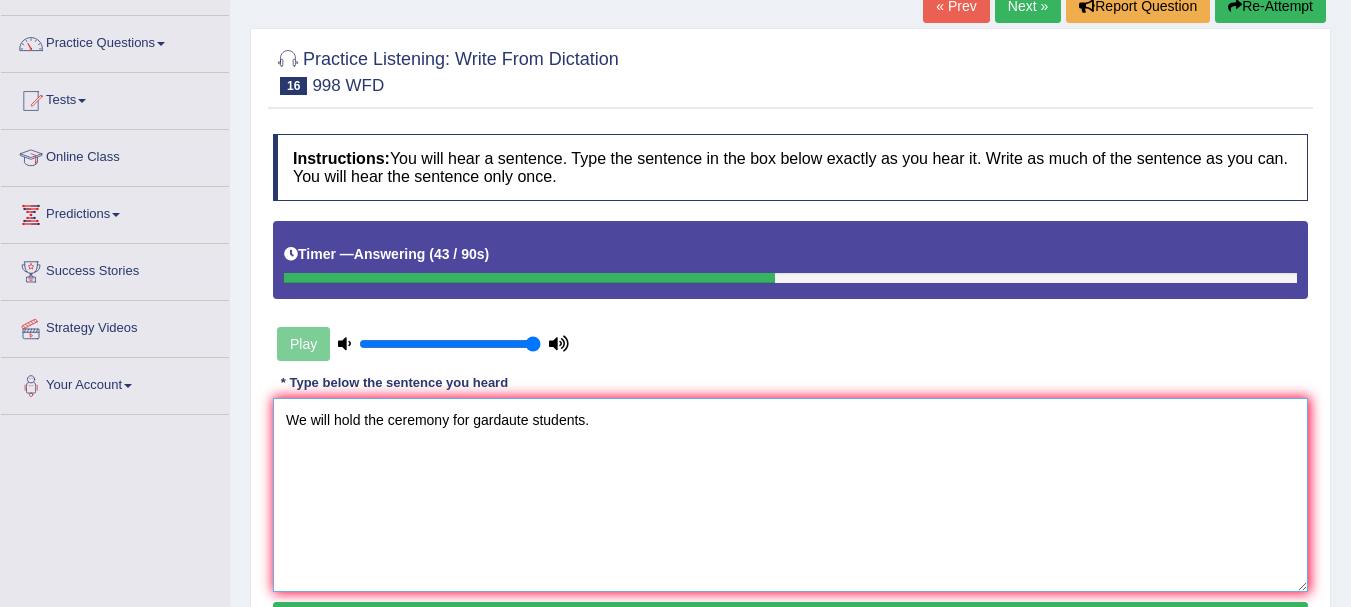 scroll, scrollTop: 200, scrollLeft: 0, axis: vertical 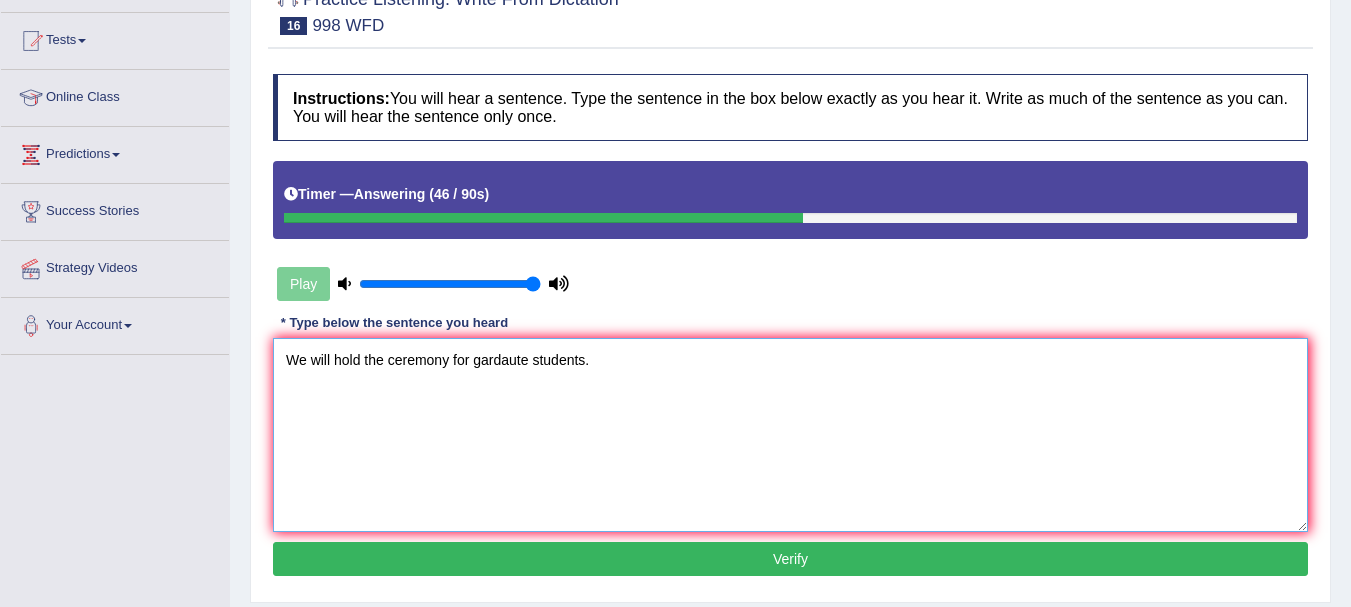 type on "We will hold the ceremony for gardaute students." 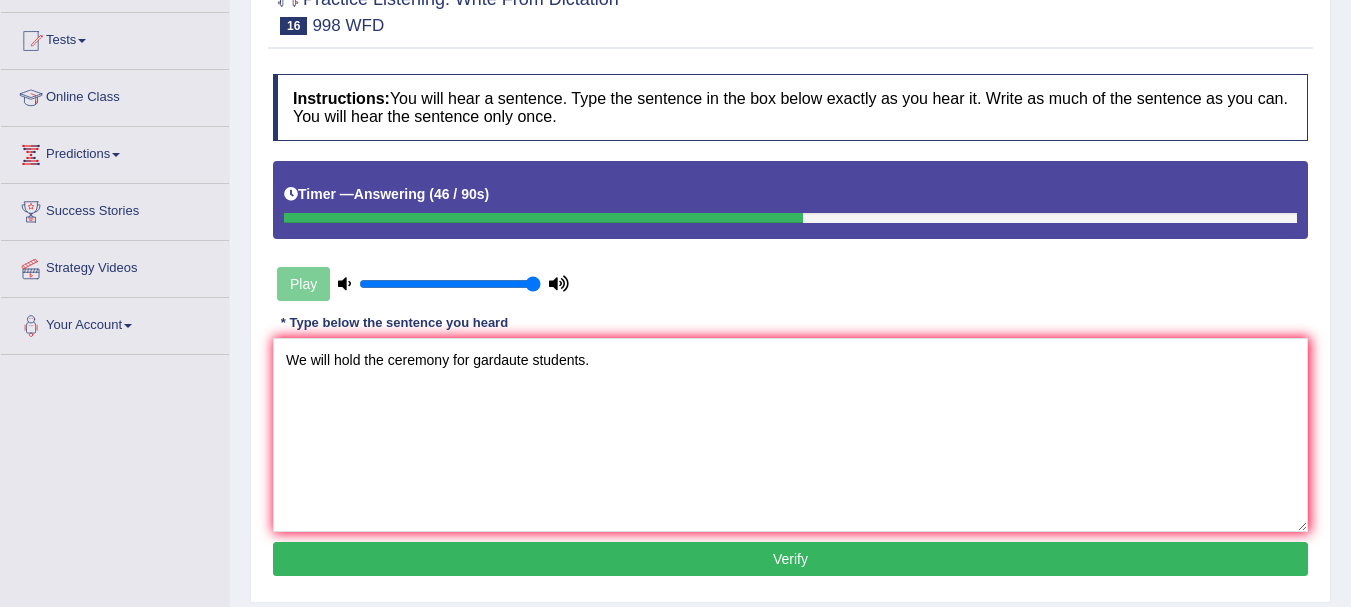 click on "Verify" at bounding box center (790, 559) 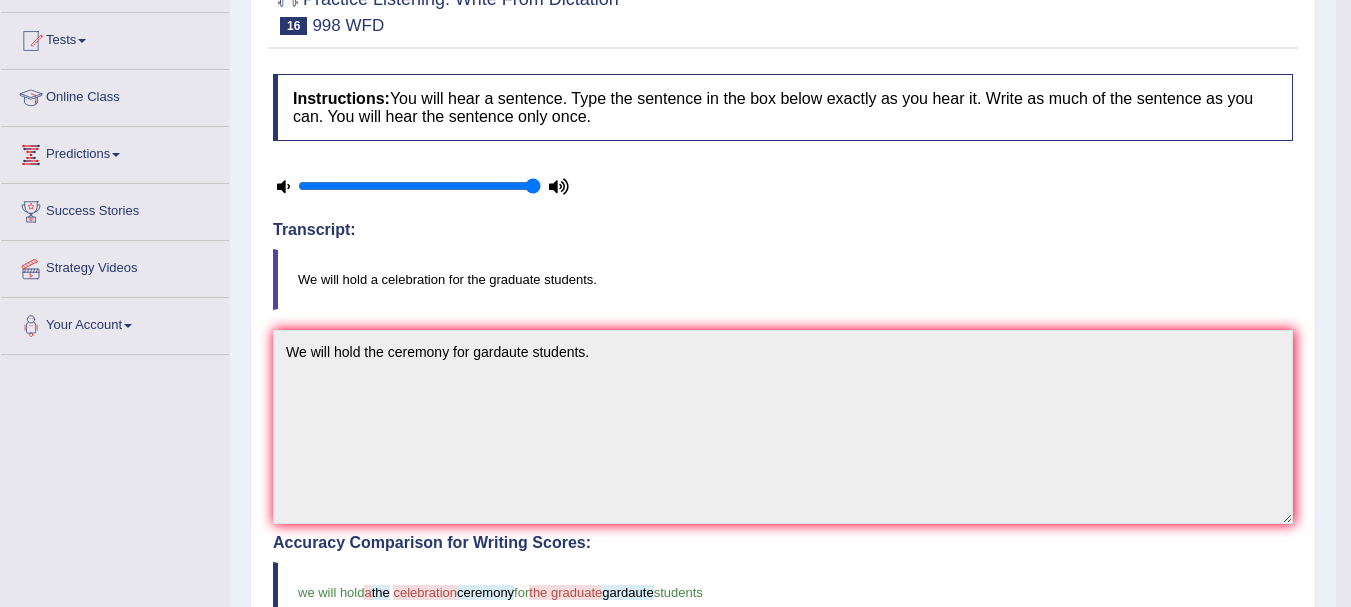 scroll, scrollTop: 0, scrollLeft: 0, axis: both 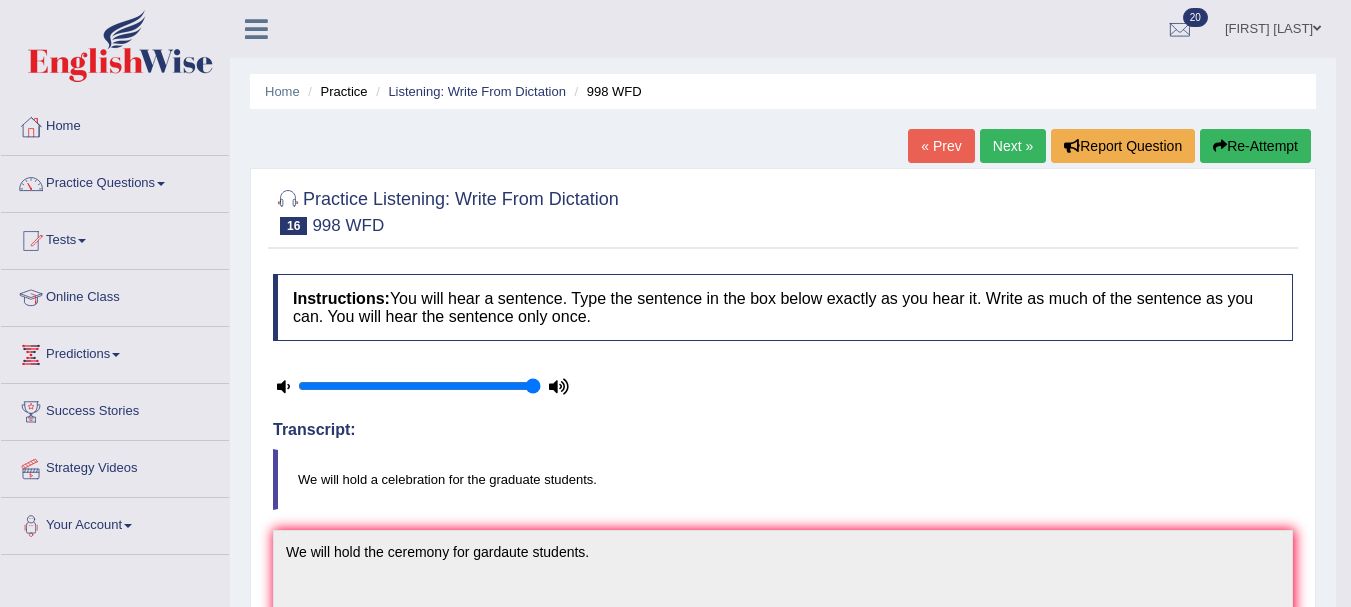 click on "Next »" at bounding box center [1013, 146] 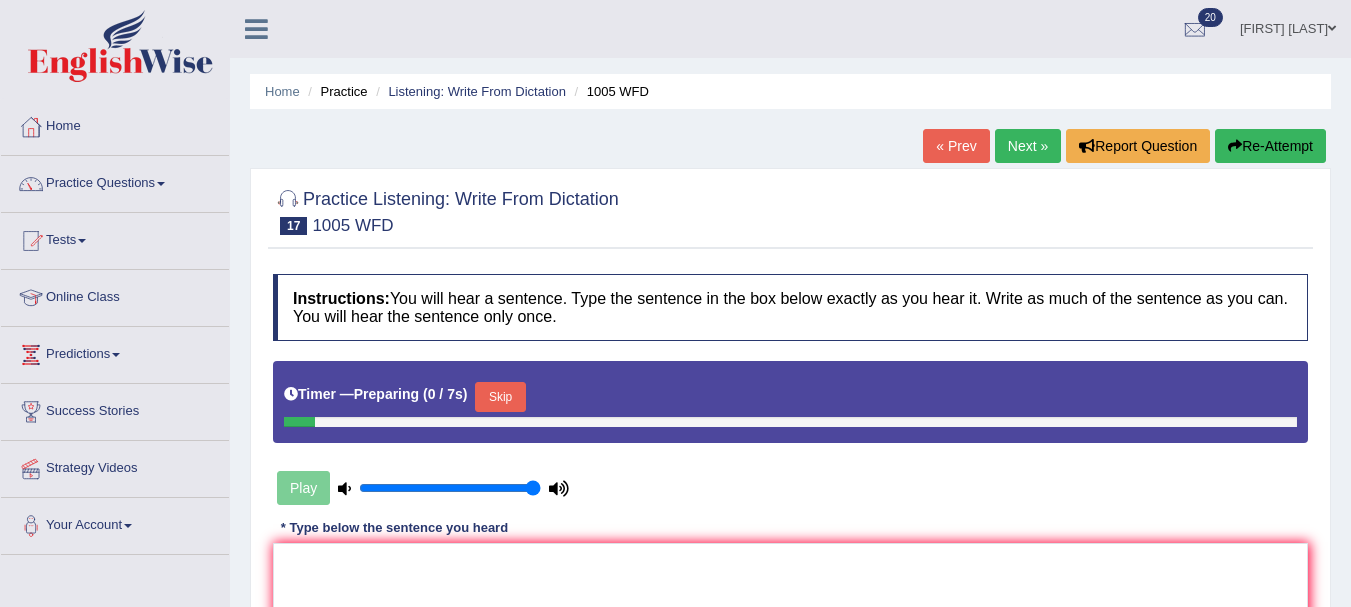 scroll, scrollTop: 0, scrollLeft: 0, axis: both 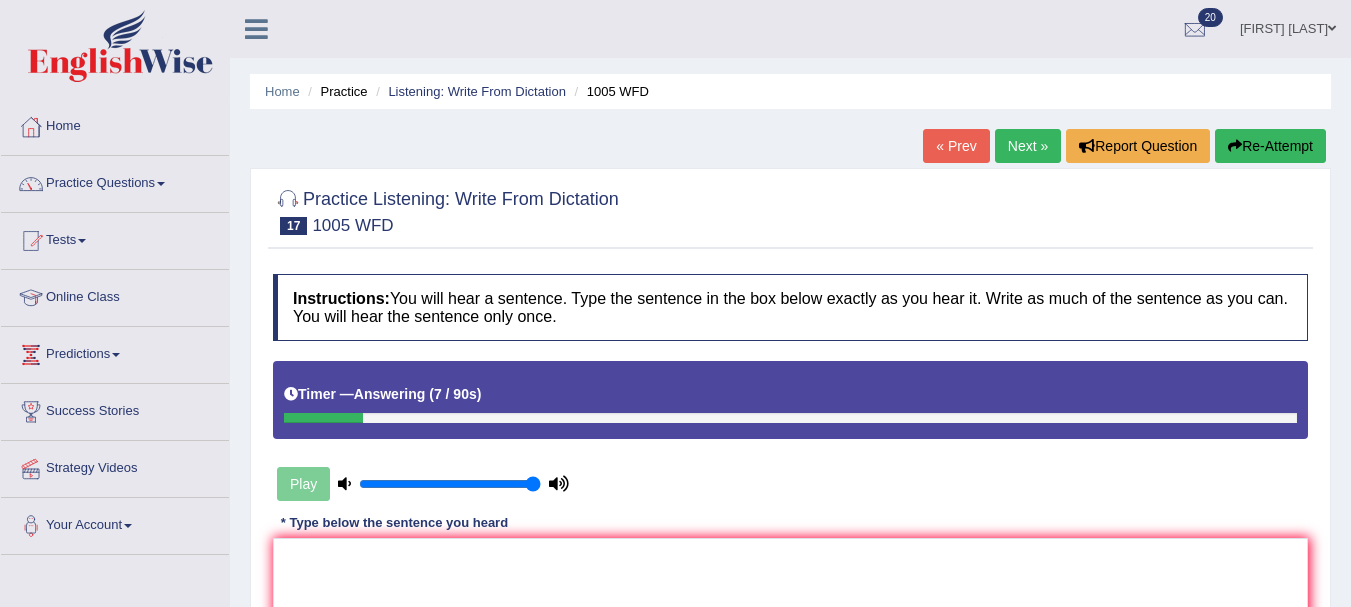 click on "Re-Attempt" at bounding box center [1270, 146] 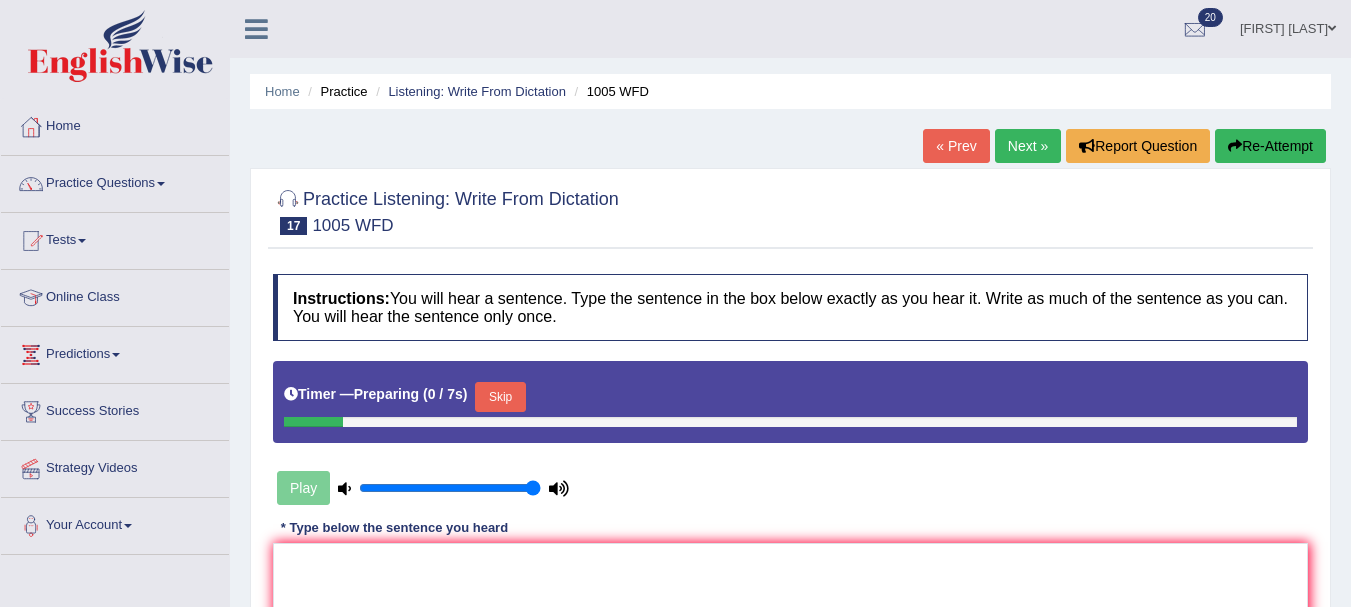 scroll, scrollTop: 0, scrollLeft: 0, axis: both 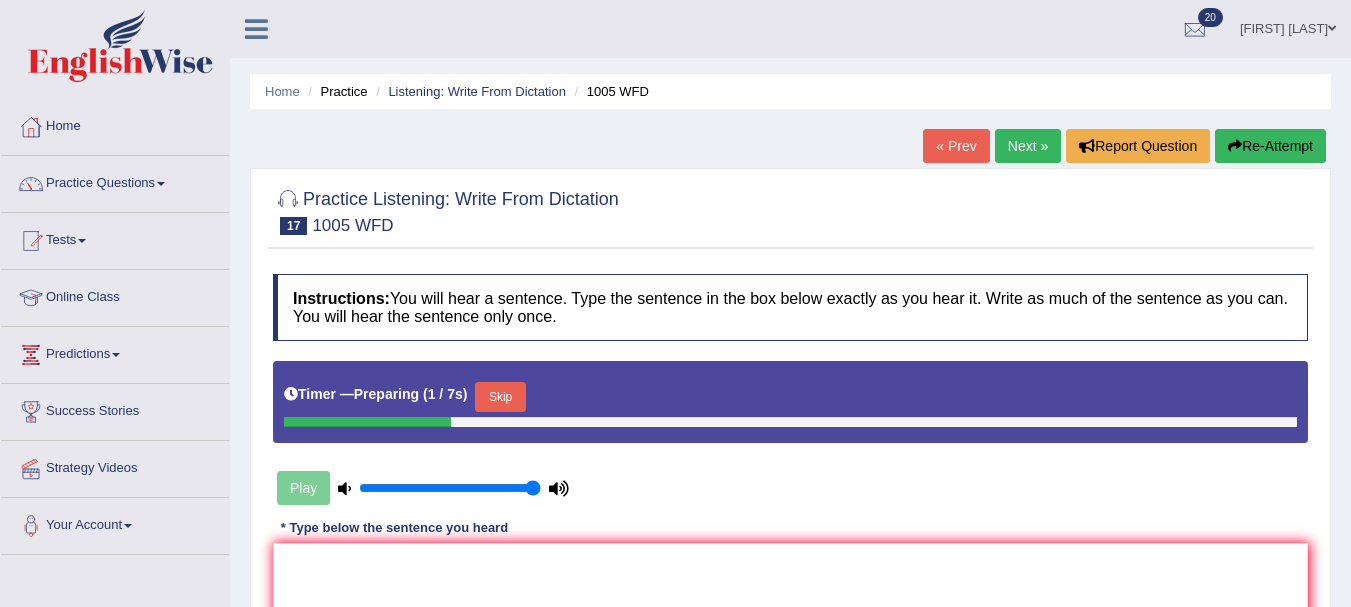click on "Skip" at bounding box center [500, 397] 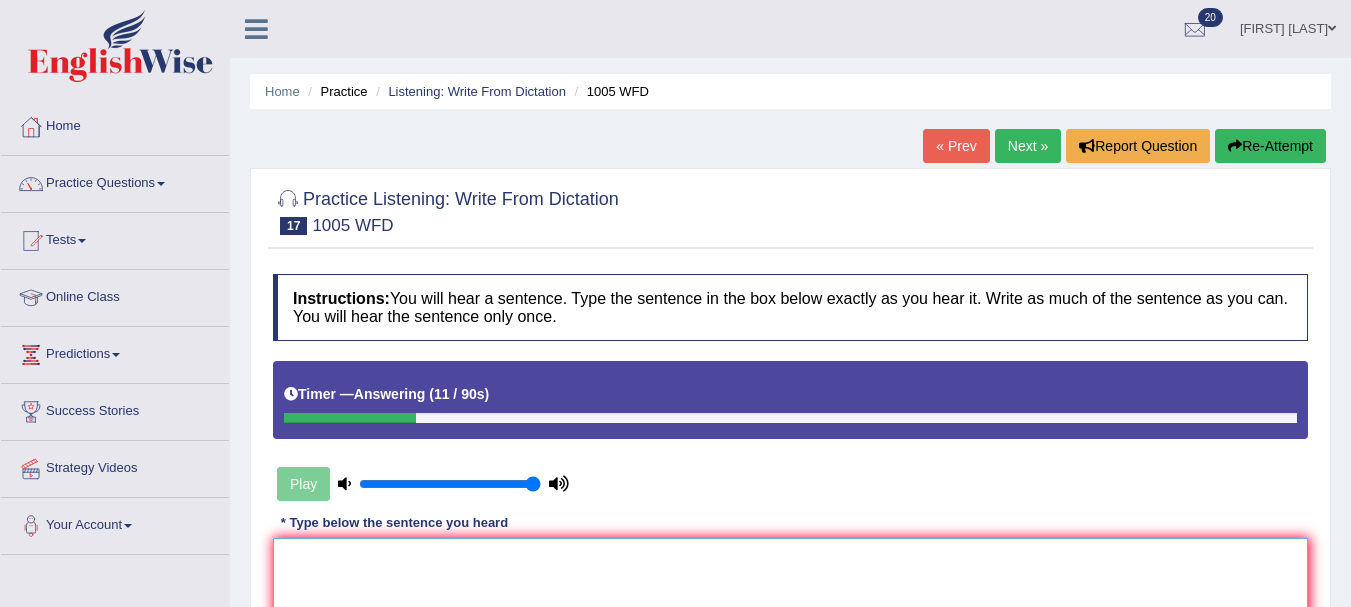 click at bounding box center [790, 635] 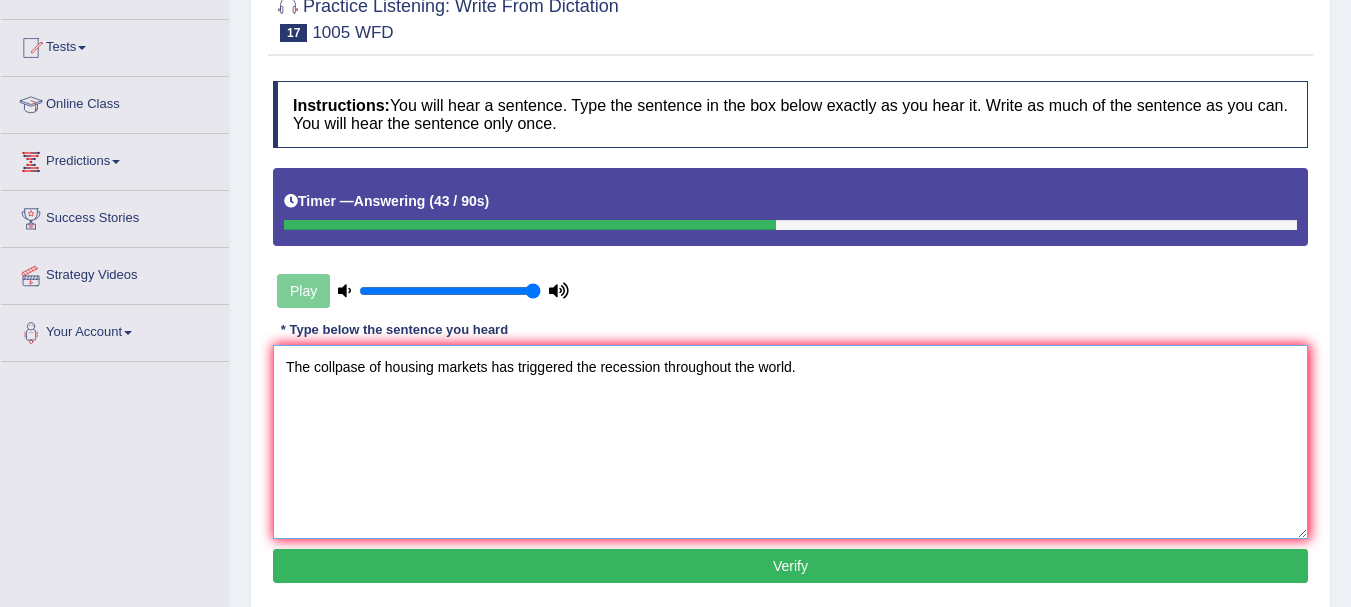 scroll, scrollTop: 215, scrollLeft: 0, axis: vertical 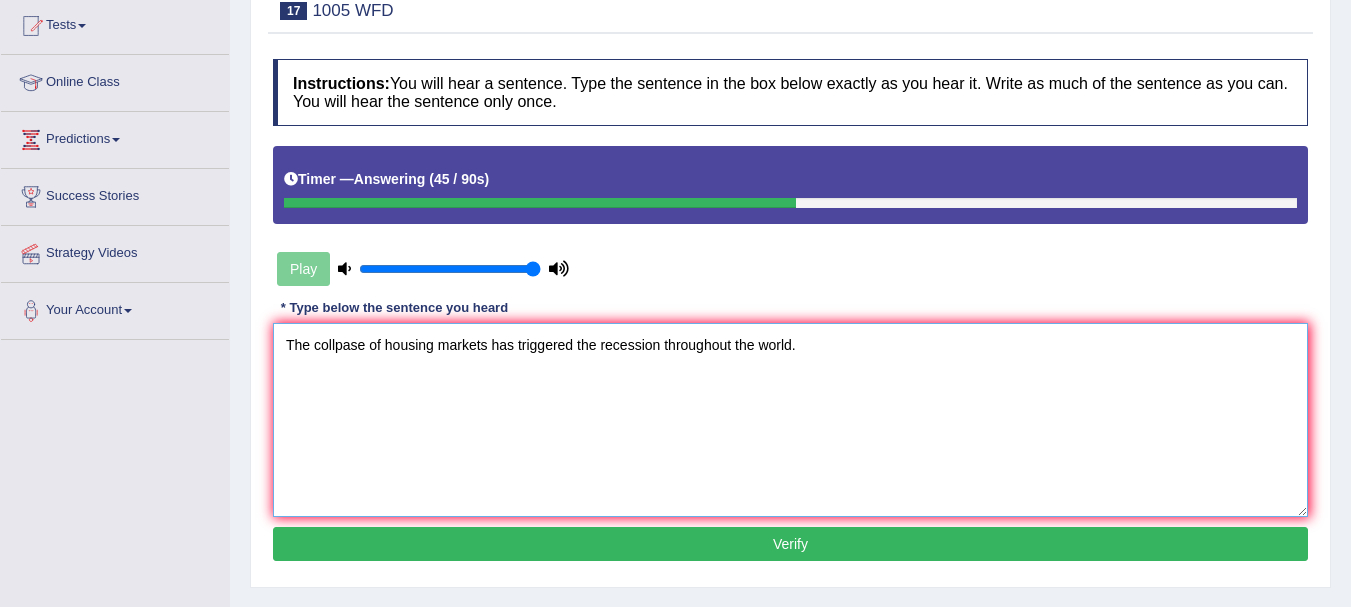 type on "The collpase of housing markets has triggered the recession throughout the world." 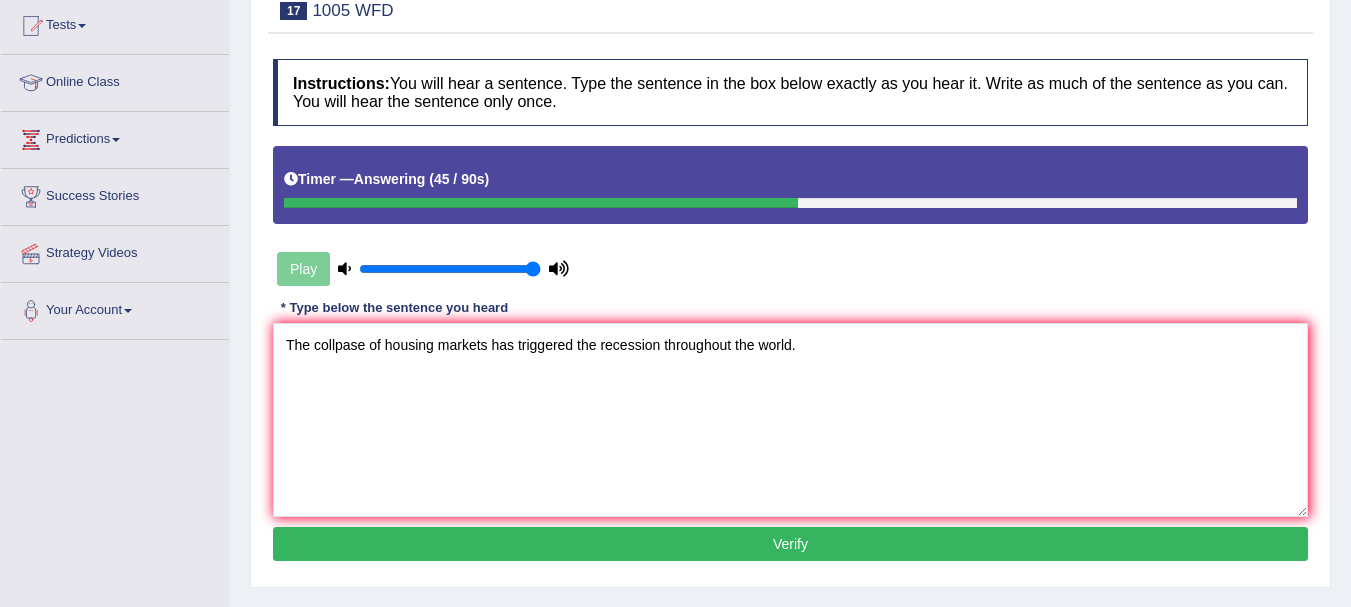 click on "Verify" at bounding box center (790, 544) 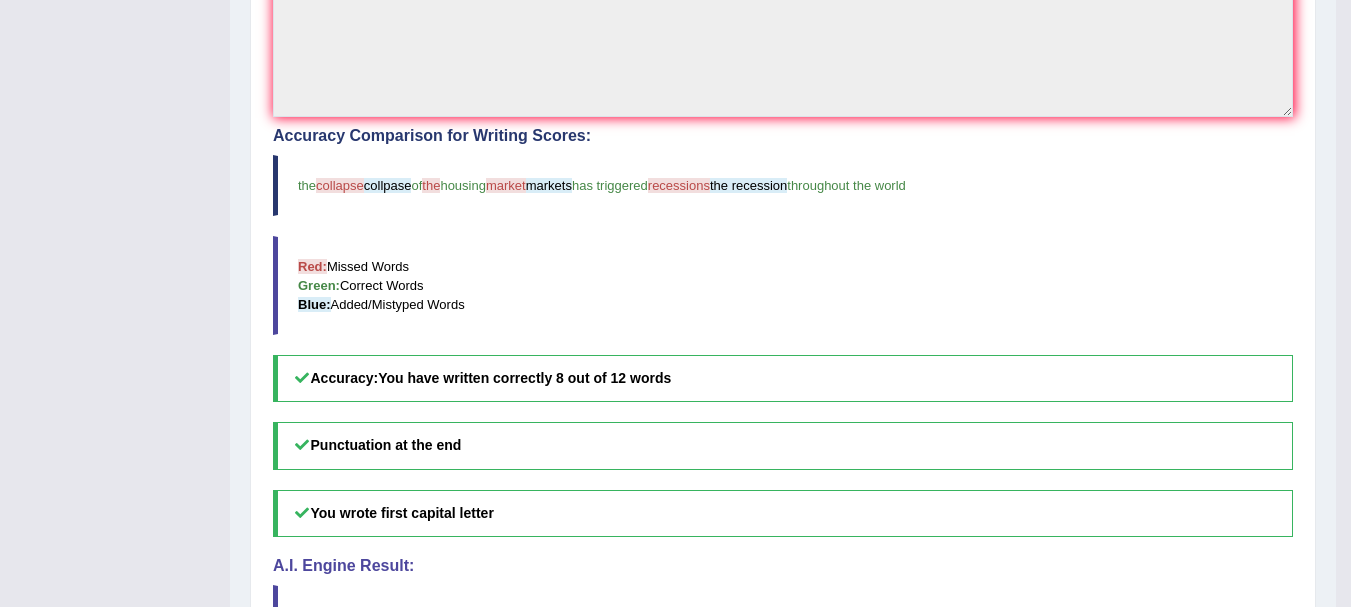 scroll, scrollTop: 0, scrollLeft: 0, axis: both 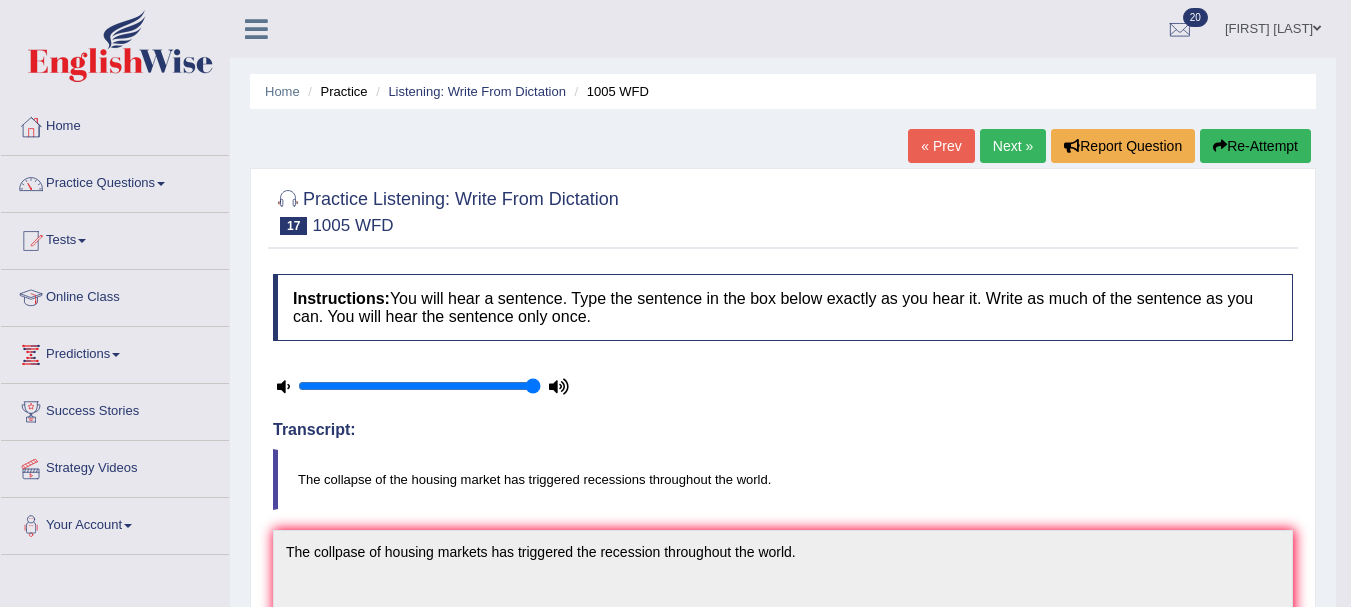 click on "Next »" at bounding box center (1013, 146) 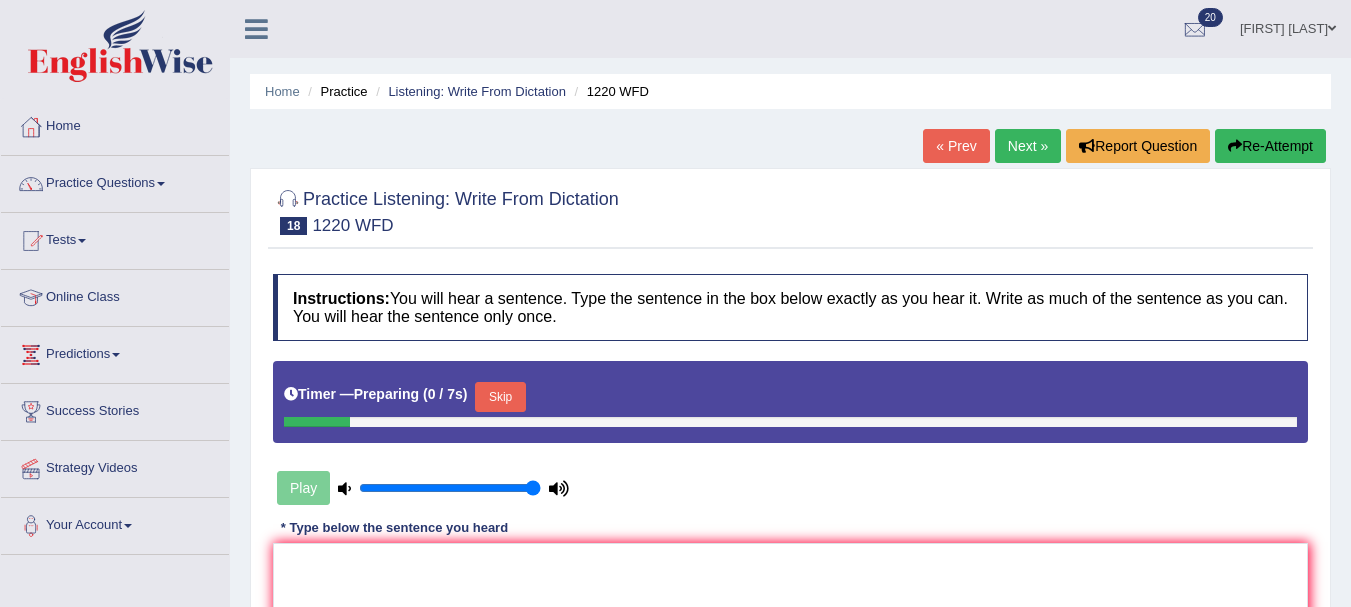 scroll, scrollTop: 0, scrollLeft: 0, axis: both 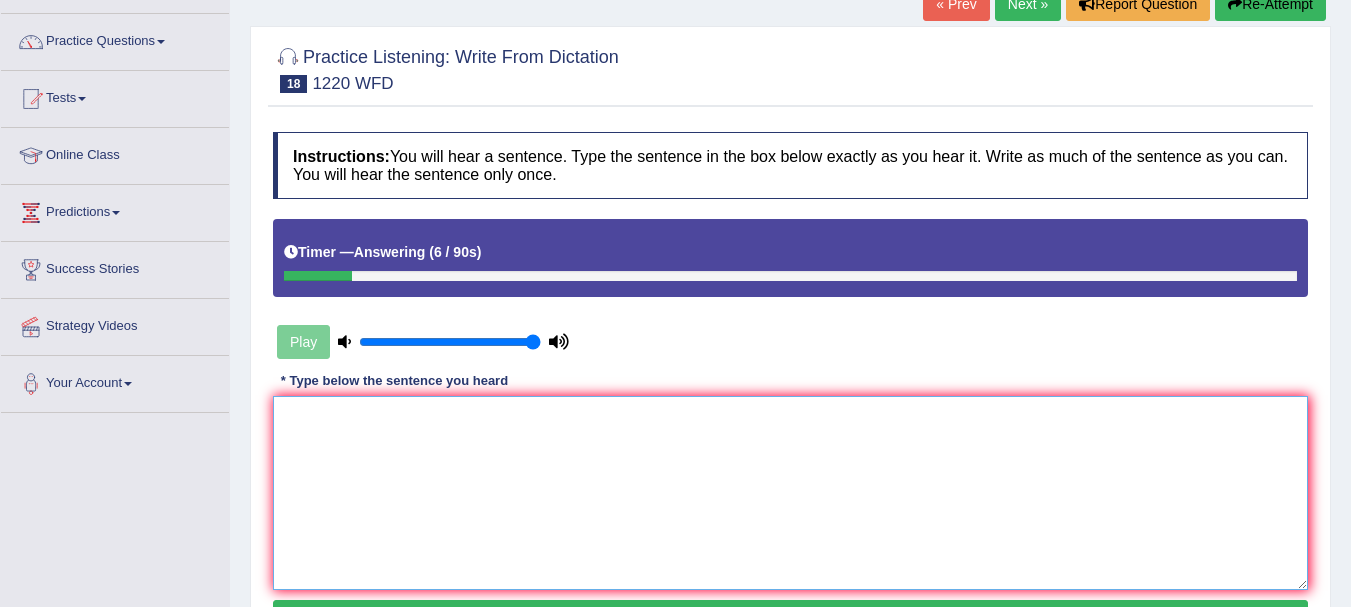 click at bounding box center (790, 493) 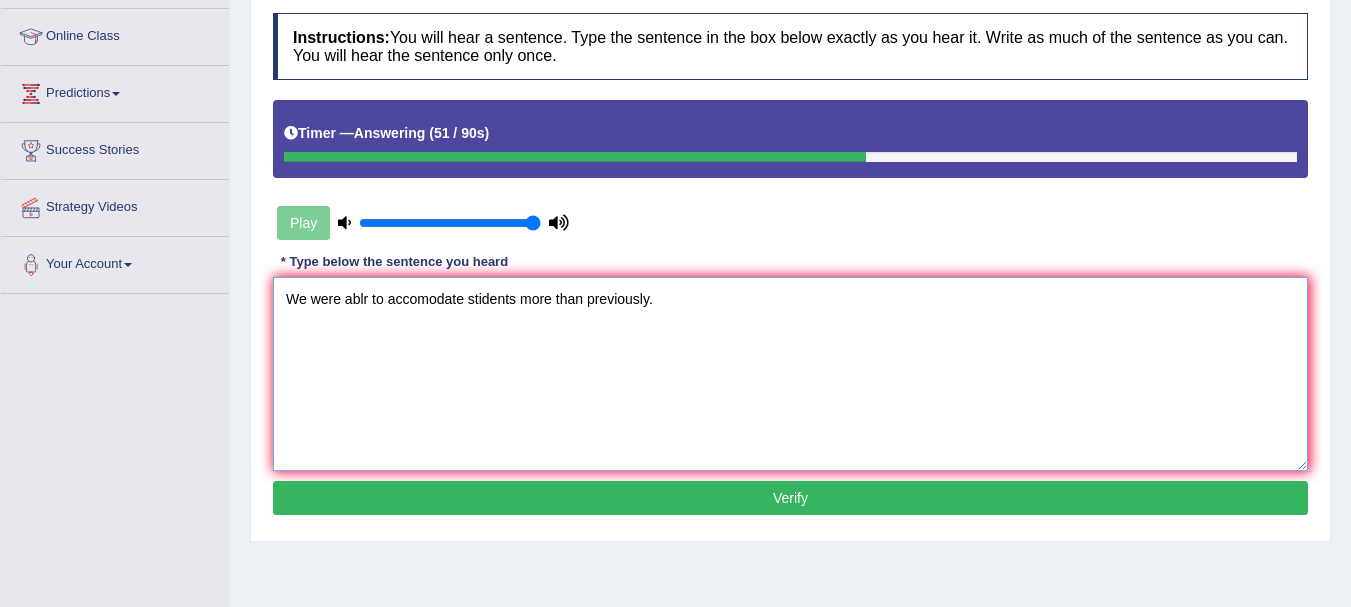 scroll, scrollTop: 278, scrollLeft: 0, axis: vertical 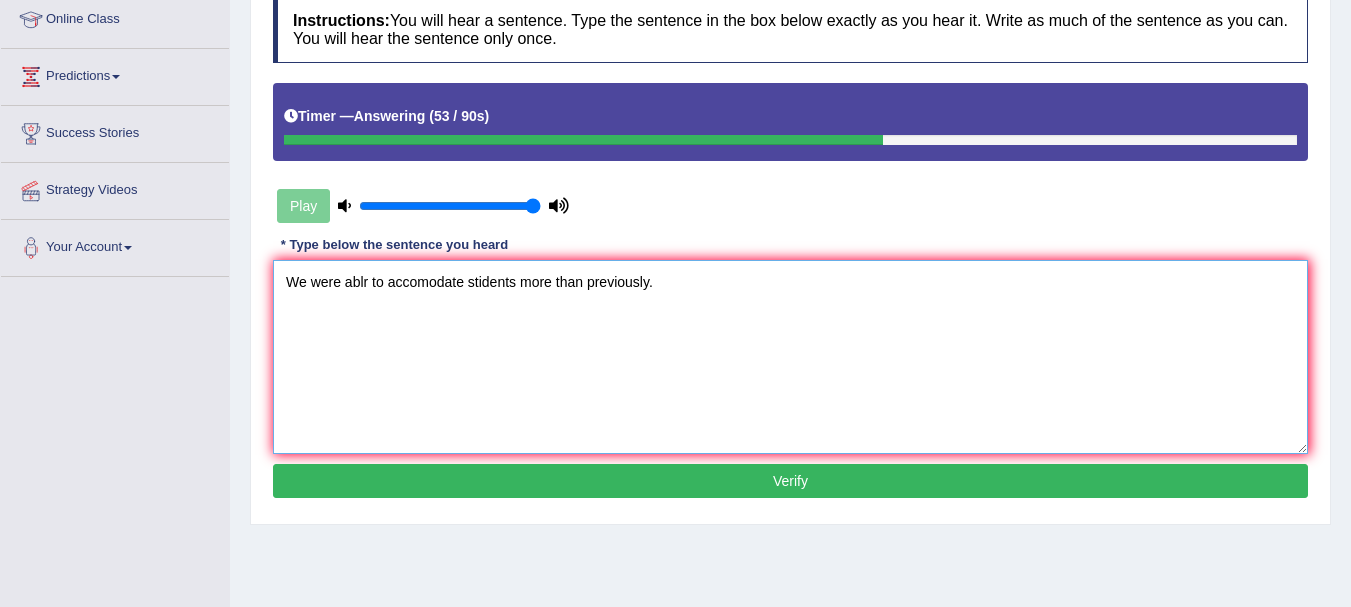 click on "We were ablr to accomodate stidents more than previously." at bounding box center [790, 357] 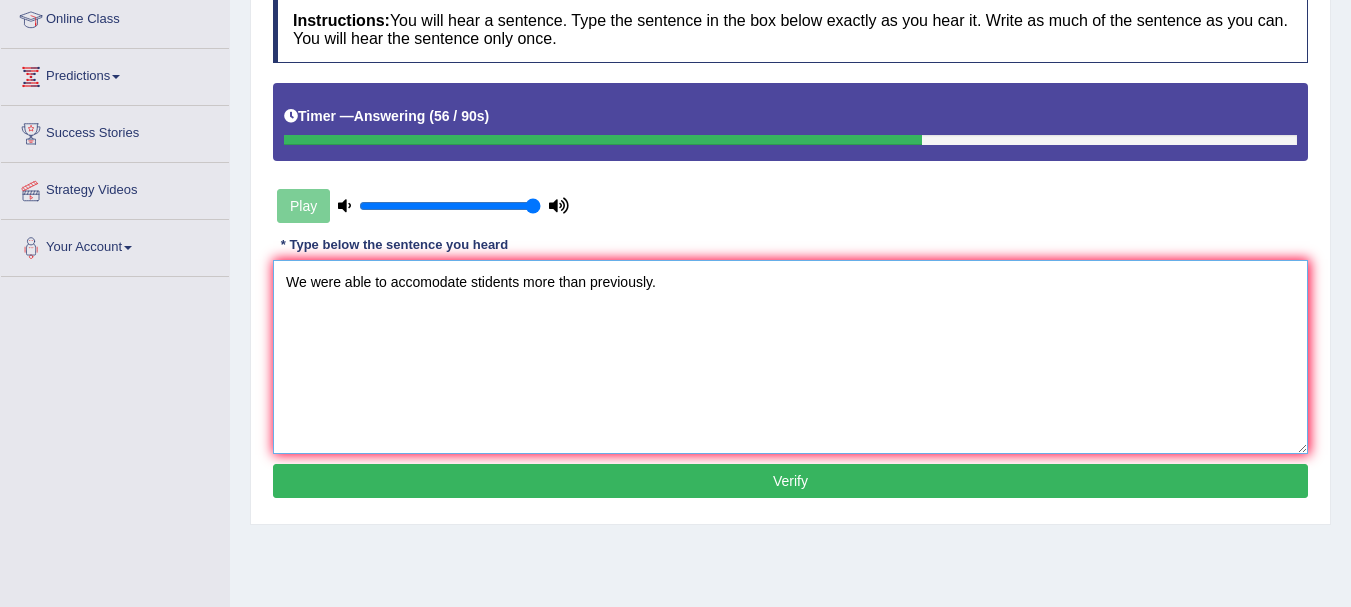click on "We were able to accomodate stidents more than previously." at bounding box center (790, 357) 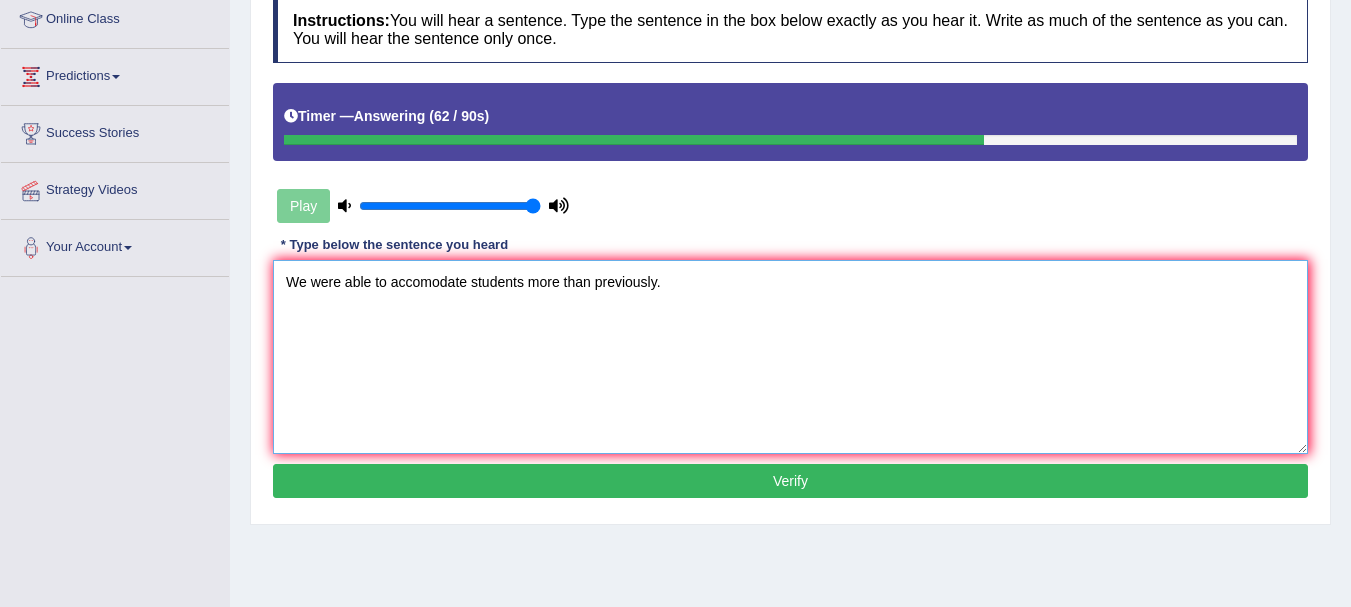 click on "We were able to accomodate students more than previously." at bounding box center [790, 357] 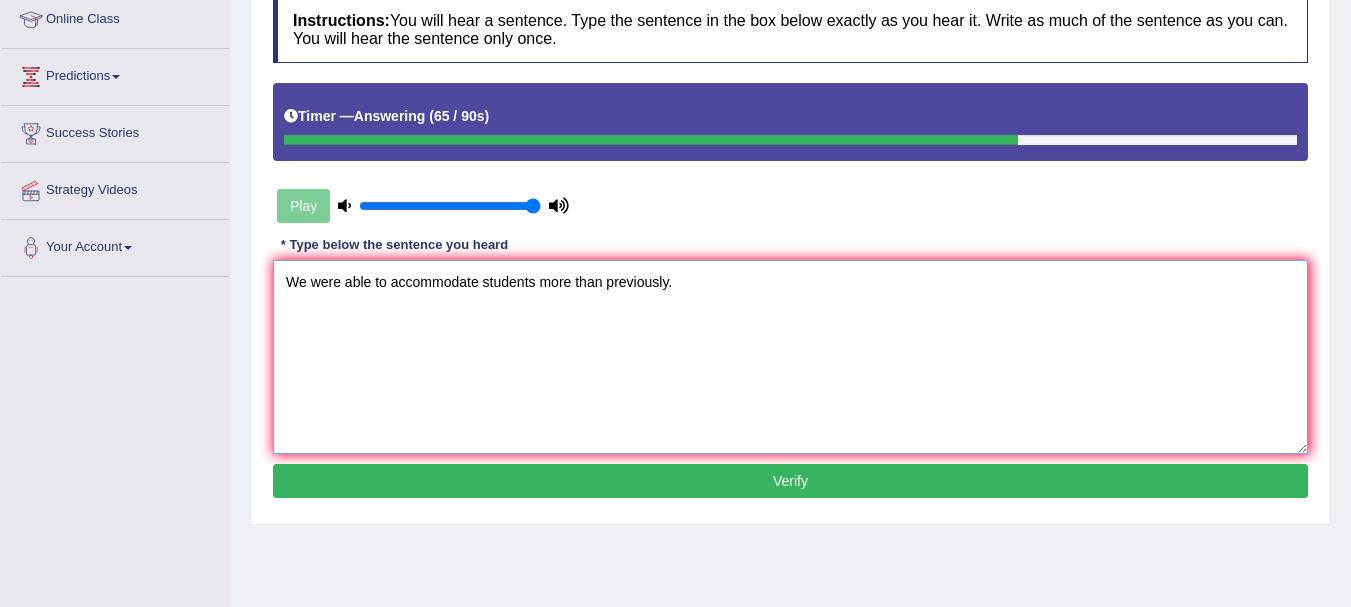 type on "We were able to accommodate students more than previously." 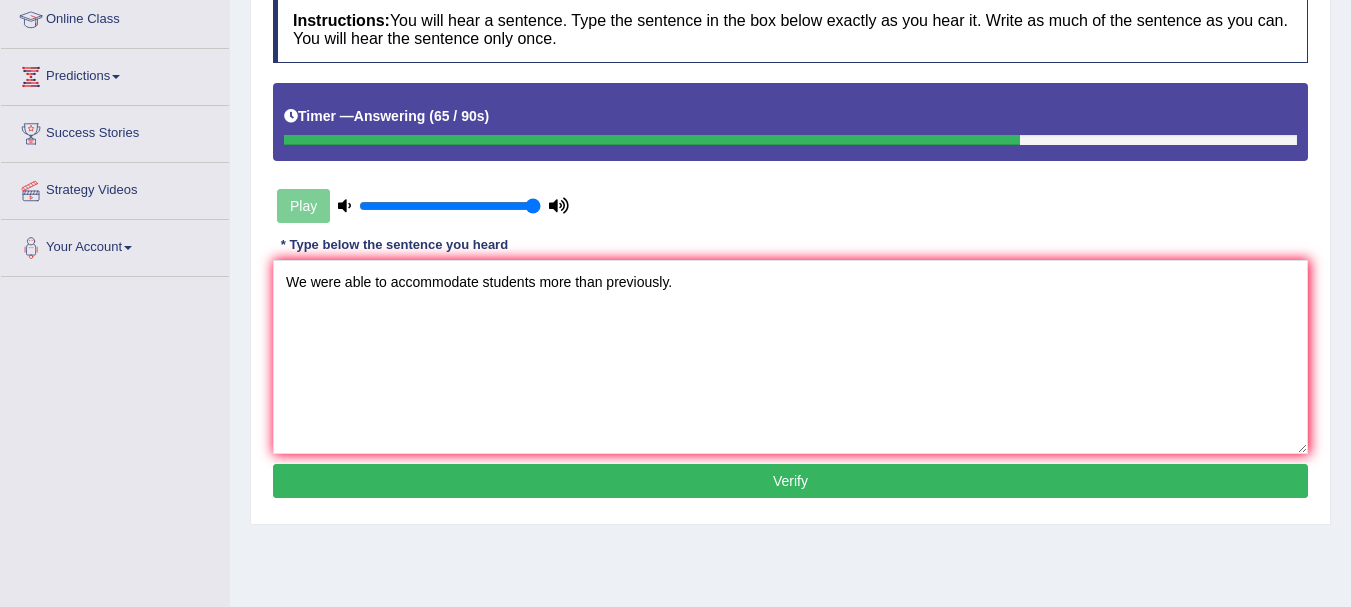 click on "Verify" at bounding box center (790, 481) 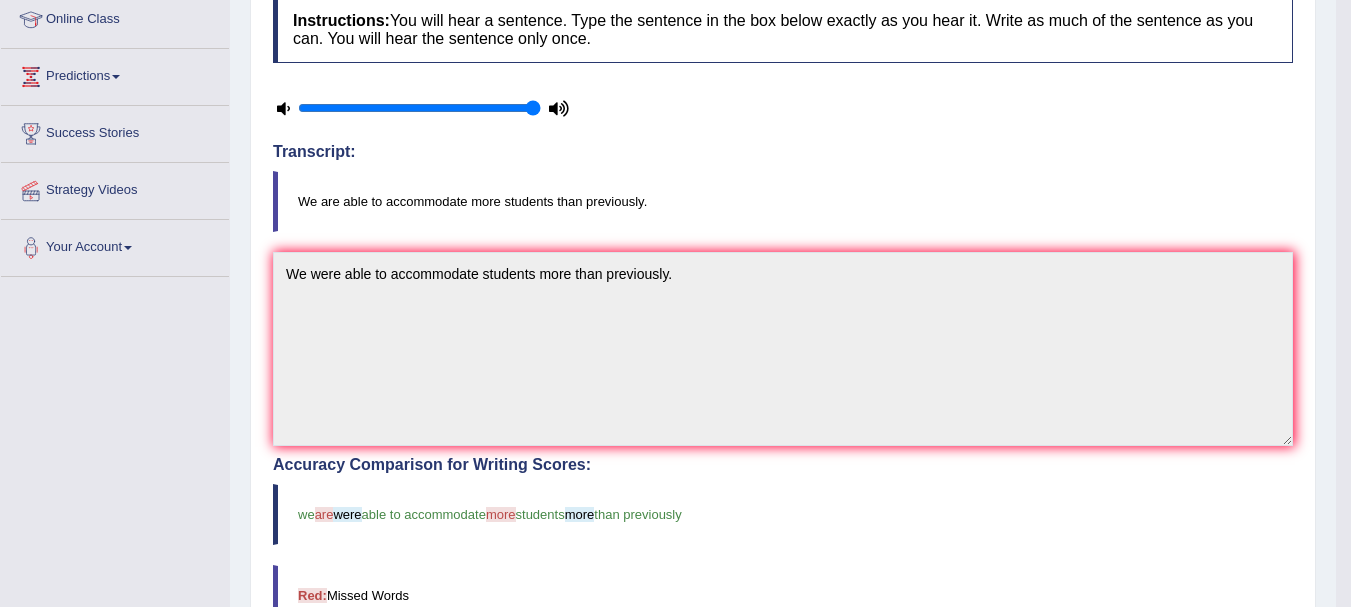 scroll, scrollTop: 19, scrollLeft: 0, axis: vertical 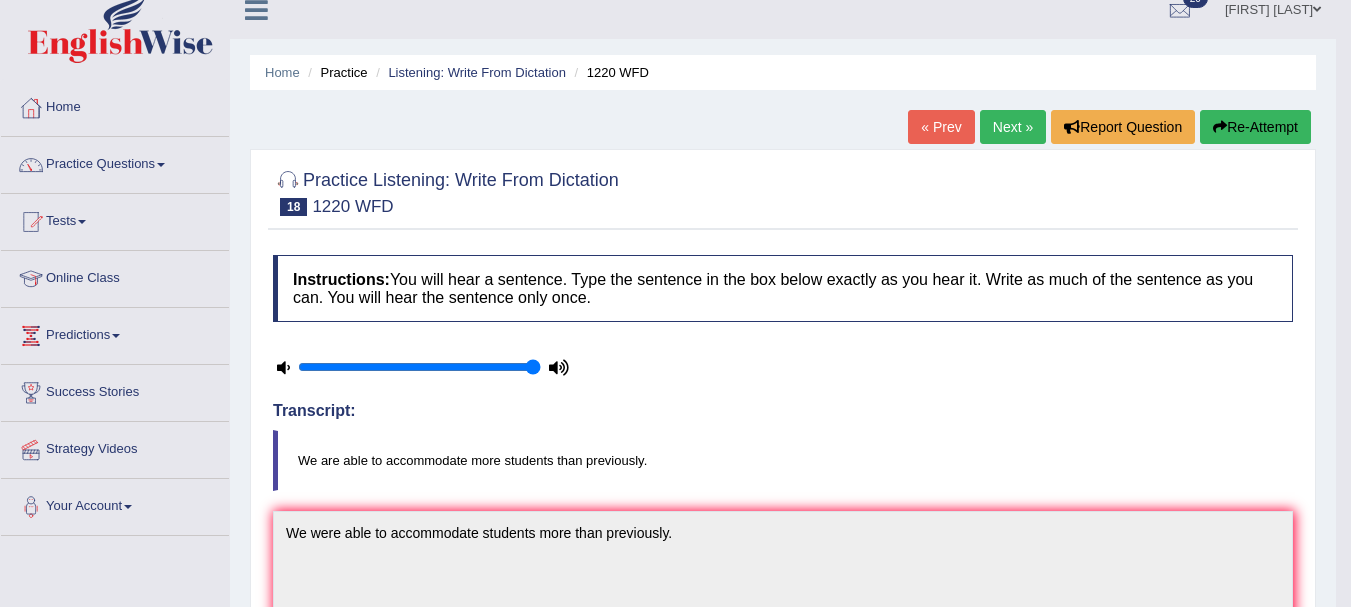 click on "Next »" at bounding box center [1013, 127] 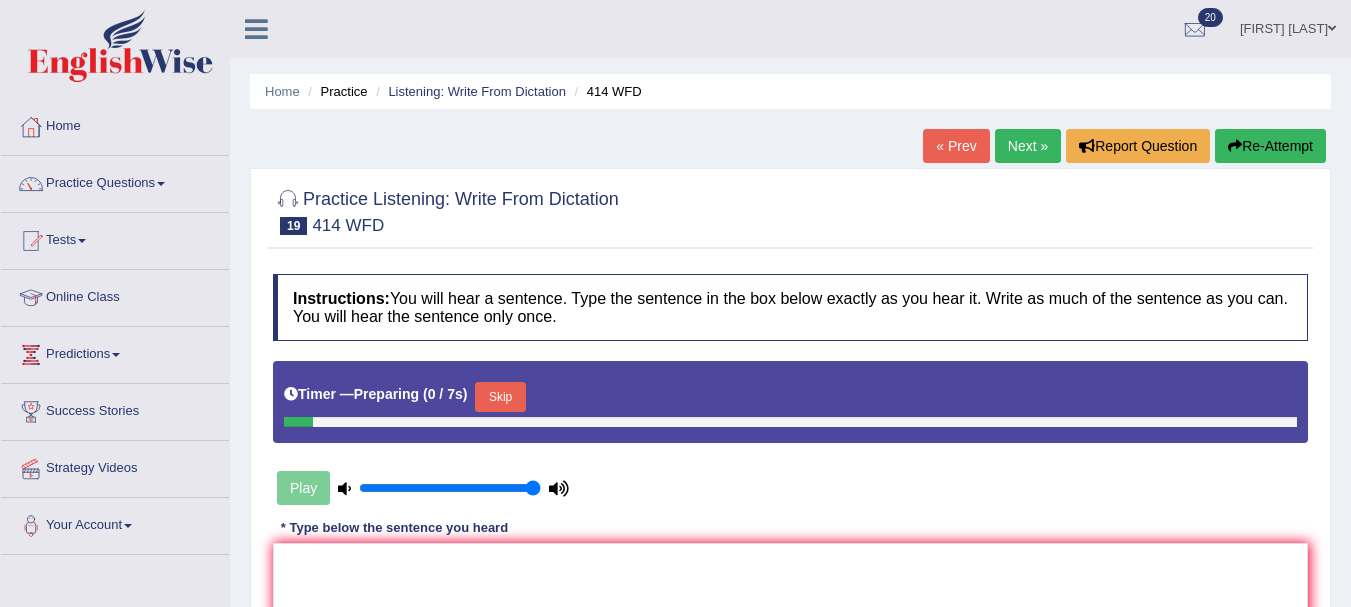 scroll, scrollTop: 0, scrollLeft: 0, axis: both 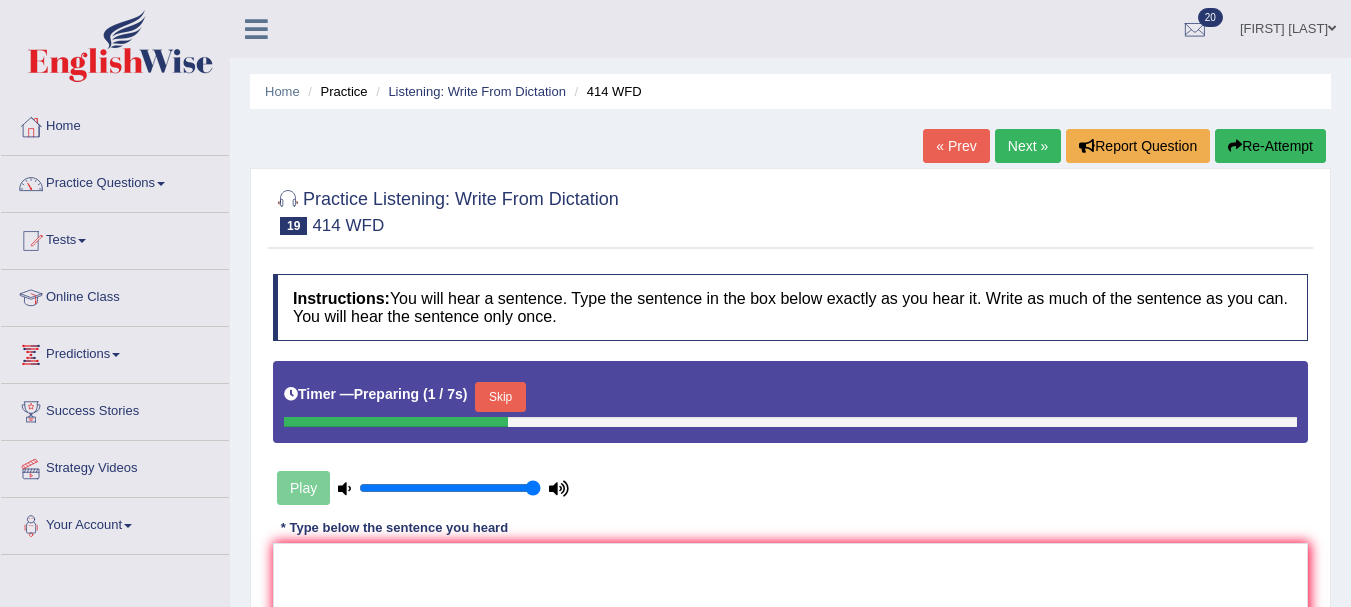 click on "Skip" at bounding box center (500, 397) 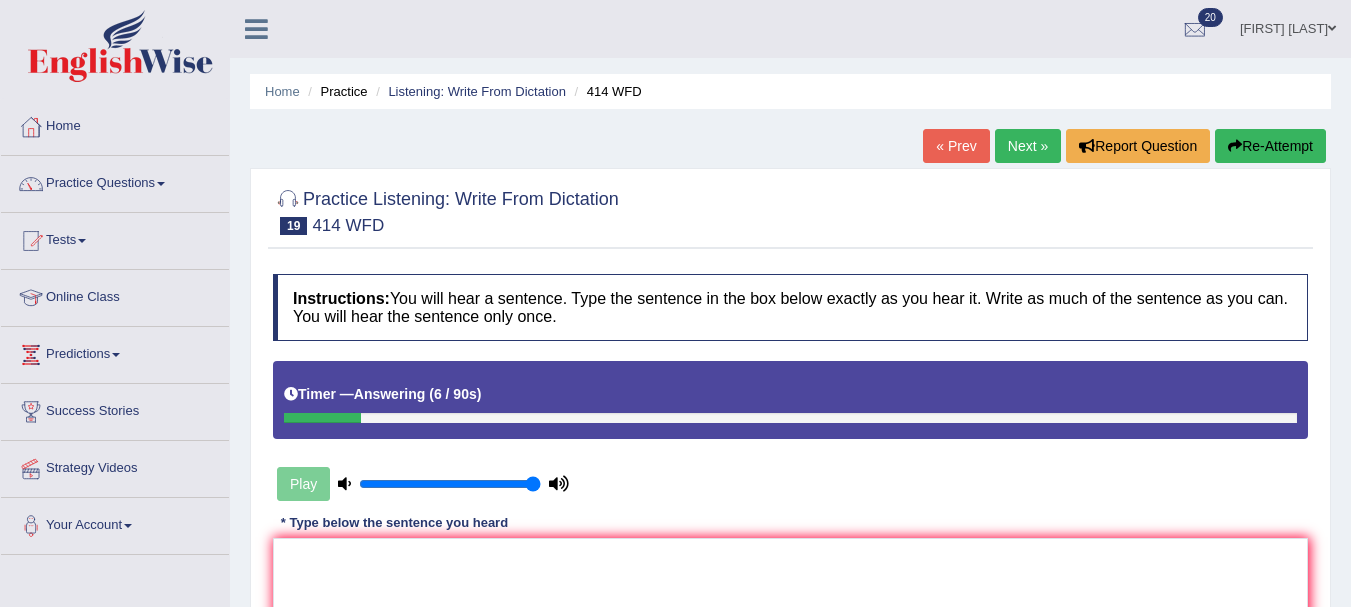 click on "Re-Attempt" at bounding box center (1270, 146) 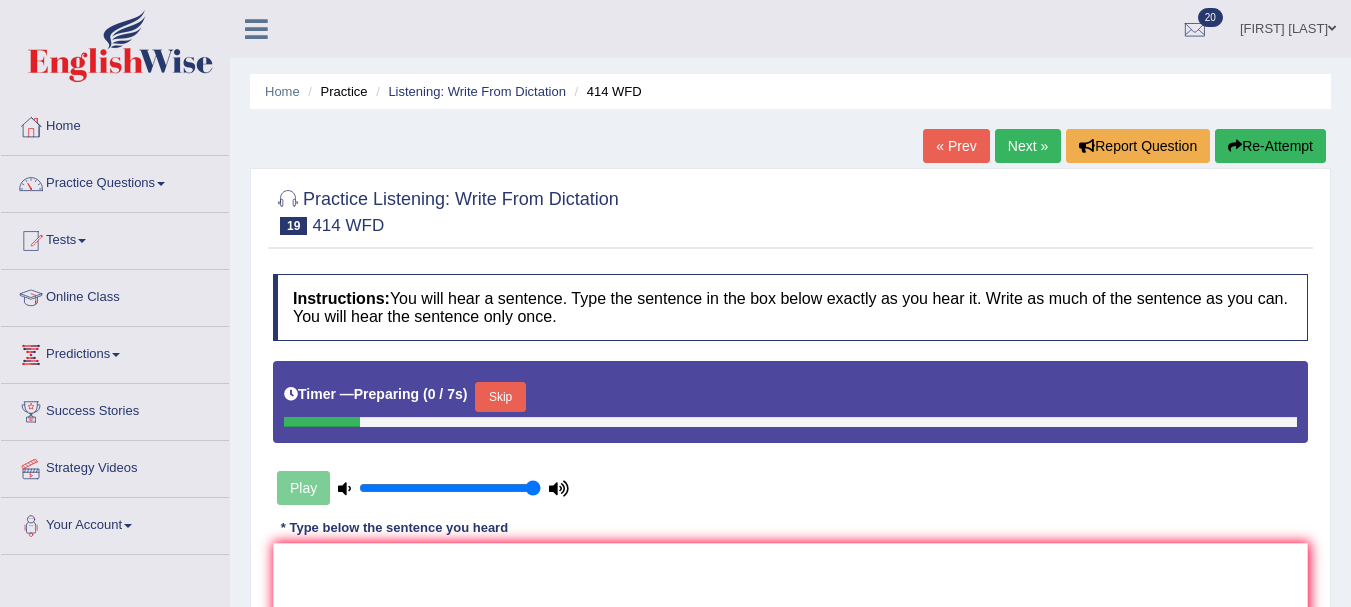 scroll, scrollTop: 0, scrollLeft: 0, axis: both 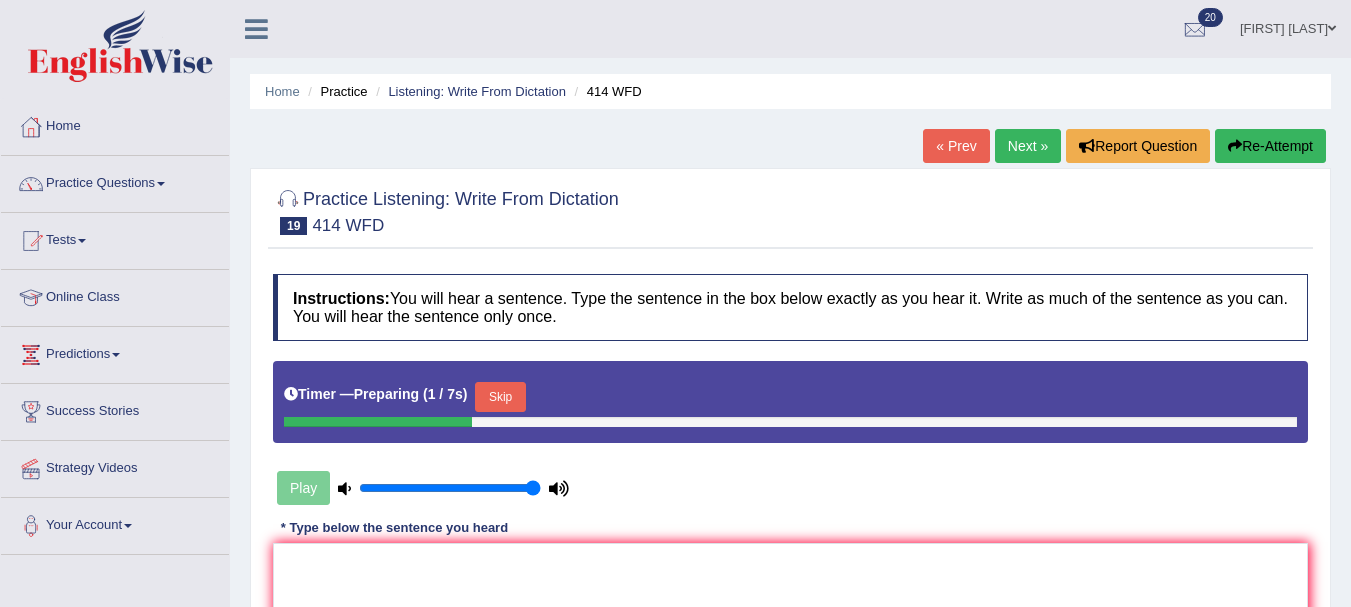 click on "Skip" at bounding box center (500, 397) 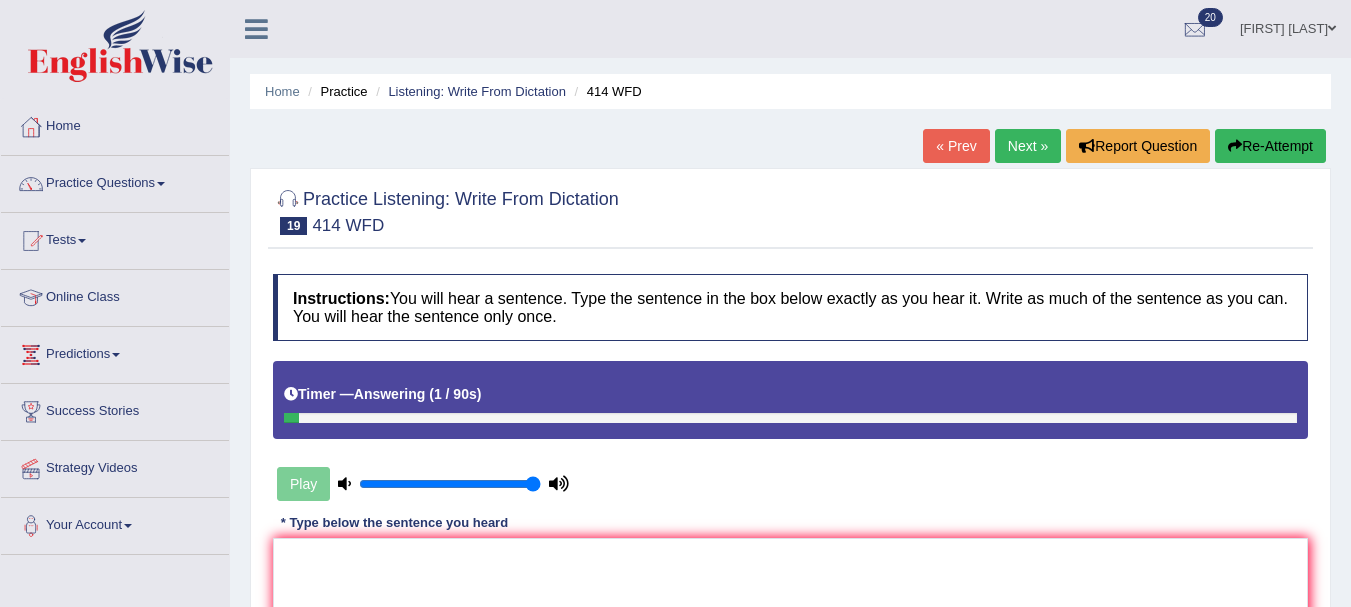 click on "Instructions:  You will hear a sentence. Type the sentence in the box below exactly as you hear it. Write as much of the sentence as you can. You will hear the sentence only once.
Timer —  Answering   ( 1 / 90s ) Play Transcript: The leading companies changed their policies after the reports were released. * Type below the sentence you heard Accuracy Comparison for Writing Scores:
Red:  Missed Words
Green:  Correct Words
Blue:  Added/Mistyped Words
Accuracy:   Punctuation at the end  You wrote first capital letter A.I. Engine Result:  Processing... Verify" at bounding box center (790, 528) 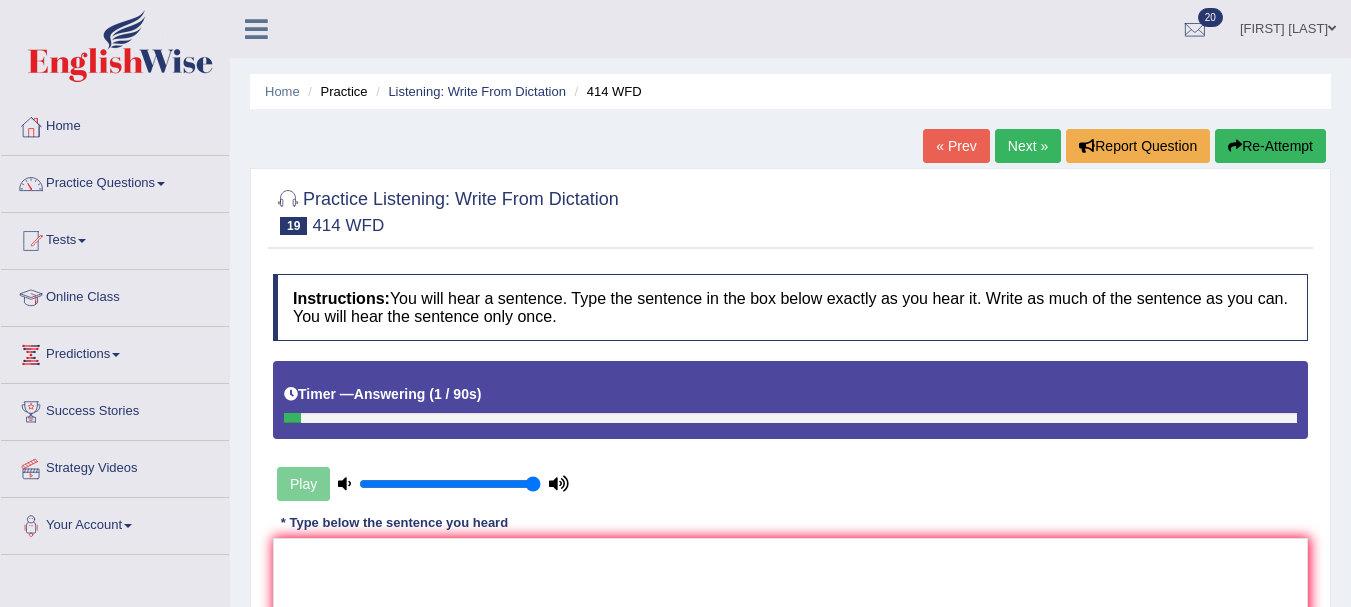 click on "Instructions:  You will hear a sentence. Type the sentence in the box below exactly as you hear it. Write as much of the sentence as you can. You will hear the sentence only once.
Timer —  Answering   ( 1 / 90s ) Play Transcript: The leading companies changed their policies after the reports were released. * Type below the sentence you heard Accuracy Comparison for Writing Scores:
Red:  Missed Words
Green:  Correct Words
Blue:  Added/Mistyped Words
Accuracy:   Punctuation at the end  You wrote first capital letter A.I. Engine Result:  Processing... Verify" at bounding box center (790, 528) 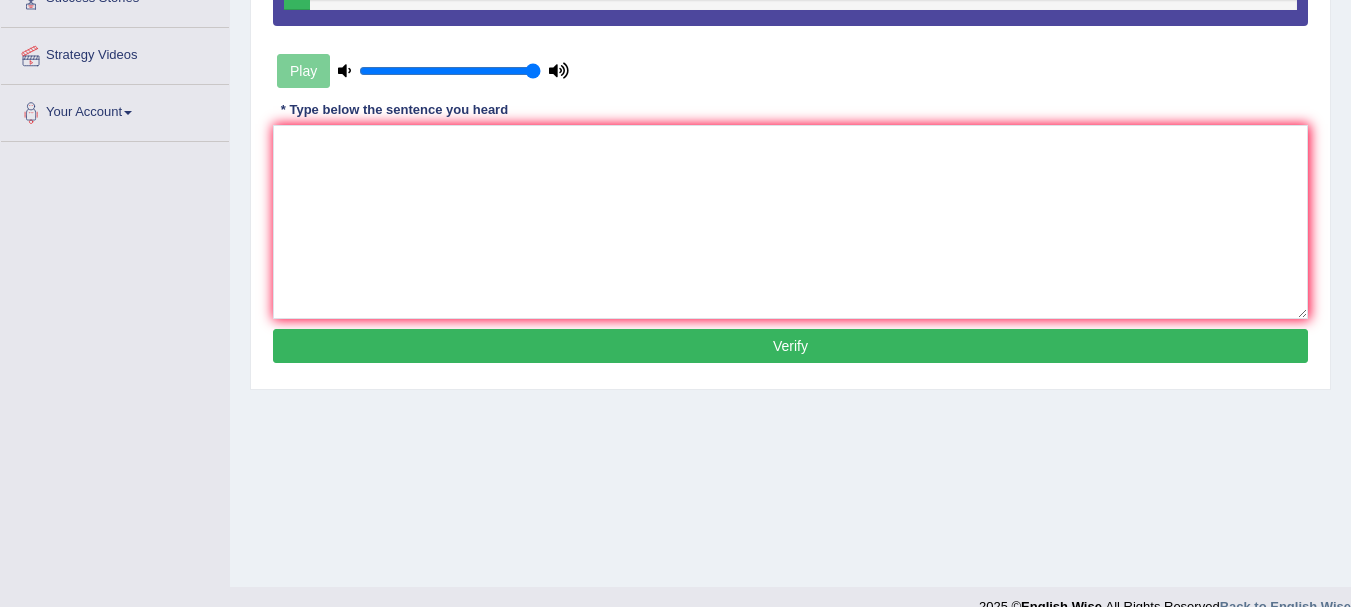 scroll, scrollTop: 443, scrollLeft: 0, axis: vertical 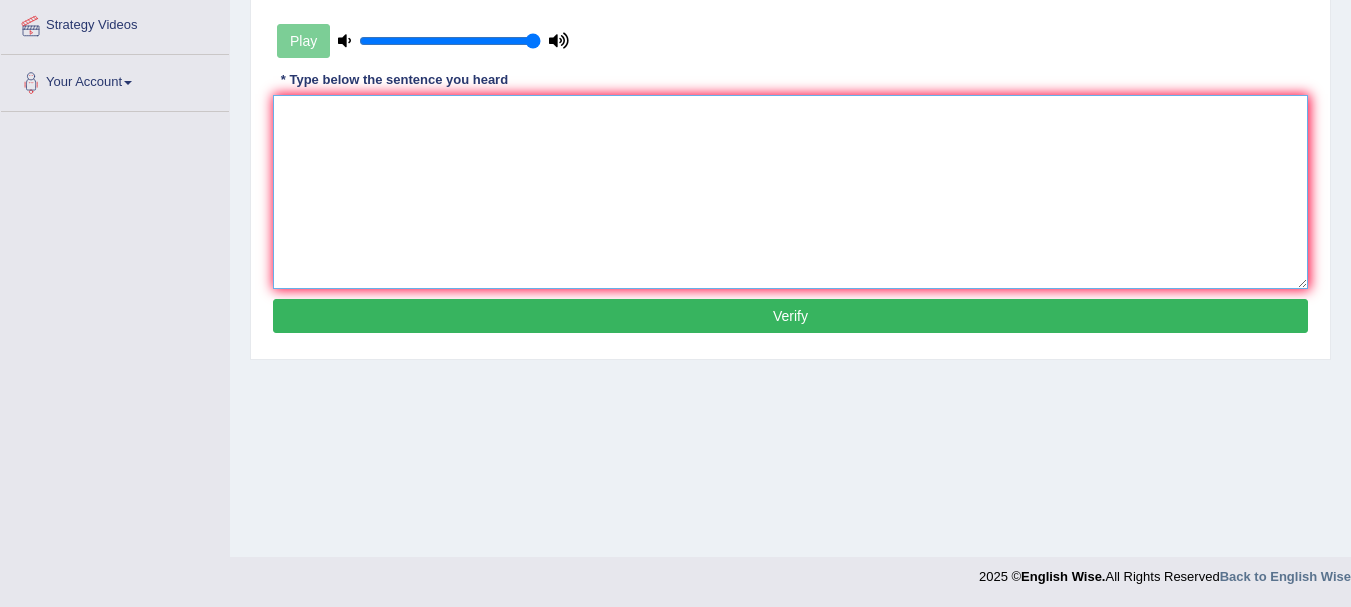 click at bounding box center [790, 192] 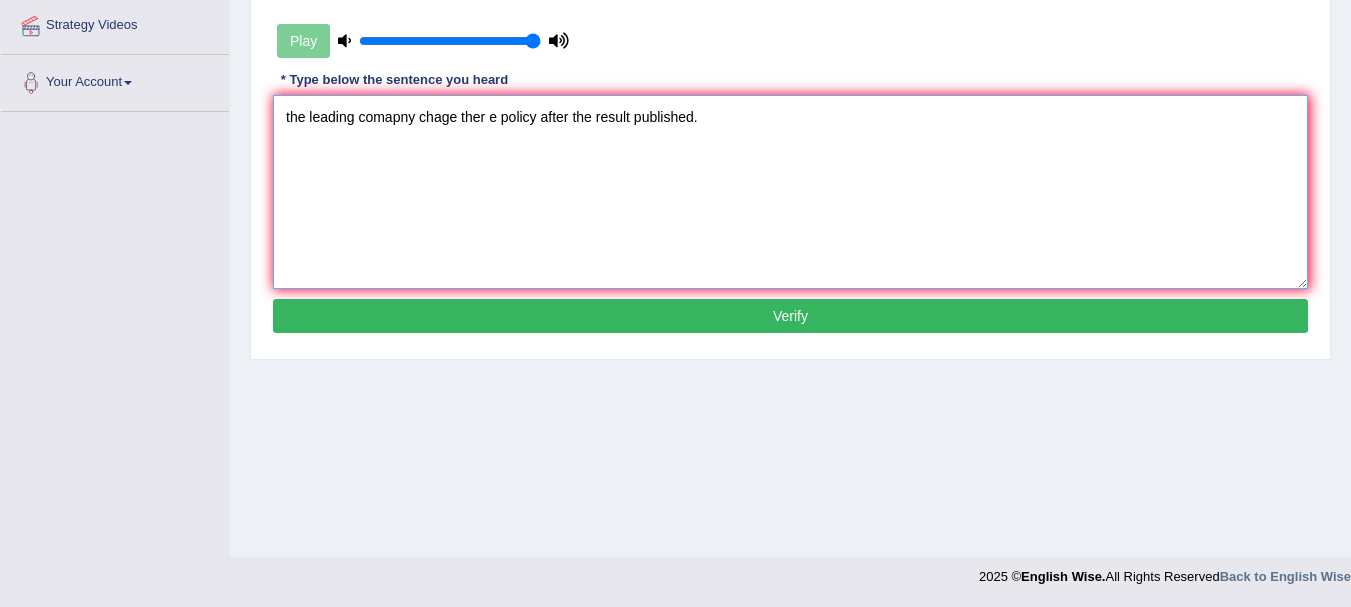 click on "the leading comapny chage ther e policy after the result published." at bounding box center (790, 192) 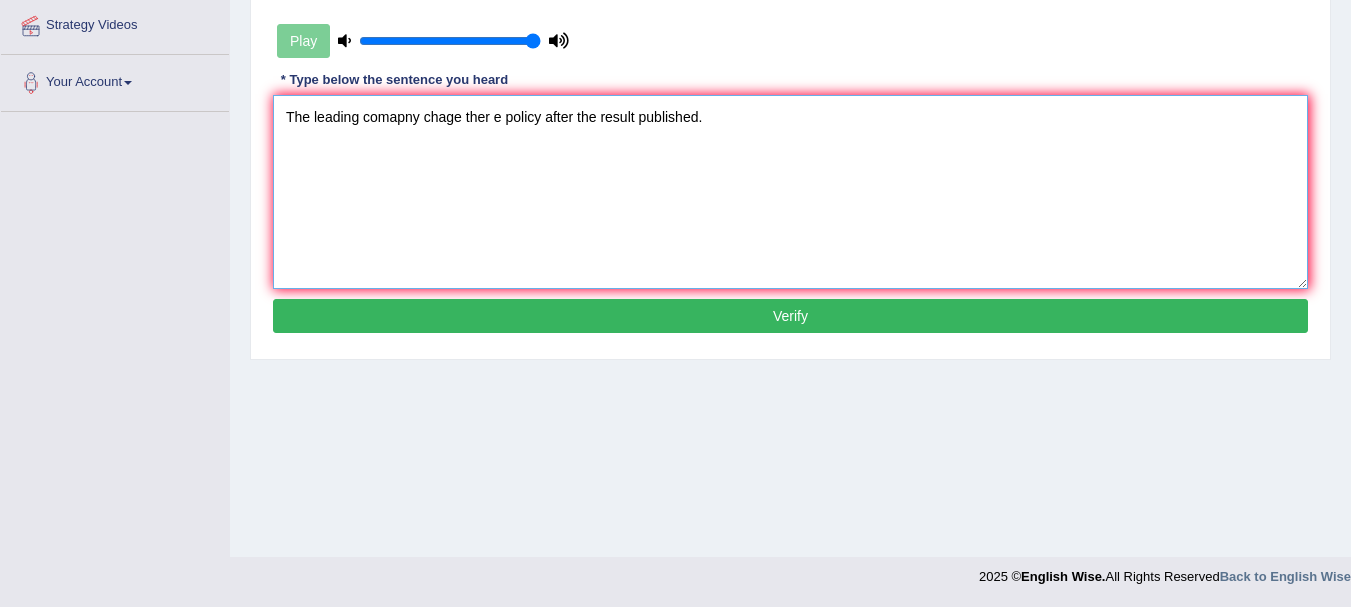 click on "The leading comapny chage ther e policy after the result published." at bounding box center (790, 192) 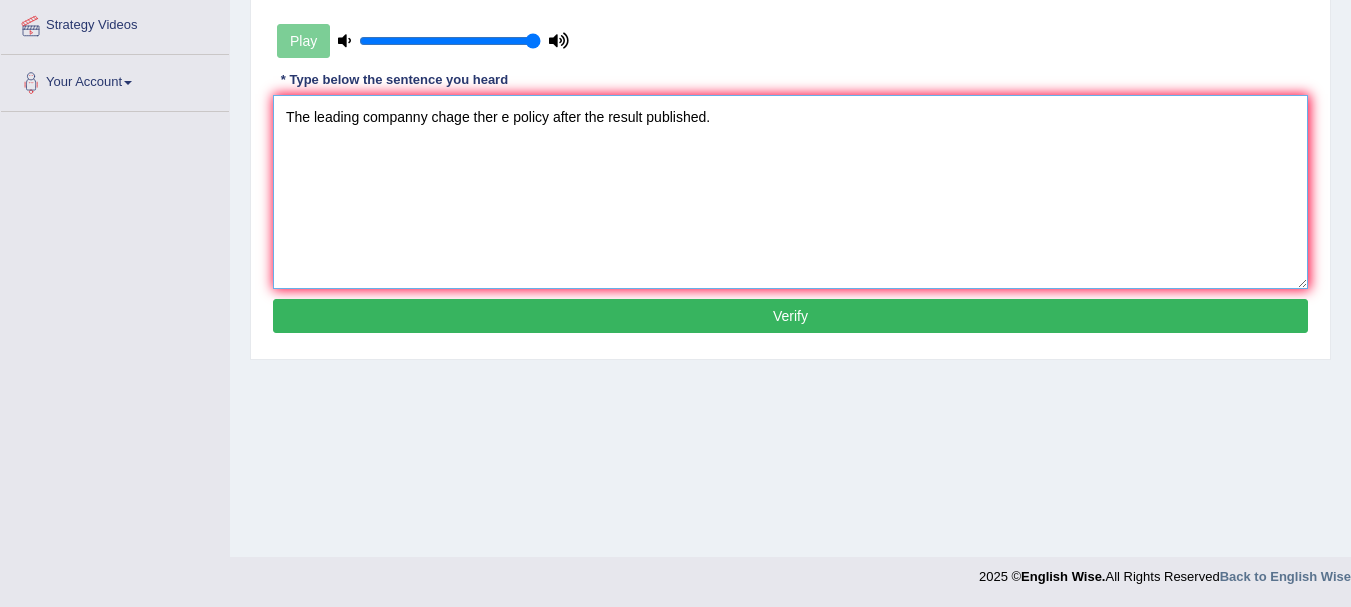 click on "The leading companny chage ther e policy after the result published." at bounding box center (790, 192) 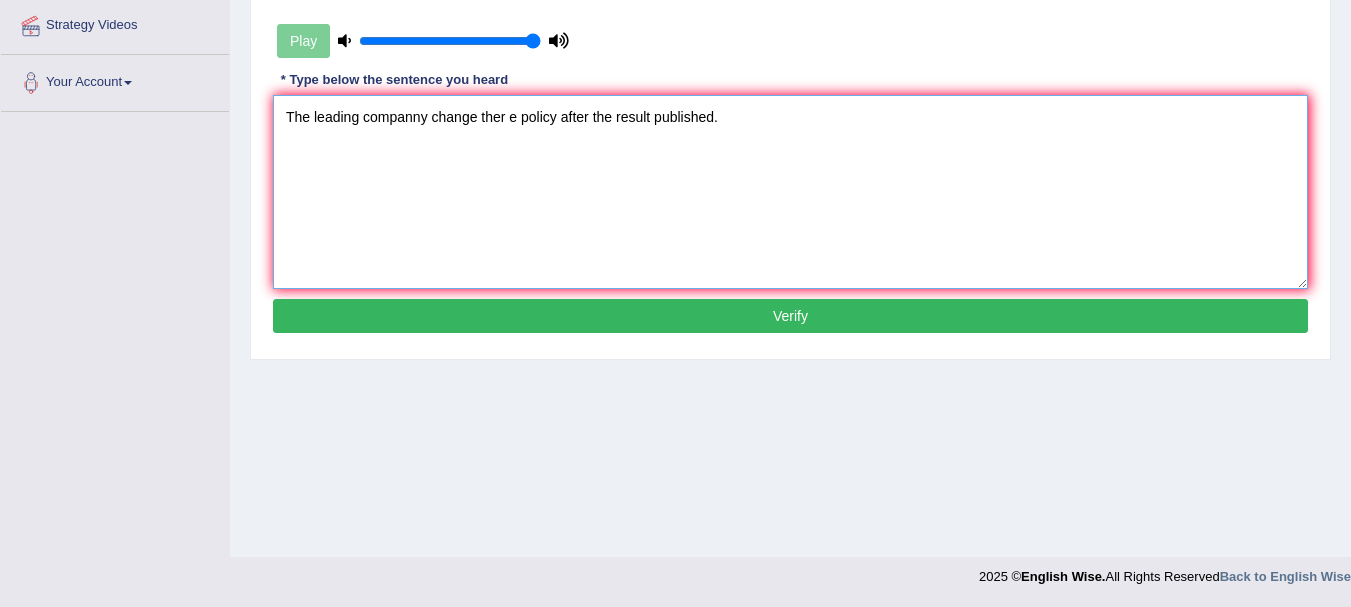 click on "The leading companny change ther e policy after the result published." at bounding box center (790, 192) 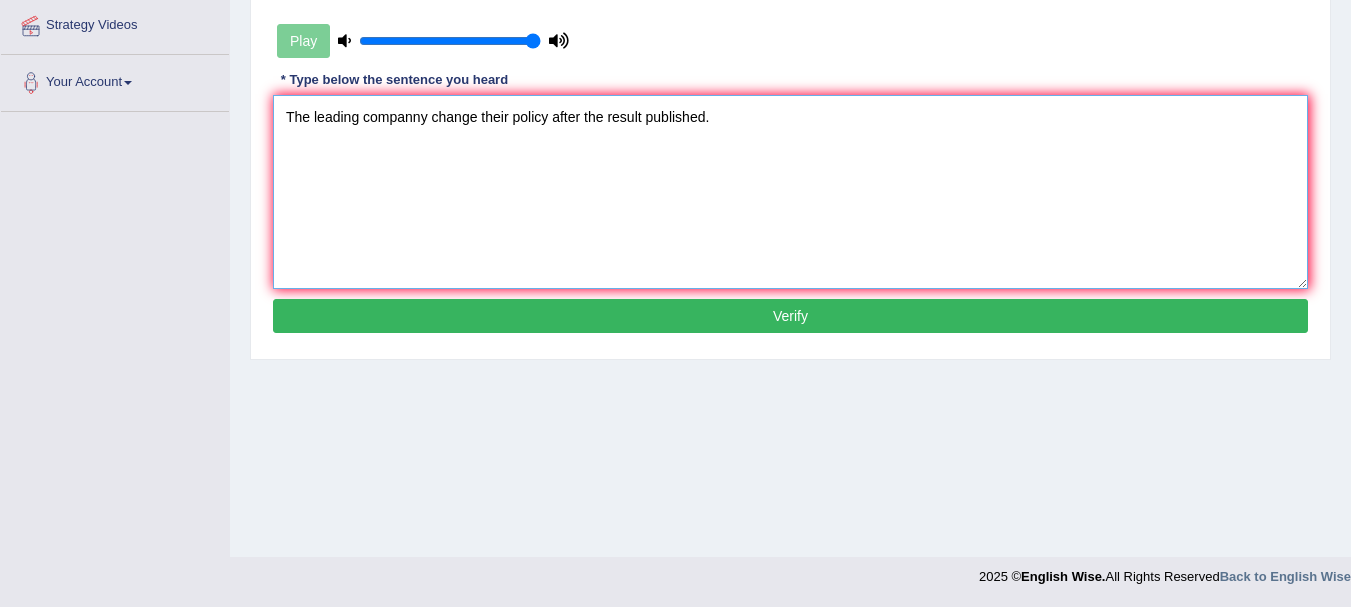 click on "The leading companny change their policy after the result published." at bounding box center [790, 192] 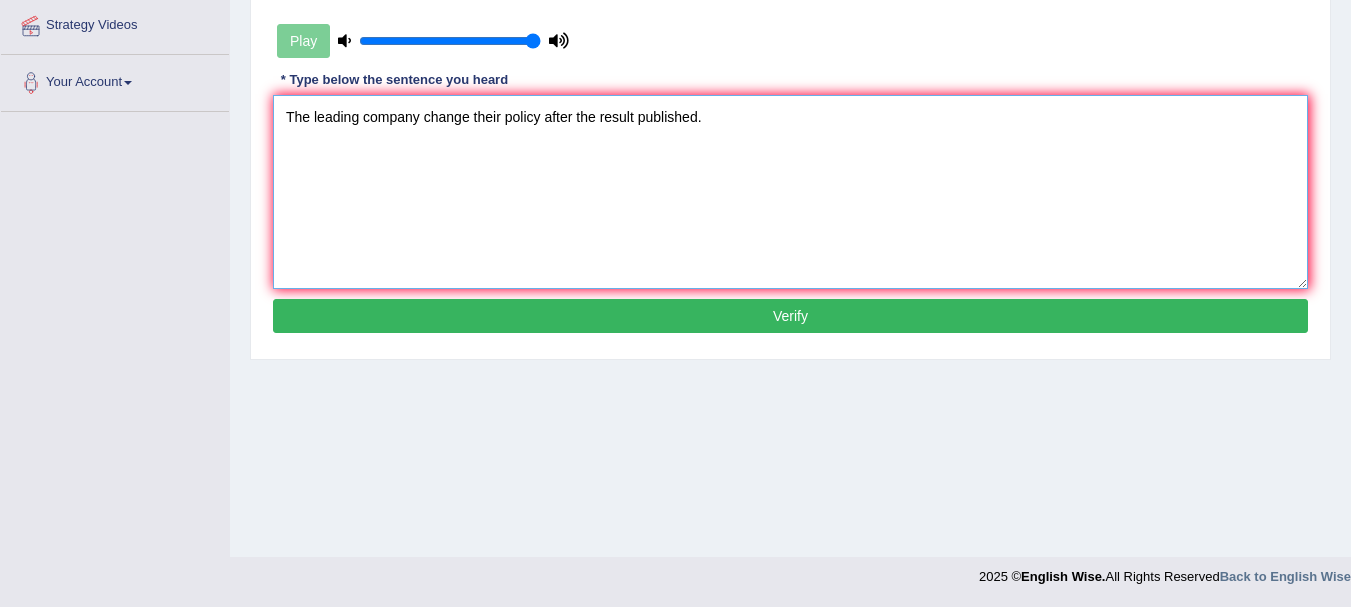 type on "The leading company change their policy after the result published." 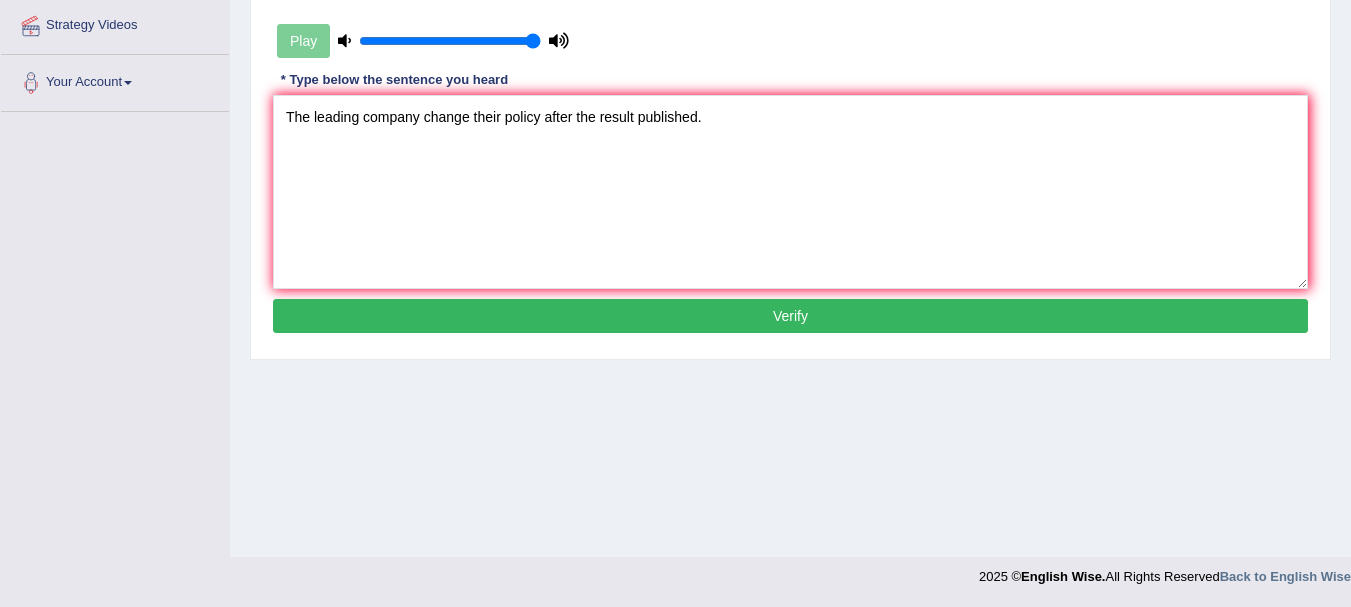 click on "Verify" at bounding box center [790, 316] 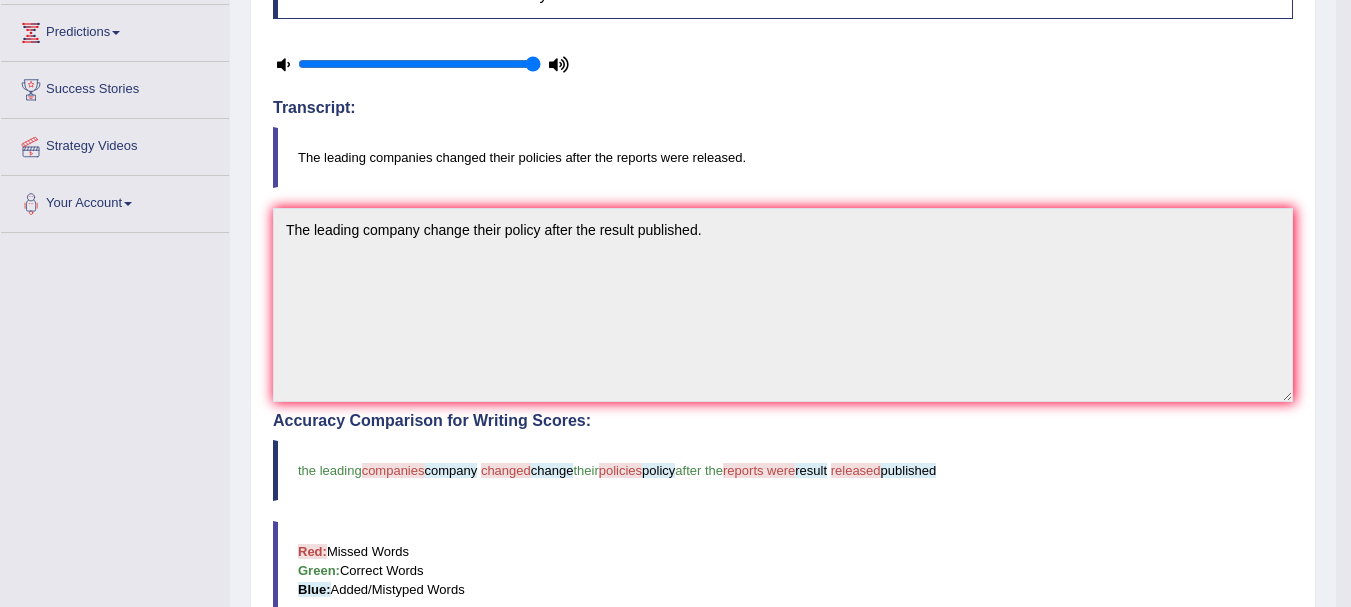 scroll, scrollTop: 222, scrollLeft: 0, axis: vertical 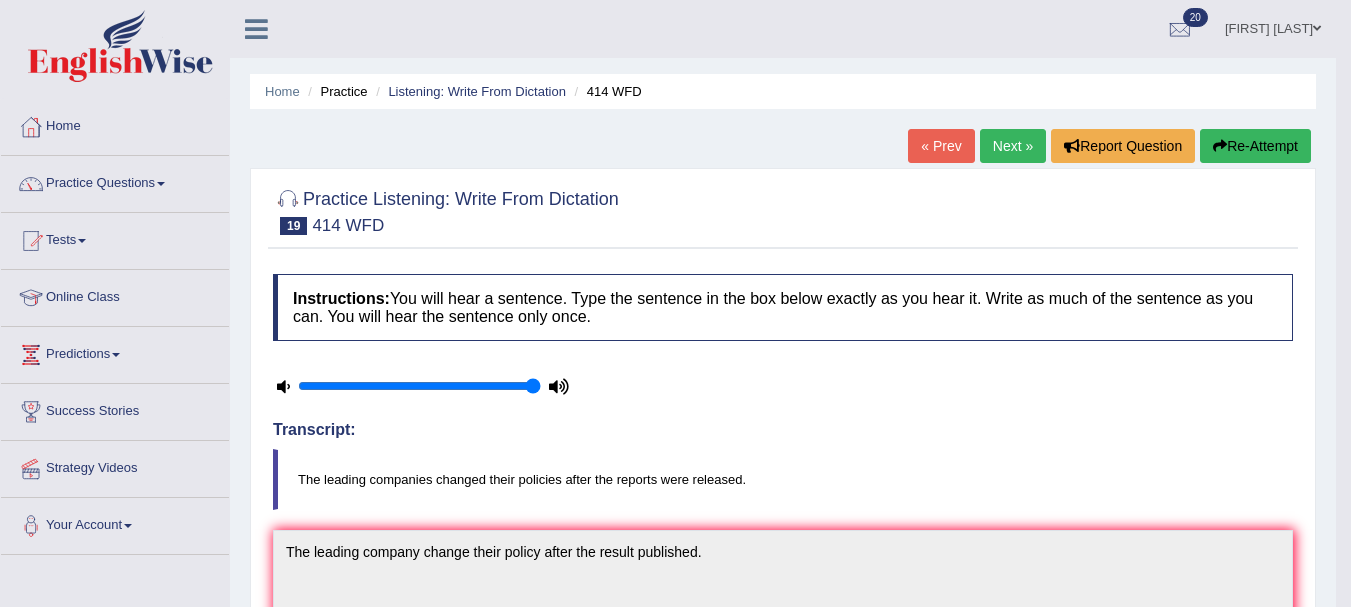 click on "Re-Attempt" at bounding box center [1255, 146] 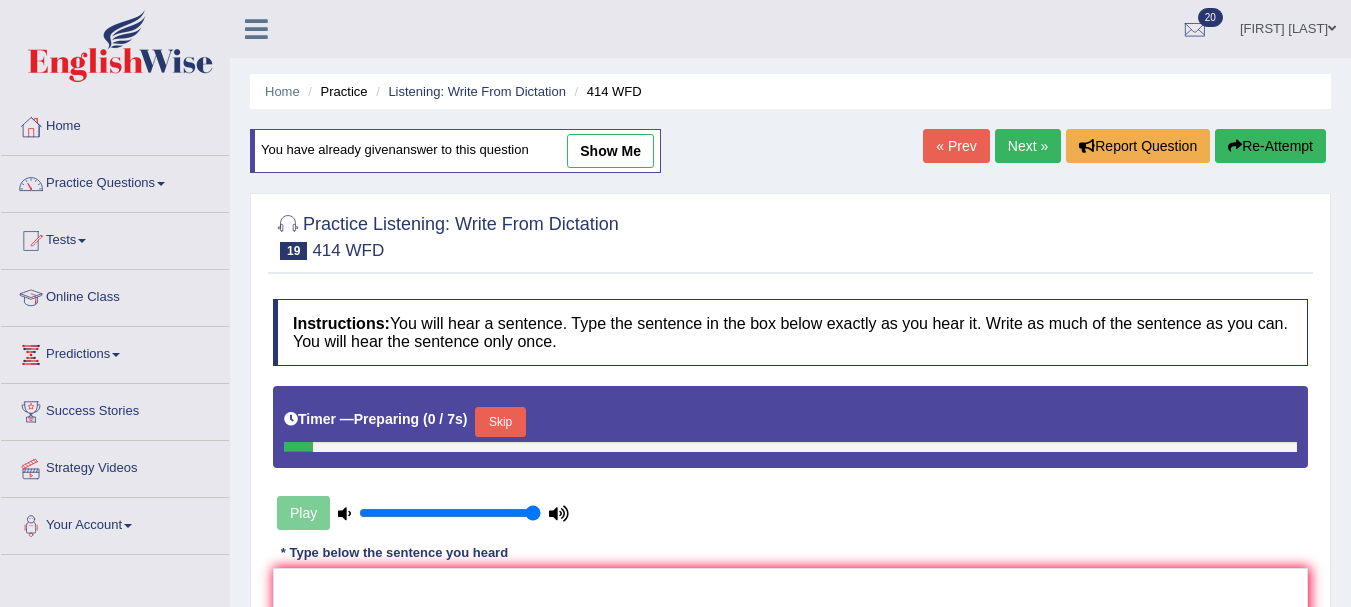 scroll, scrollTop: 0, scrollLeft: 0, axis: both 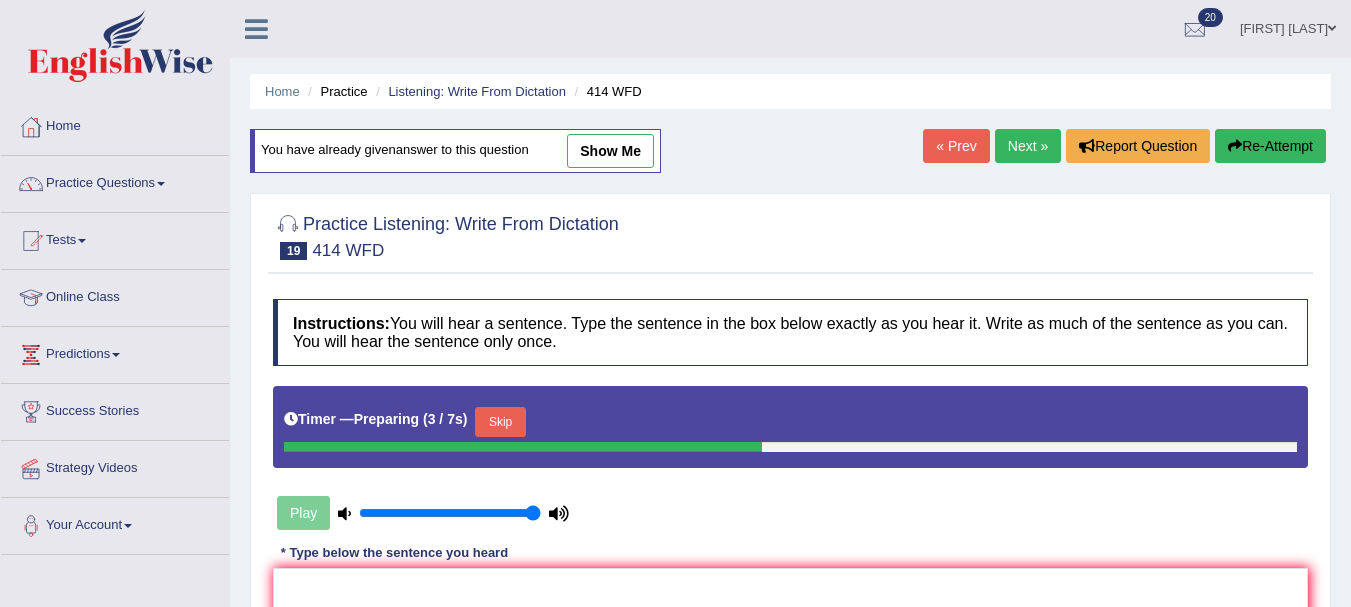 click on "Skip" at bounding box center [500, 422] 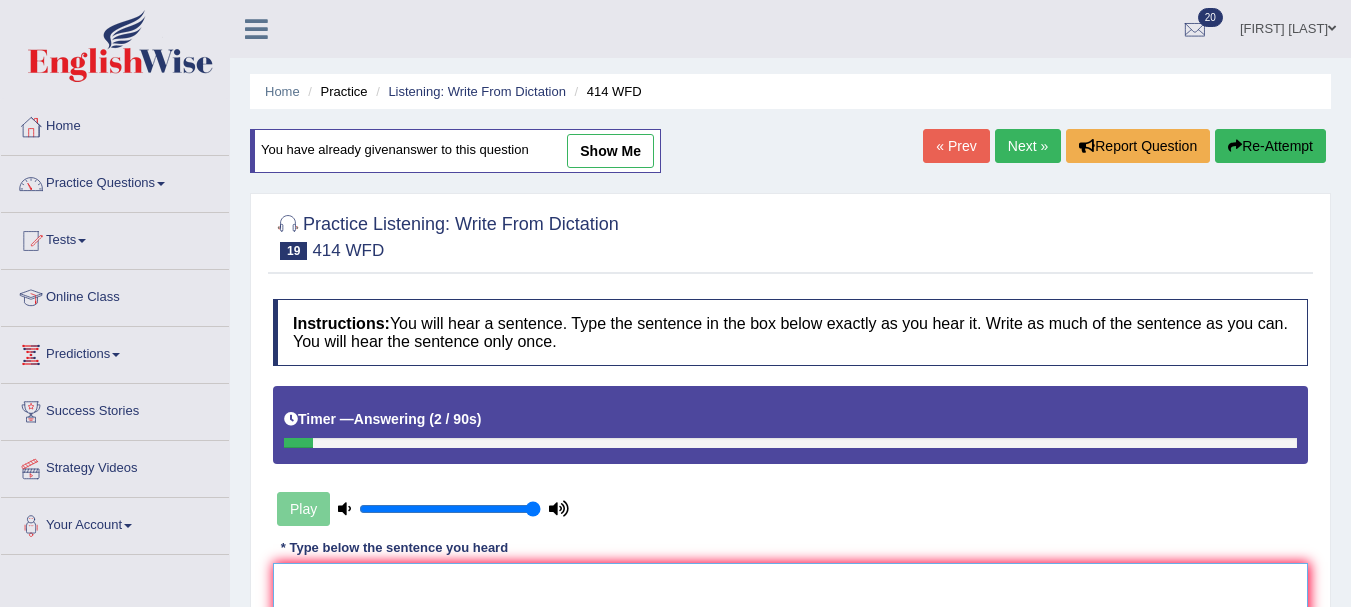click at bounding box center (790, 660) 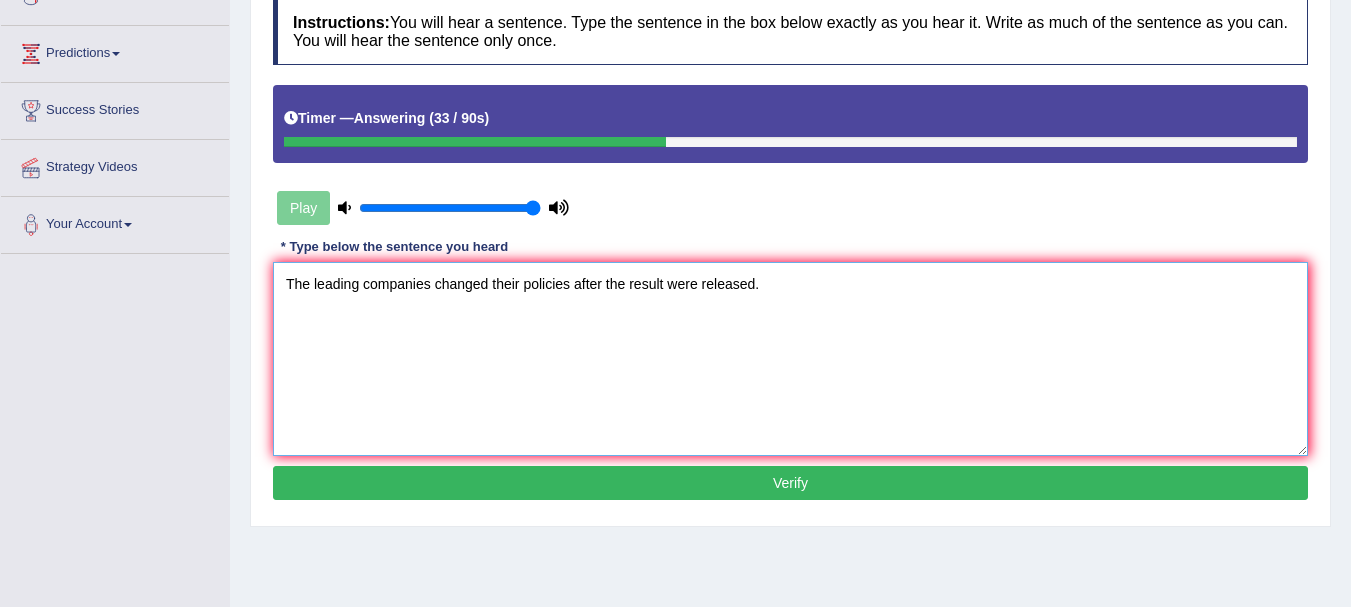 scroll, scrollTop: 322, scrollLeft: 0, axis: vertical 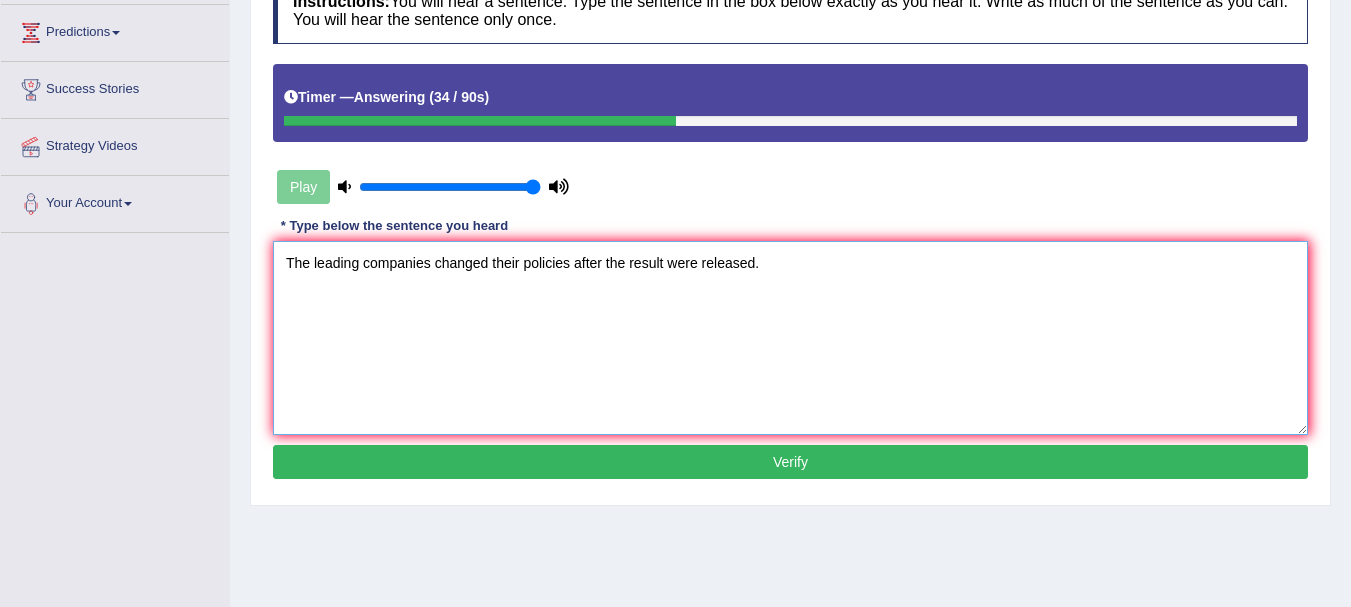 type on "The leading companies changed their policies after the result were released." 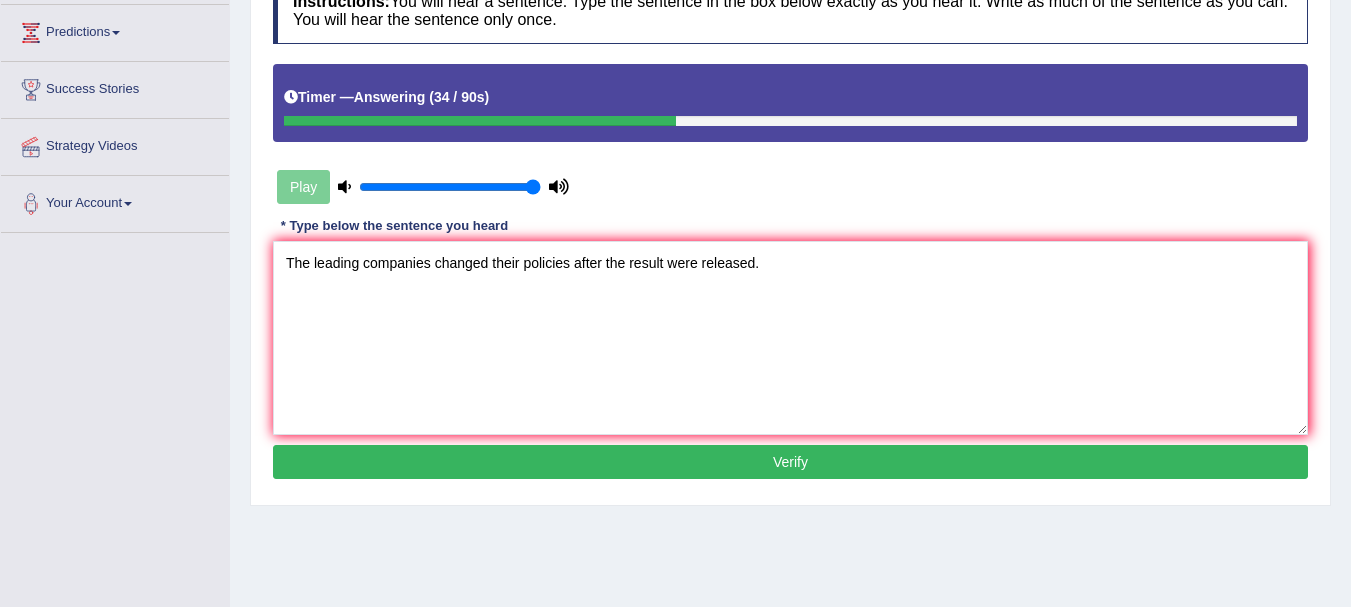 click on "Verify" at bounding box center (790, 462) 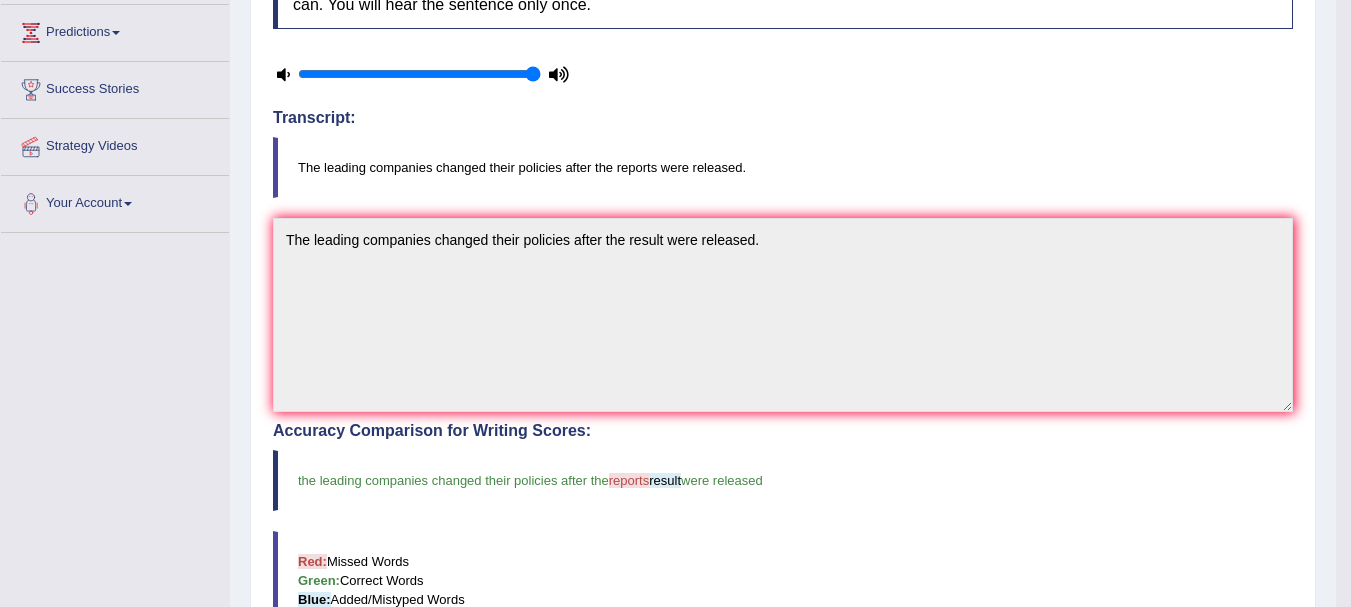 scroll, scrollTop: 106, scrollLeft: 0, axis: vertical 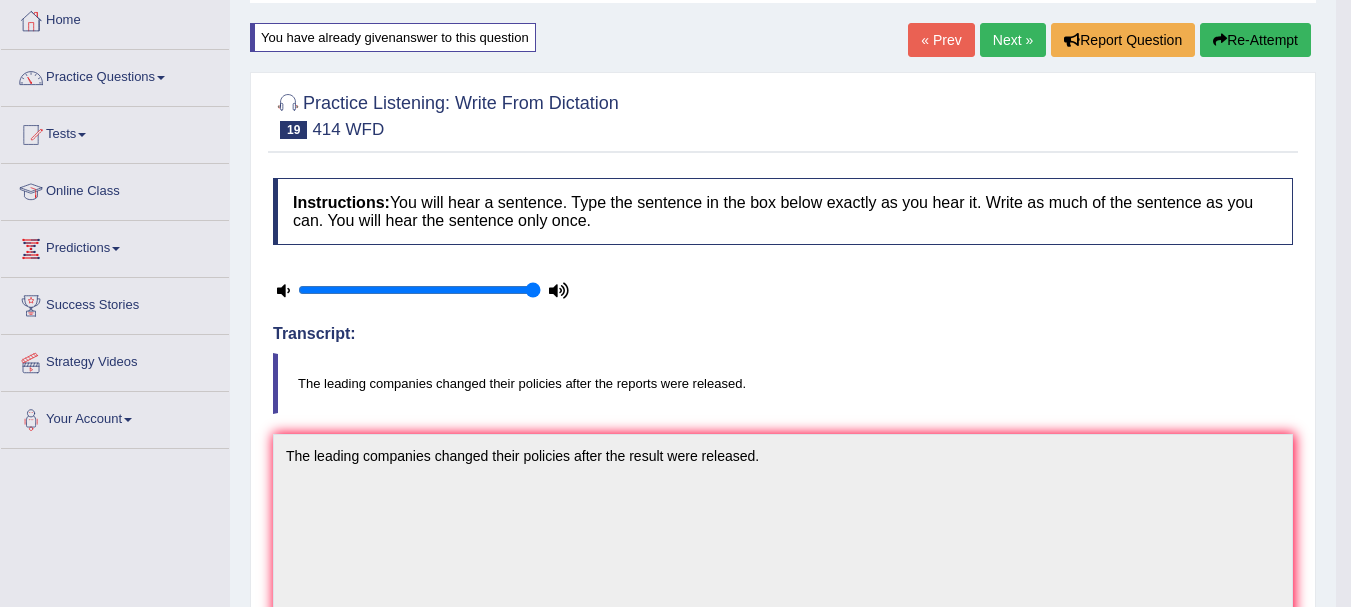 click on "Next »" at bounding box center [1013, 40] 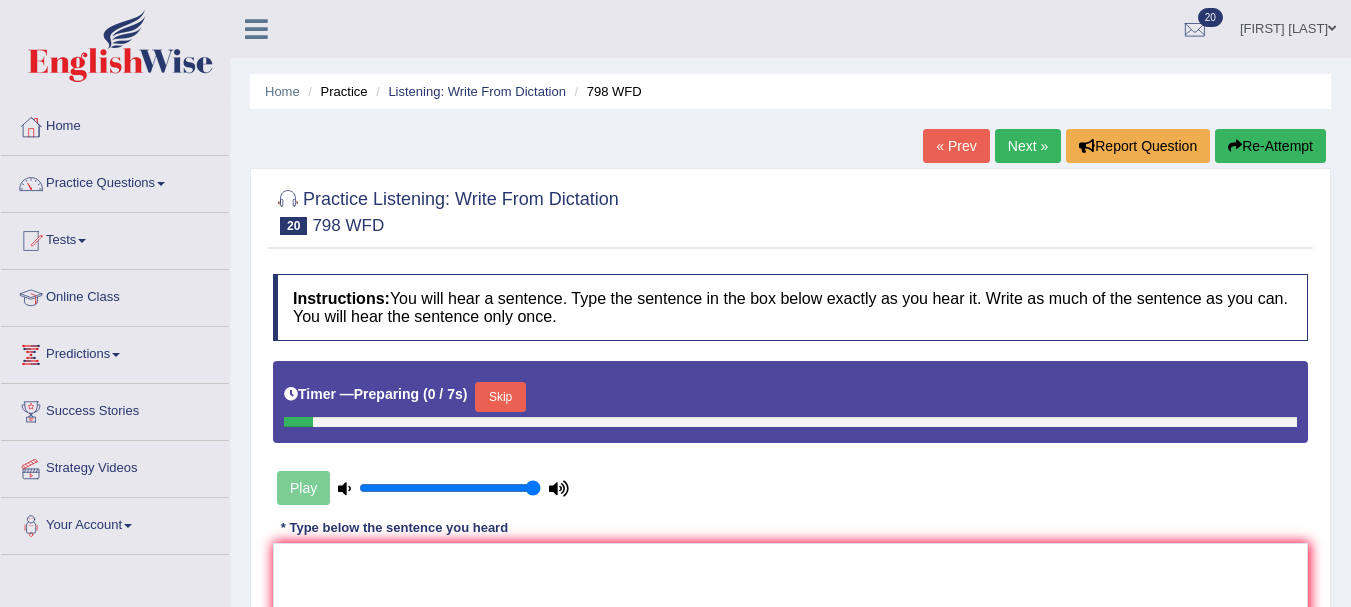 scroll, scrollTop: 0, scrollLeft: 0, axis: both 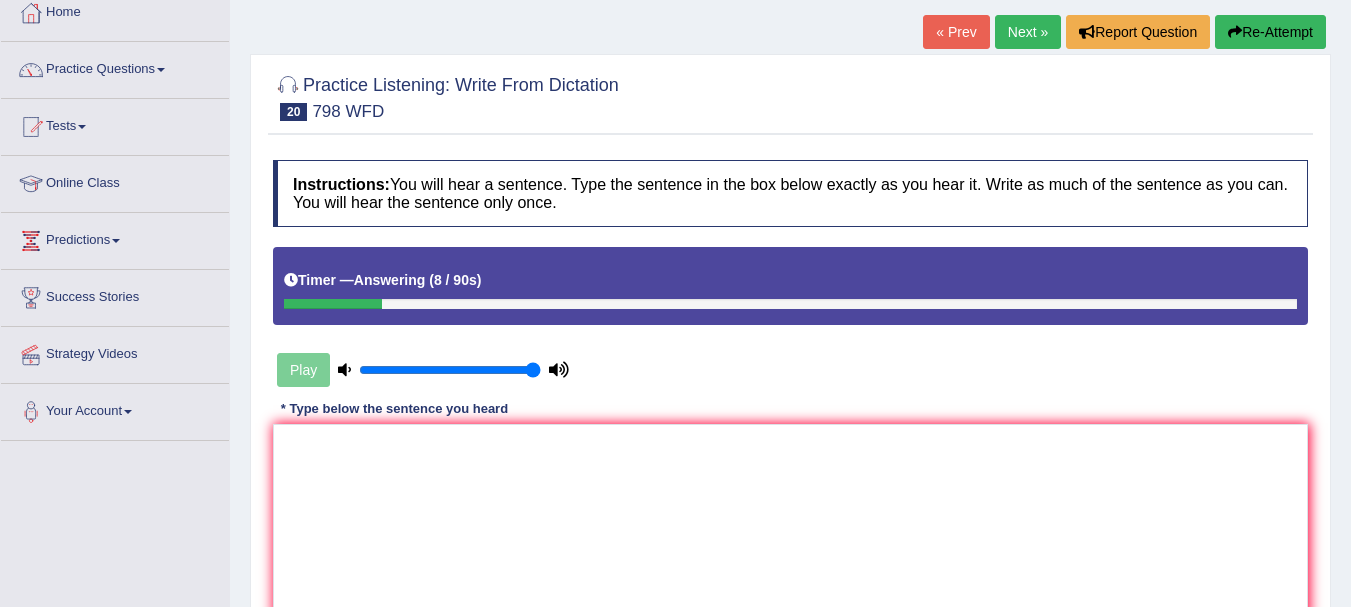 click on "Re-Attempt" at bounding box center (1270, 32) 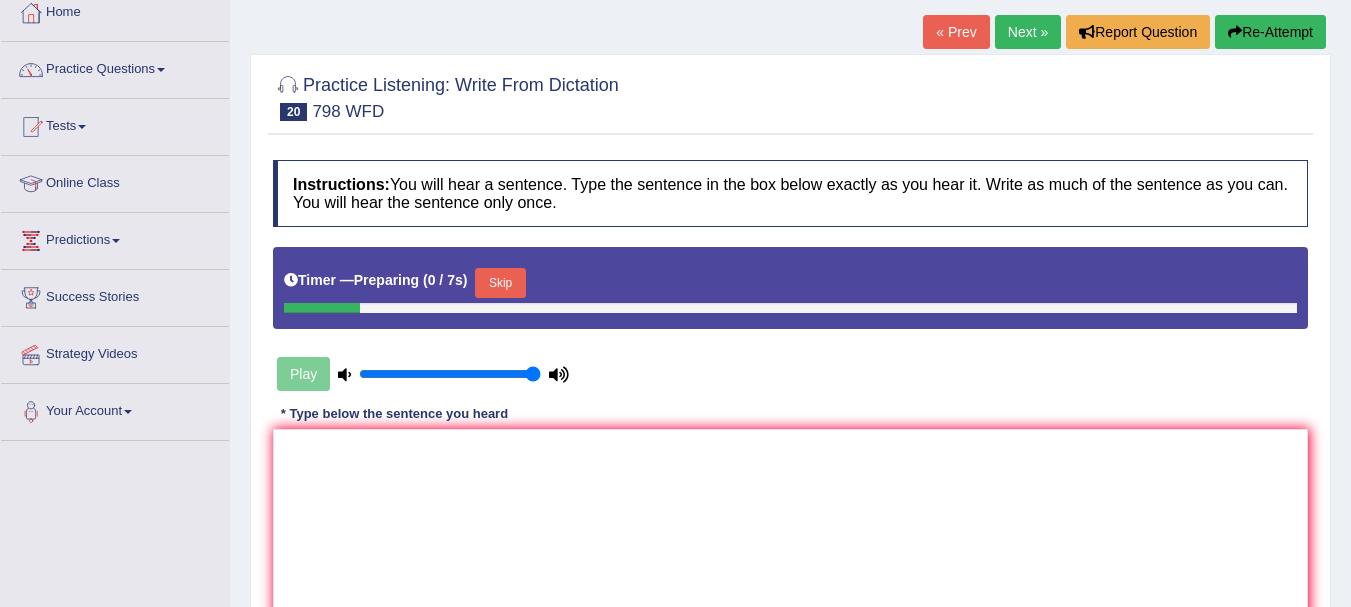 scroll, scrollTop: 0, scrollLeft: 0, axis: both 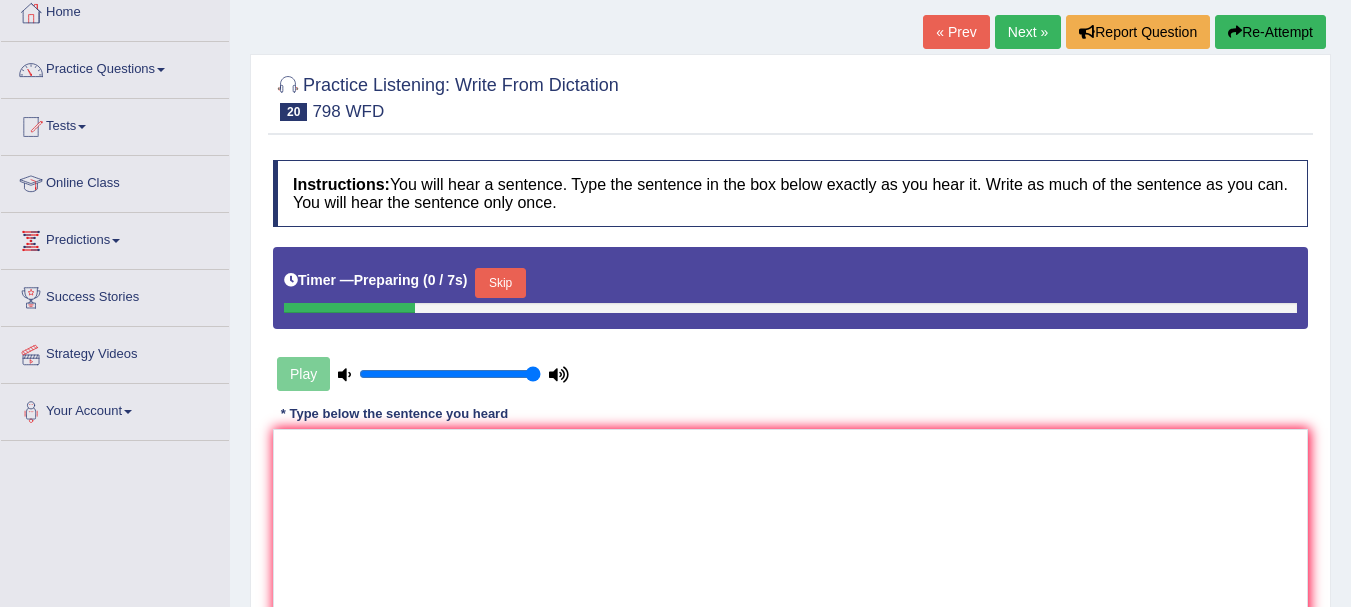 click on "Skip" at bounding box center [500, 283] 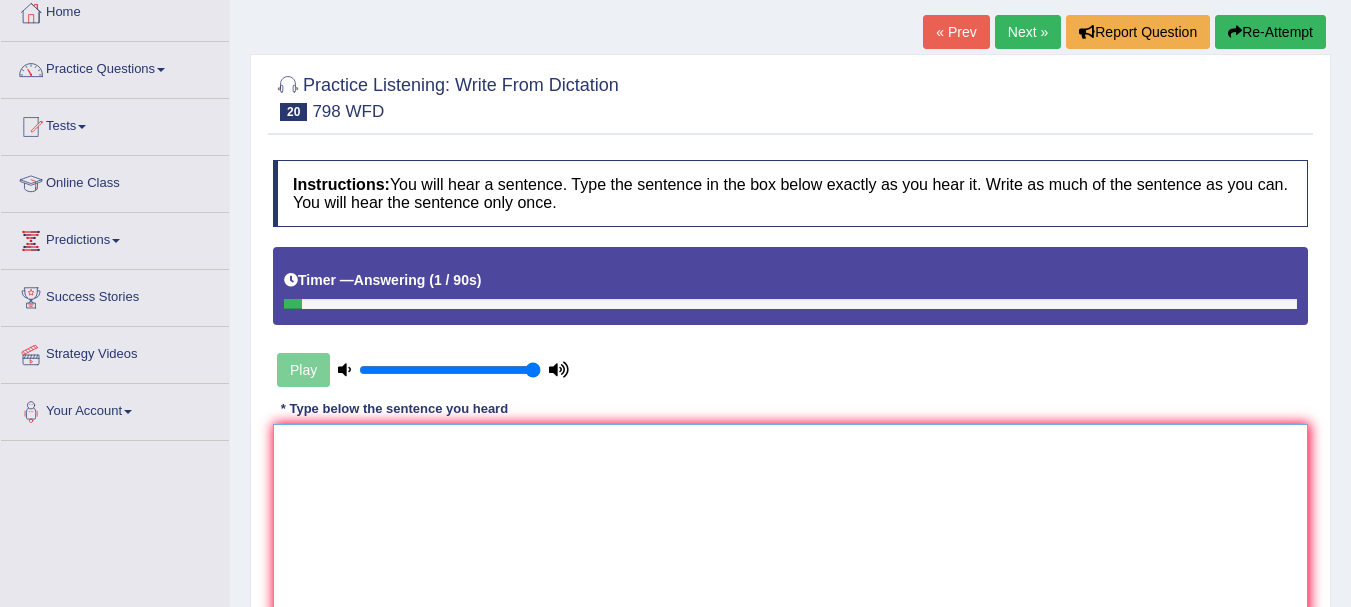 click at bounding box center [790, 521] 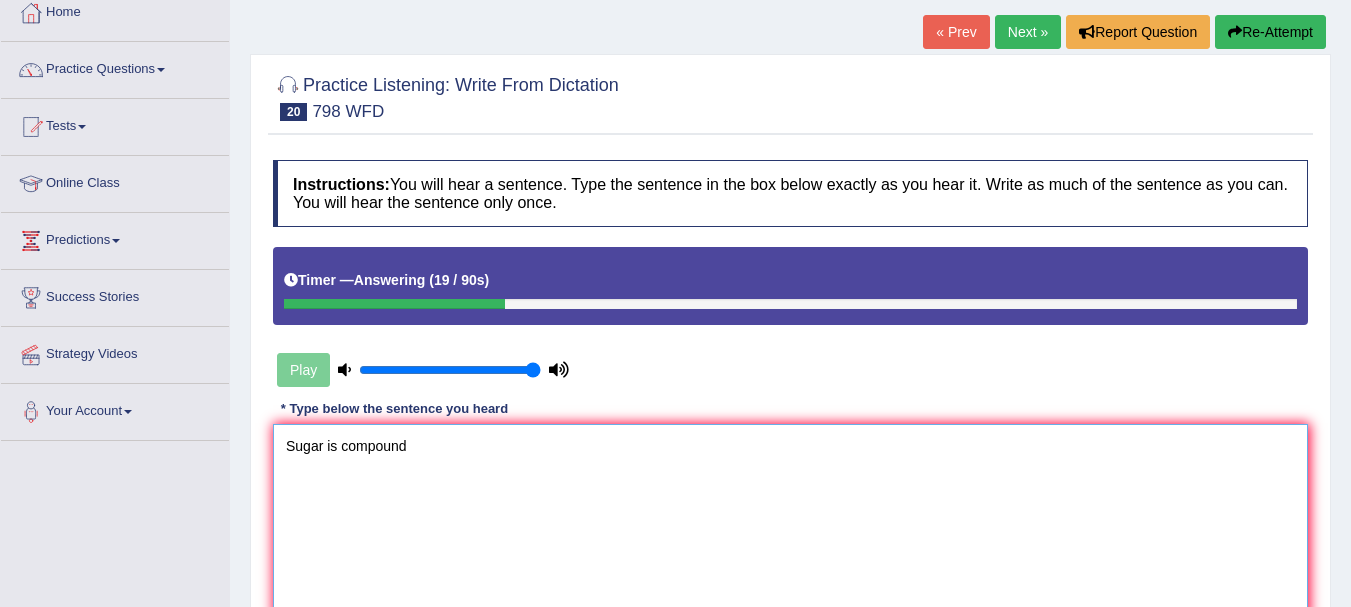 click on "Sugar is compound" at bounding box center (790, 521) 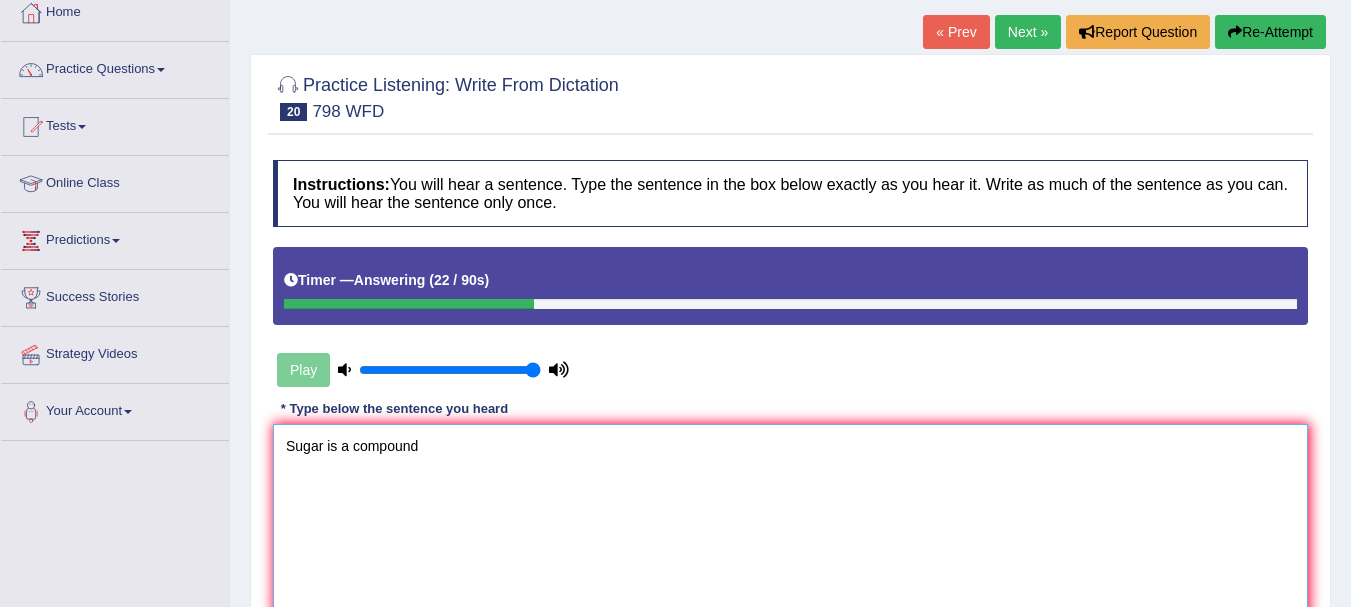 click on "Sugar is a compound" at bounding box center (790, 521) 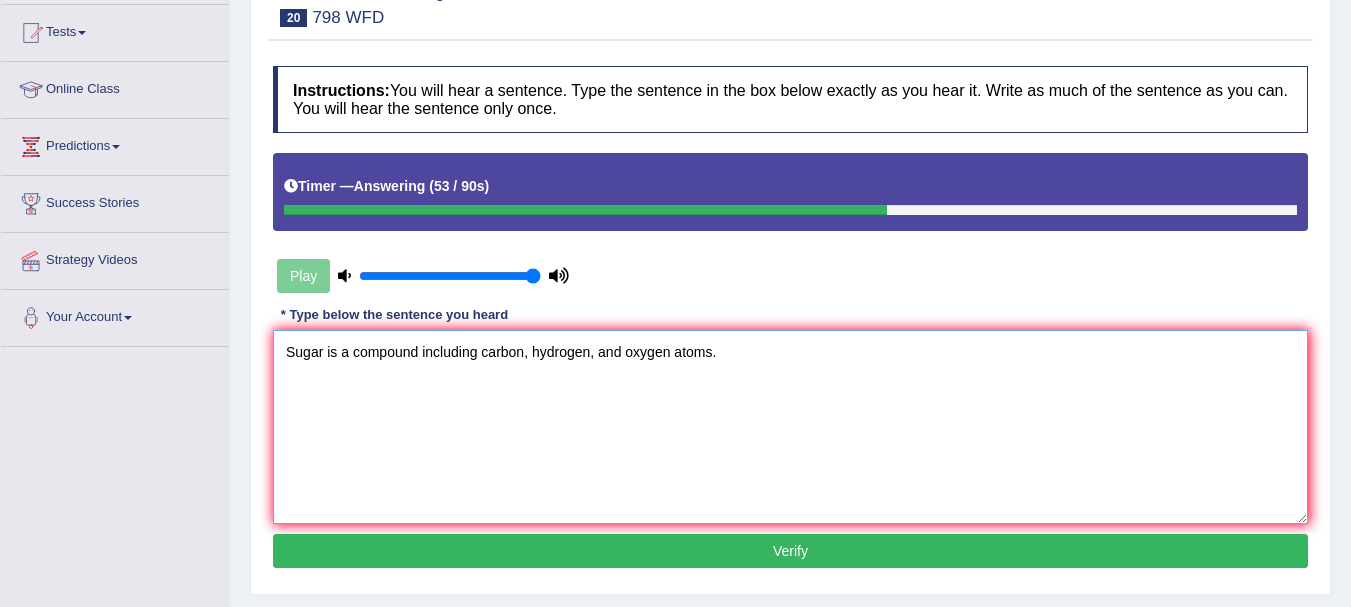 scroll, scrollTop: 217, scrollLeft: 0, axis: vertical 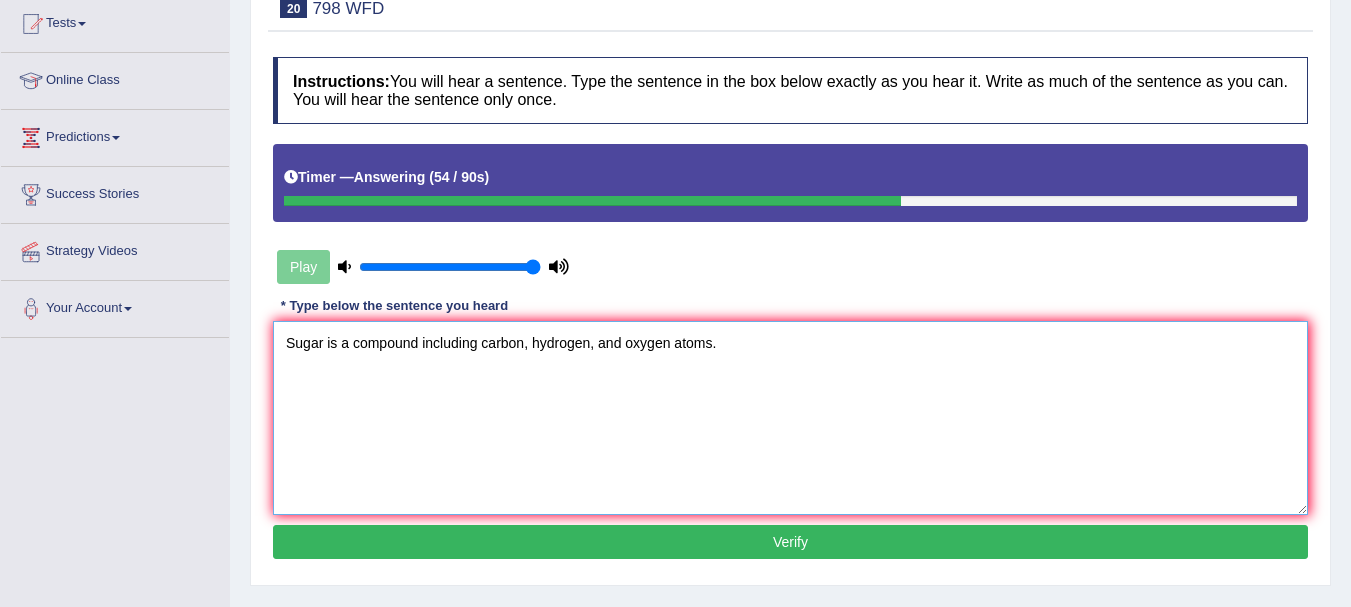 type on "Sugar is a compound including carbon, hydrogen, and oxygen atoms." 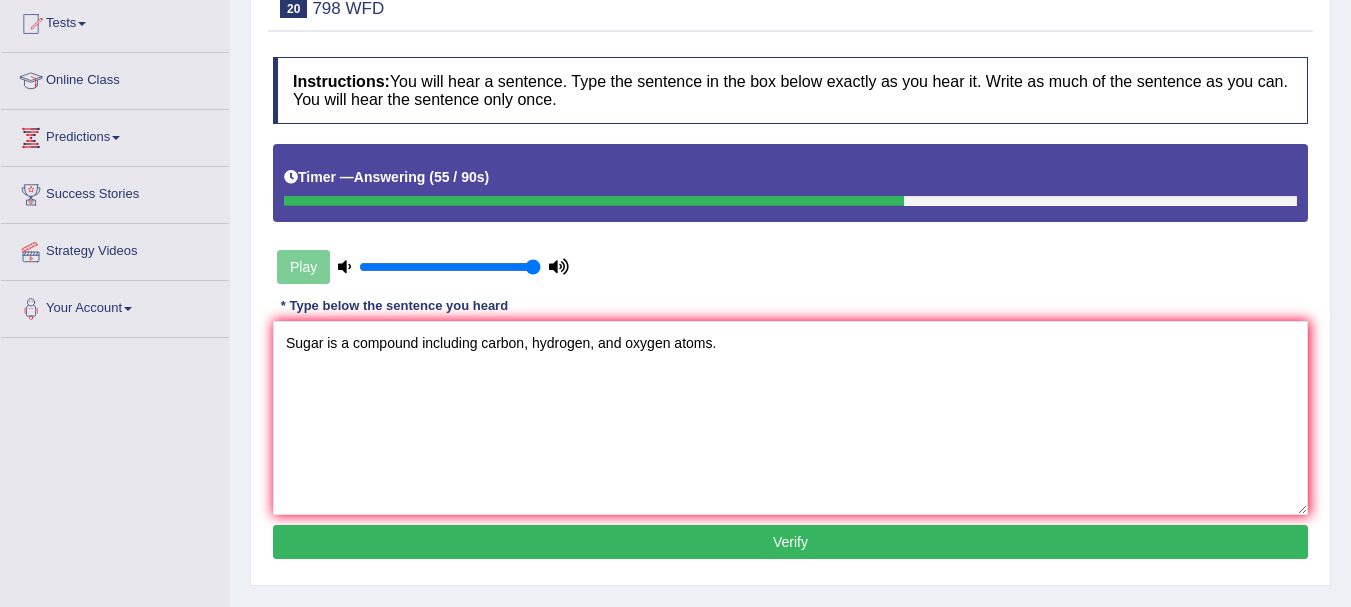 click on "Verify" at bounding box center [790, 542] 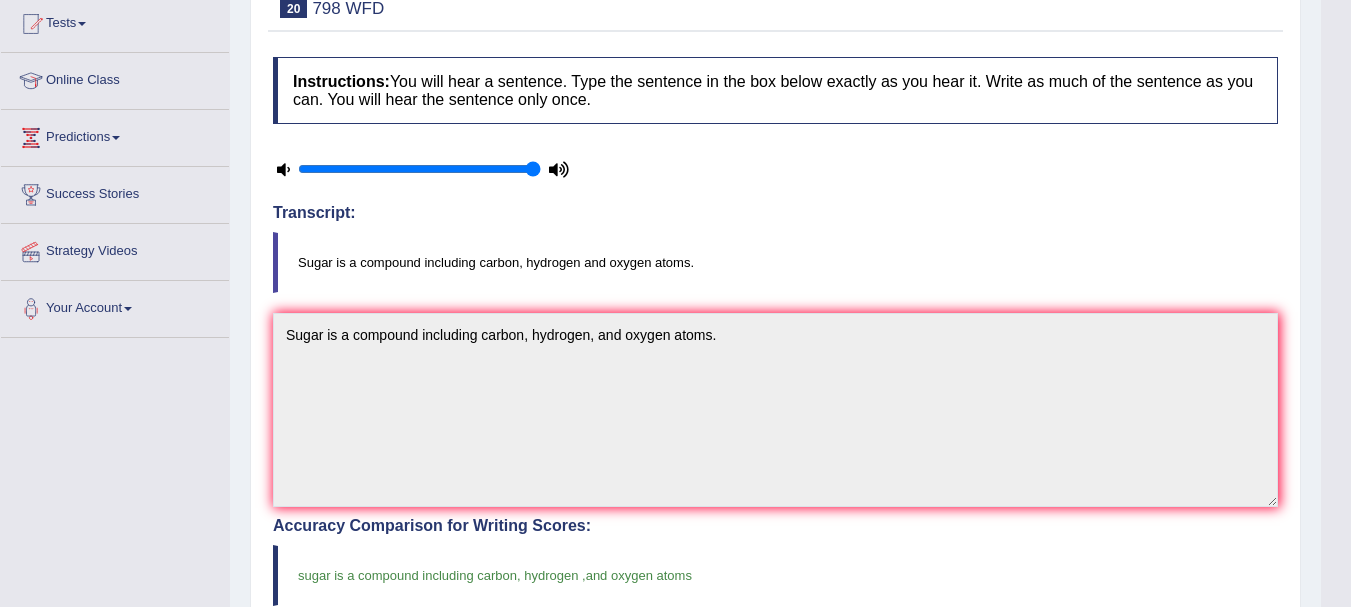 scroll, scrollTop: 0, scrollLeft: 0, axis: both 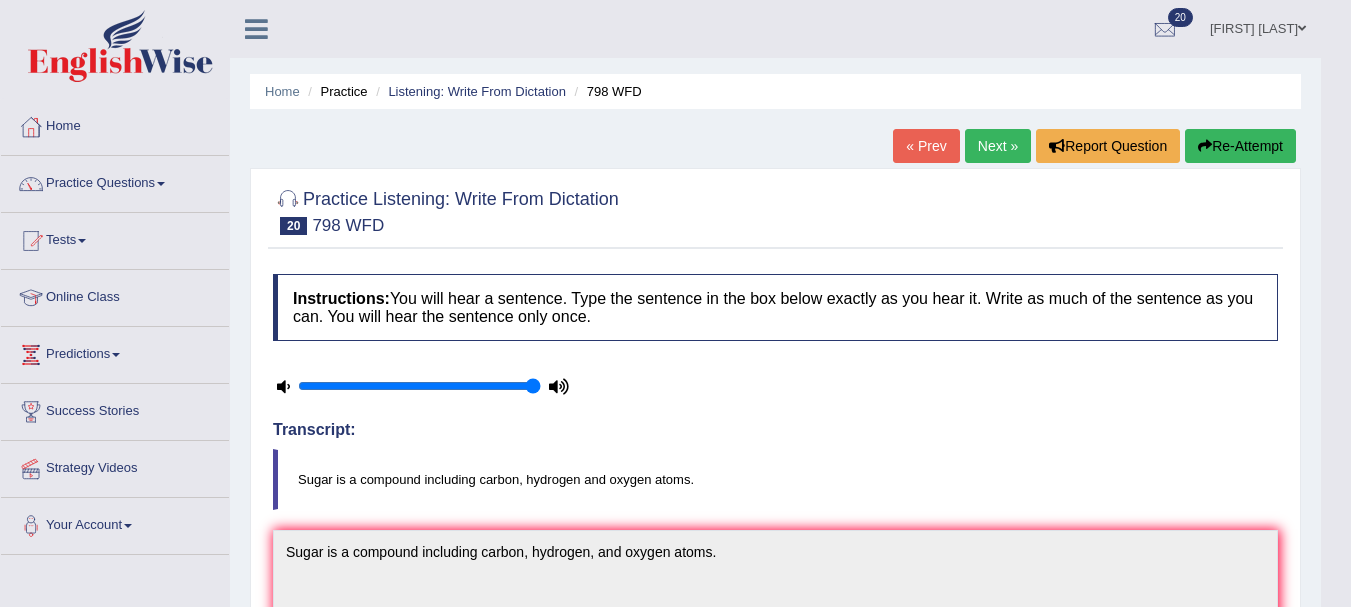 click on "Next »" at bounding box center [998, 146] 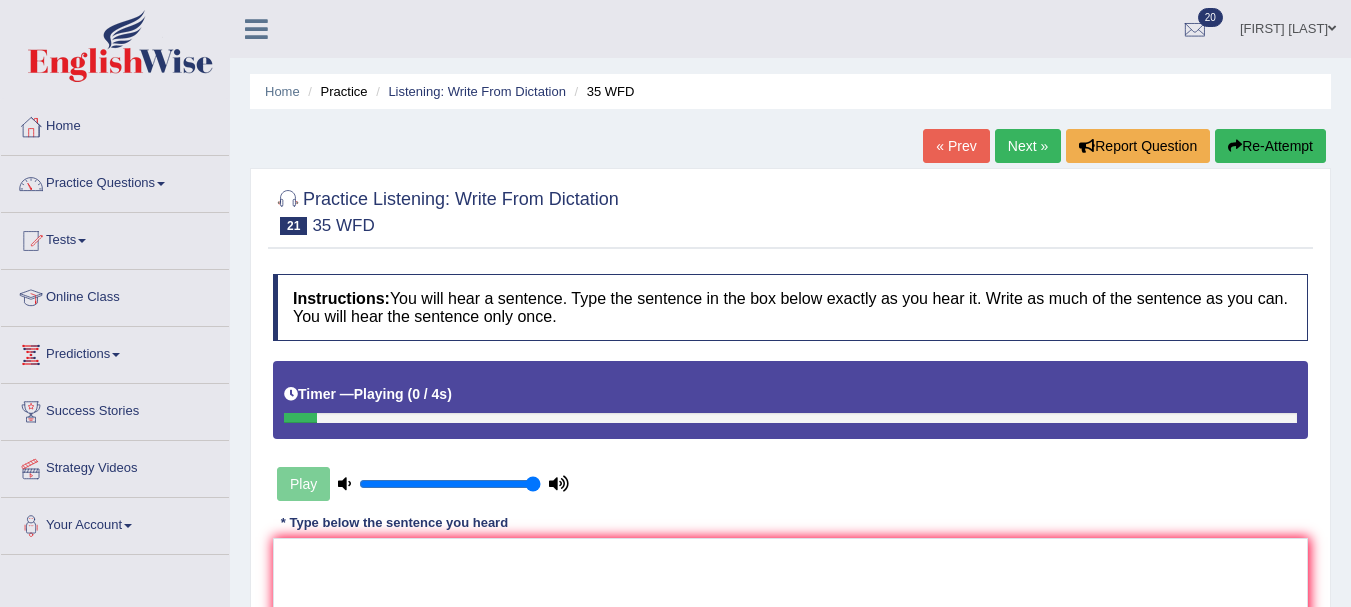 scroll, scrollTop: 0, scrollLeft: 0, axis: both 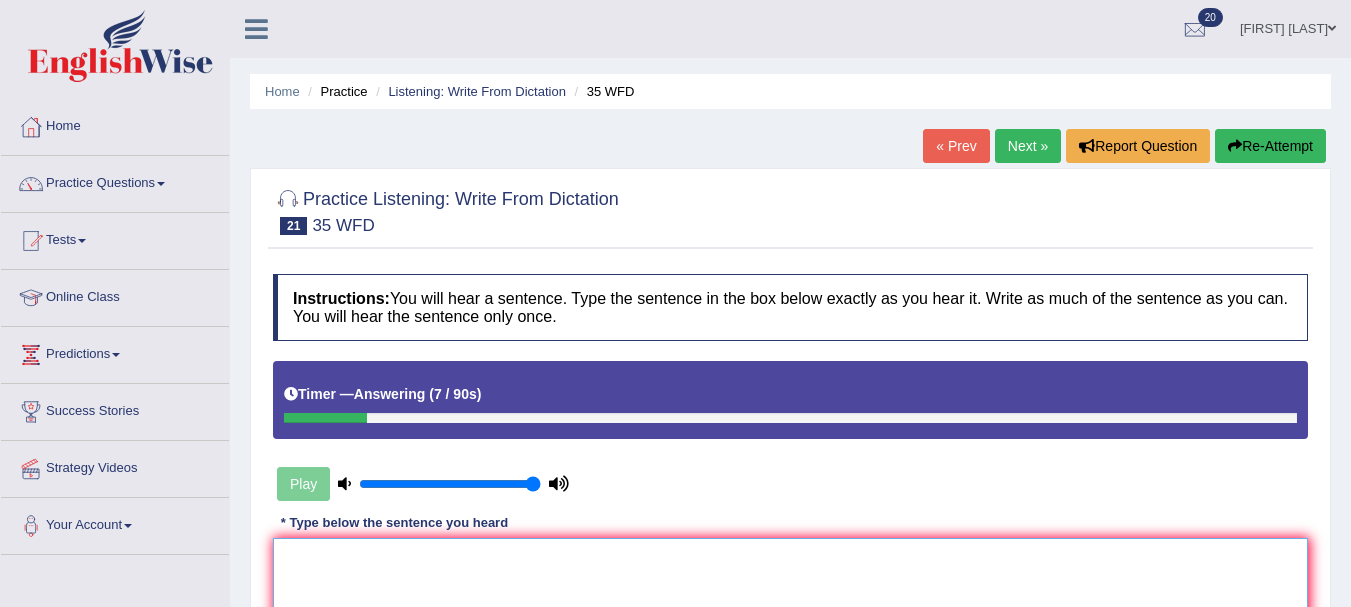 click at bounding box center [790, 635] 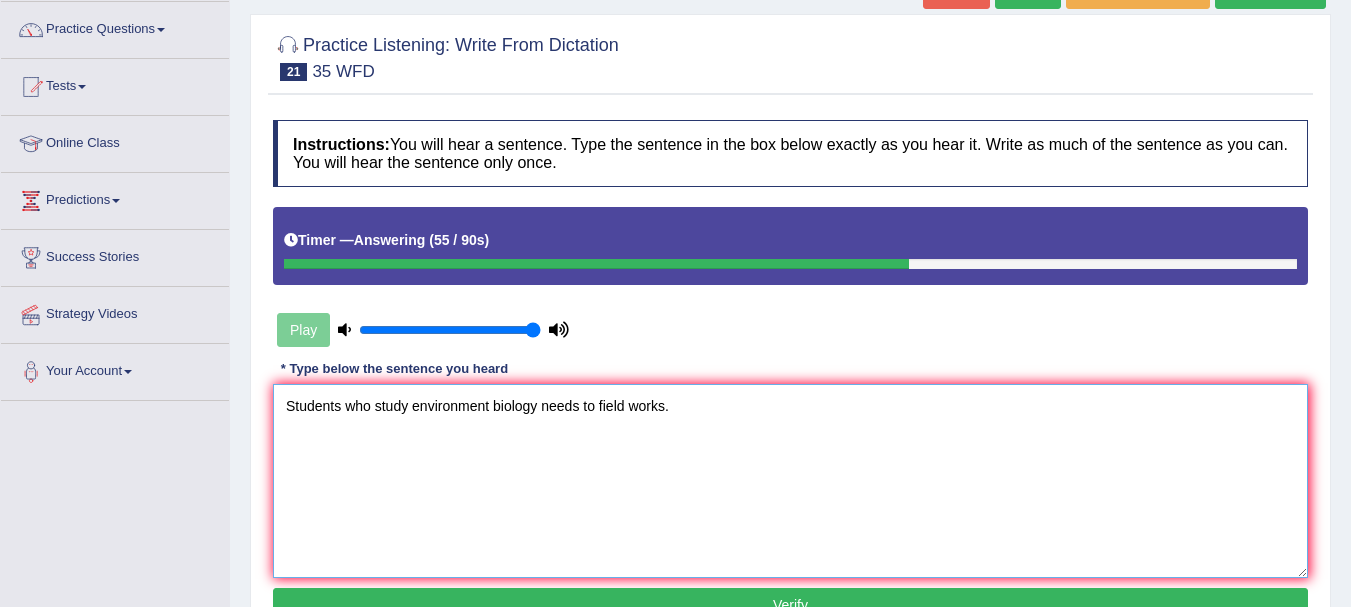 scroll, scrollTop: 248, scrollLeft: 0, axis: vertical 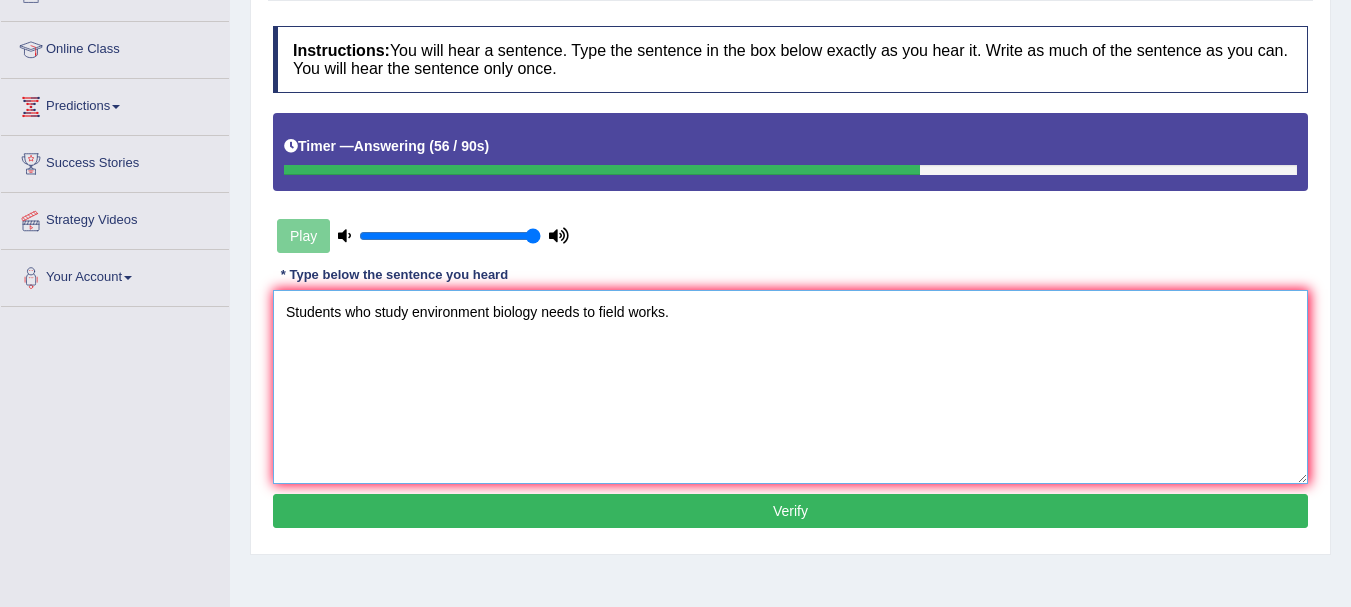 type on "Students who study environment biology needs to field works." 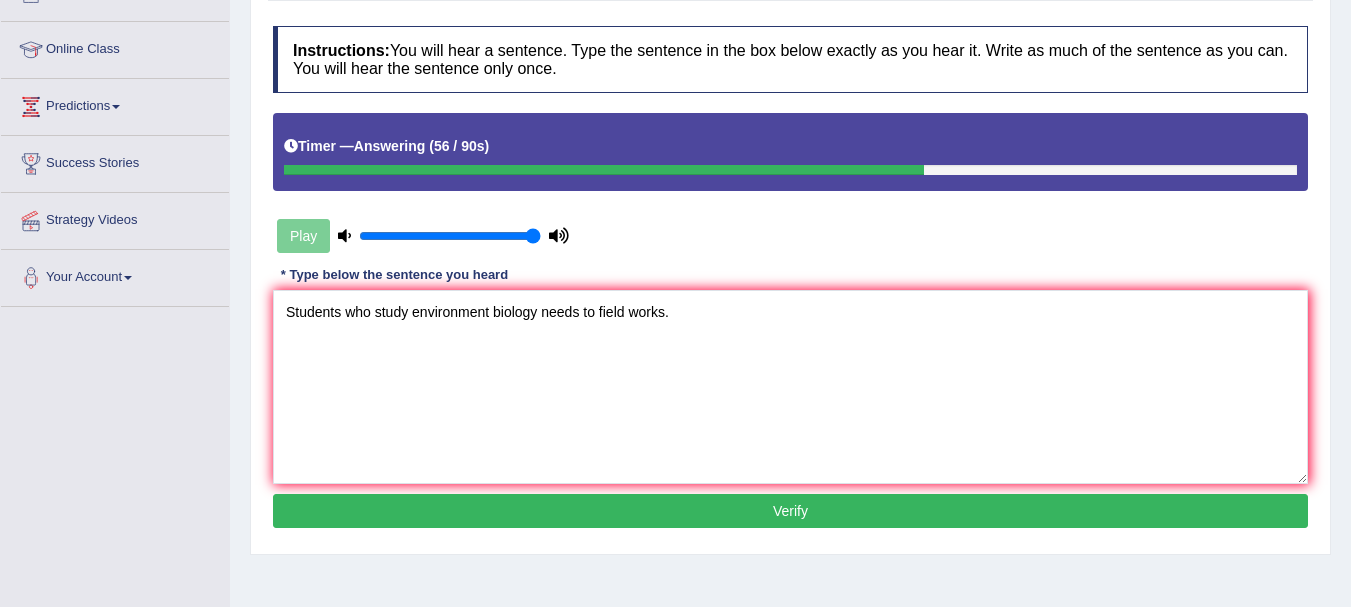 click on "Verify" at bounding box center (790, 511) 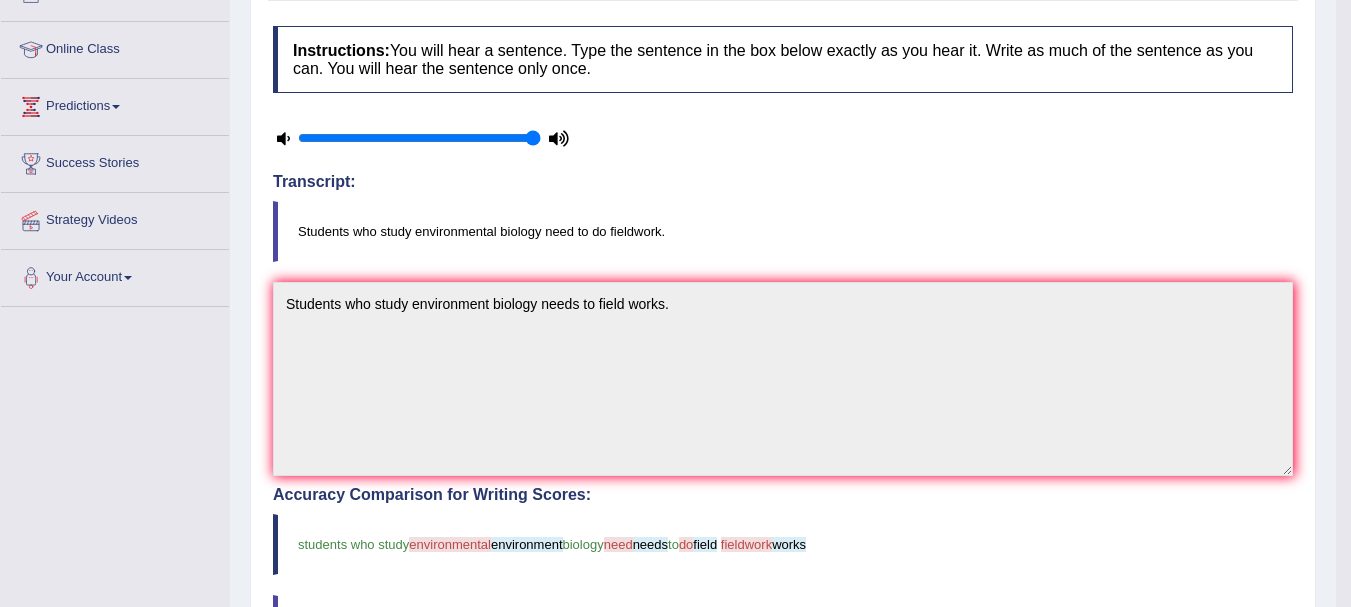 scroll, scrollTop: 0, scrollLeft: 0, axis: both 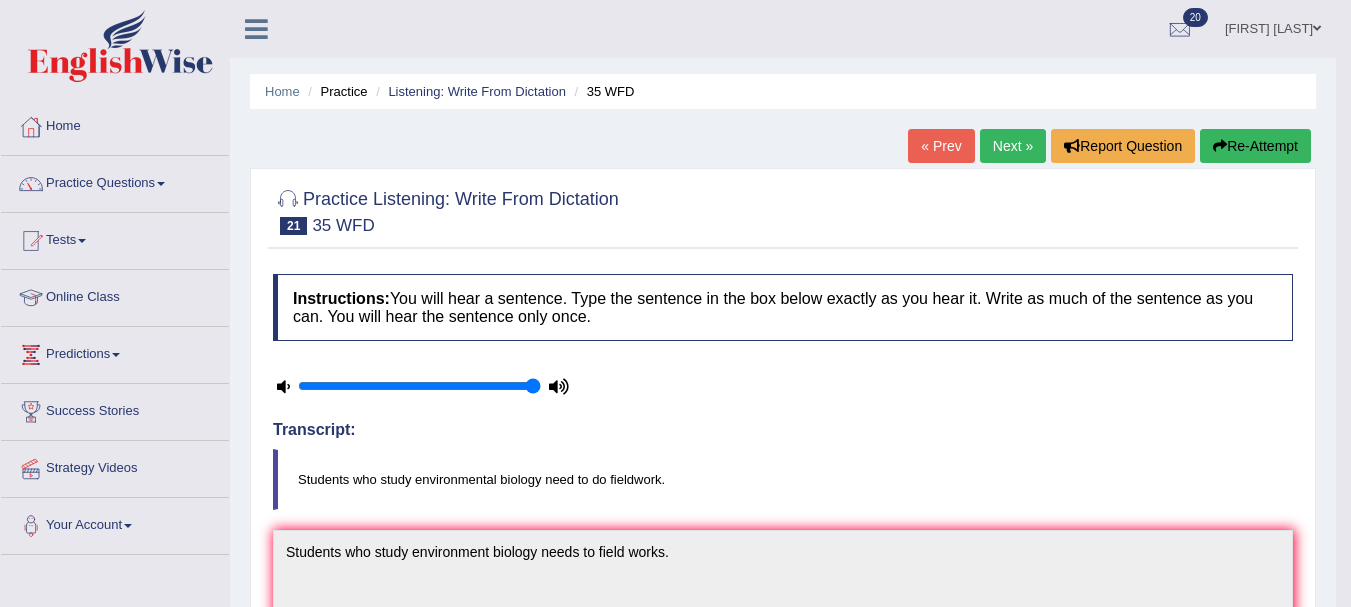 click on "Re-Attempt" at bounding box center (1255, 146) 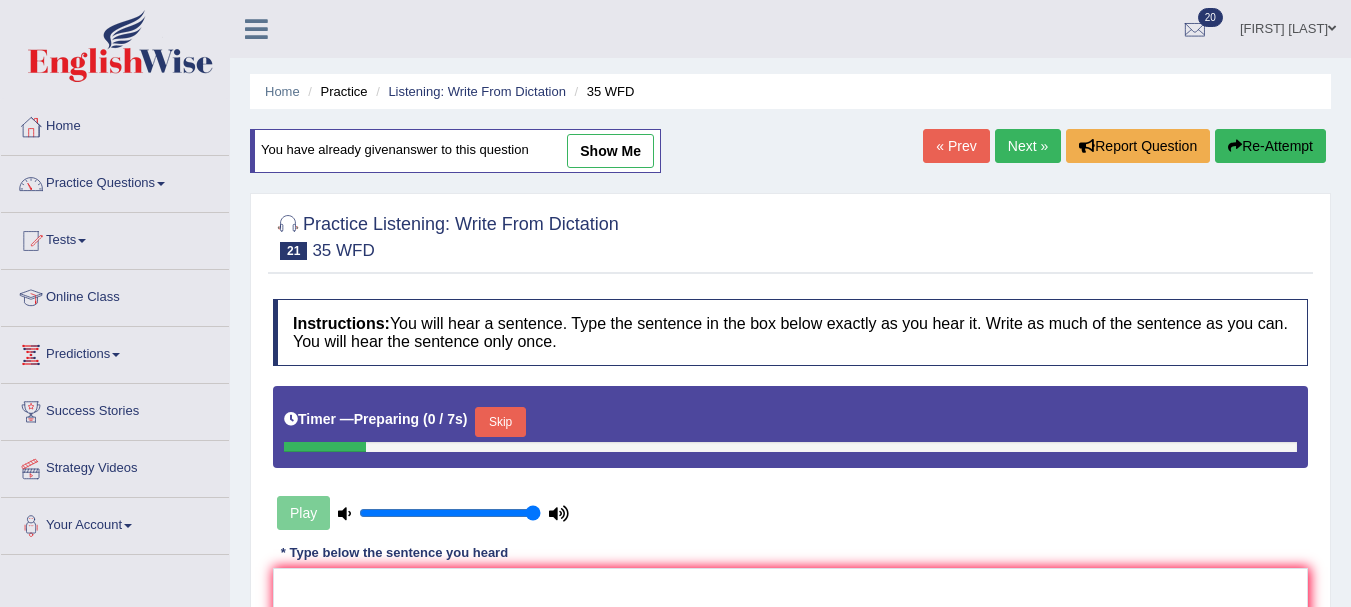 click on "Skip" at bounding box center [500, 422] 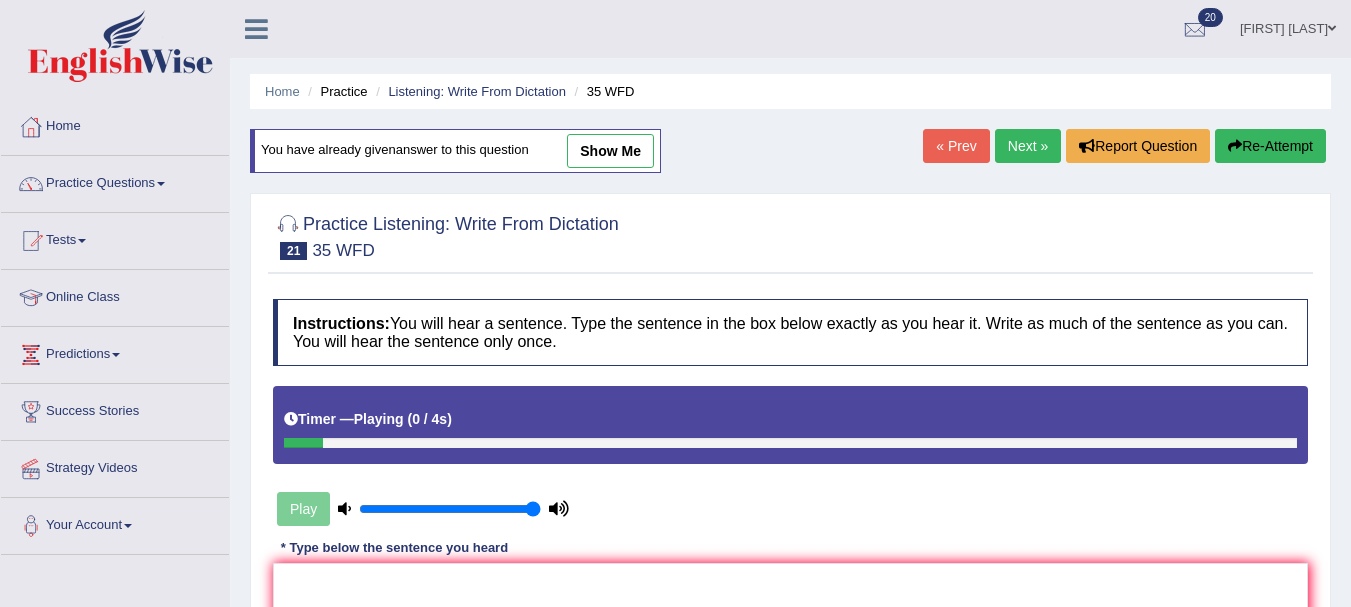 scroll, scrollTop: 0, scrollLeft: 0, axis: both 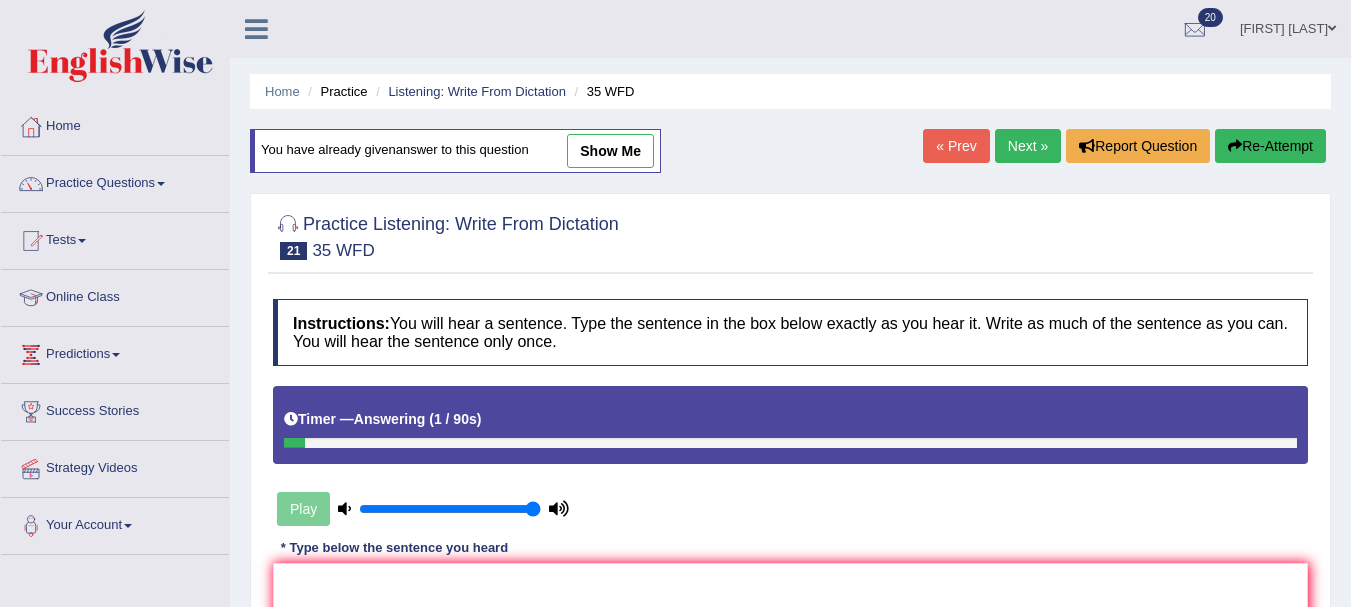 click on "Next »" at bounding box center [1028, 146] 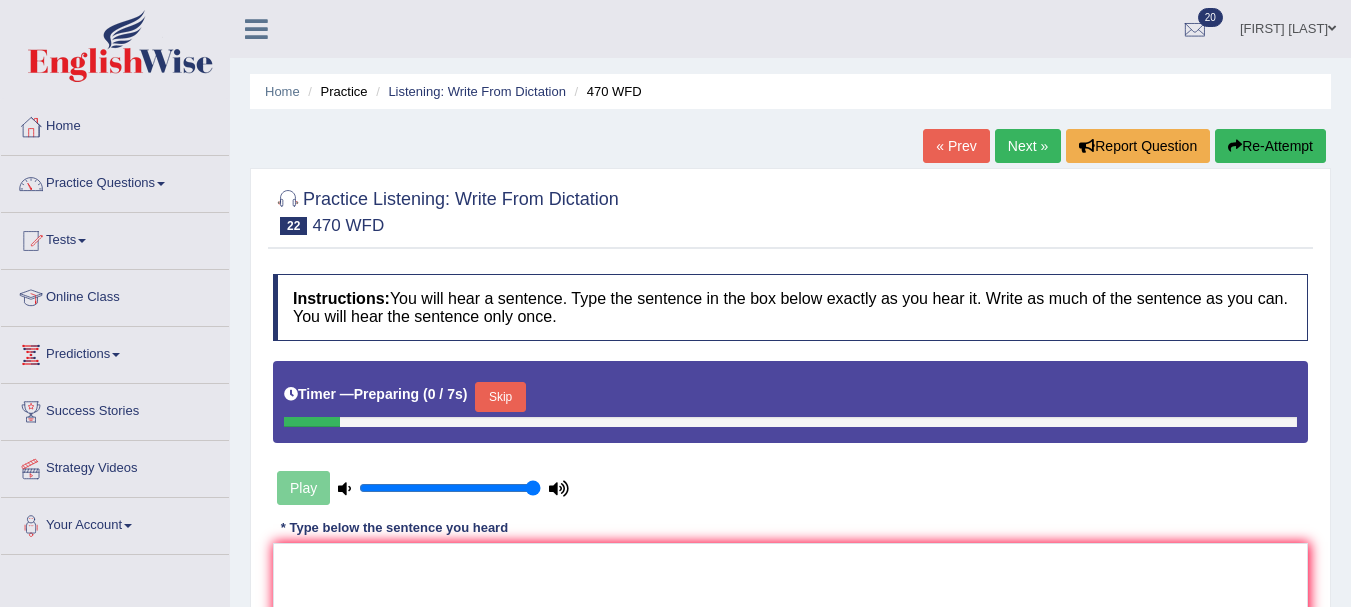 scroll, scrollTop: 0, scrollLeft: 0, axis: both 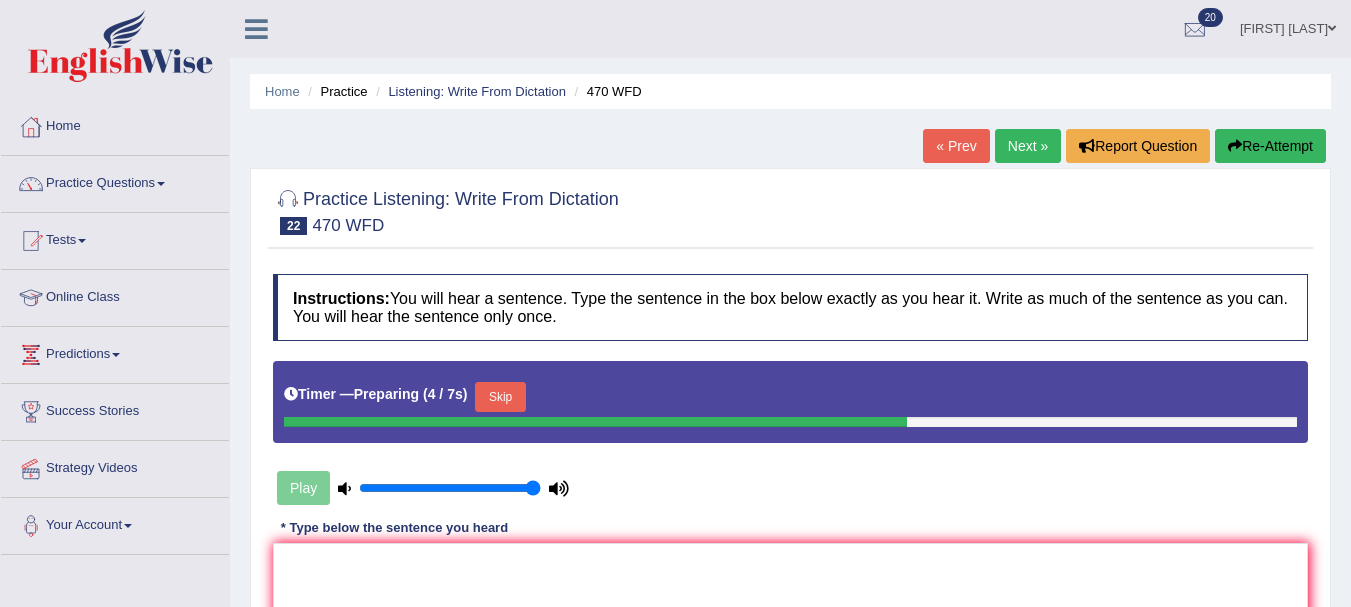 click on "Skip" at bounding box center (500, 397) 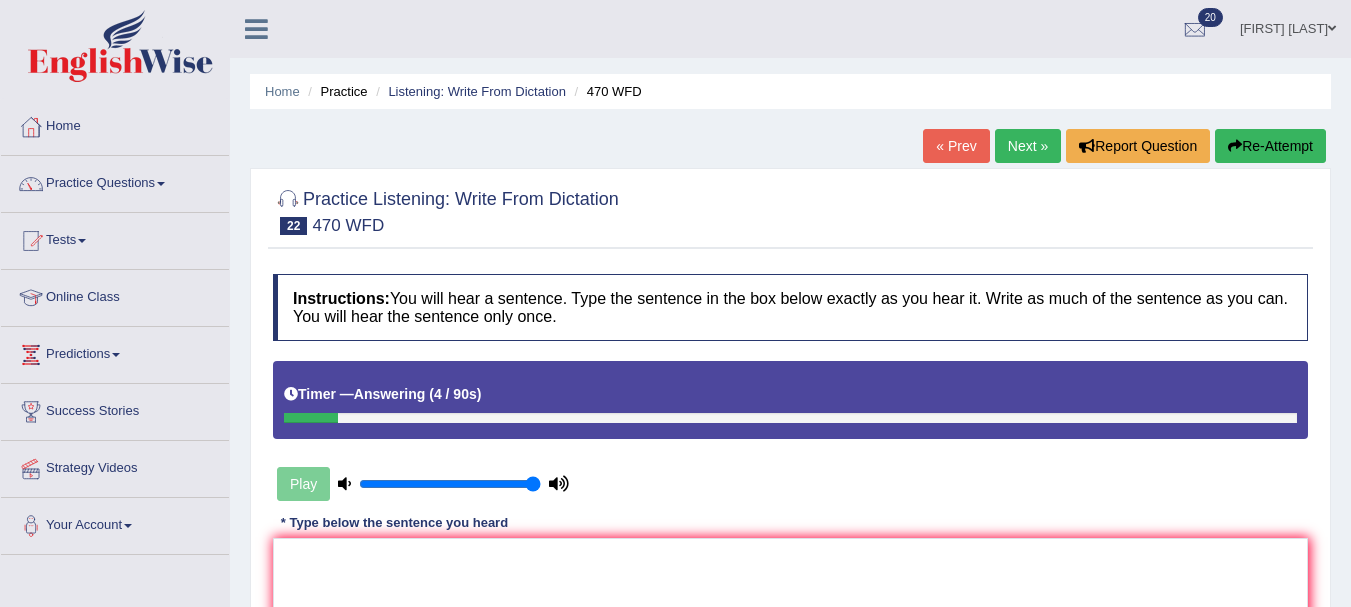 click on "Next »" at bounding box center (1028, 146) 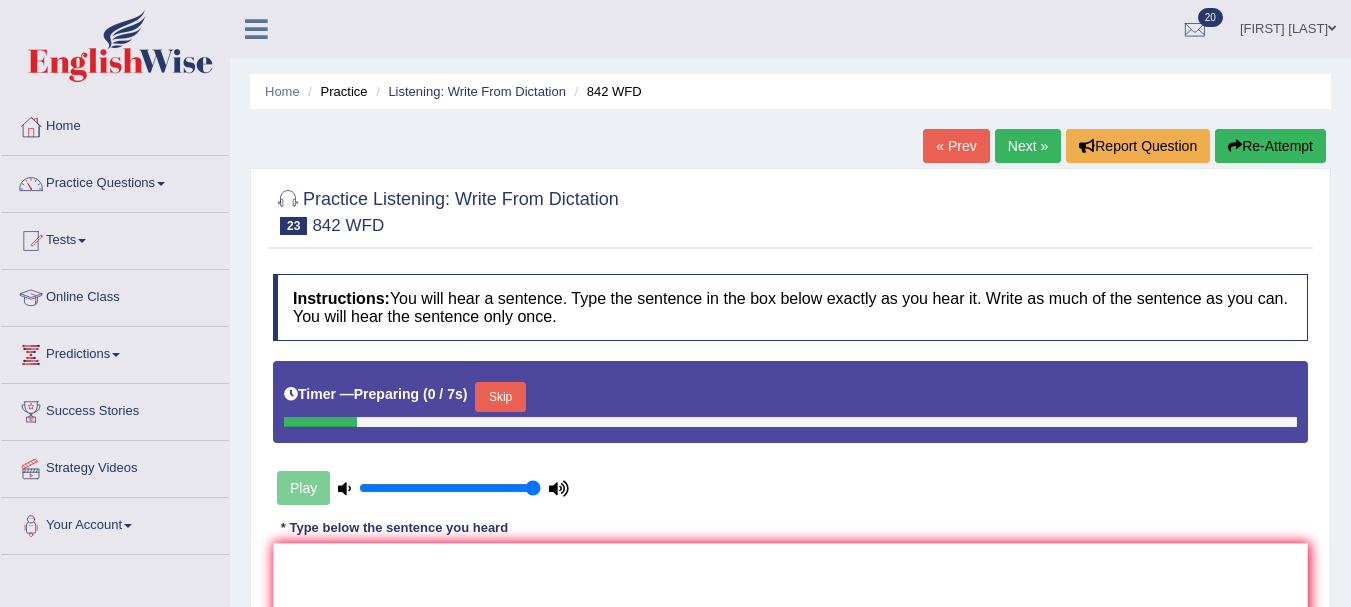 scroll, scrollTop: 0, scrollLeft: 0, axis: both 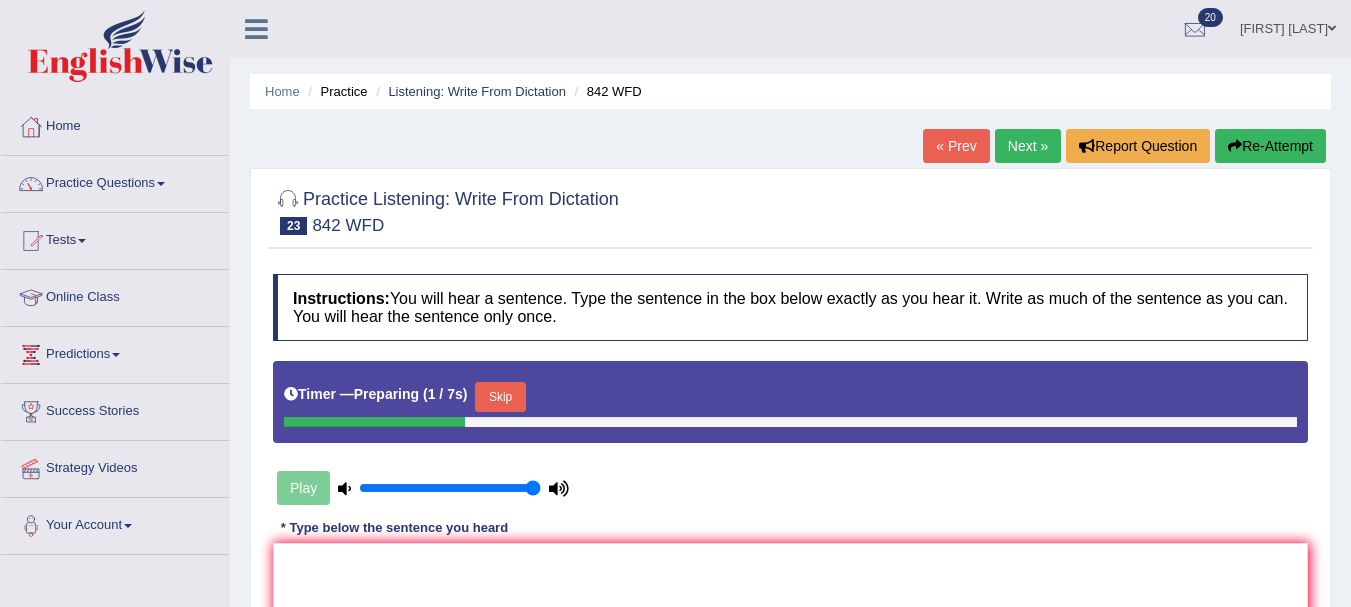 click on "Skip" at bounding box center (500, 397) 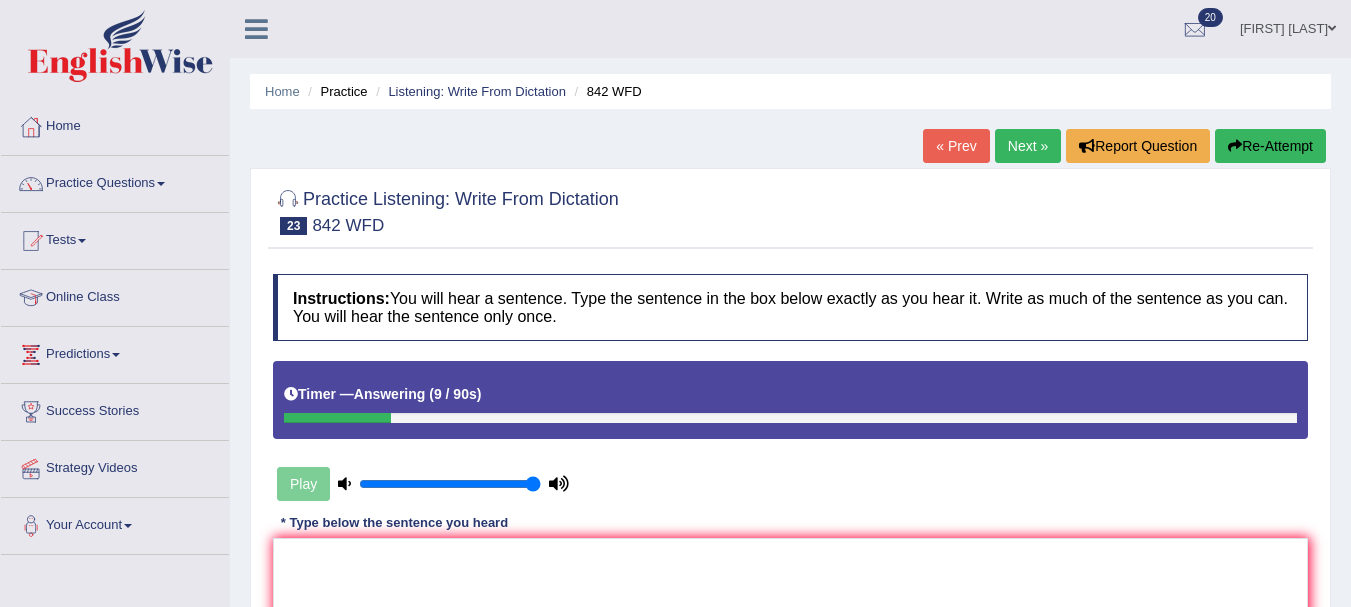 click on "Re-Attempt" at bounding box center (1270, 146) 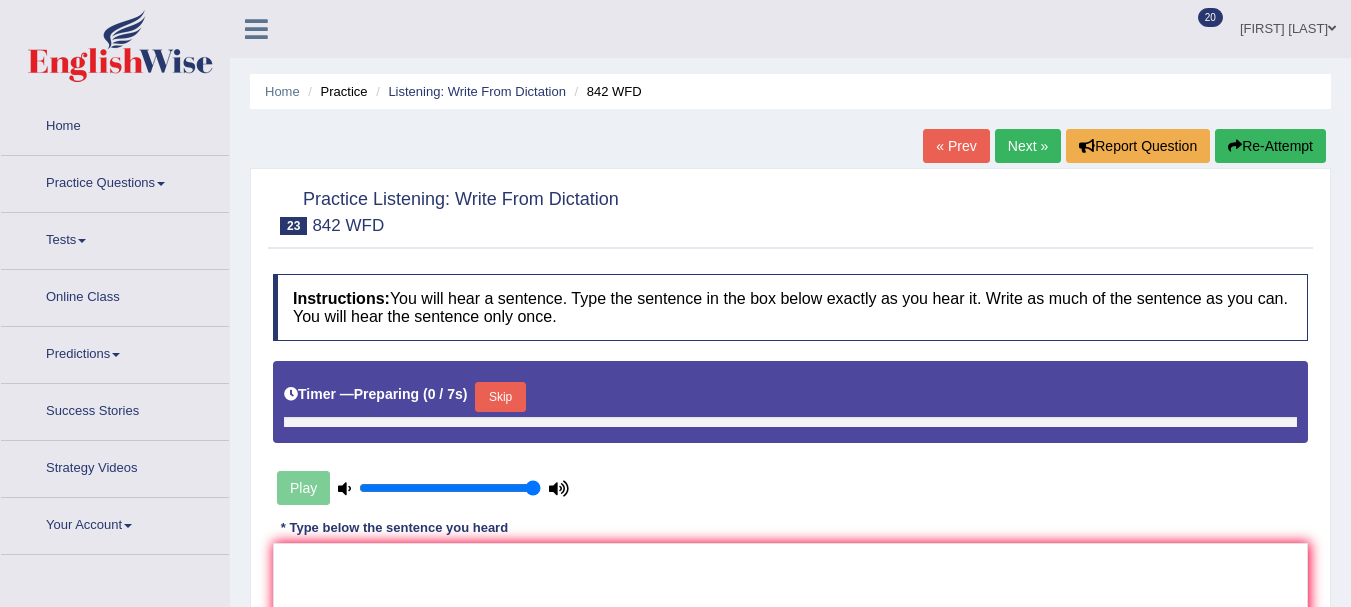 scroll, scrollTop: 0, scrollLeft: 0, axis: both 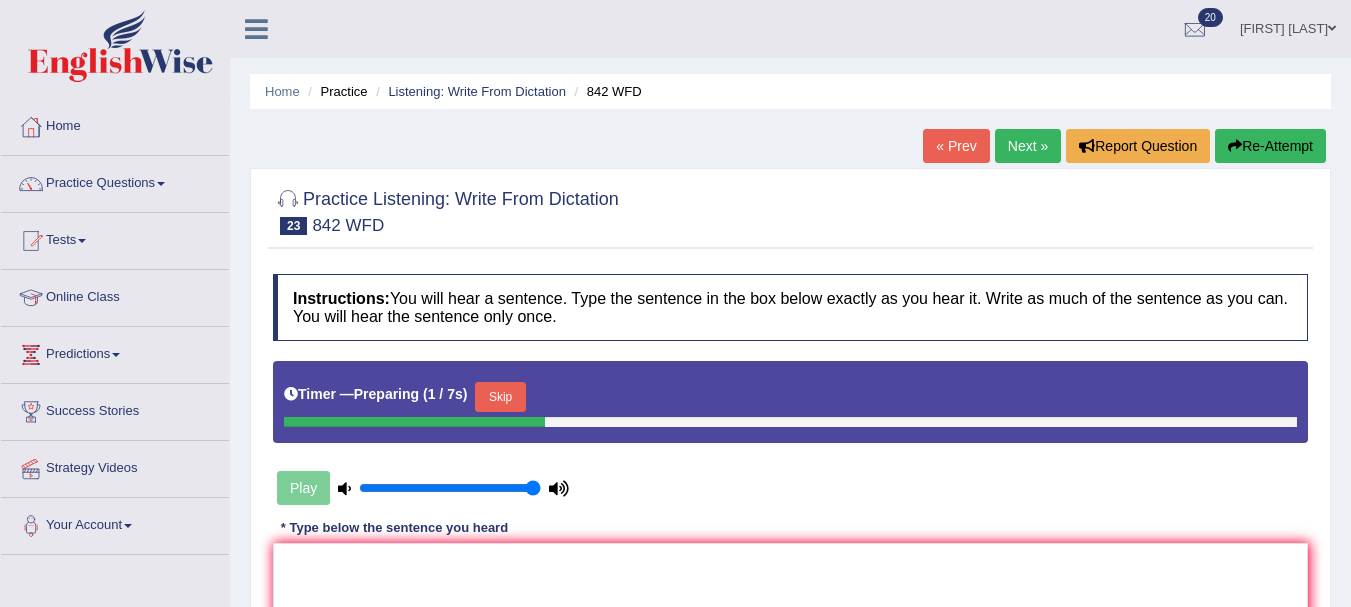 click on "Skip" at bounding box center [500, 397] 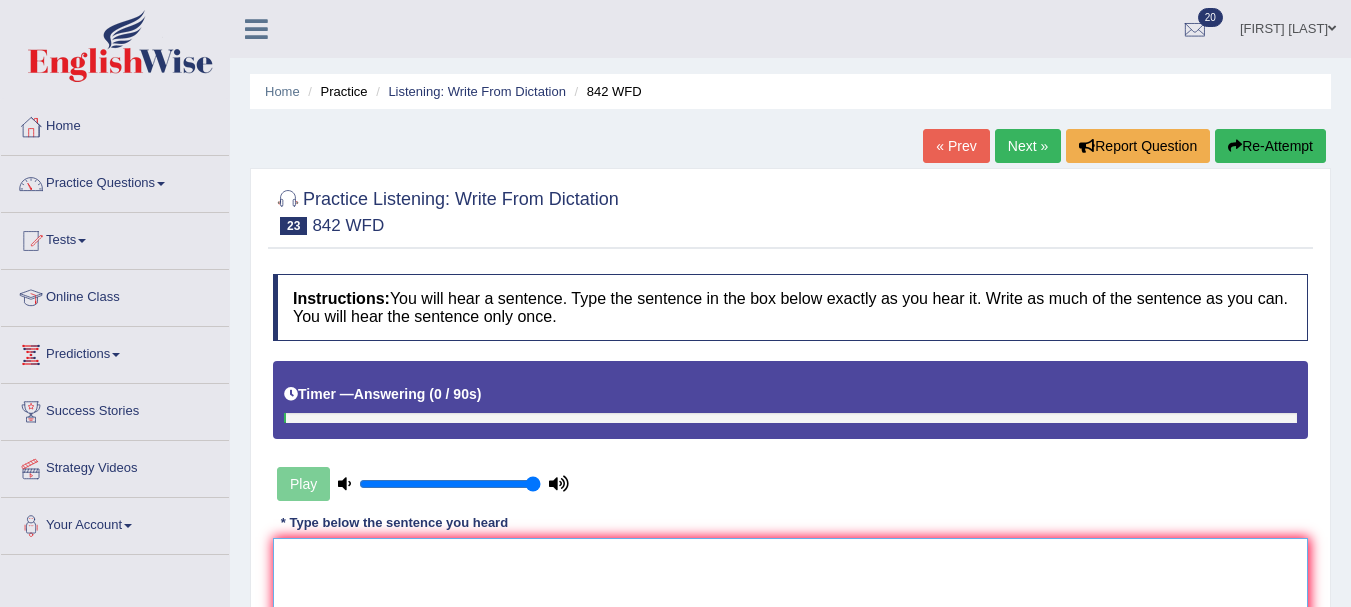 click at bounding box center [790, 635] 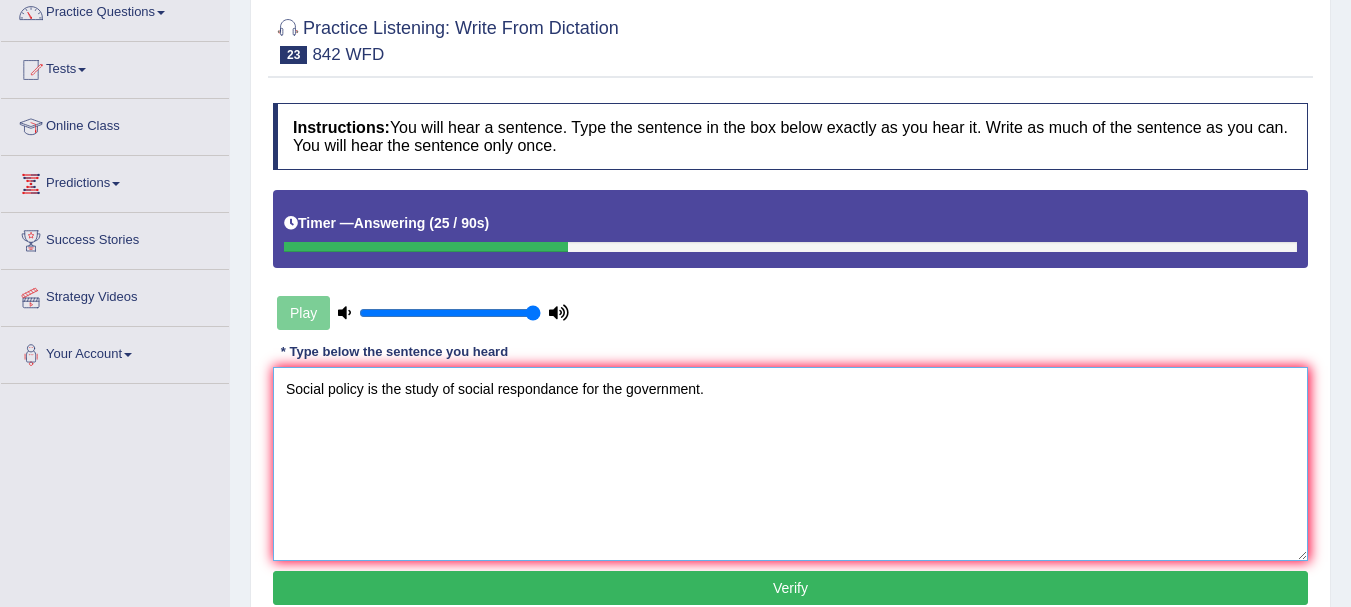 scroll, scrollTop: 189, scrollLeft: 0, axis: vertical 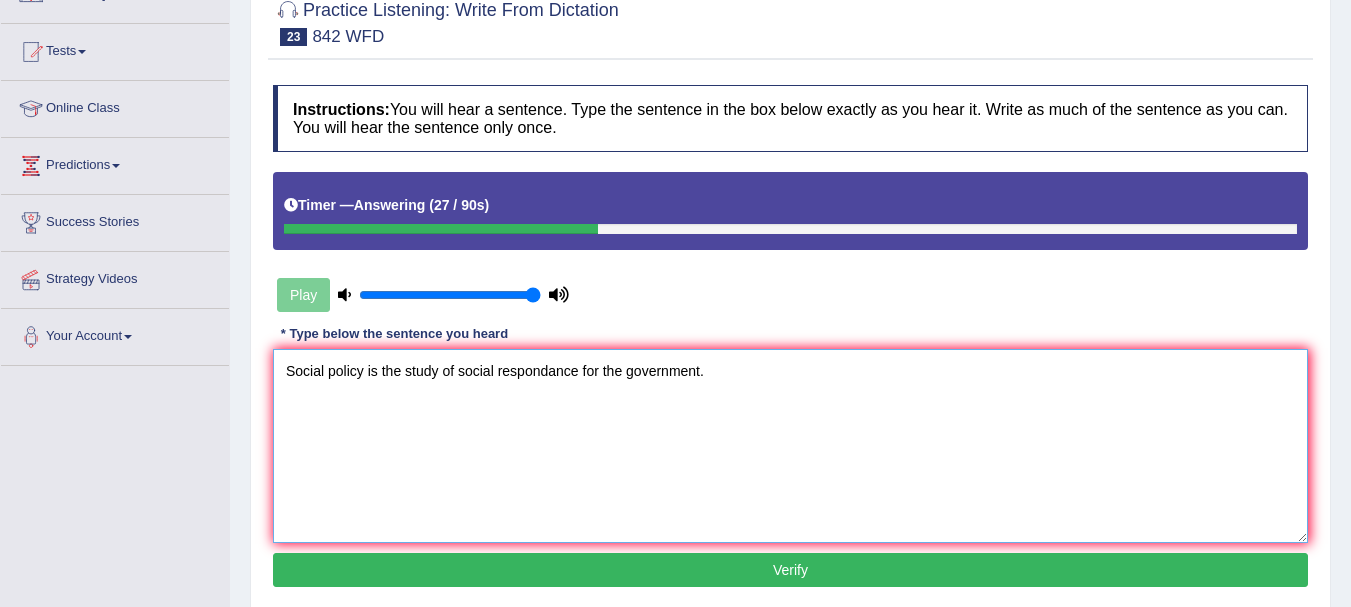 type on "Social policy is the study of social respondance for the government." 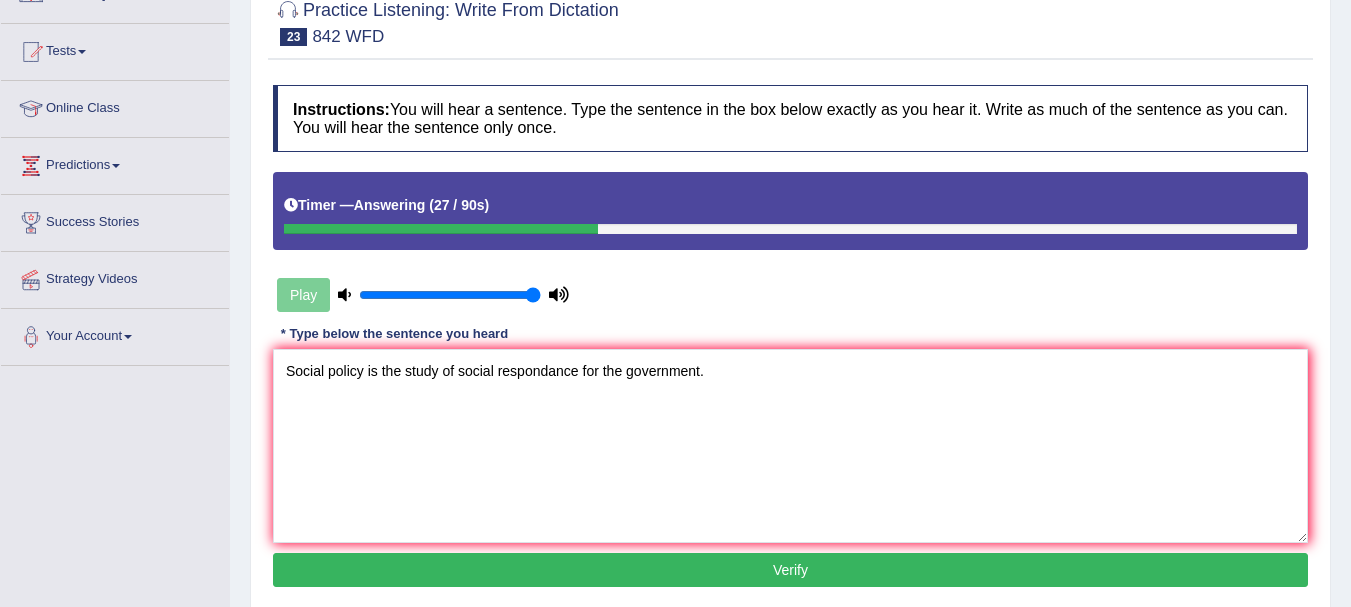 click on "Verify" at bounding box center (790, 570) 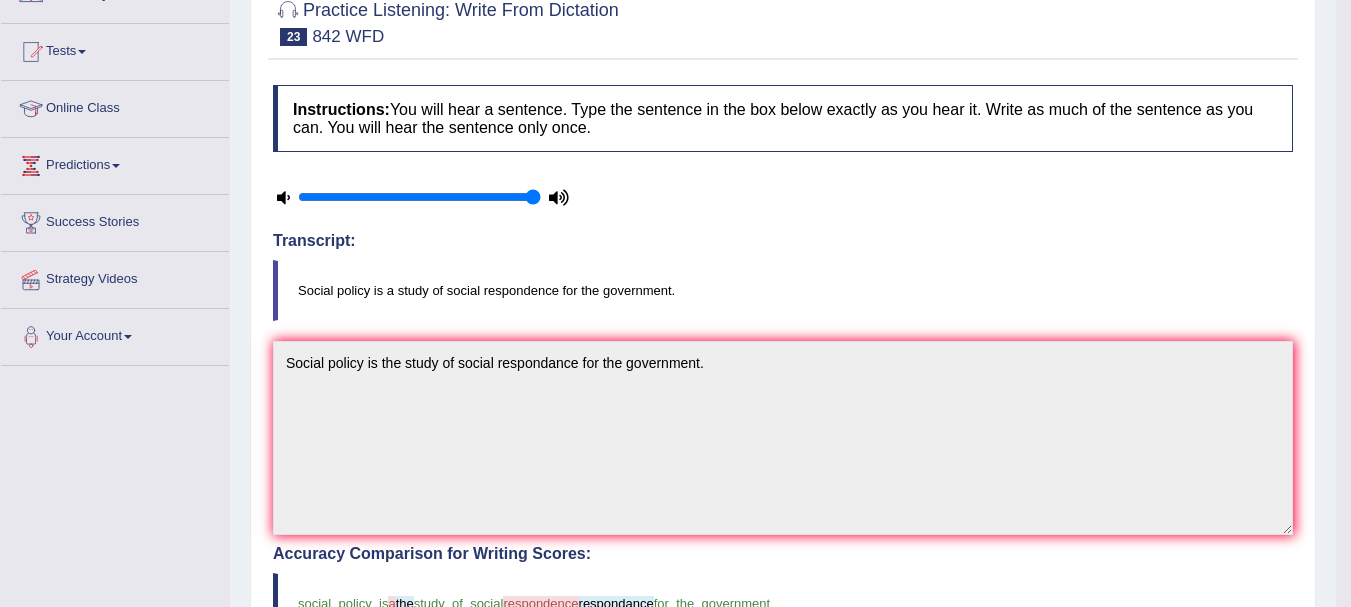 scroll, scrollTop: 0, scrollLeft: 0, axis: both 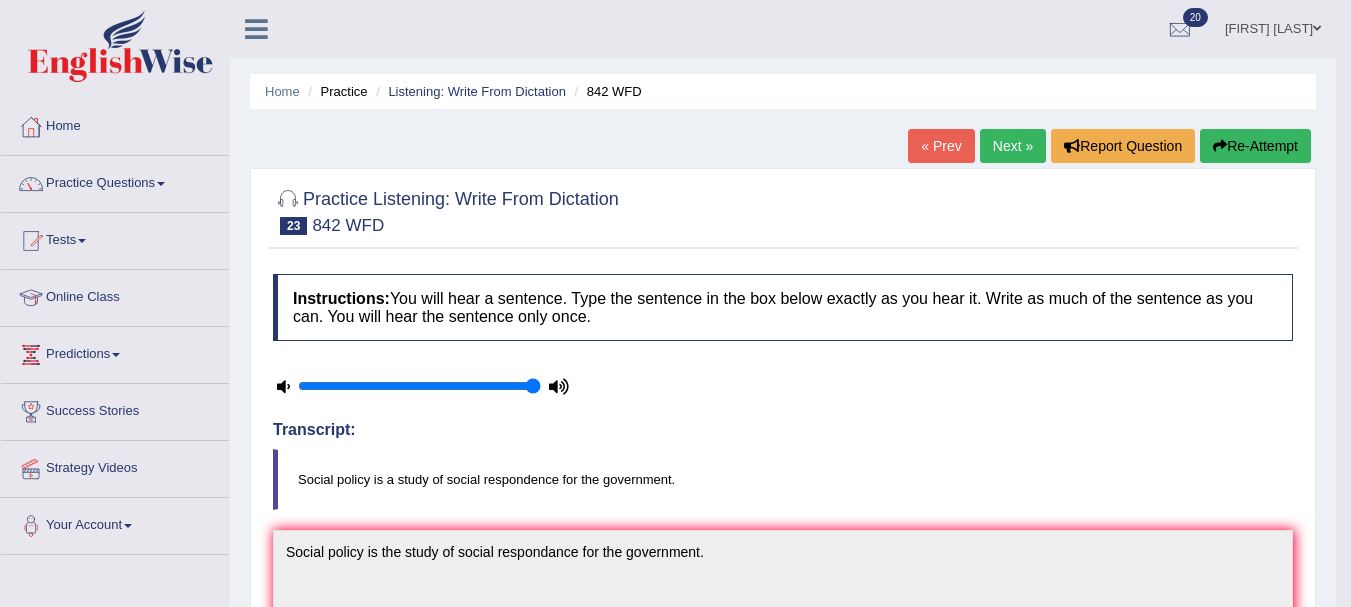 click on "Next »" at bounding box center [1013, 146] 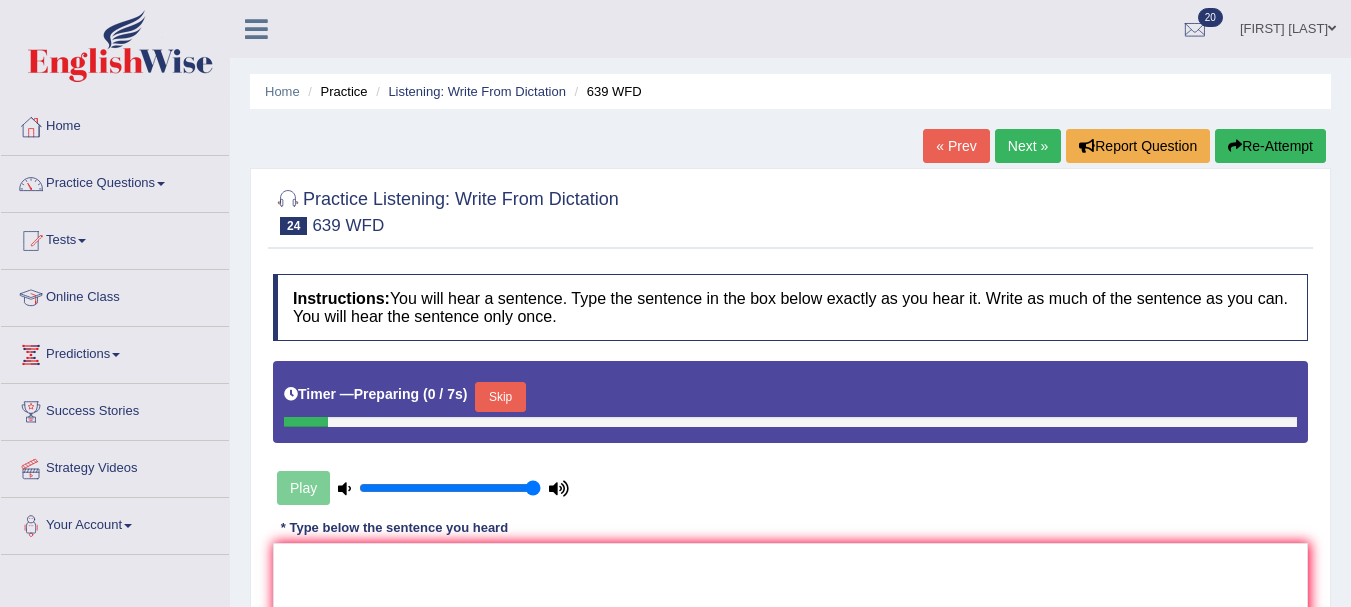 scroll, scrollTop: 0, scrollLeft: 0, axis: both 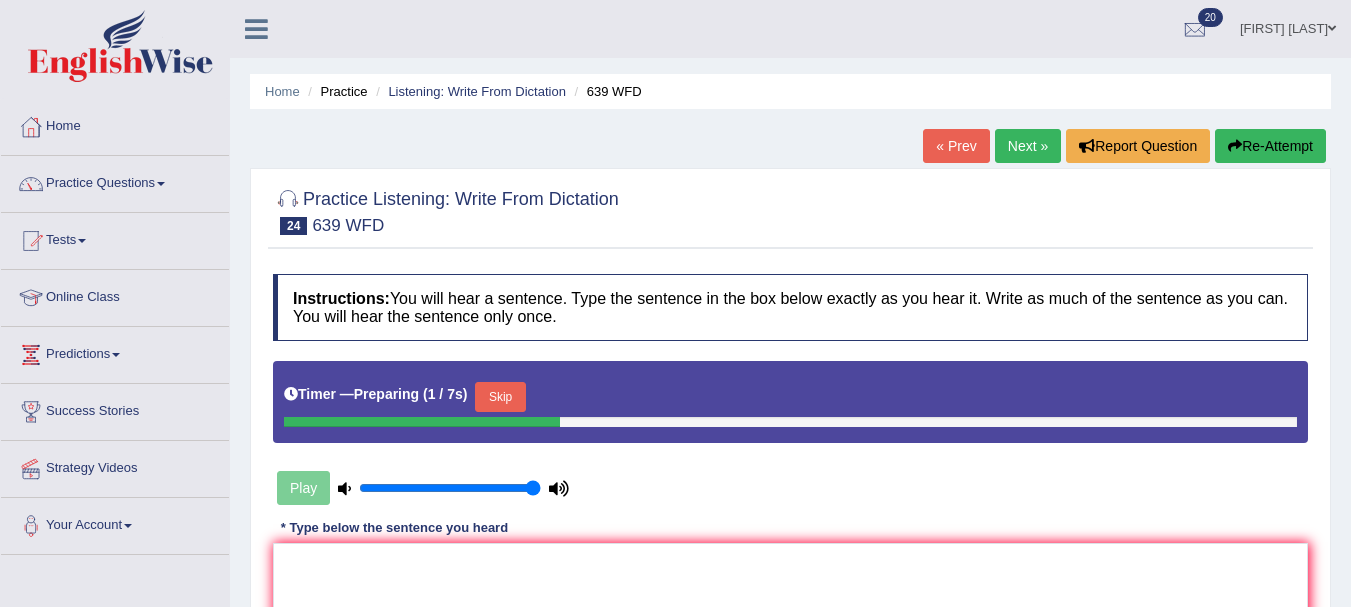 click on "Skip" at bounding box center [500, 397] 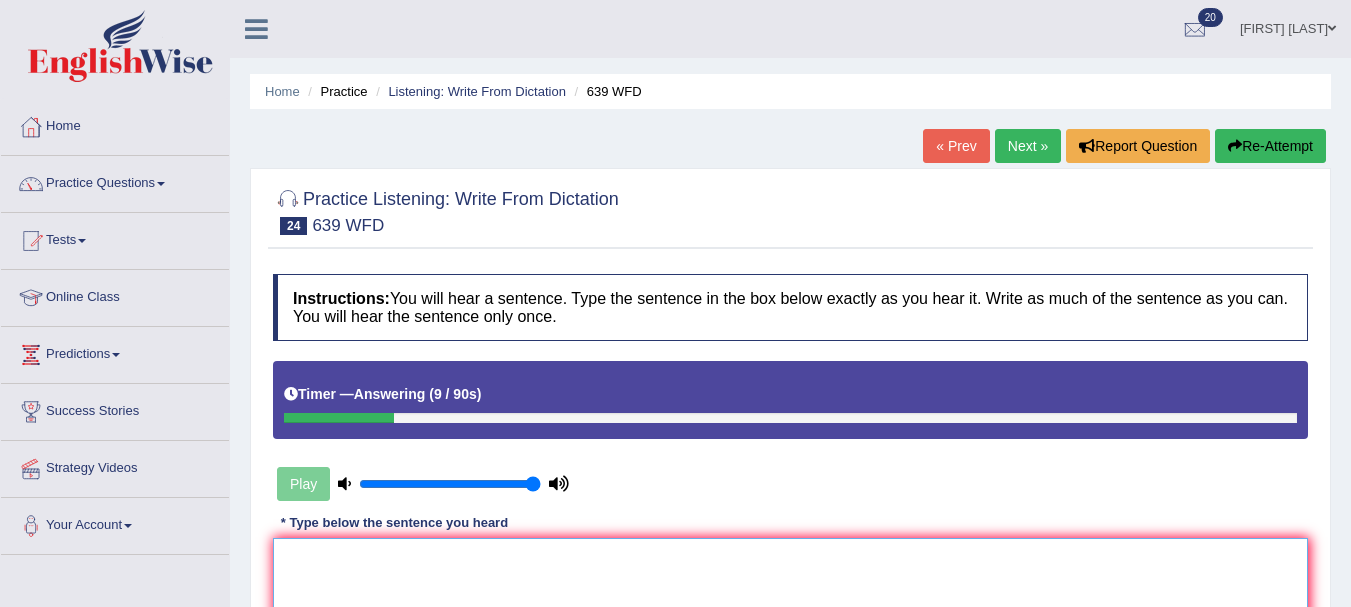 click at bounding box center [790, 635] 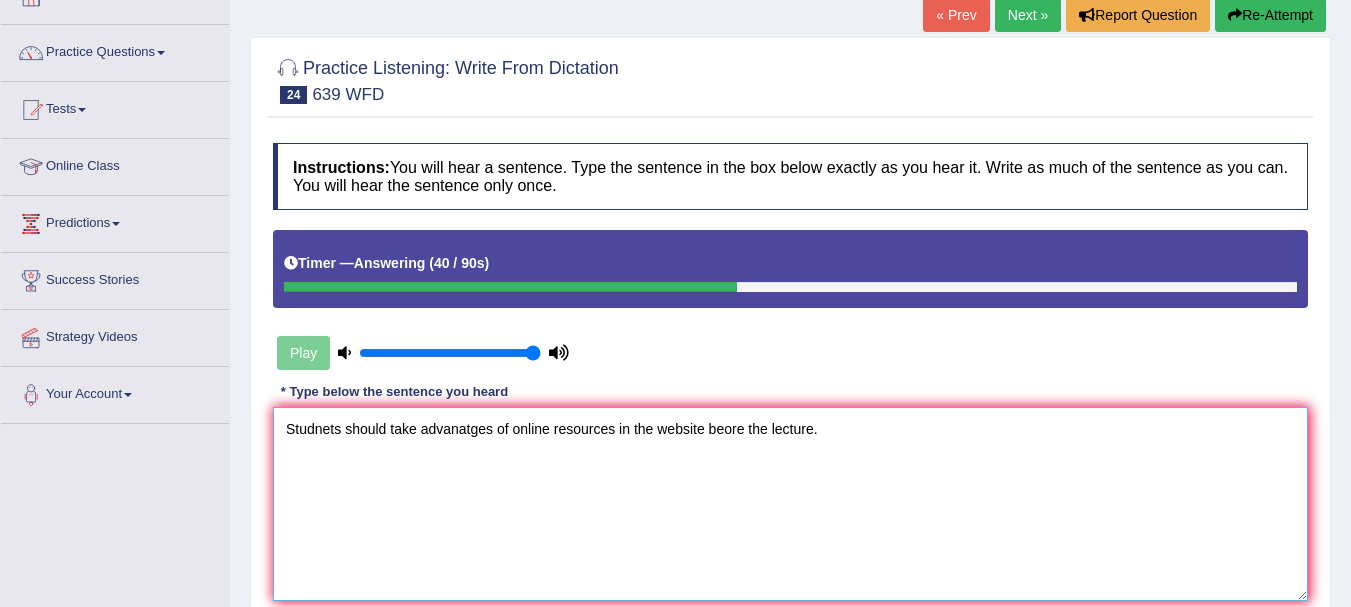 scroll, scrollTop: 259, scrollLeft: 0, axis: vertical 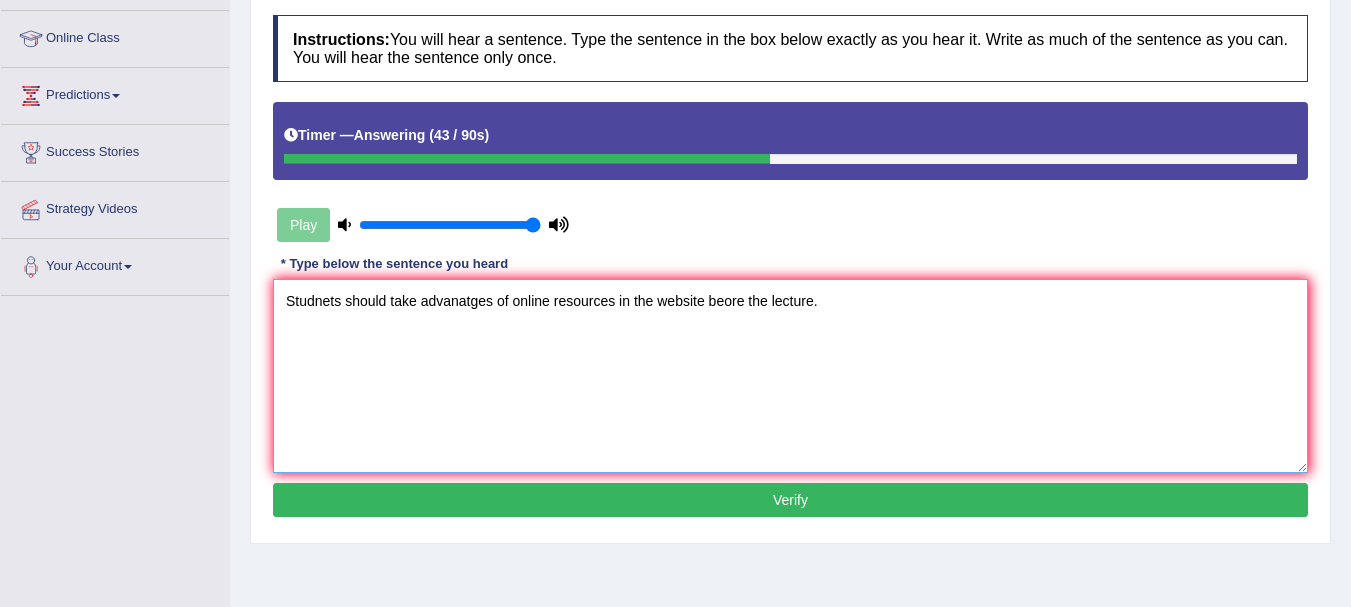 click on "Studnets should take advanatges of online resources in the website beore the lecture." at bounding box center [790, 376] 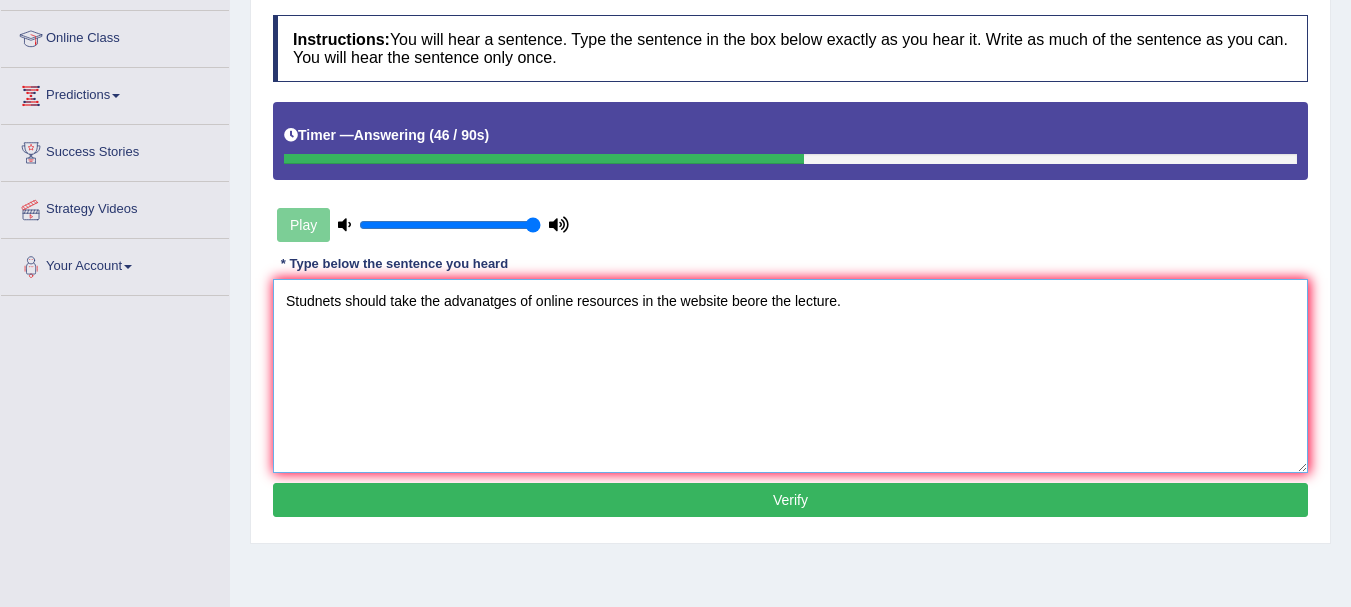 click on "Studnets should take the advanatges of online resources in the website beore the lecture." at bounding box center (790, 376) 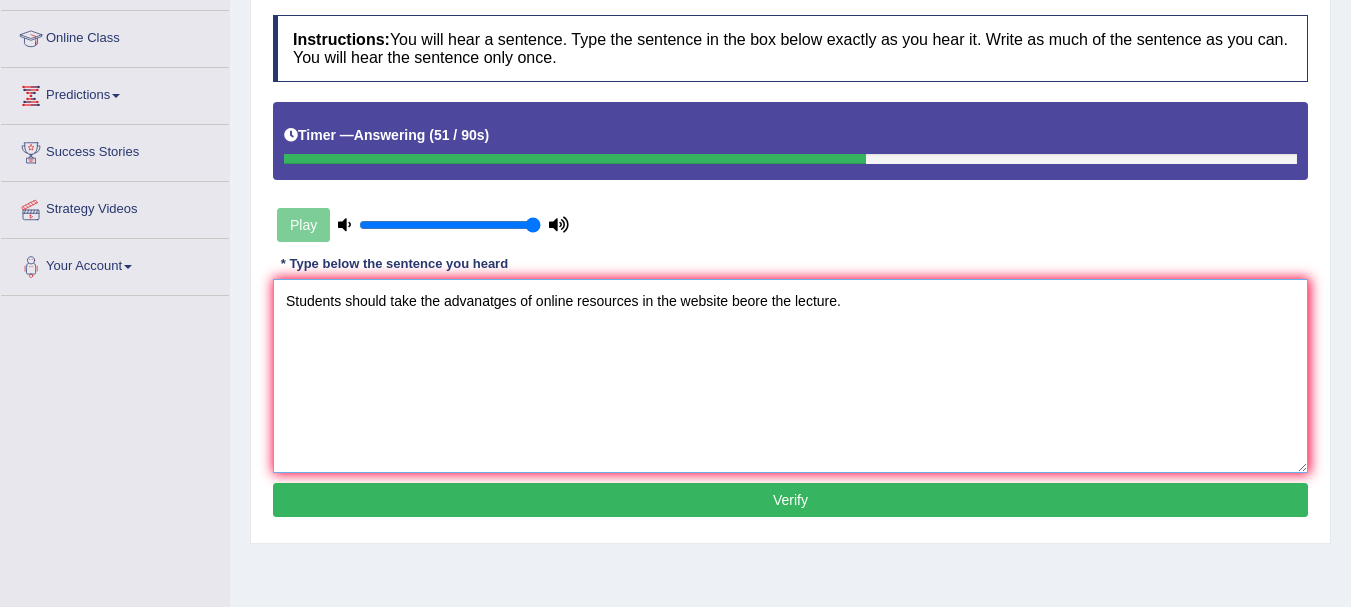 type on "Students should take the advanatges of online resources in the website beore the lecture." 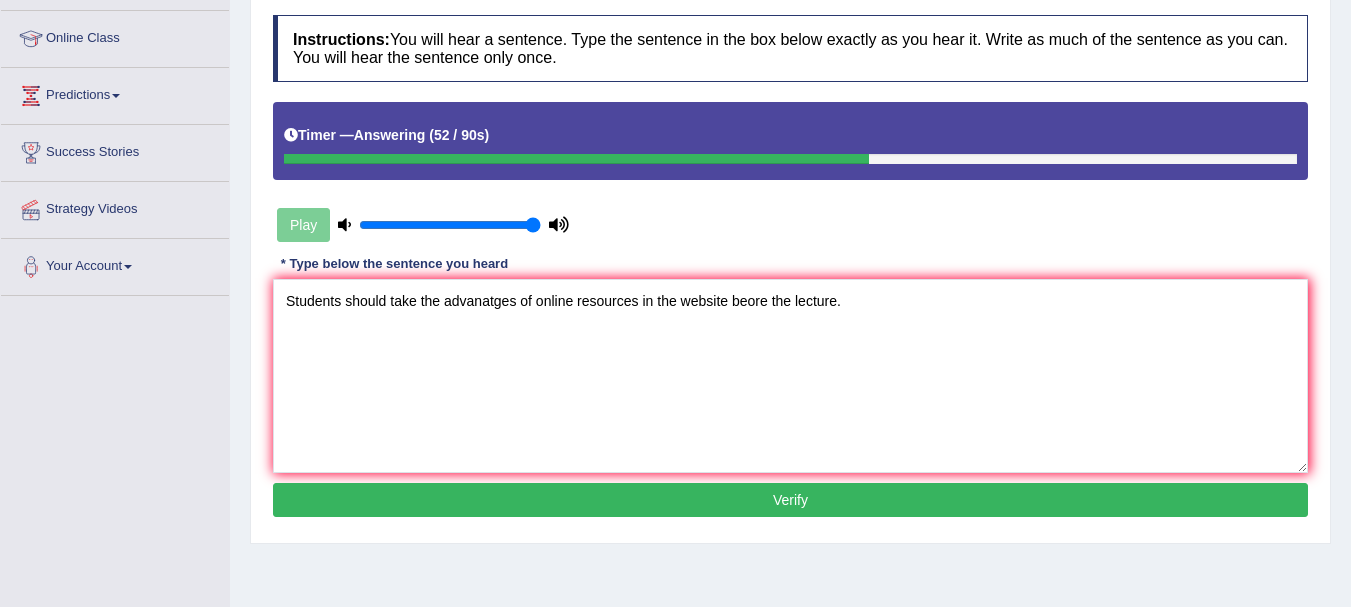 click on "Verify" at bounding box center [790, 500] 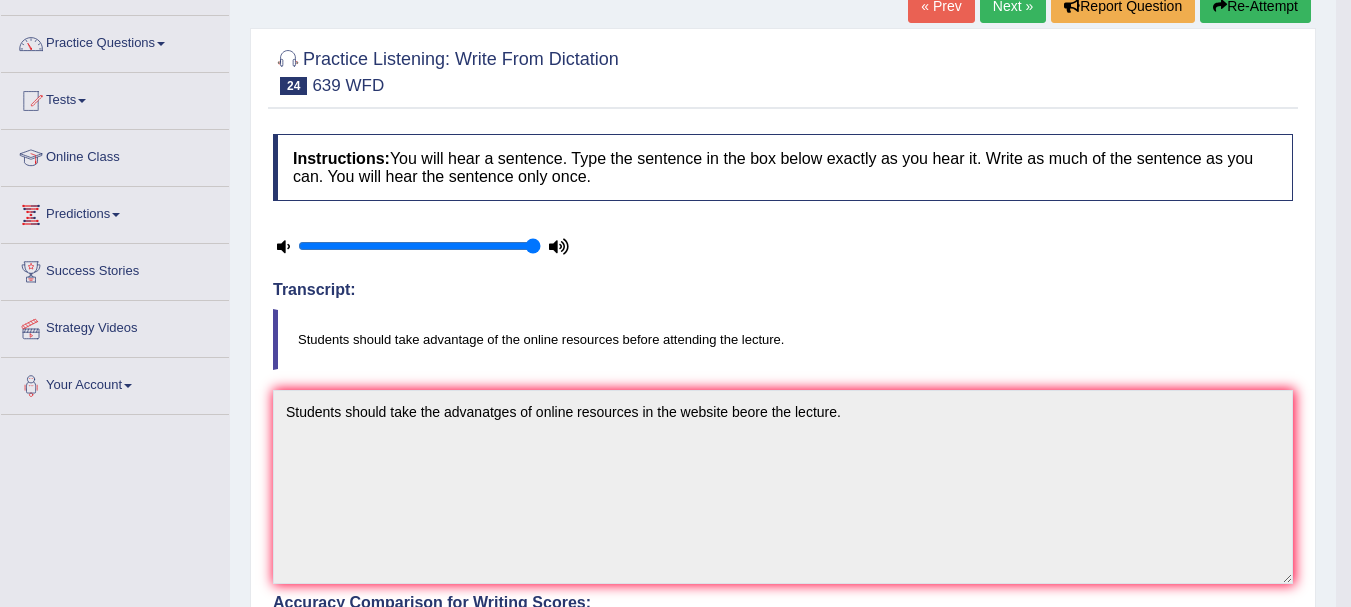 scroll, scrollTop: 119, scrollLeft: 0, axis: vertical 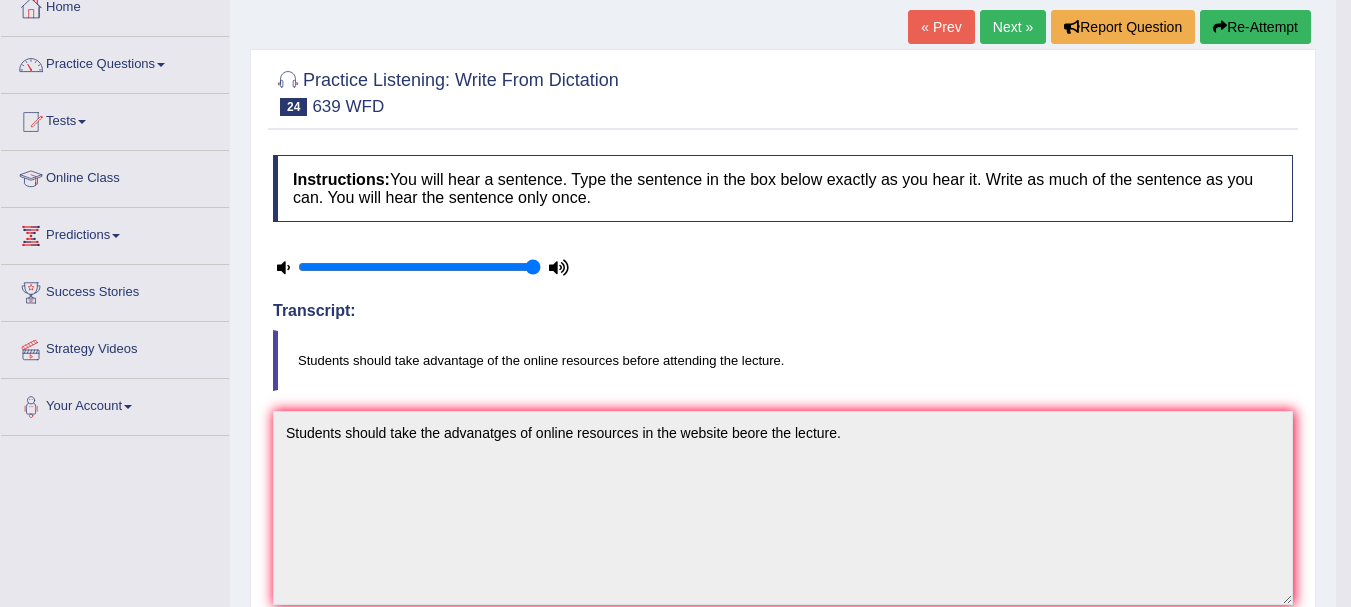 click on "Next »" at bounding box center (1013, 27) 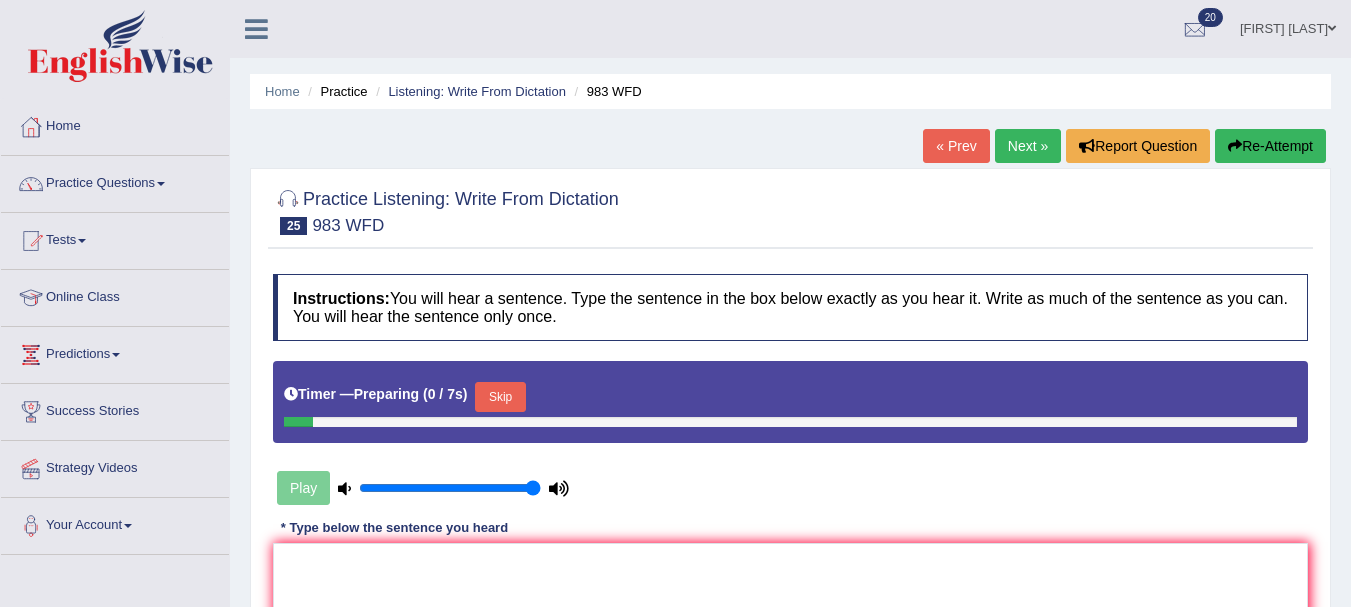 scroll, scrollTop: 0, scrollLeft: 0, axis: both 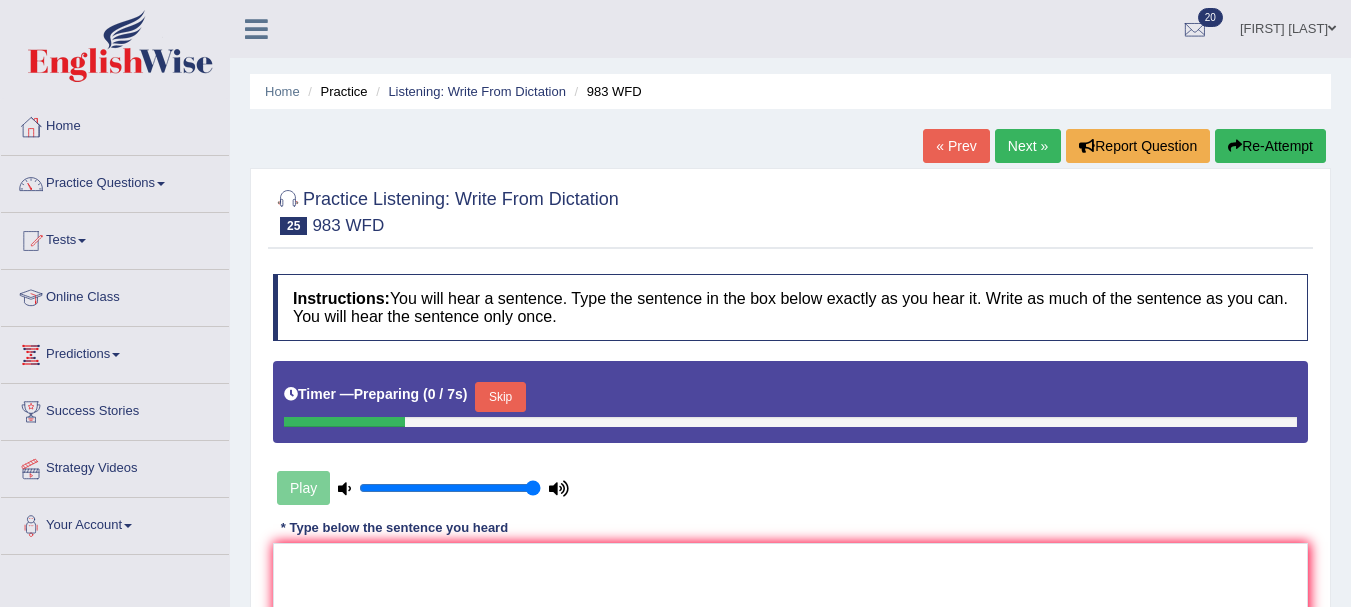 click on "Skip" at bounding box center (500, 397) 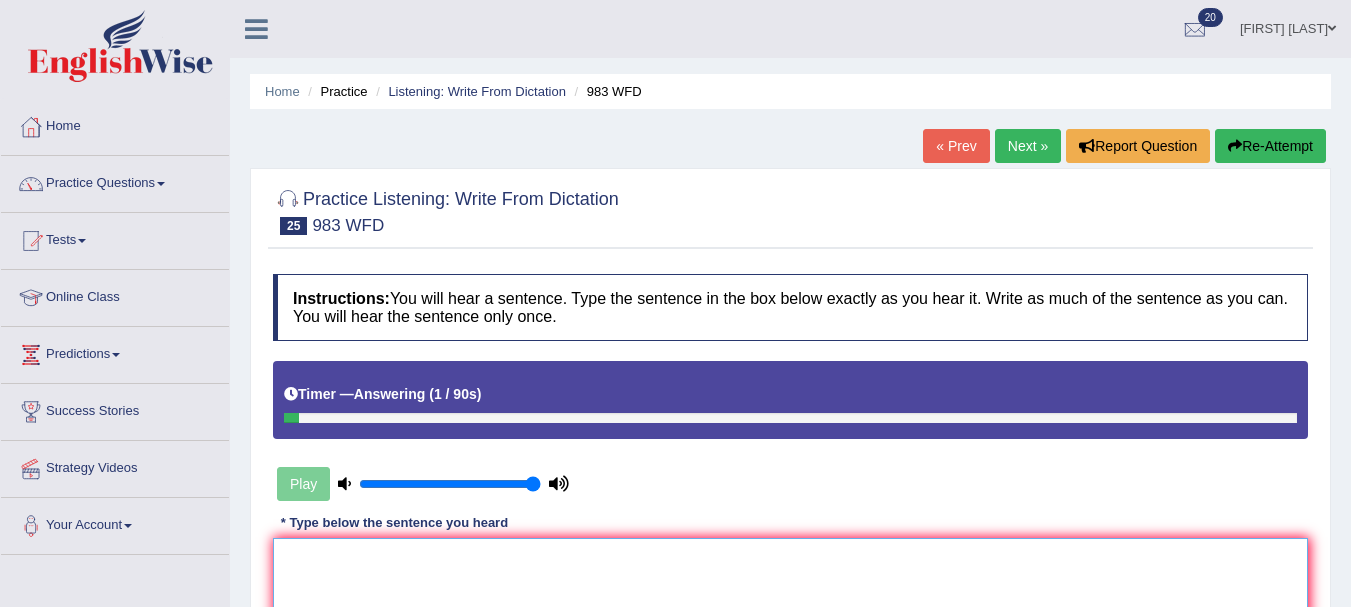click at bounding box center (790, 635) 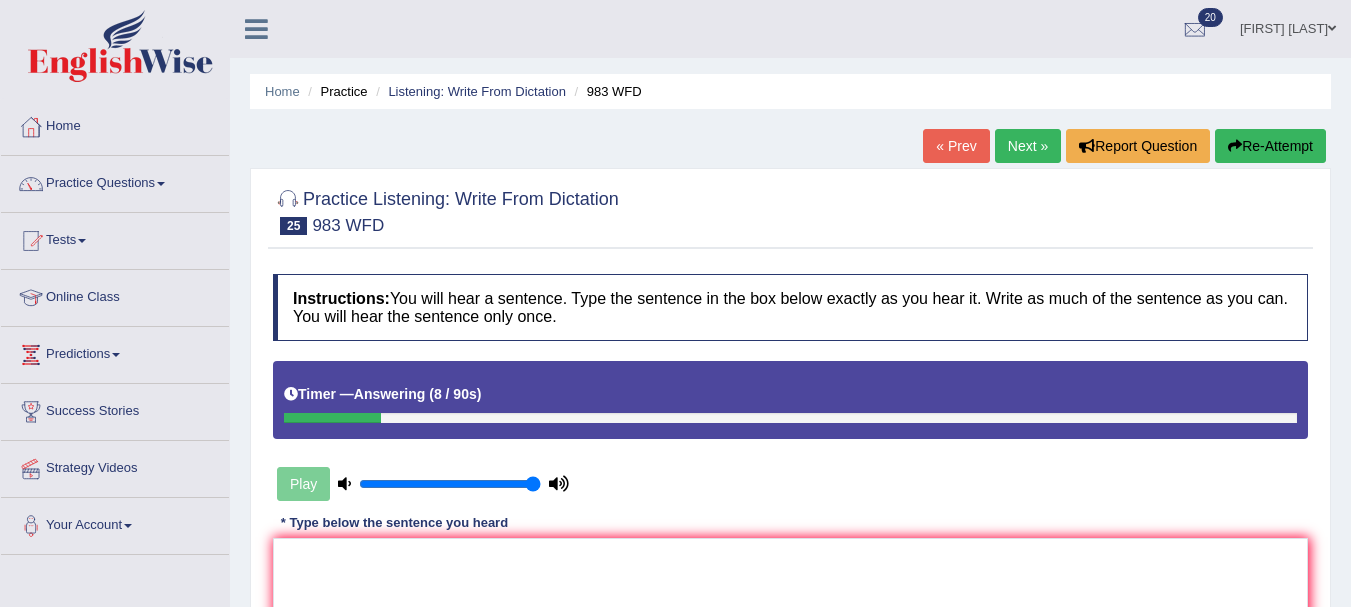 click on "Re-Attempt" at bounding box center (1270, 146) 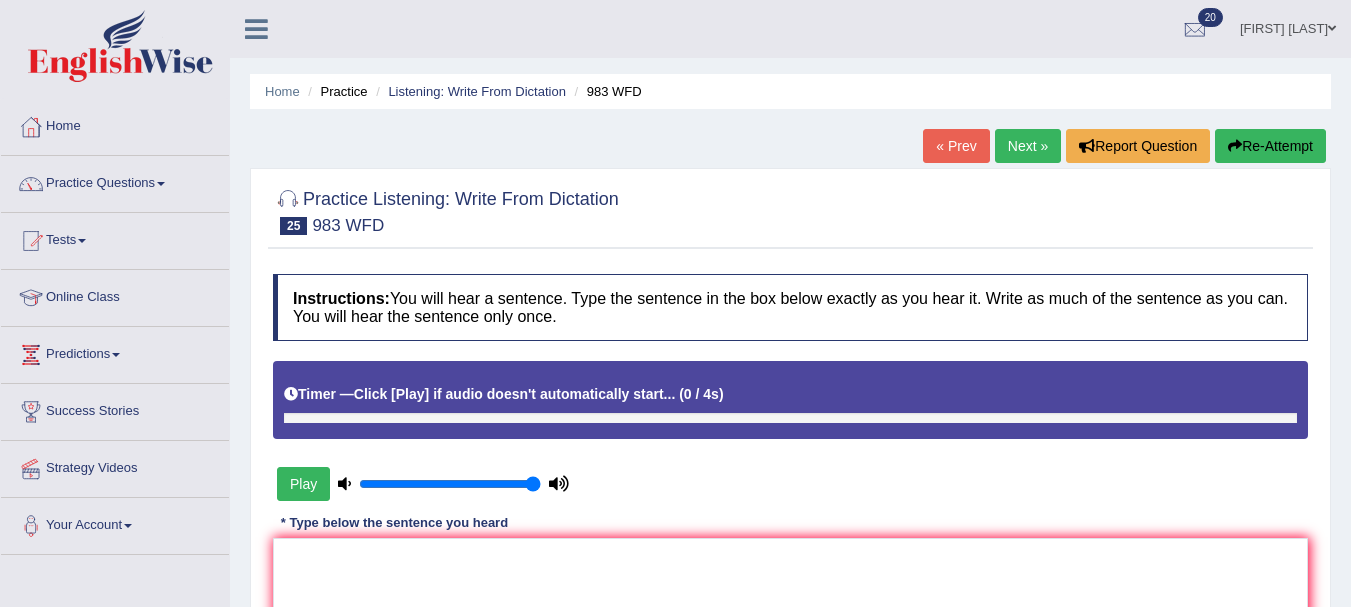 scroll, scrollTop: 0, scrollLeft: 0, axis: both 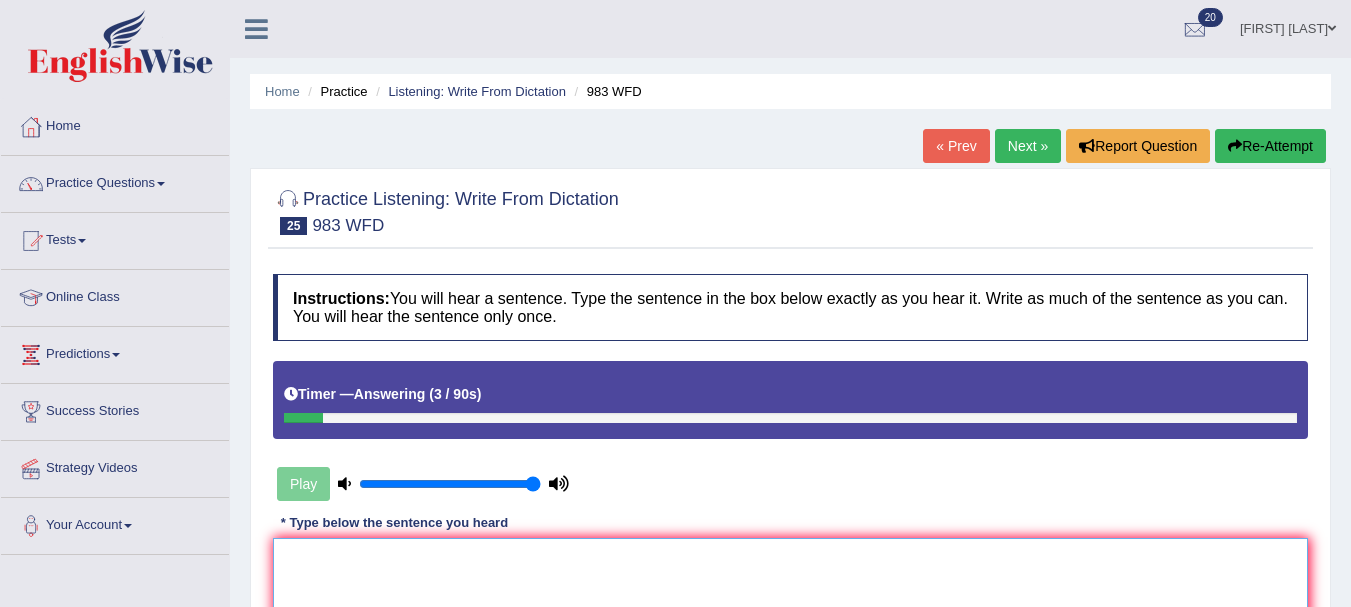 click at bounding box center [790, 635] 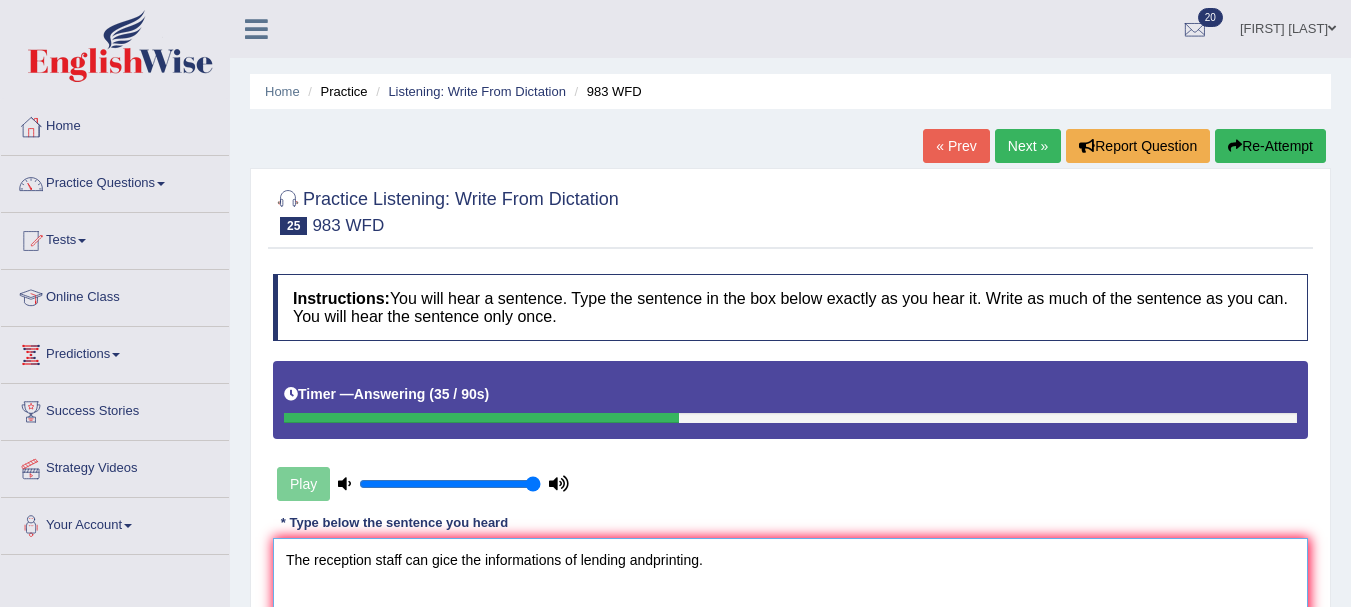 click on "The reception staff can gice the informations of lending andprinting." at bounding box center (790, 635) 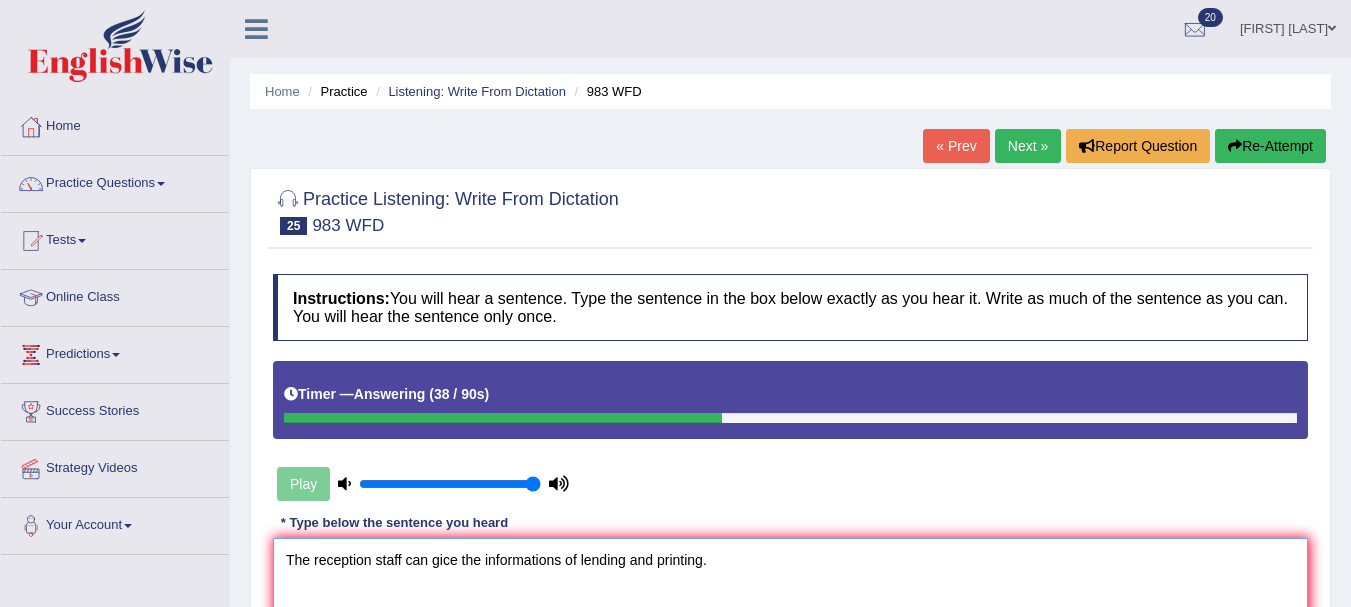 click on "The reception staff can gice the informations of lending and printing." at bounding box center (790, 635) 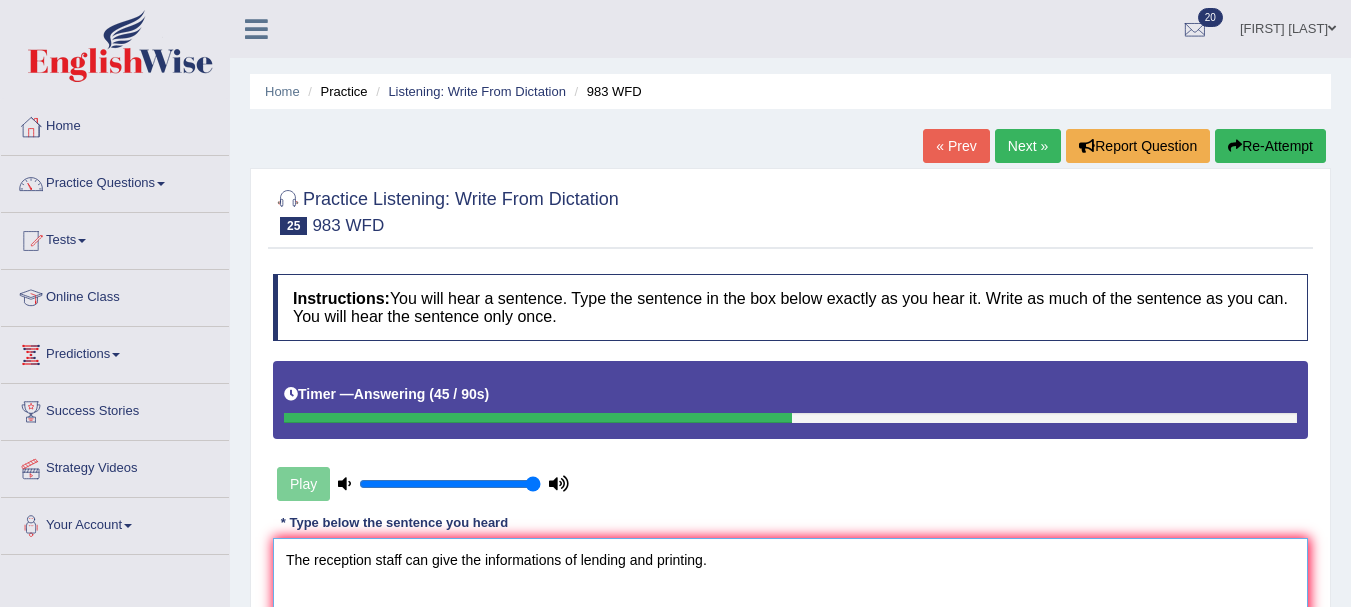 click on "The reception staff can give the informations of lending and printing." at bounding box center (790, 635) 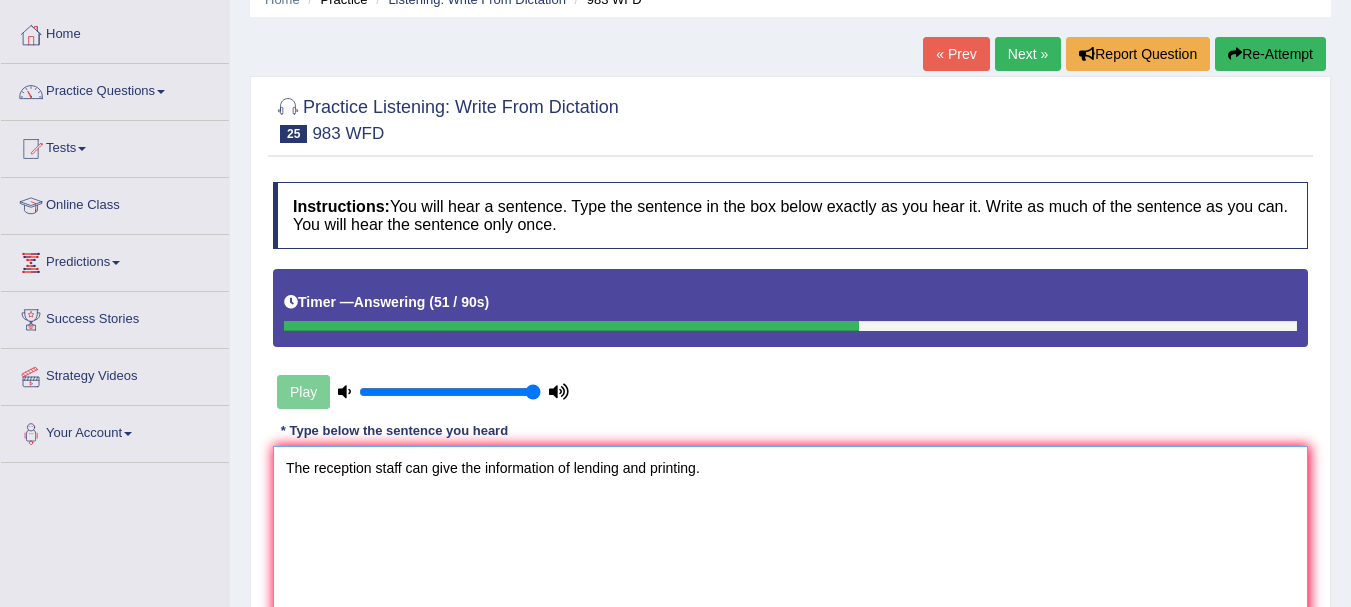 scroll, scrollTop: 149, scrollLeft: 0, axis: vertical 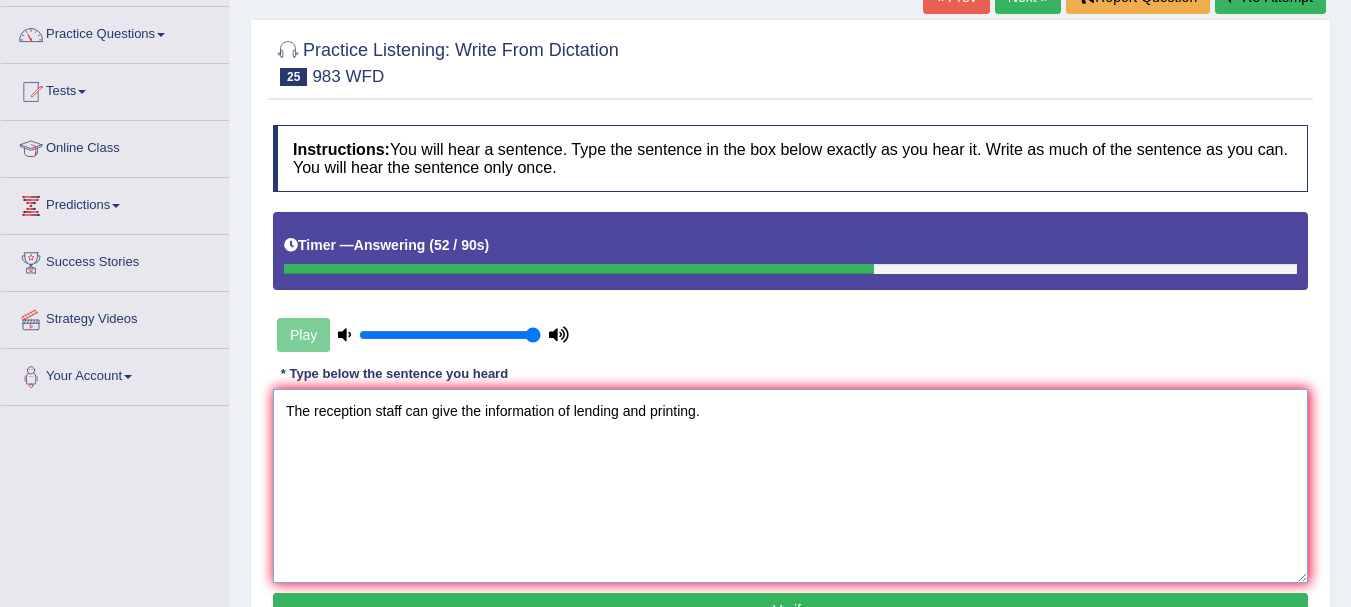 type on "The reception staff can give the information of lending and printing." 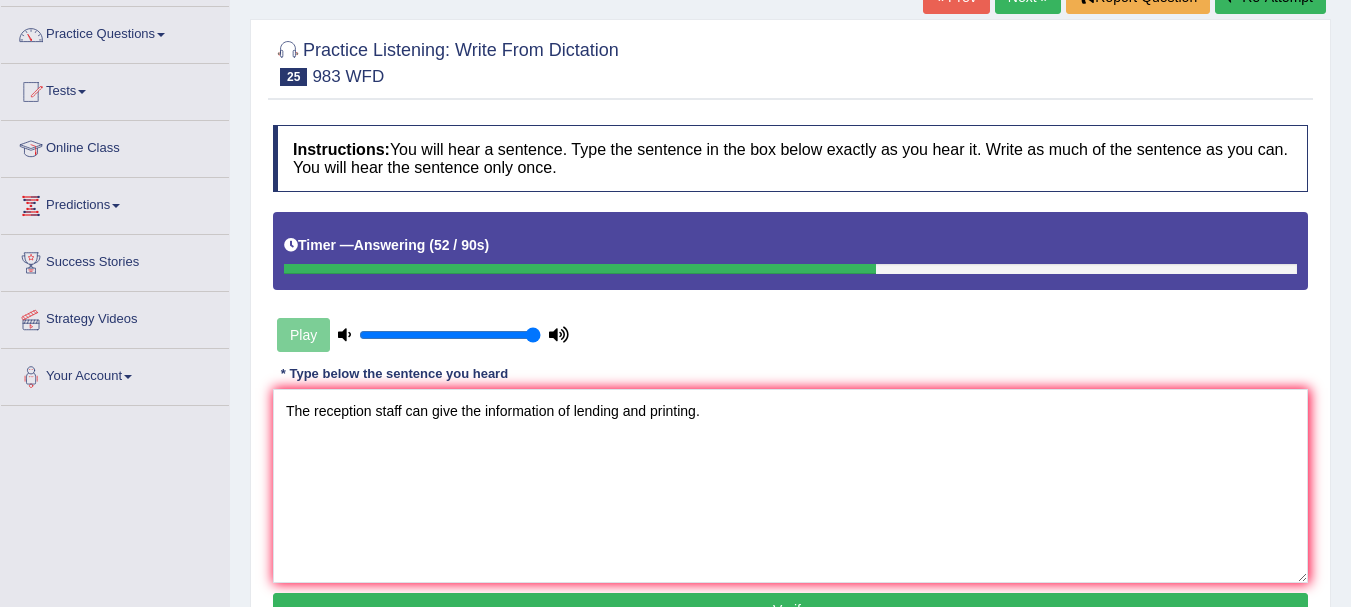 click on "Verify" at bounding box center (790, 610) 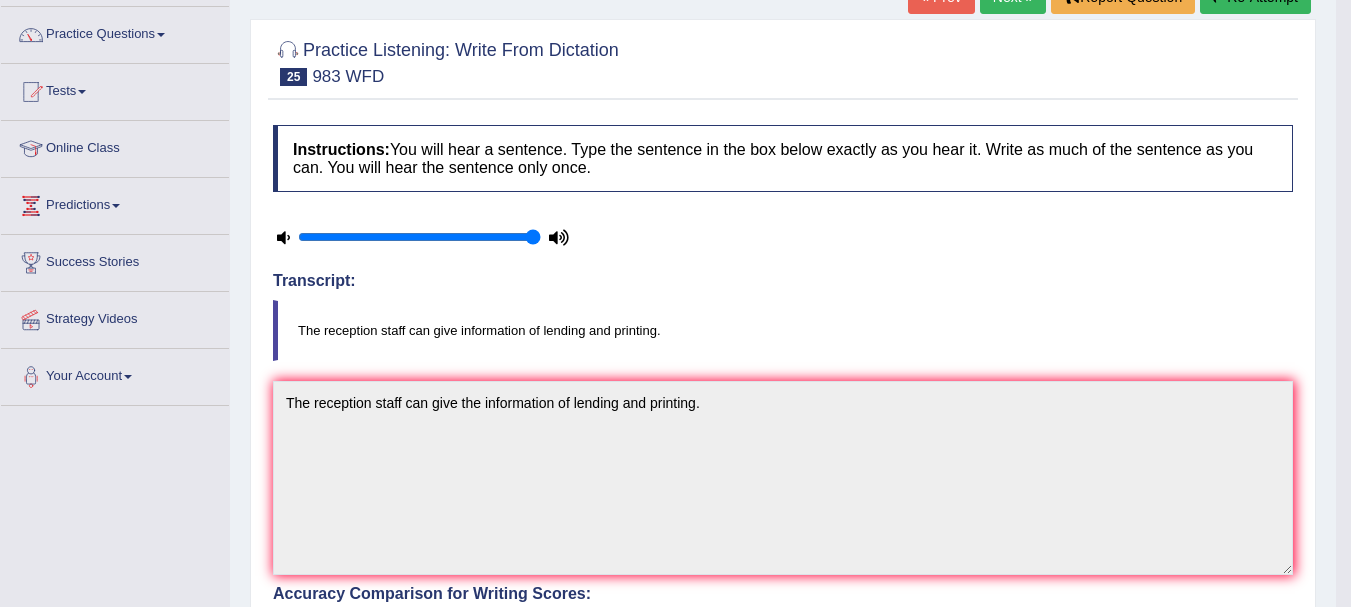 scroll, scrollTop: 0, scrollLeft: 0, axis: both 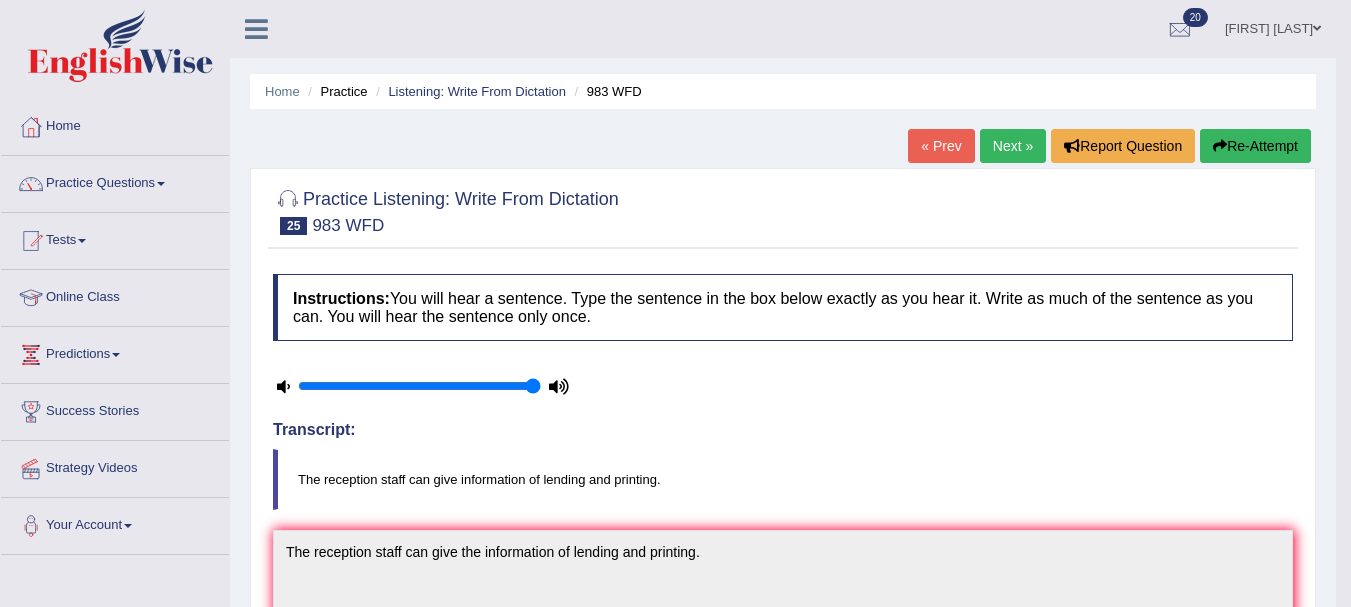 click on "Next »" at bounding box center (1013, 146) 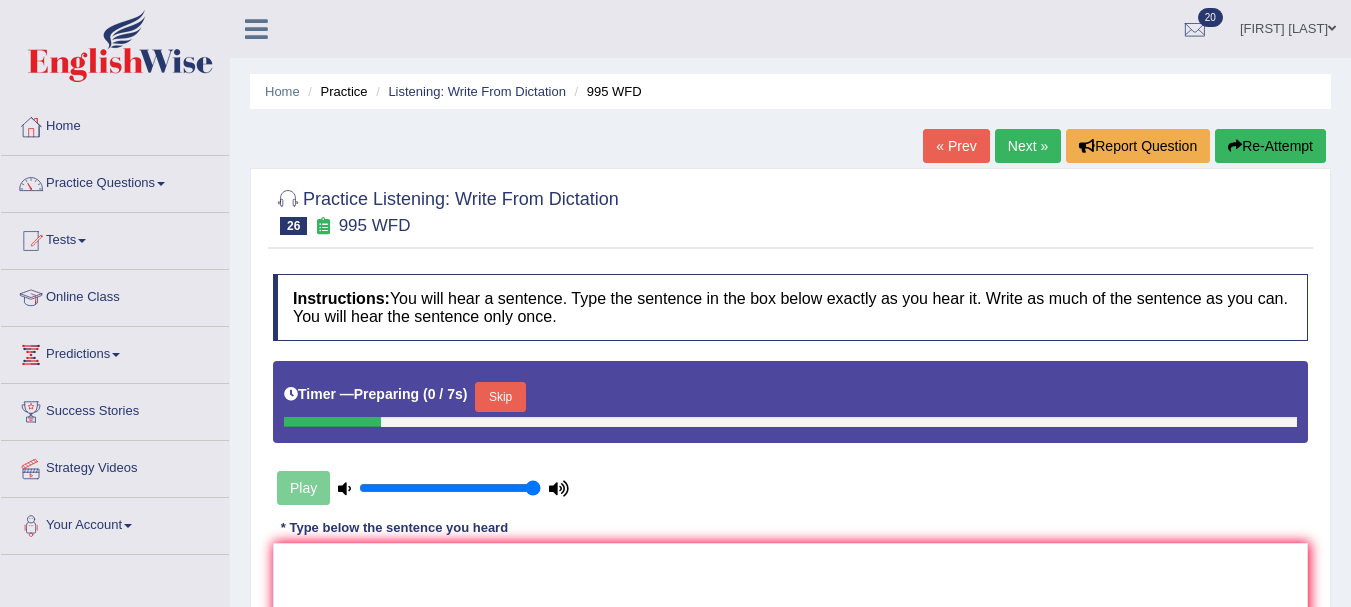 scroll, scrollTop: 0, scrollLeft: 0, axis: both 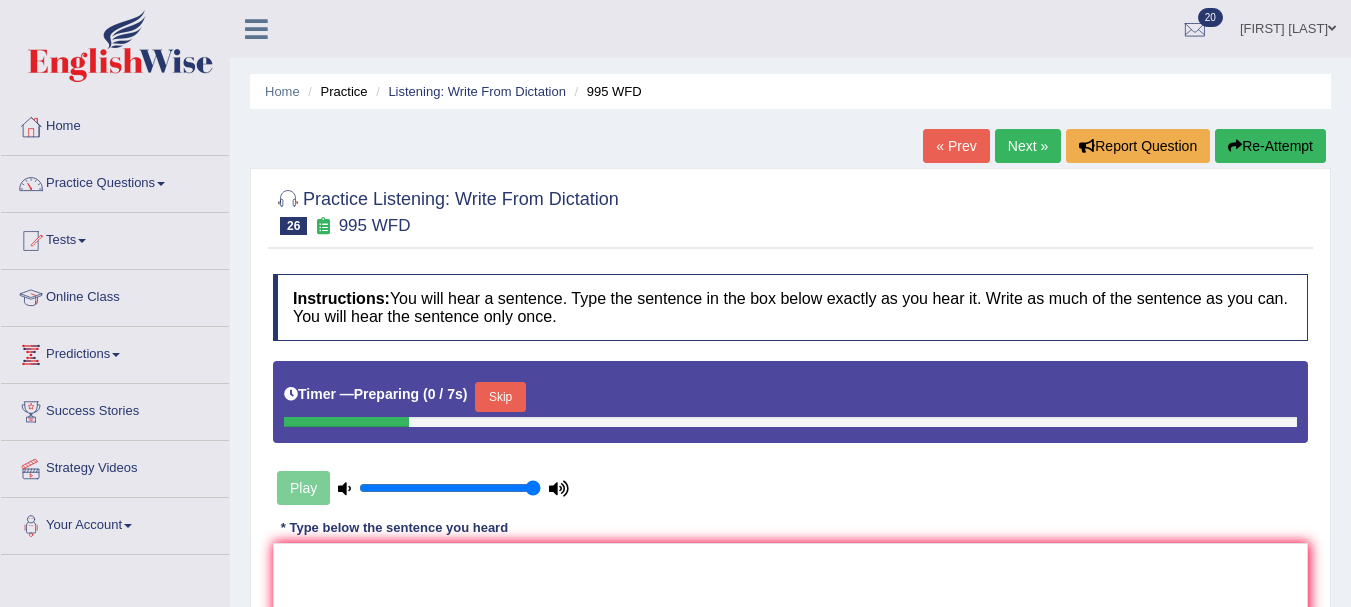 click on "Skip" at bounding box center [500, 397] 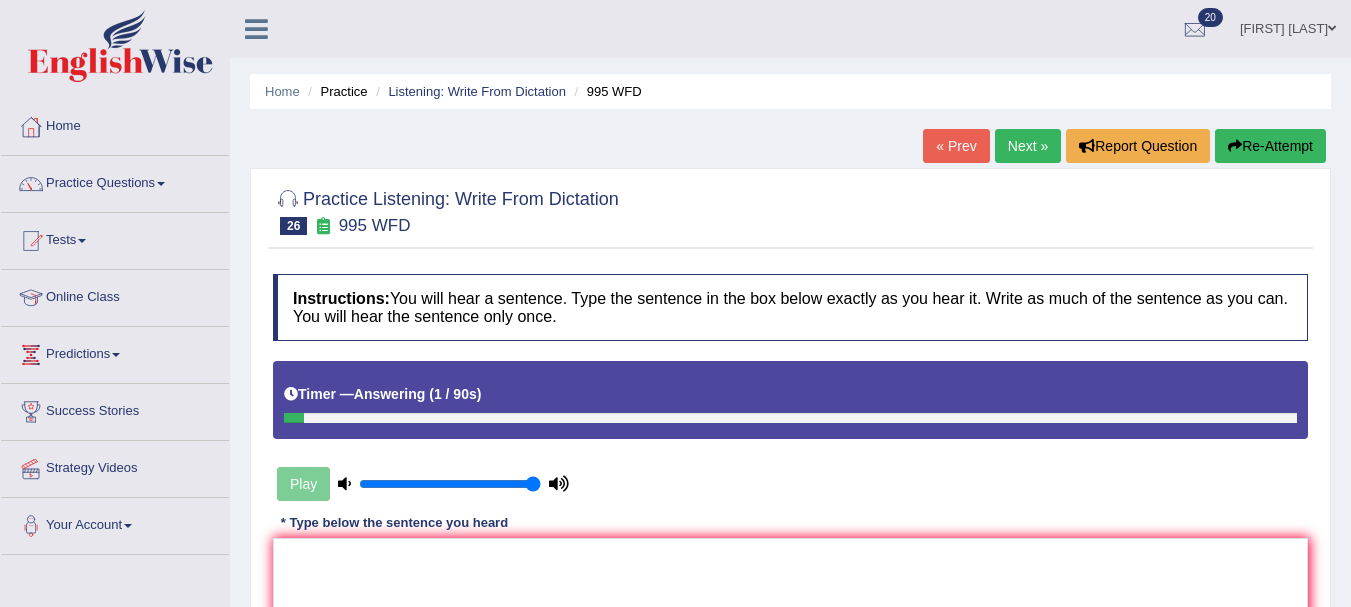 click on "Re-Attempt" at bounding box center (1270, 146) 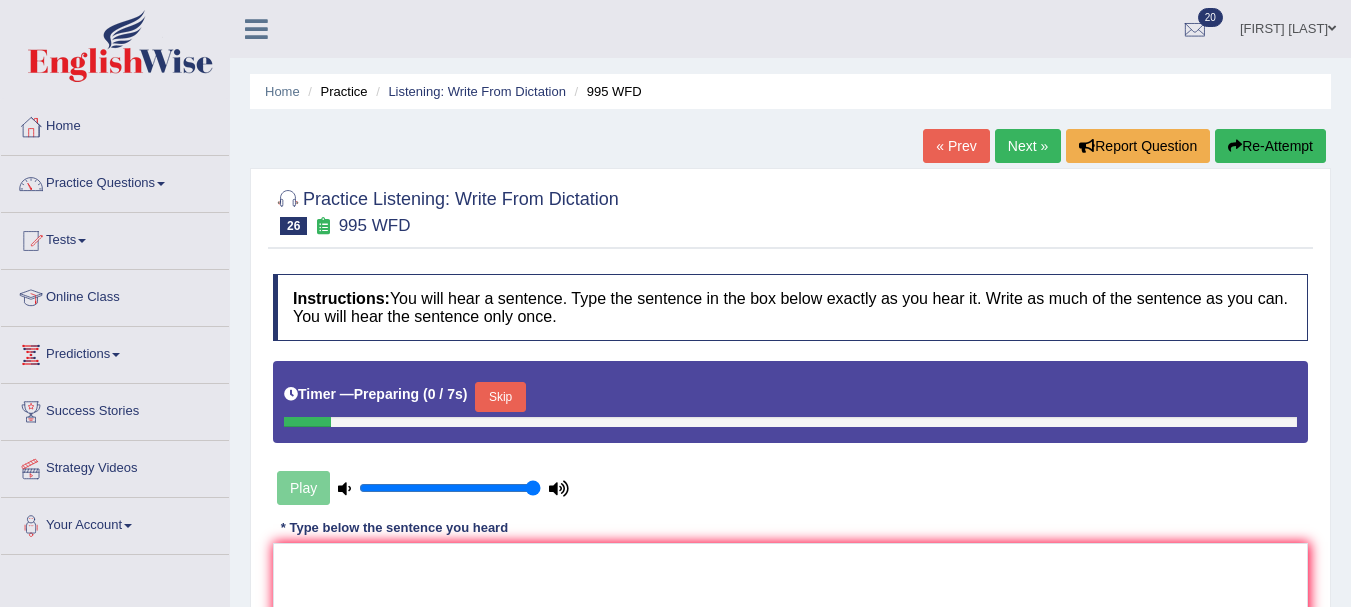 click on "Skip" at bounding box center (500, 397) 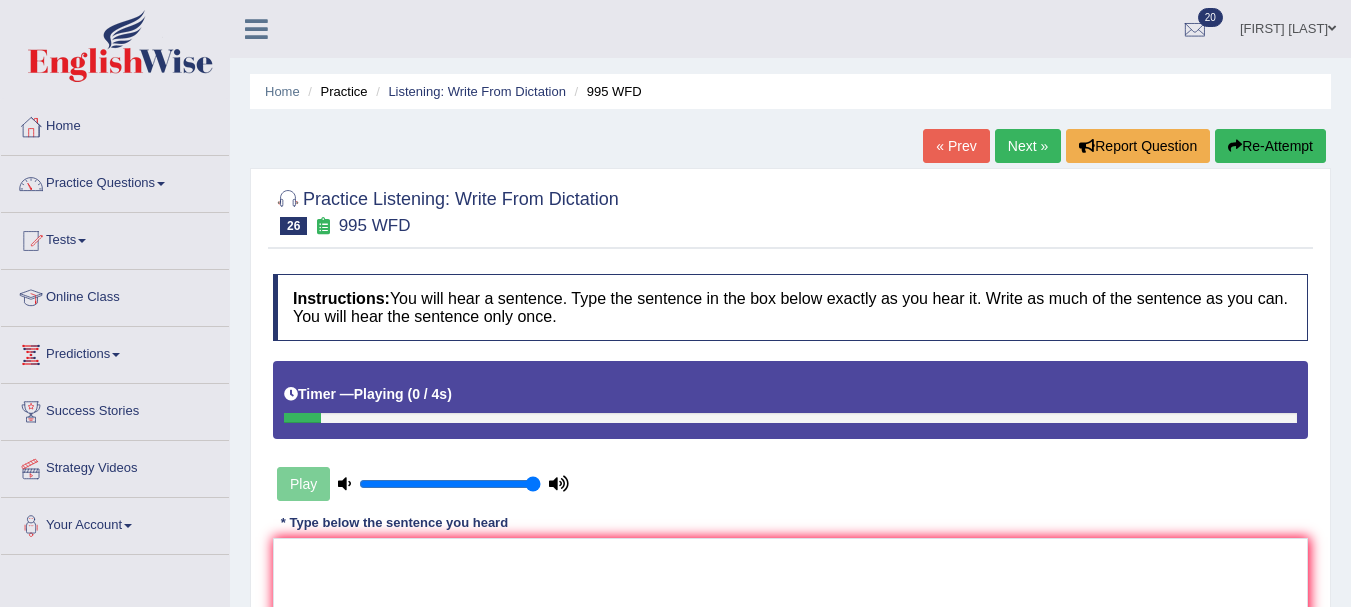 scroll, scrollTop: 0, scrollLeft: 0, axis: both 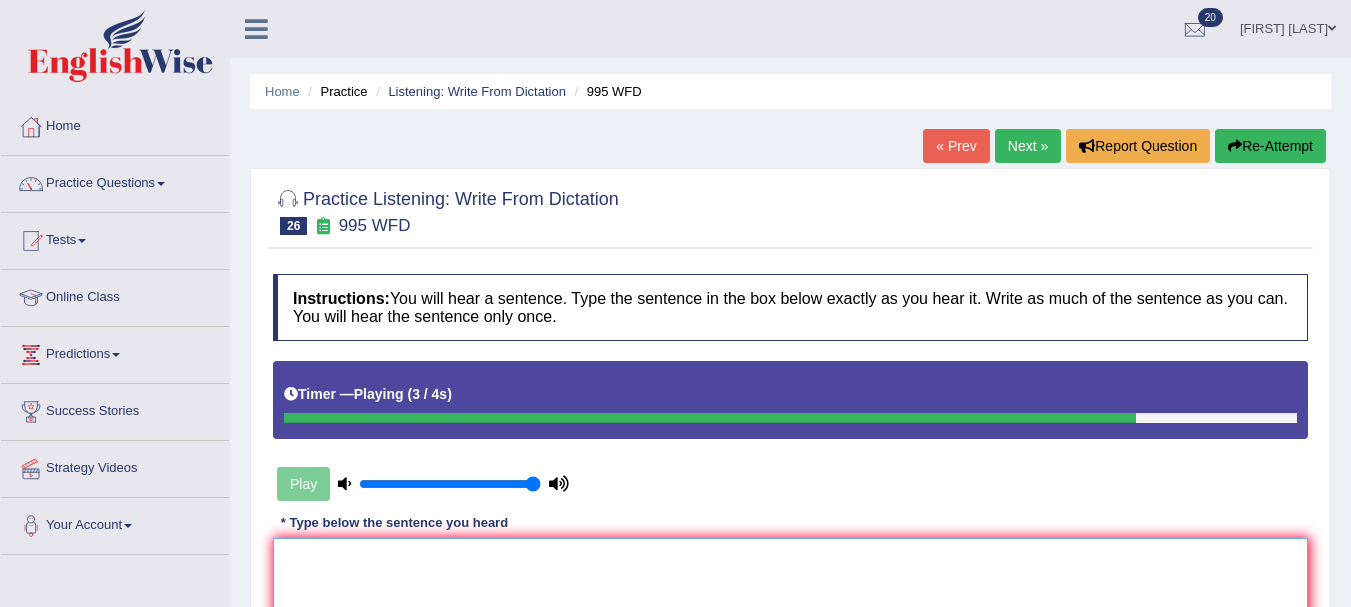 click at bounding box center (790, 635) 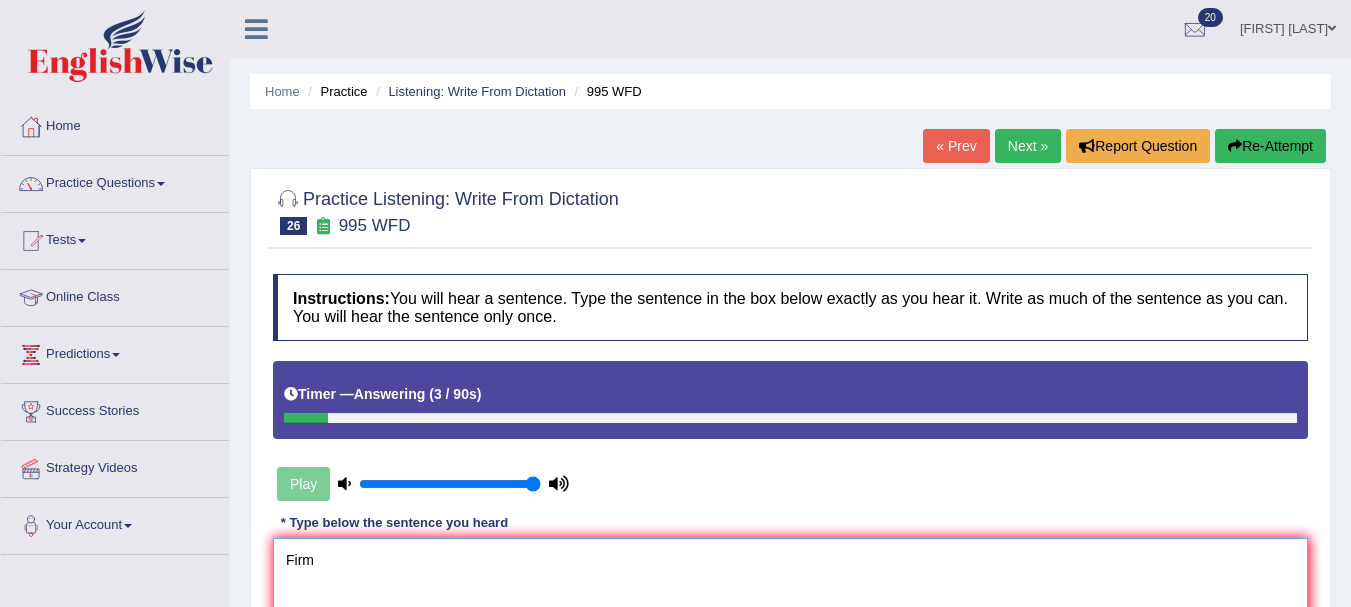 type on "Firm" 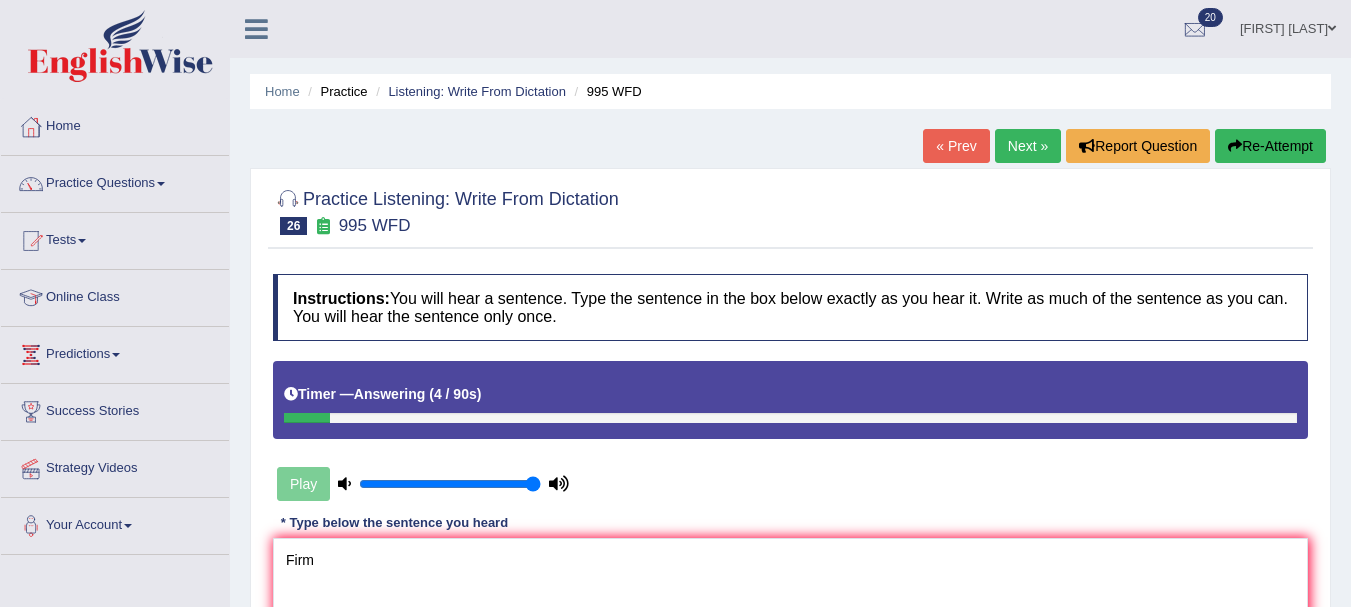 click on "Re-Attempt" at bounding box center (1270, 146) 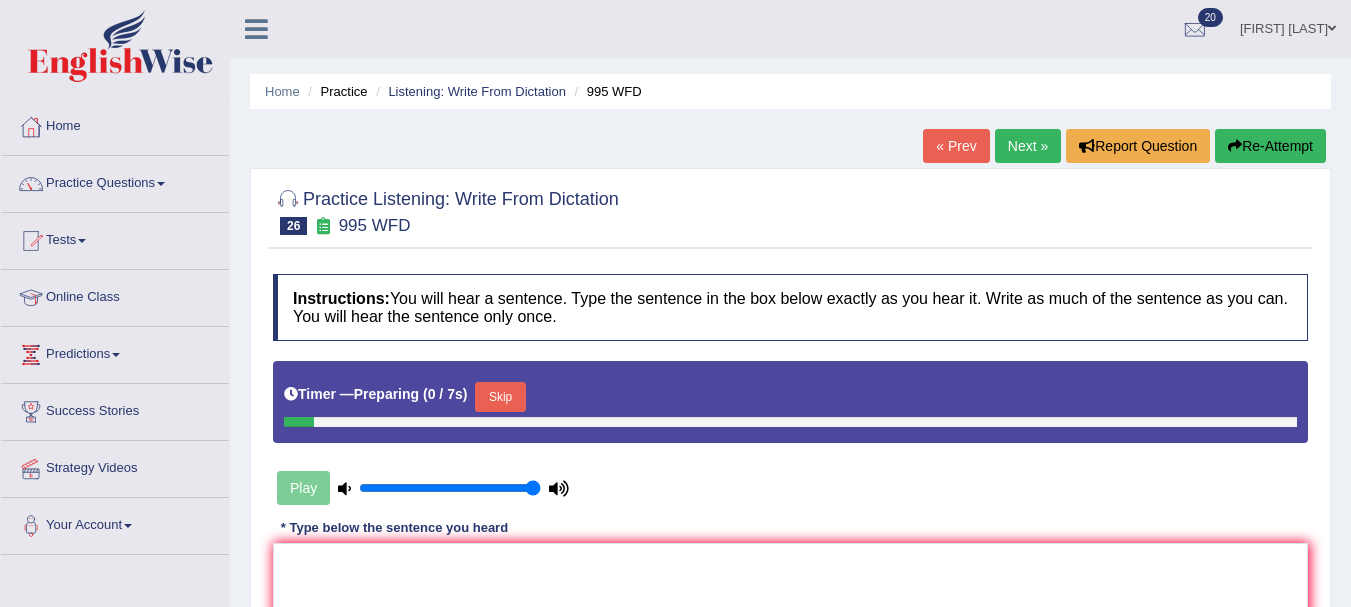 scroll, scrollTop: 0, scrollLeft: 0, axis: both 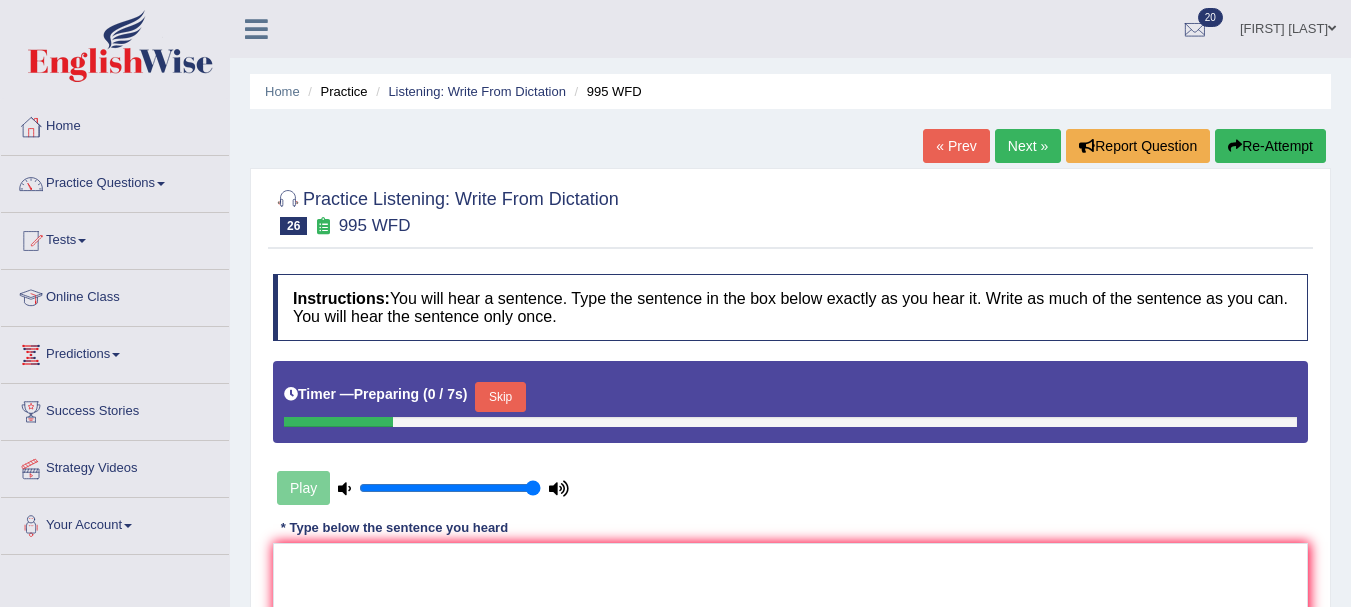click on "Skip" at bounding box center (500, 397) 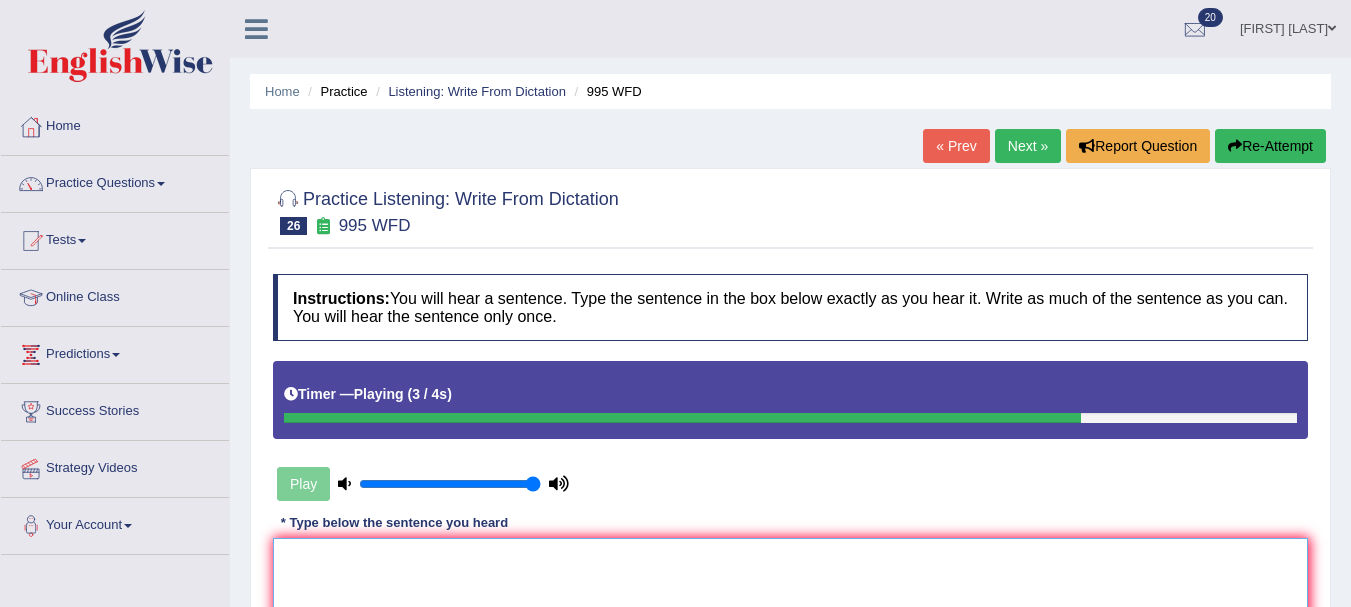 click at bounding box center (790, 635) 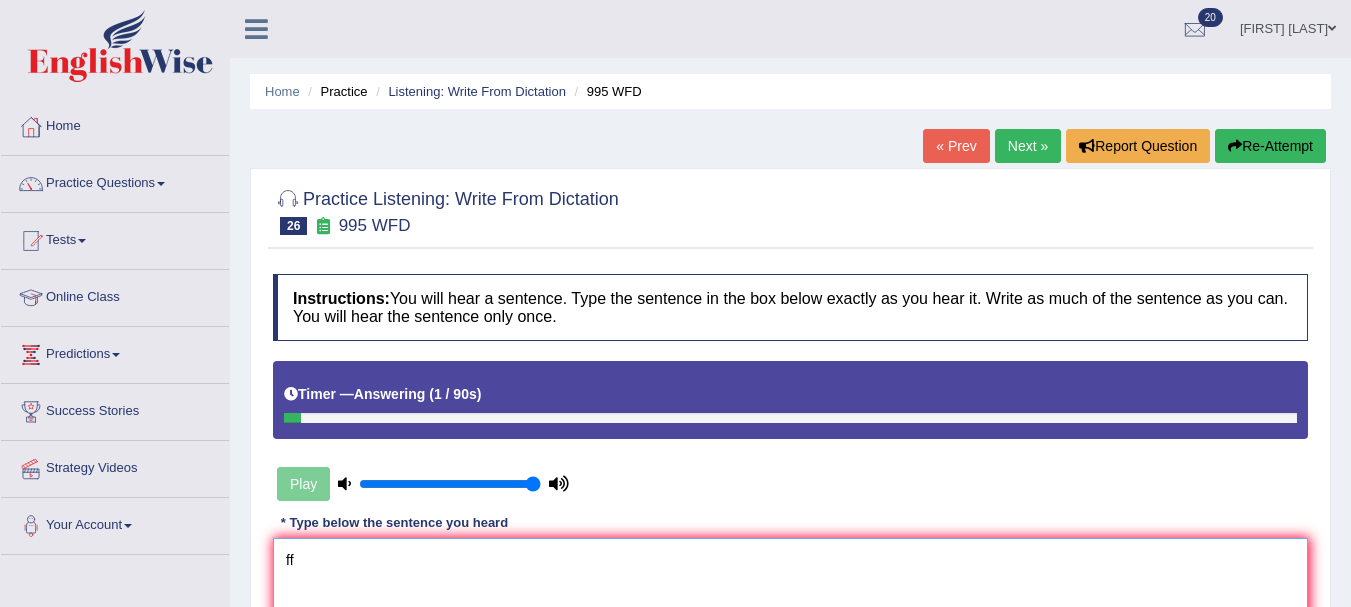 type on "f" 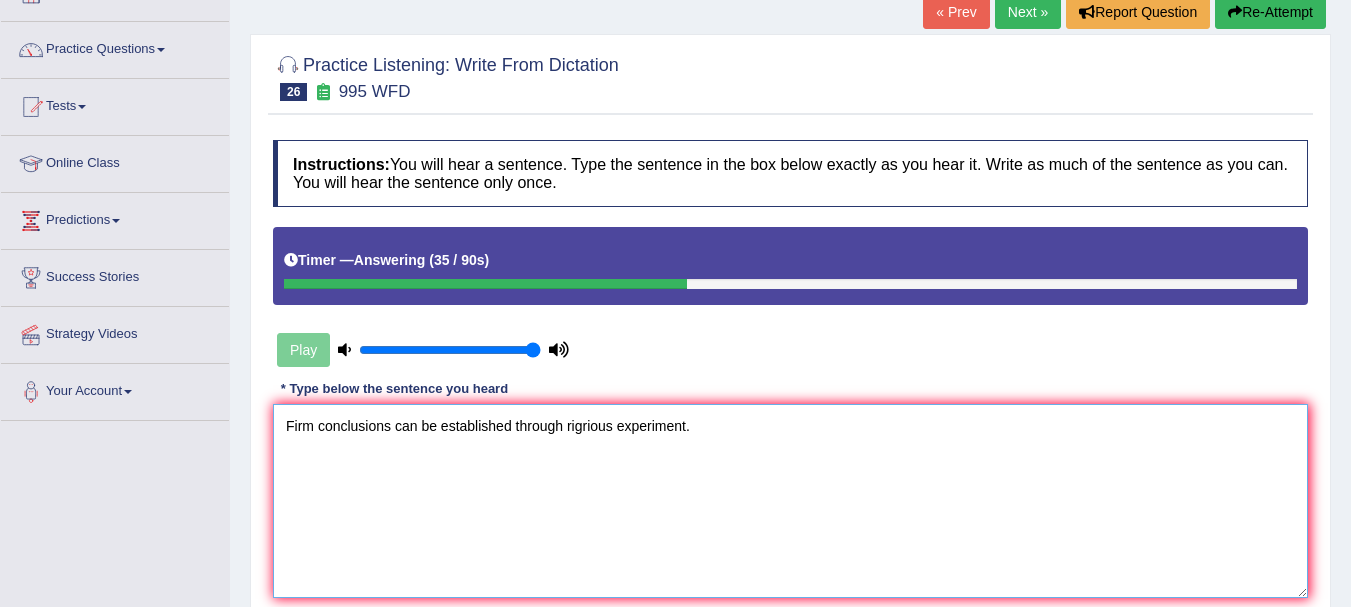 scroll, scrollTop: 147, scrollLeft: 0, axis: vertical 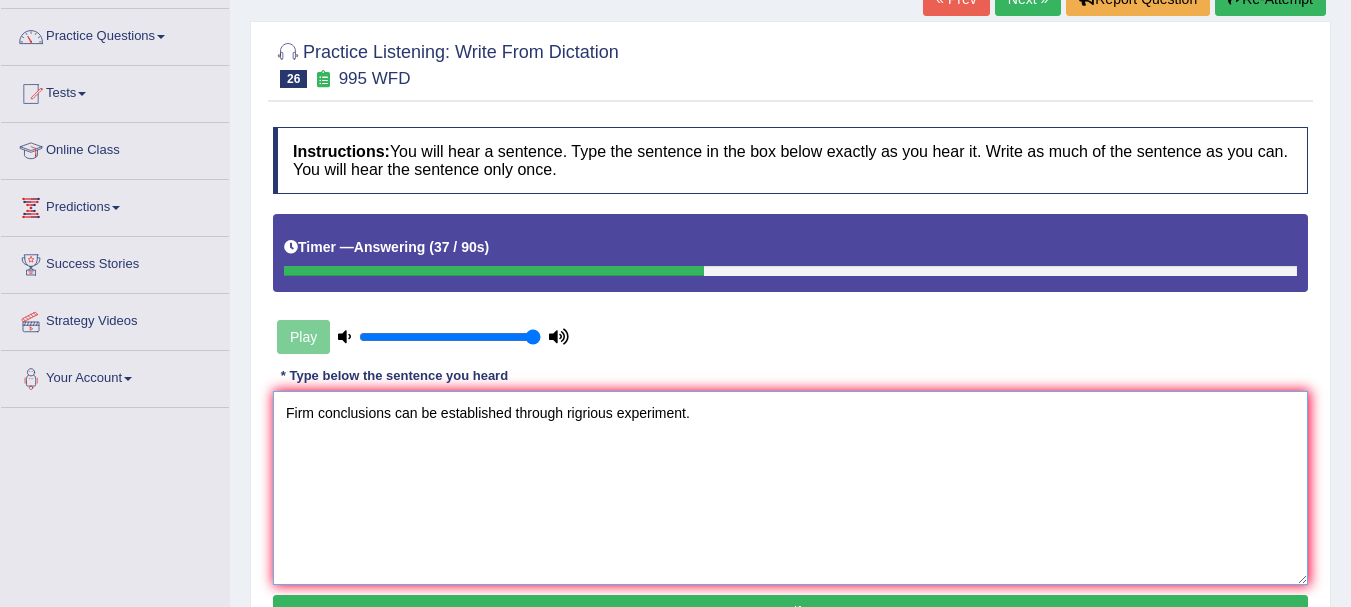 type on "Firm conclusions can be established through rigrious experiment." 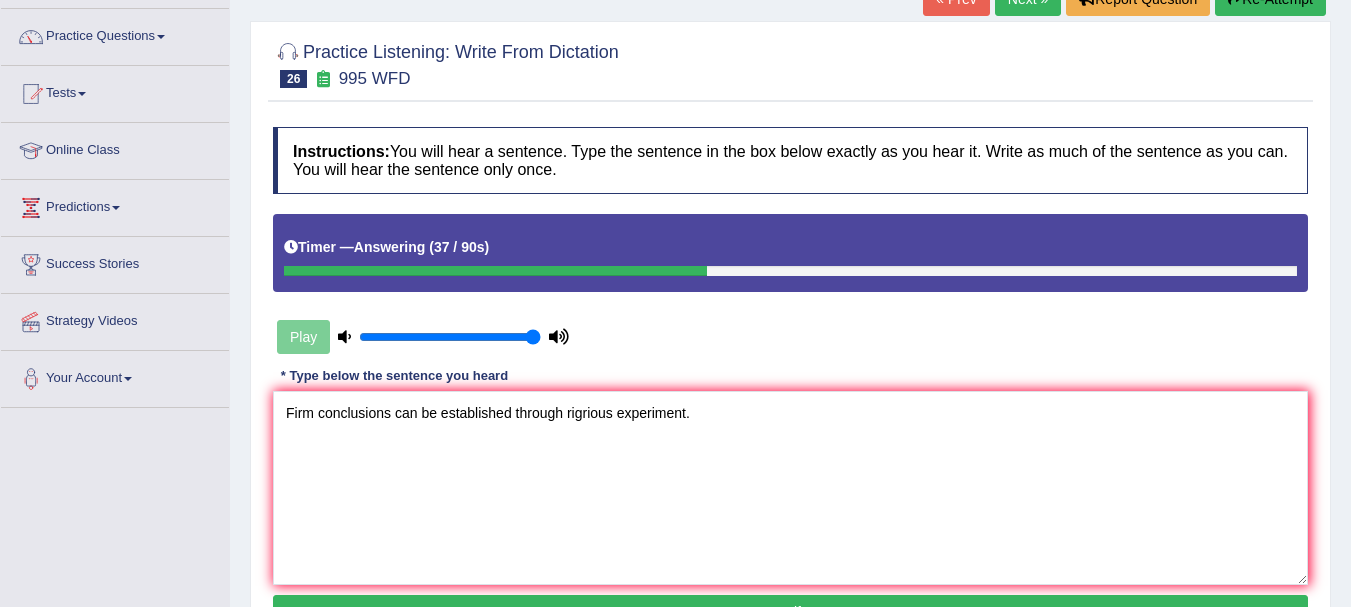 click on "Verify" at bounding box center (790, 612) 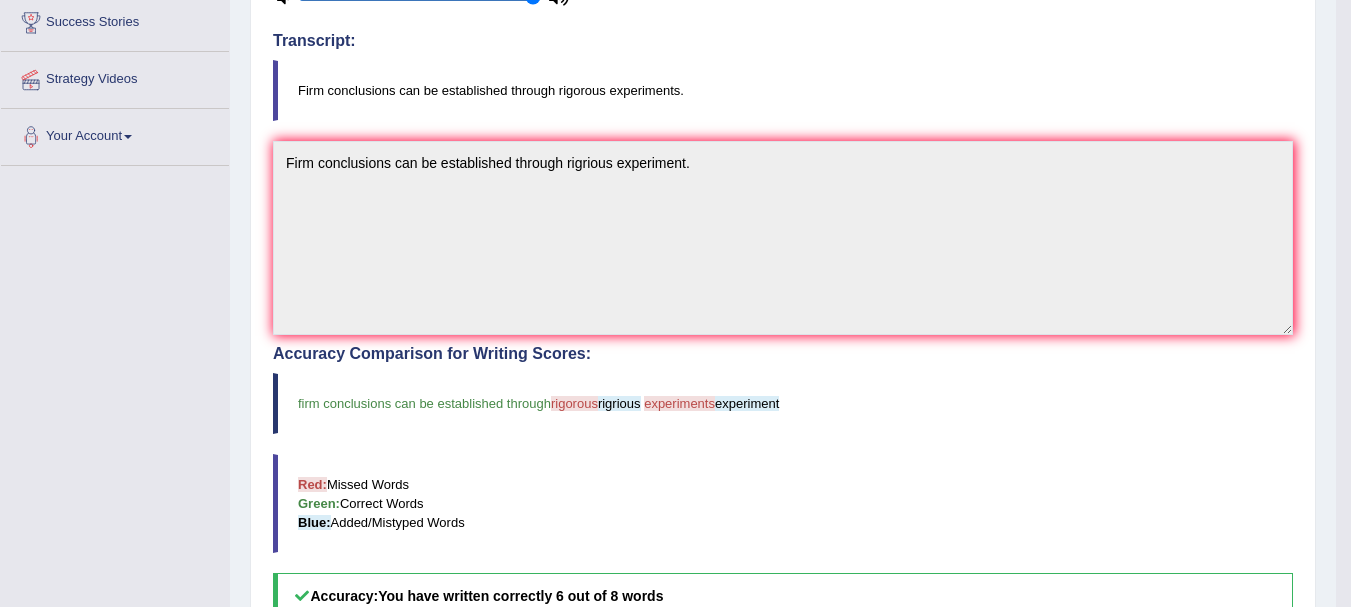 scroll, scrollTop: 0, scrollLeft: 0, axis: both 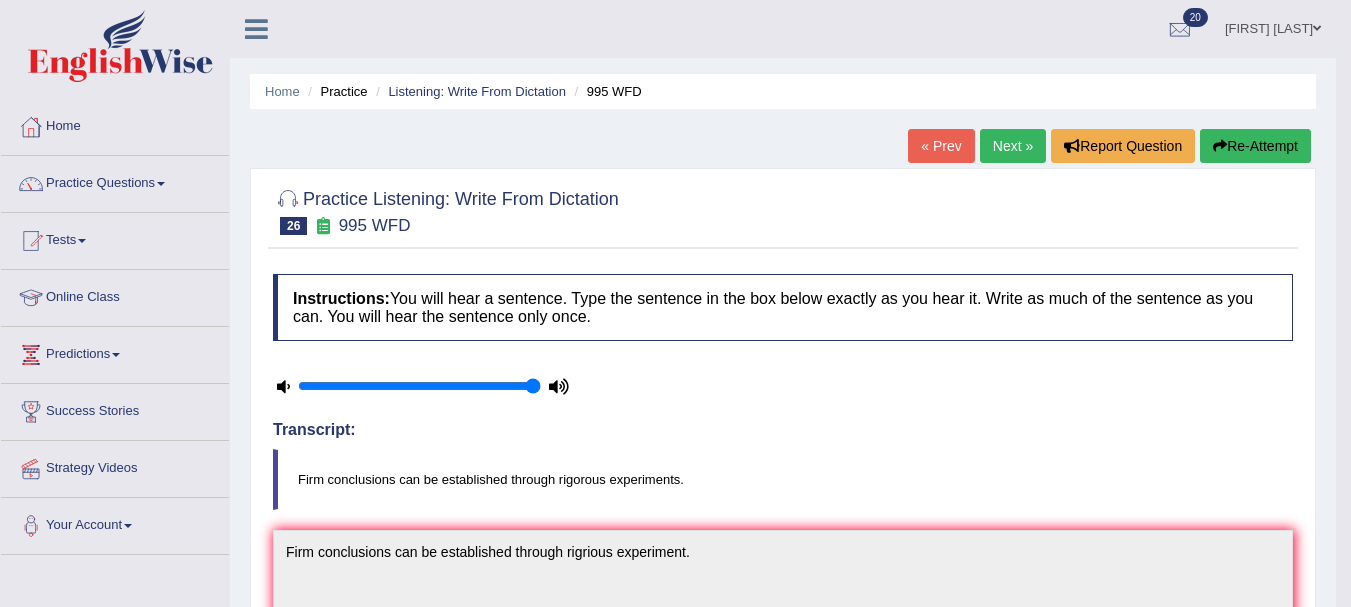 click on "Next »" at bounding box center [1013, 146] 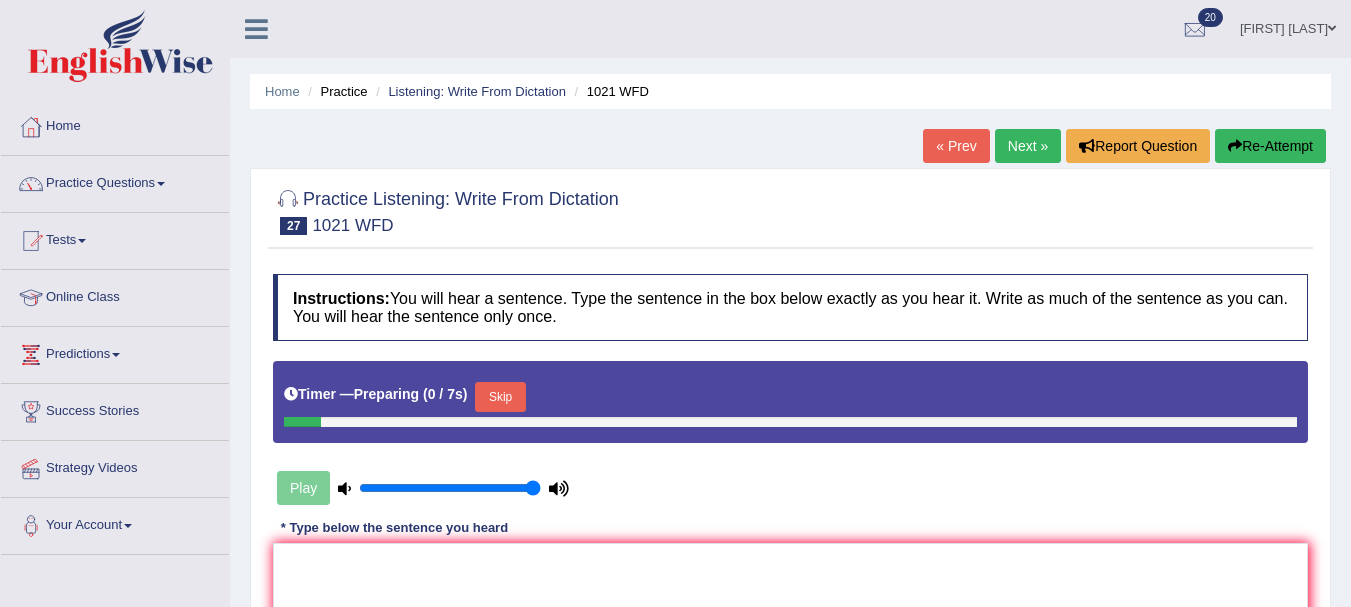 scroll, scrollTop: 0, scrollLeft: 0, axis: both 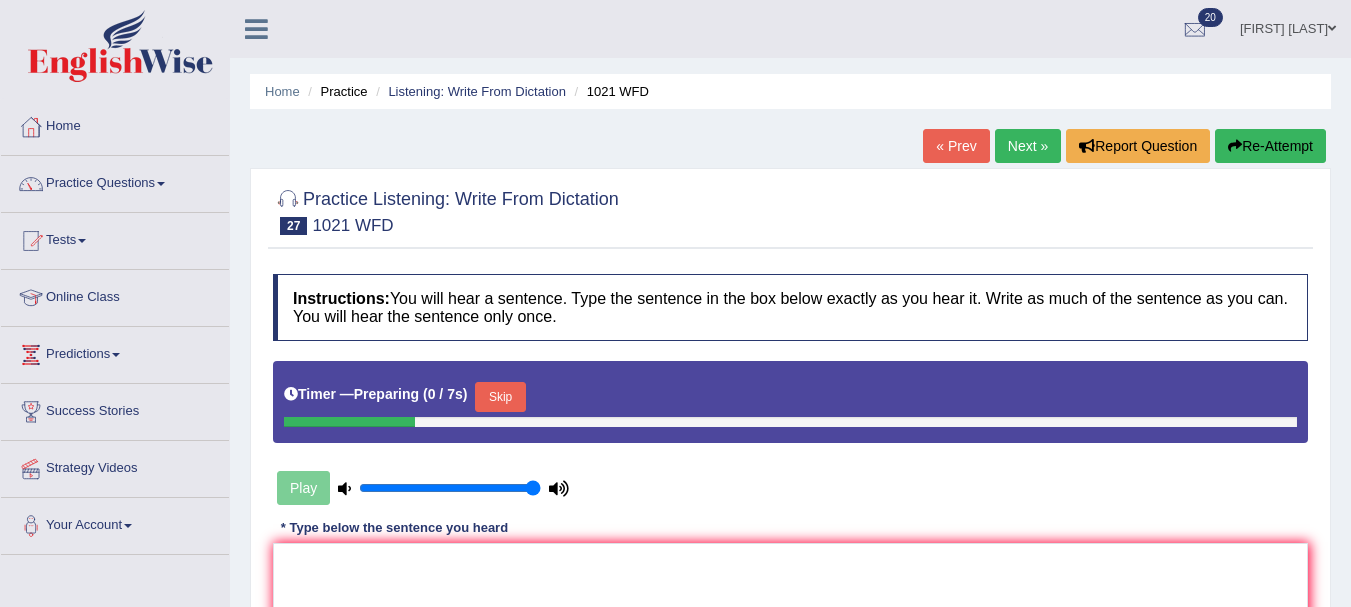 click on "Skip" at bounding box center [500, 397] 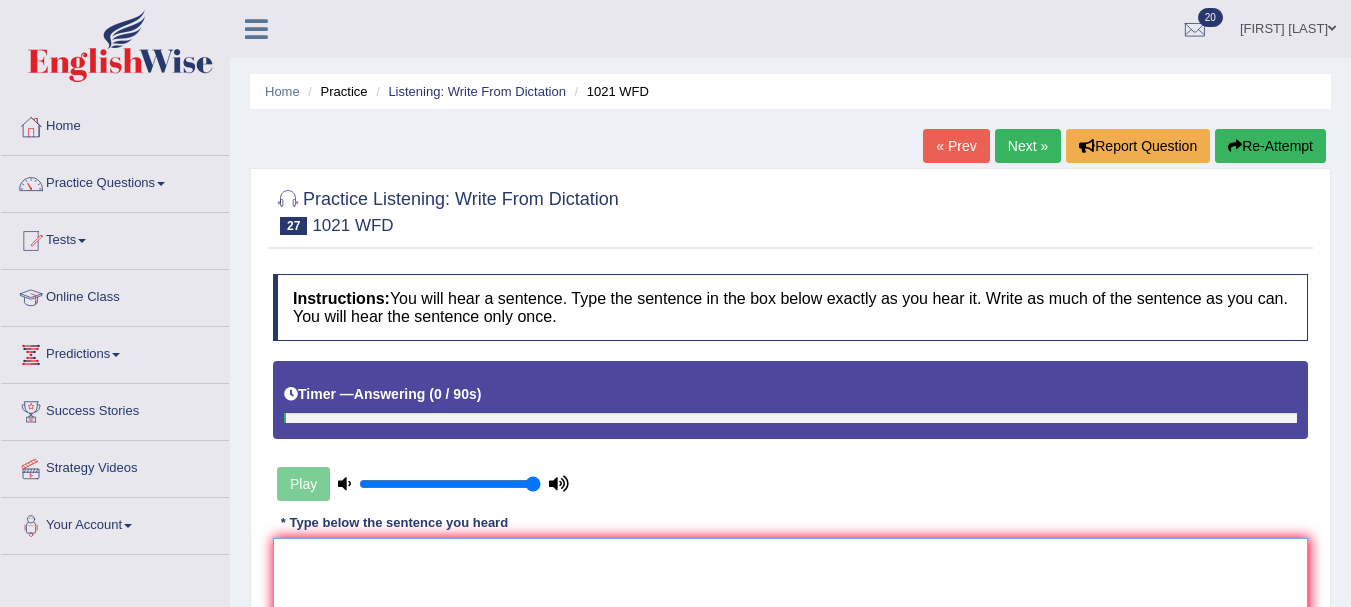 click at bounding box center [790, 635] 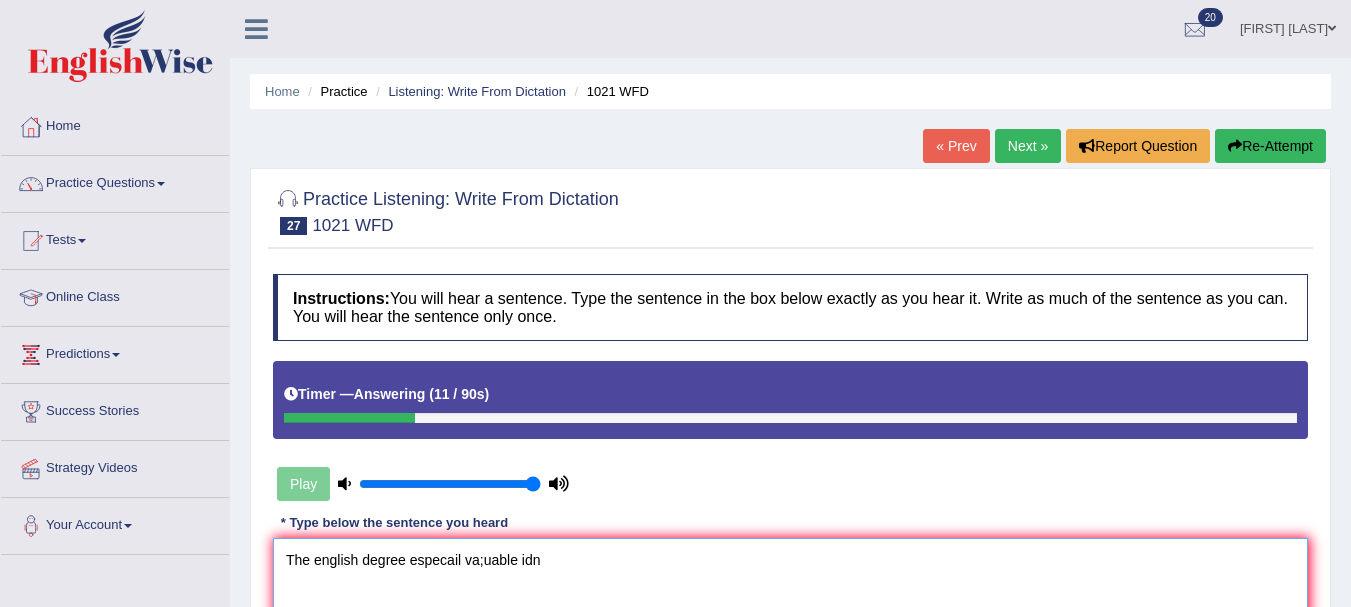 scroll, scrollTop: 443, scrollLeft: 0, axis: vertical 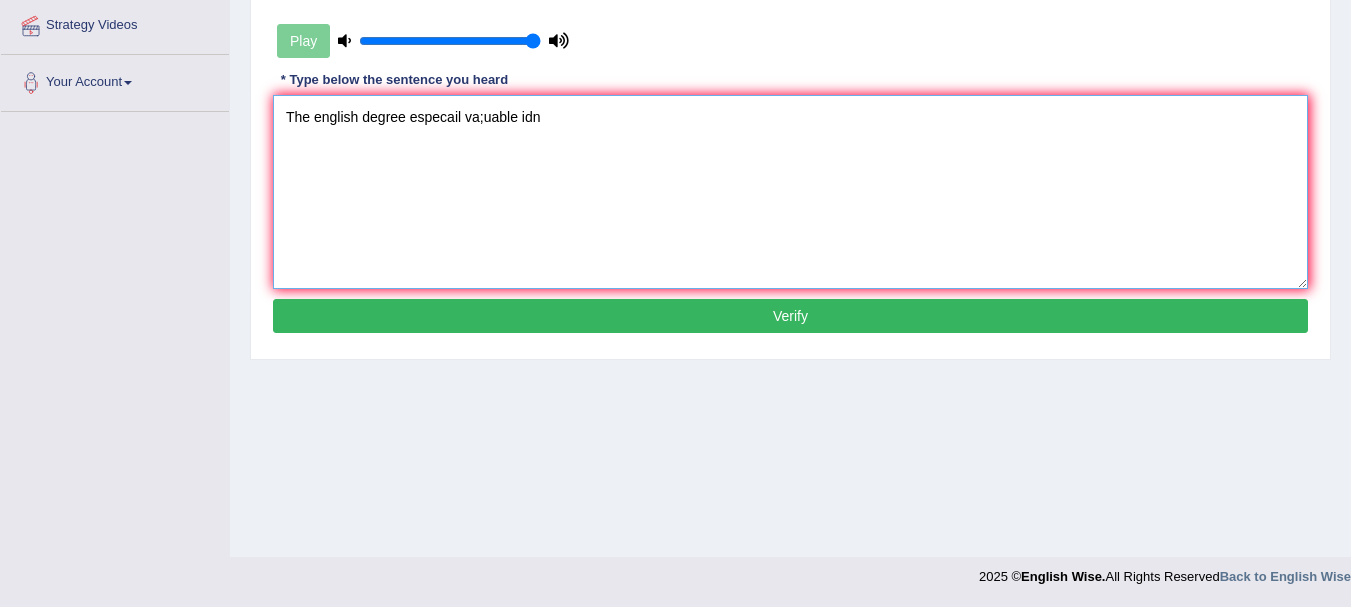 type on "The english degree especail va;uable idn" 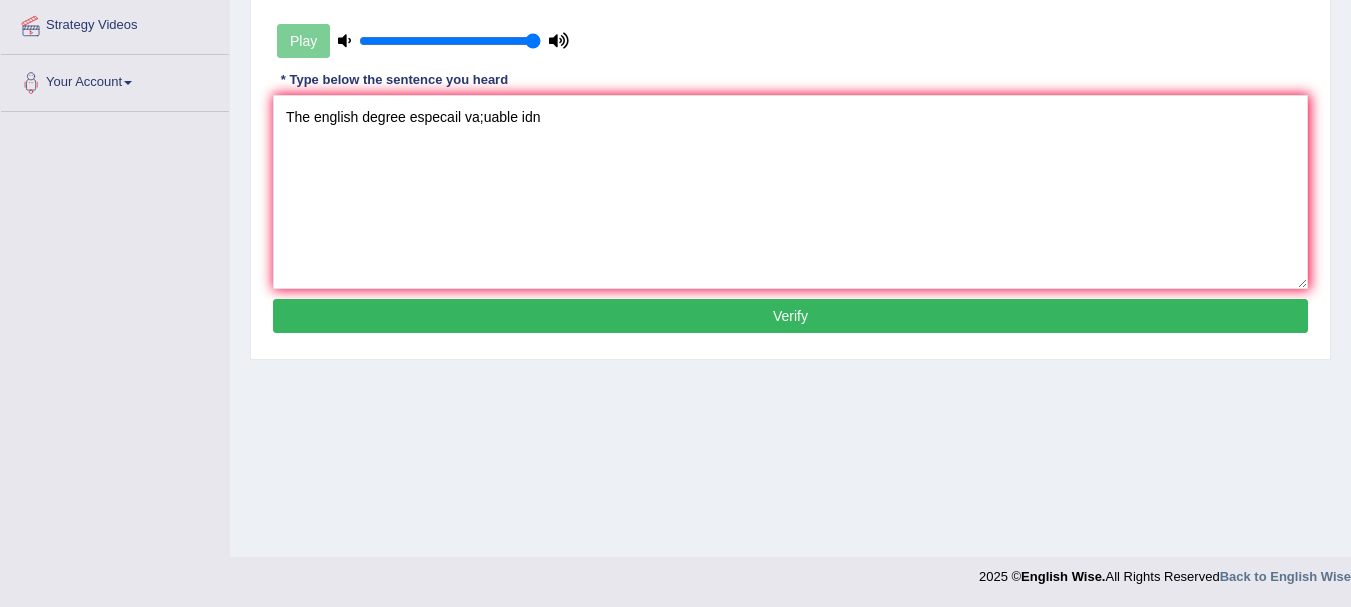 click on "Verify" at bounding box center [790, 316] 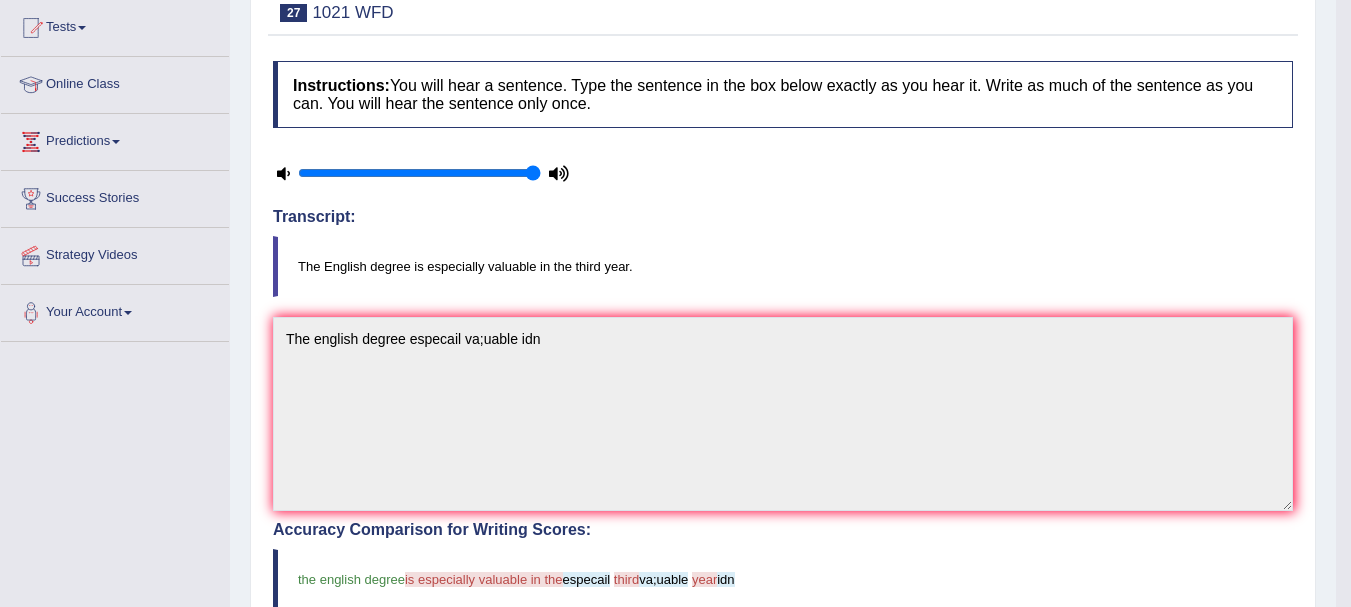 scroll, scrollTop: 208, scrollLeft: 0, axis: vertical 